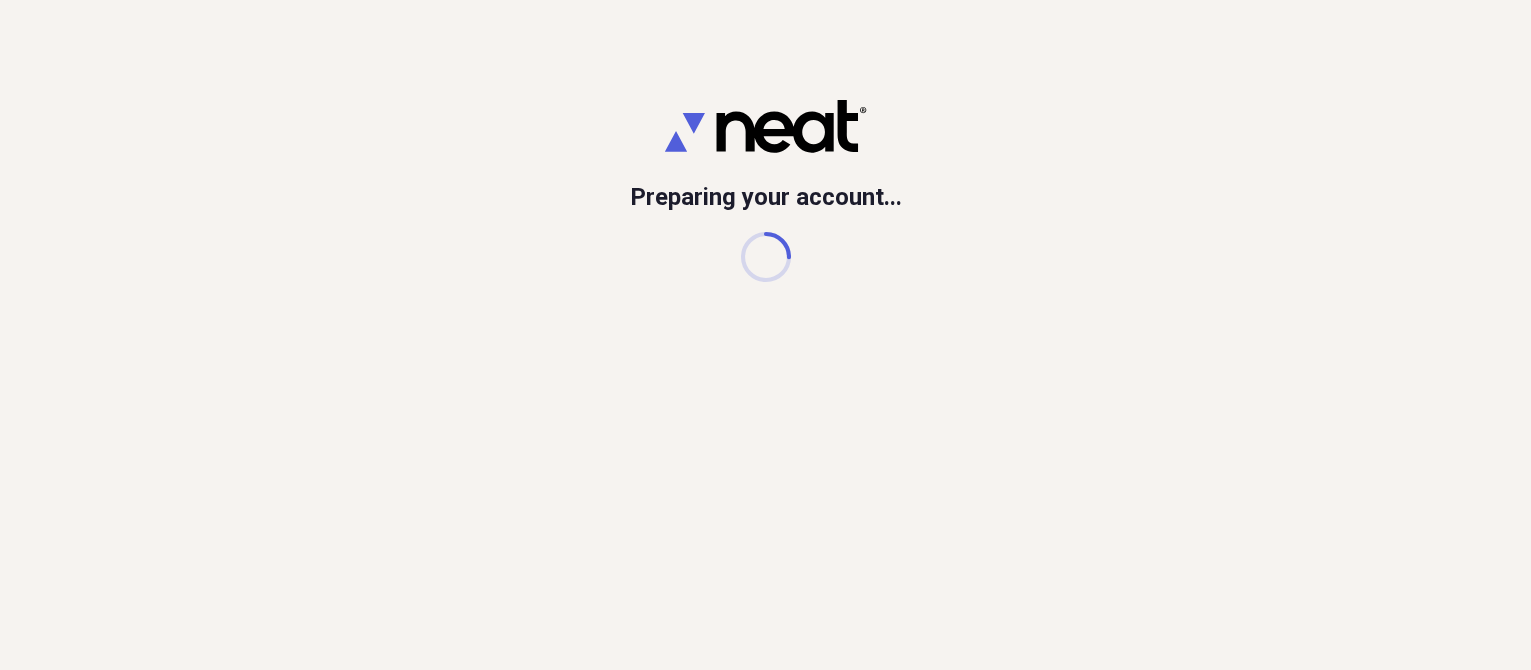 scroll, scrollTop: 0, scrollLeft: 0, axis: both 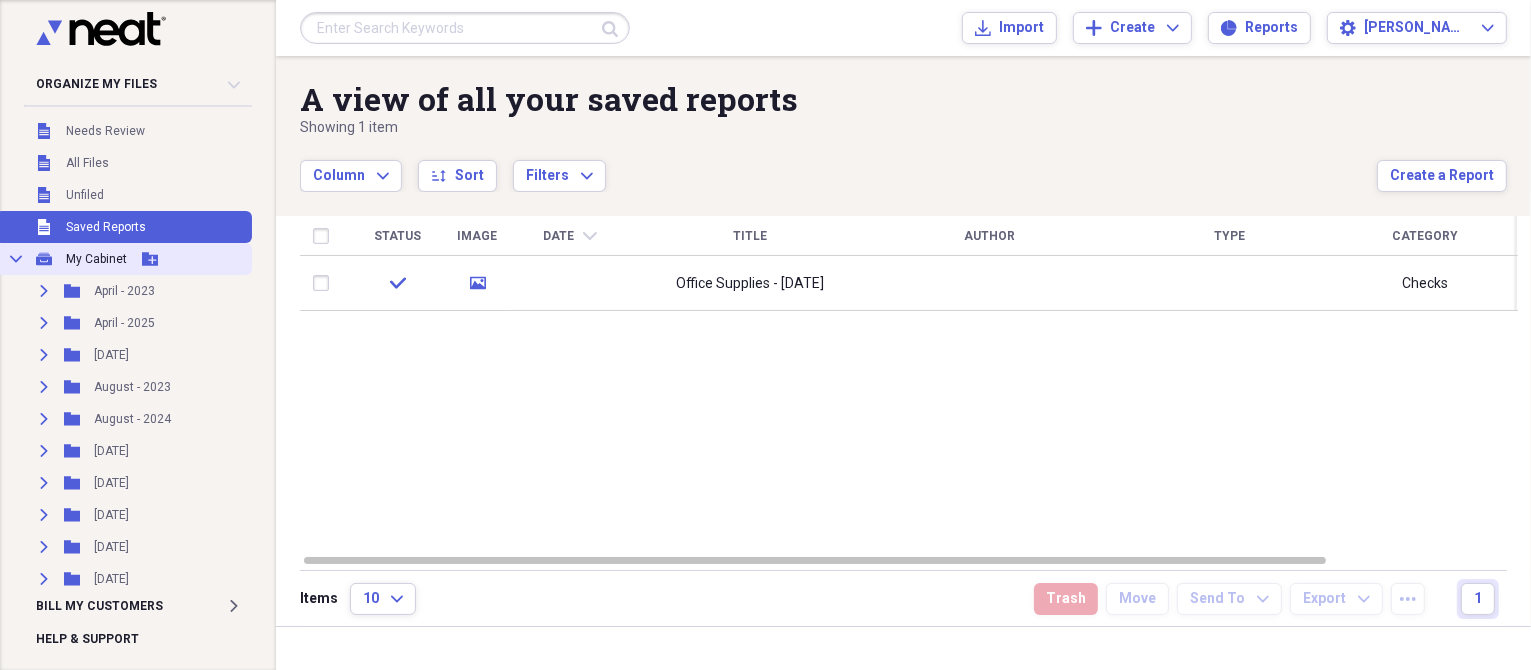 click 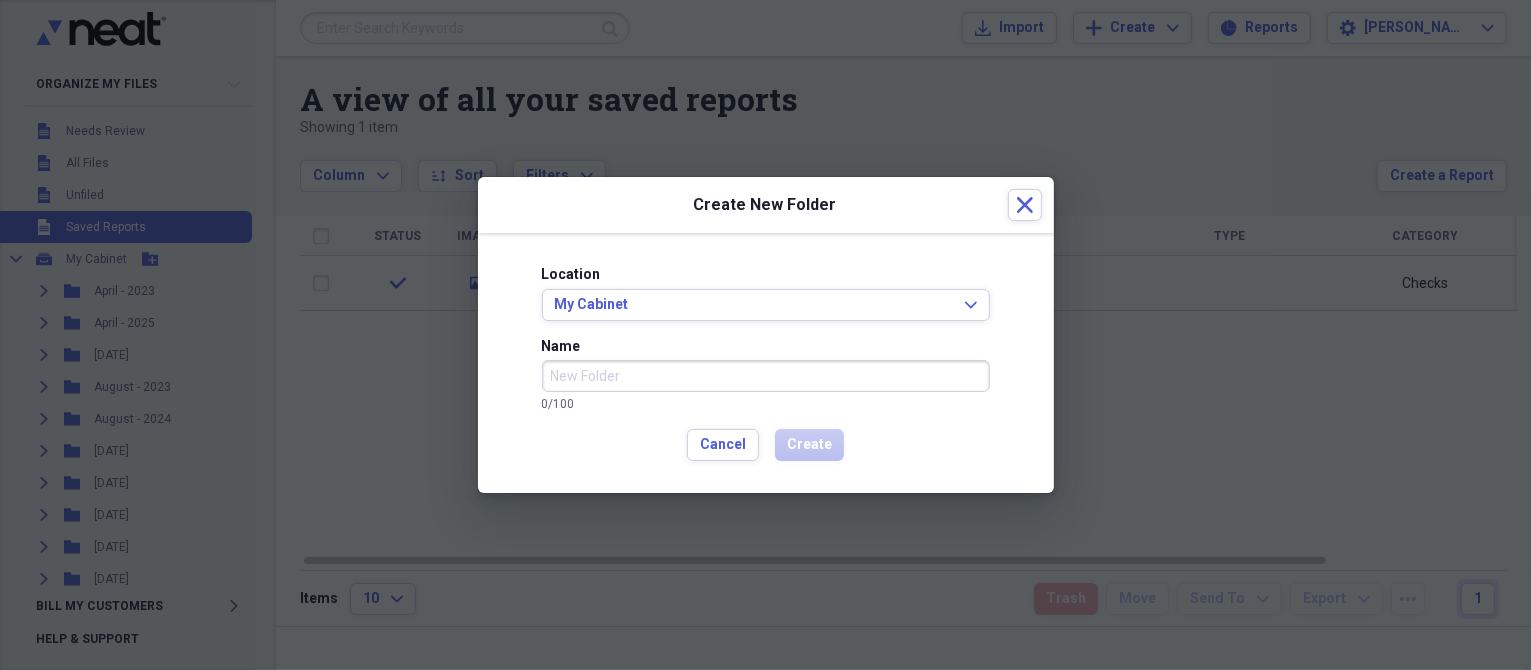 click on "Name" at bounding box center [766, 376] 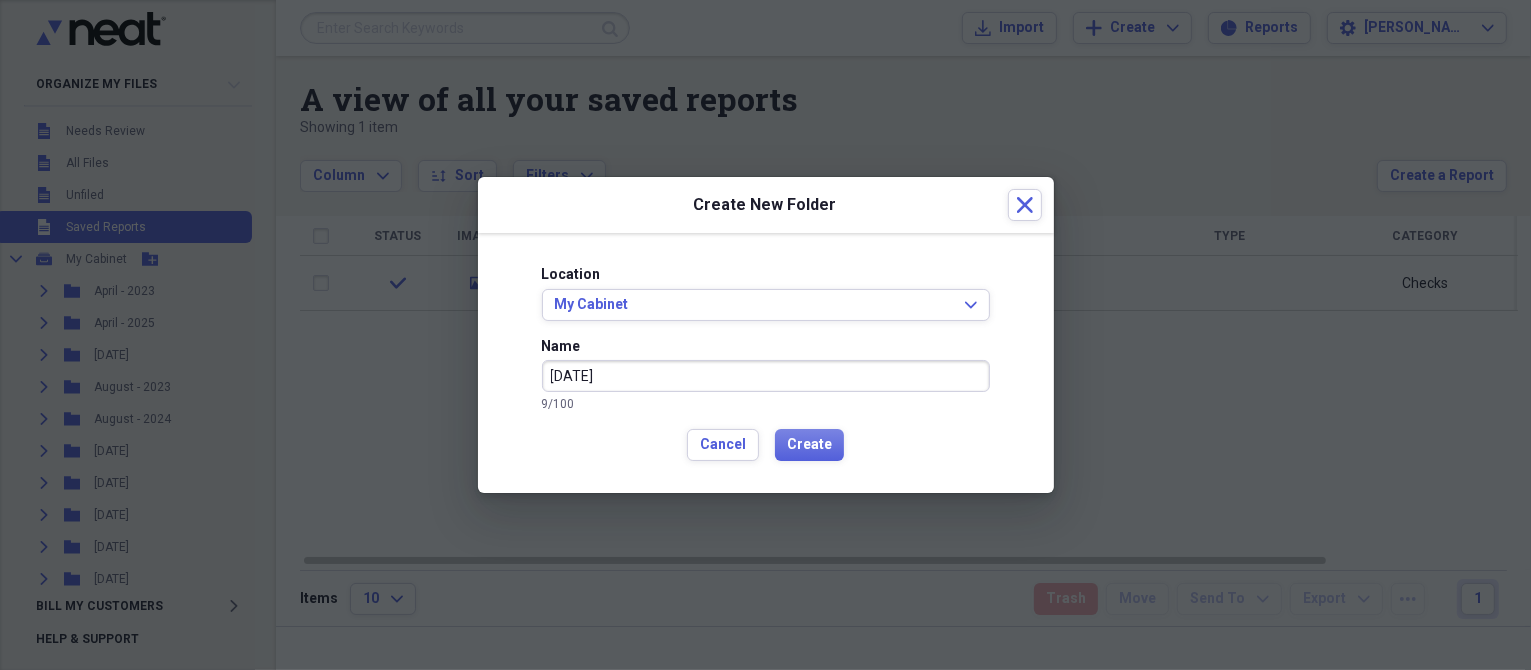 type on "[DATE]" 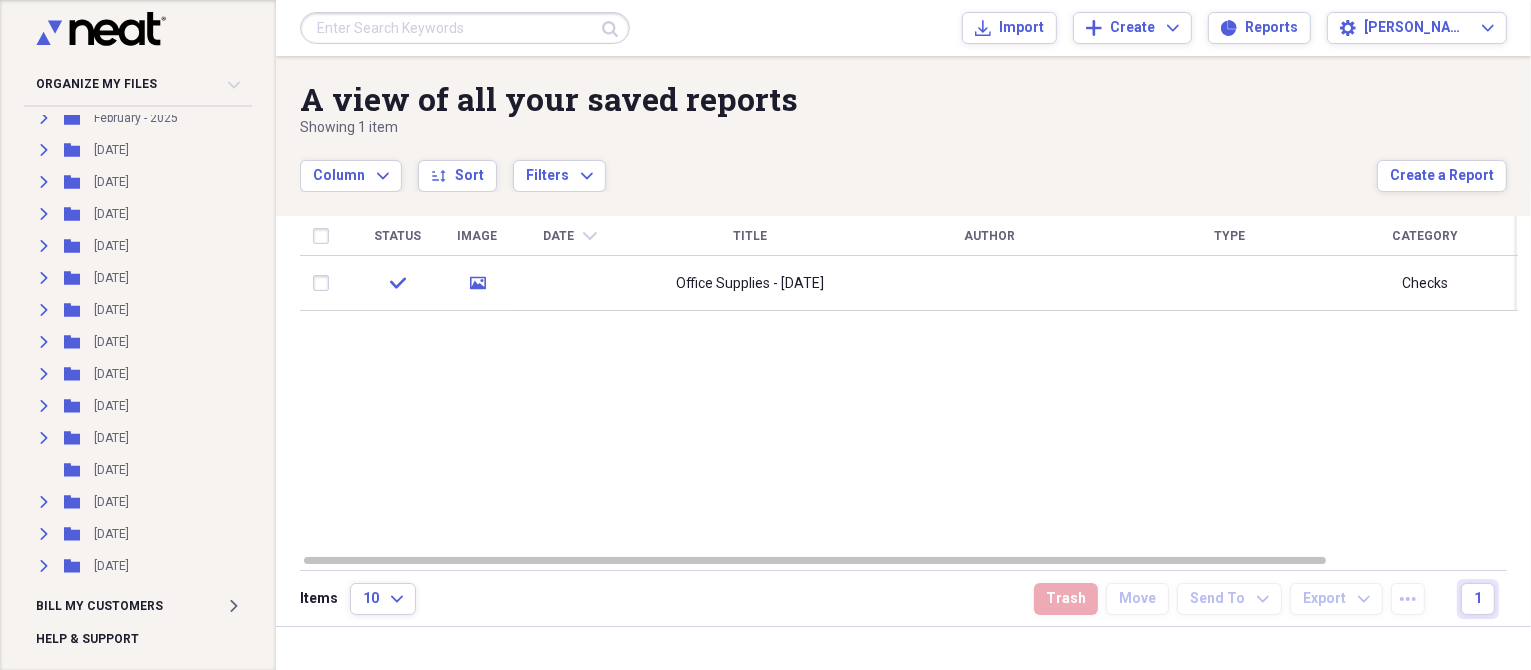 scroll, scrollTop: 500, scrollLeft: 0, axis: vertical 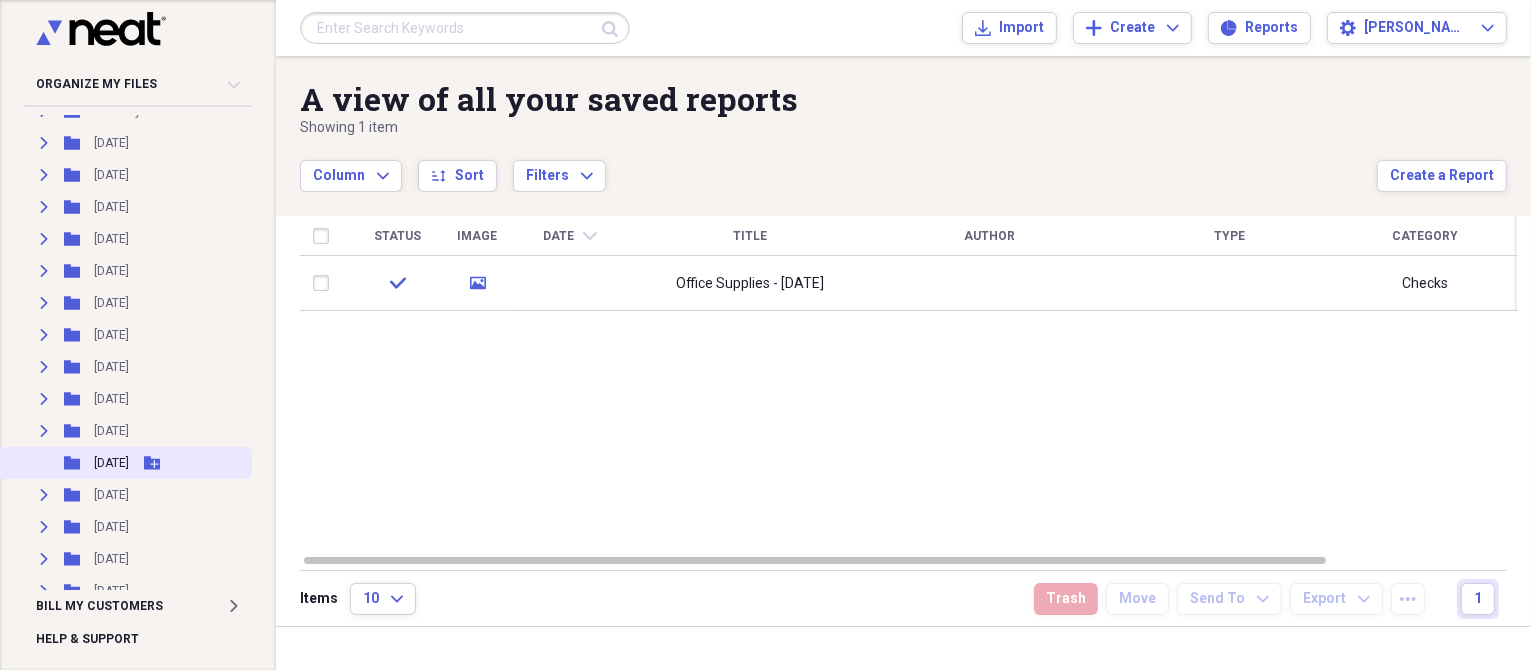 click 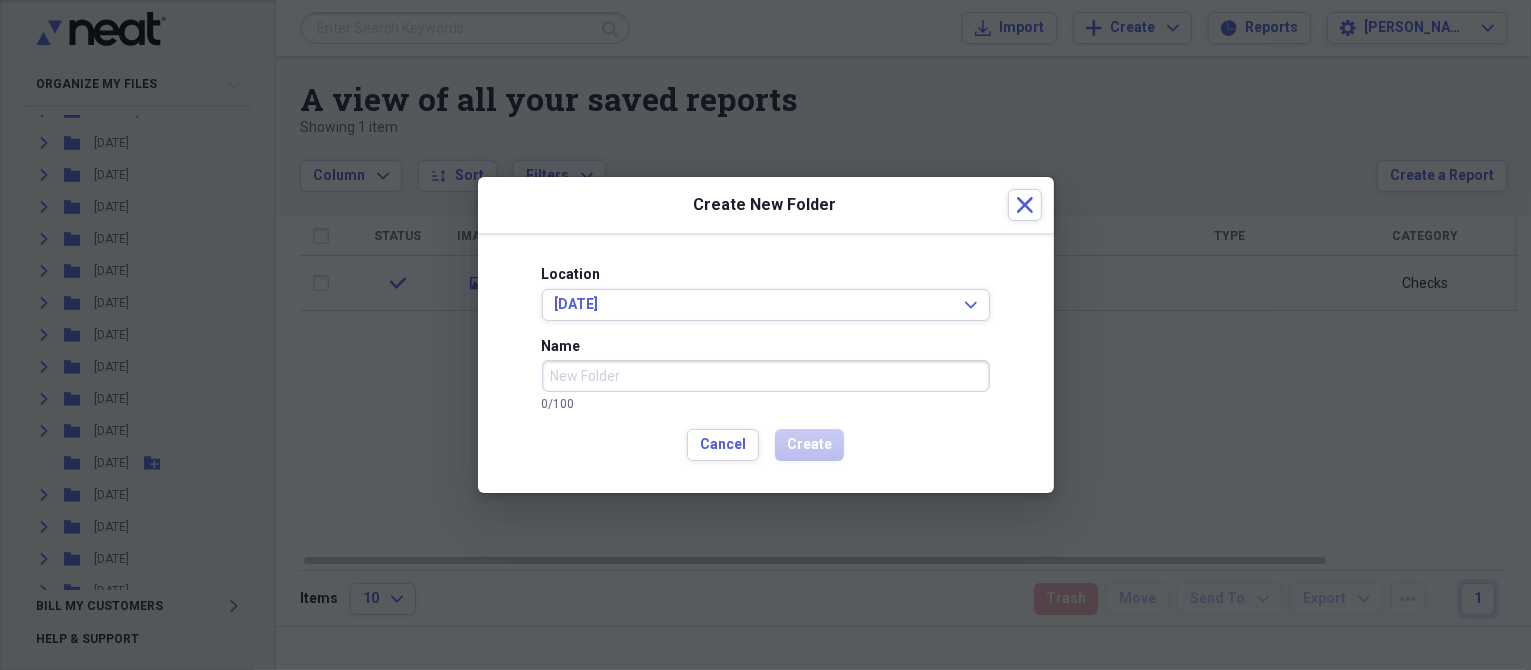click on "Name" at bounding box center (766, 376) 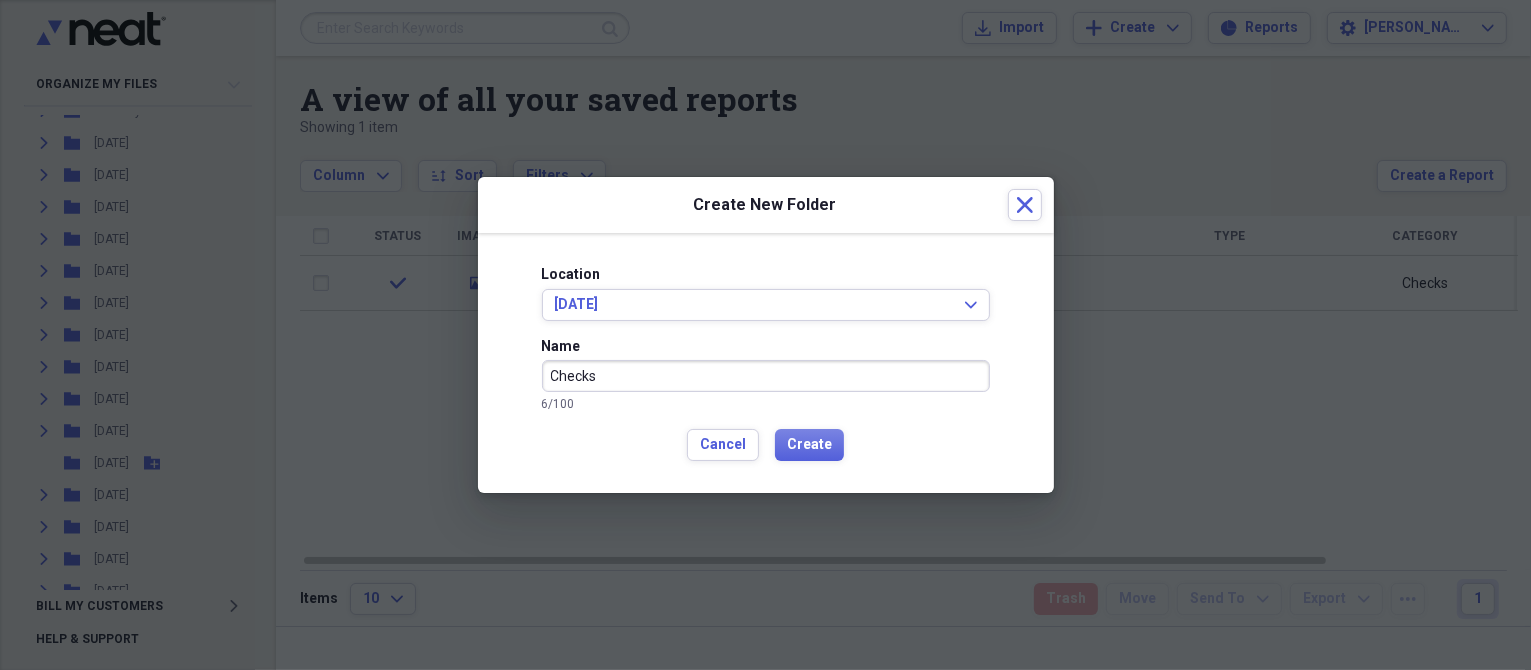 type on "Checks" 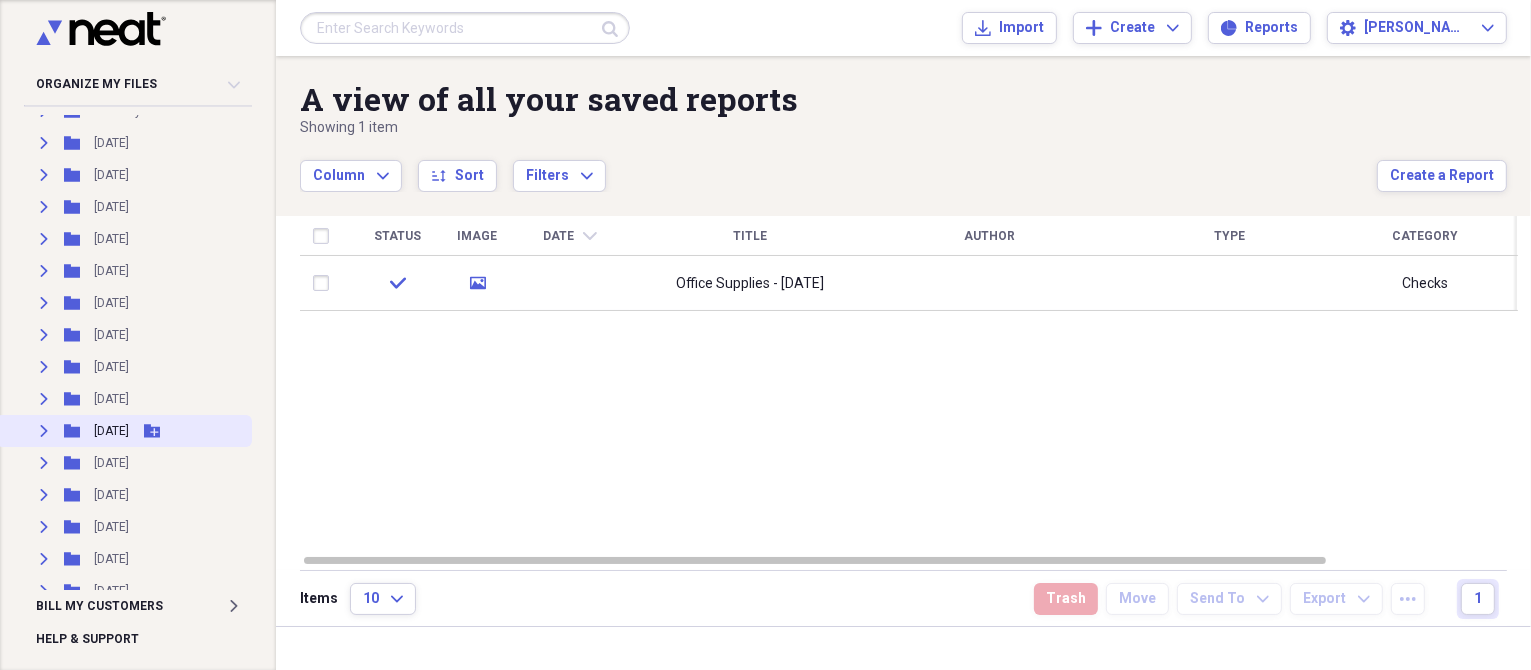 click on "Add Folder" 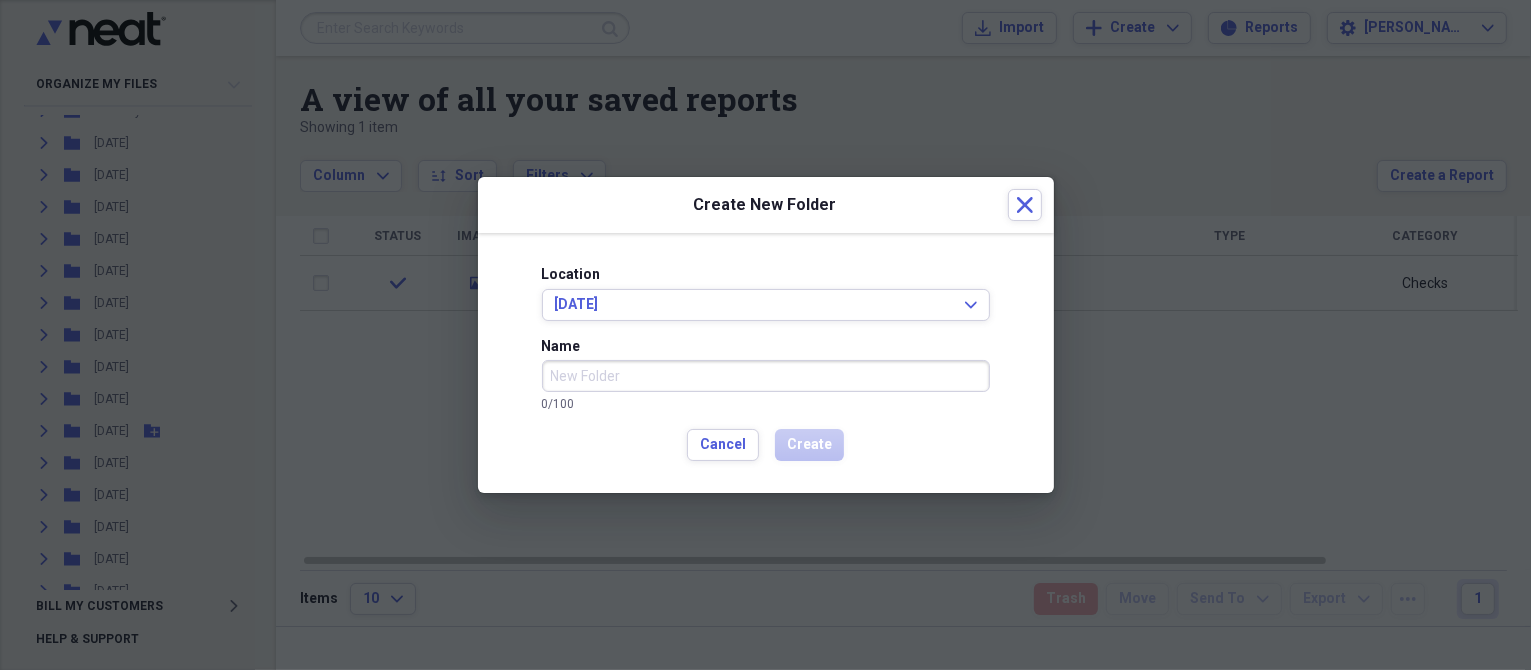 click on "Name" at bounding box center [766, 376] 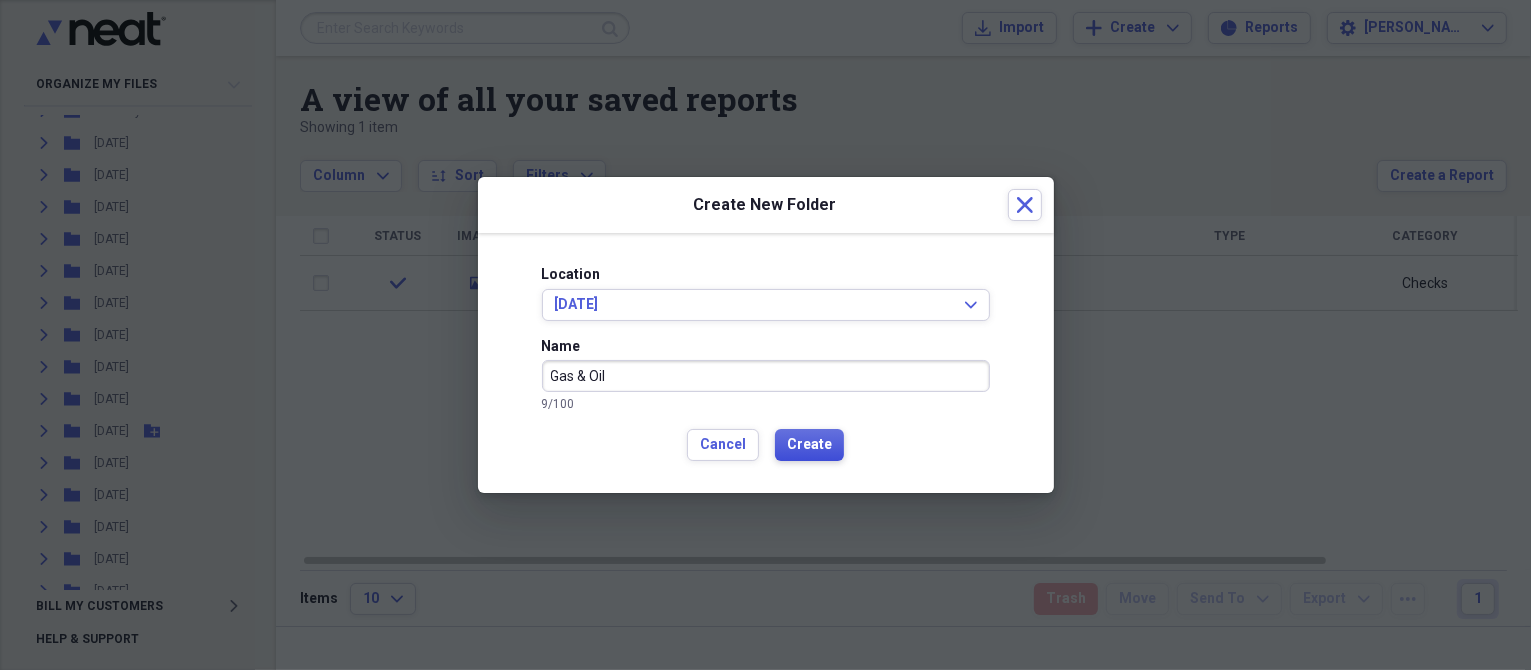 type on "Gas & Oil" 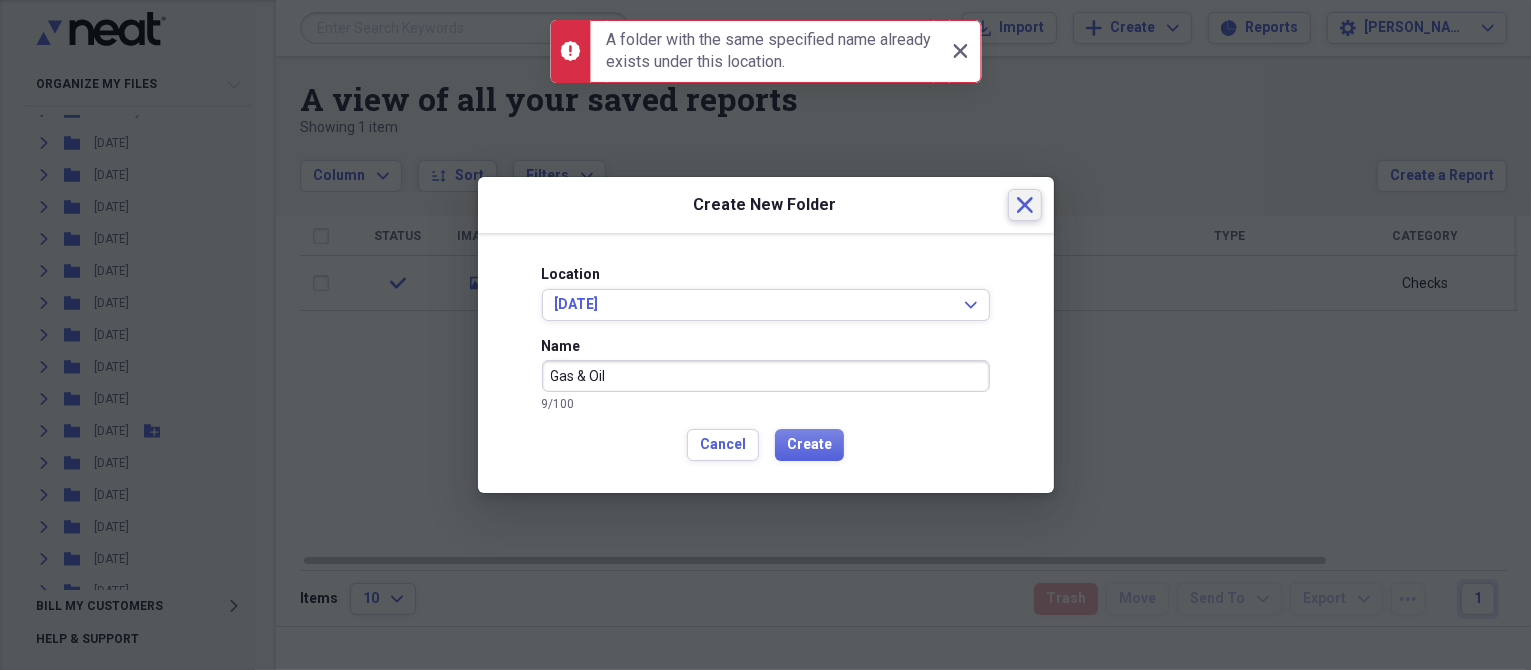 click on "Close" 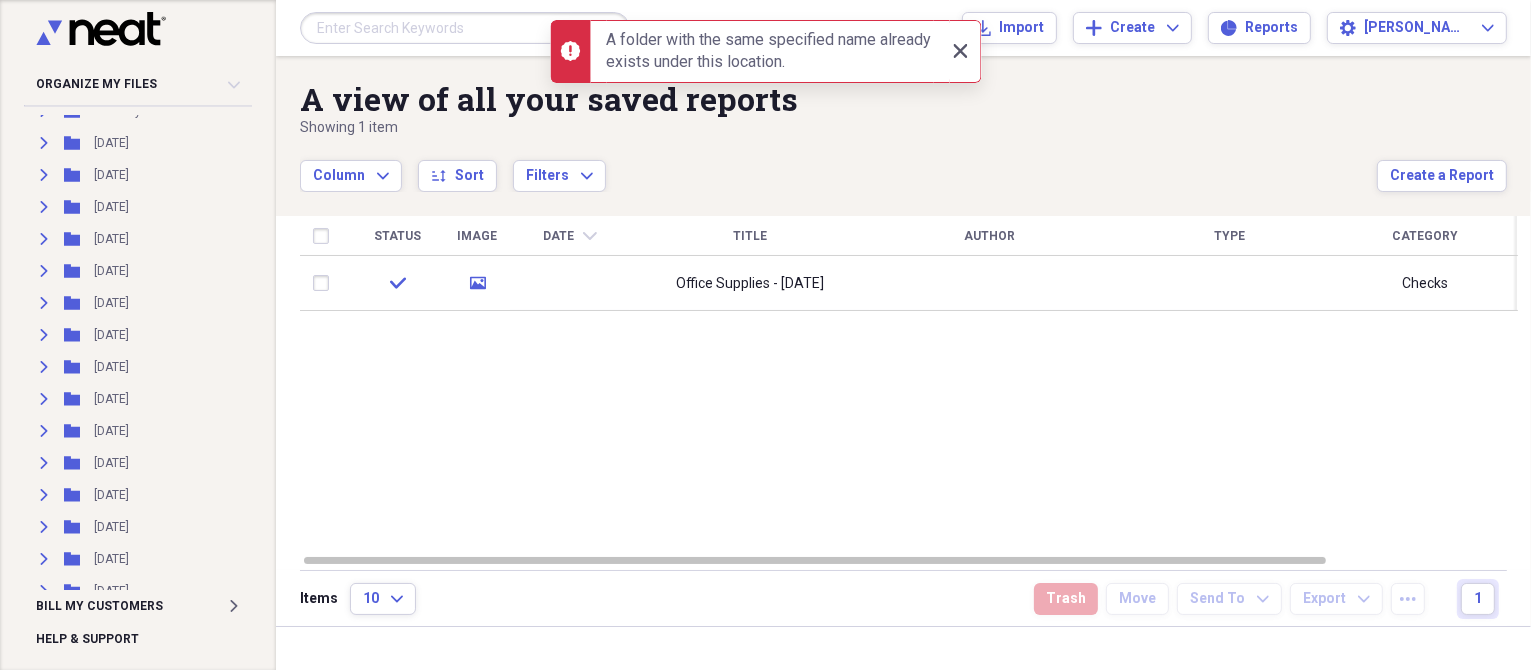 click on "Close" 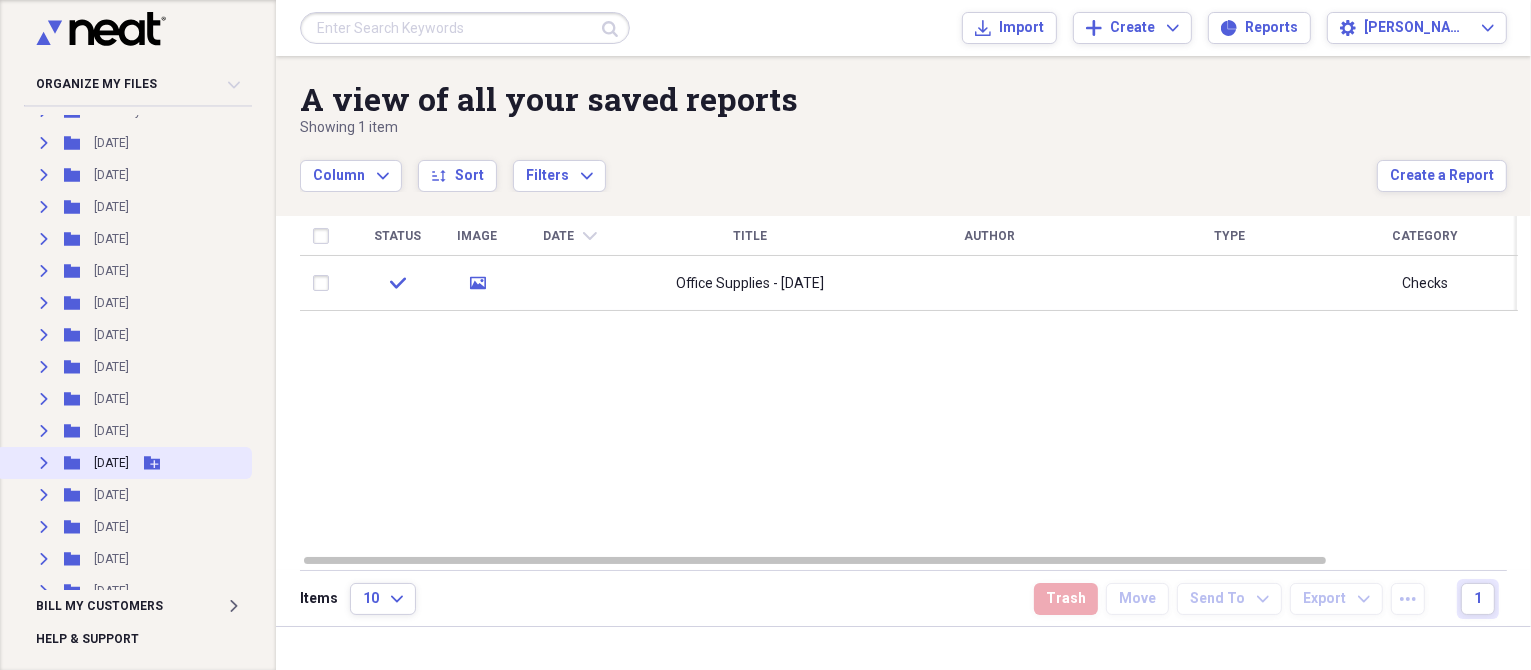click on "Expand" 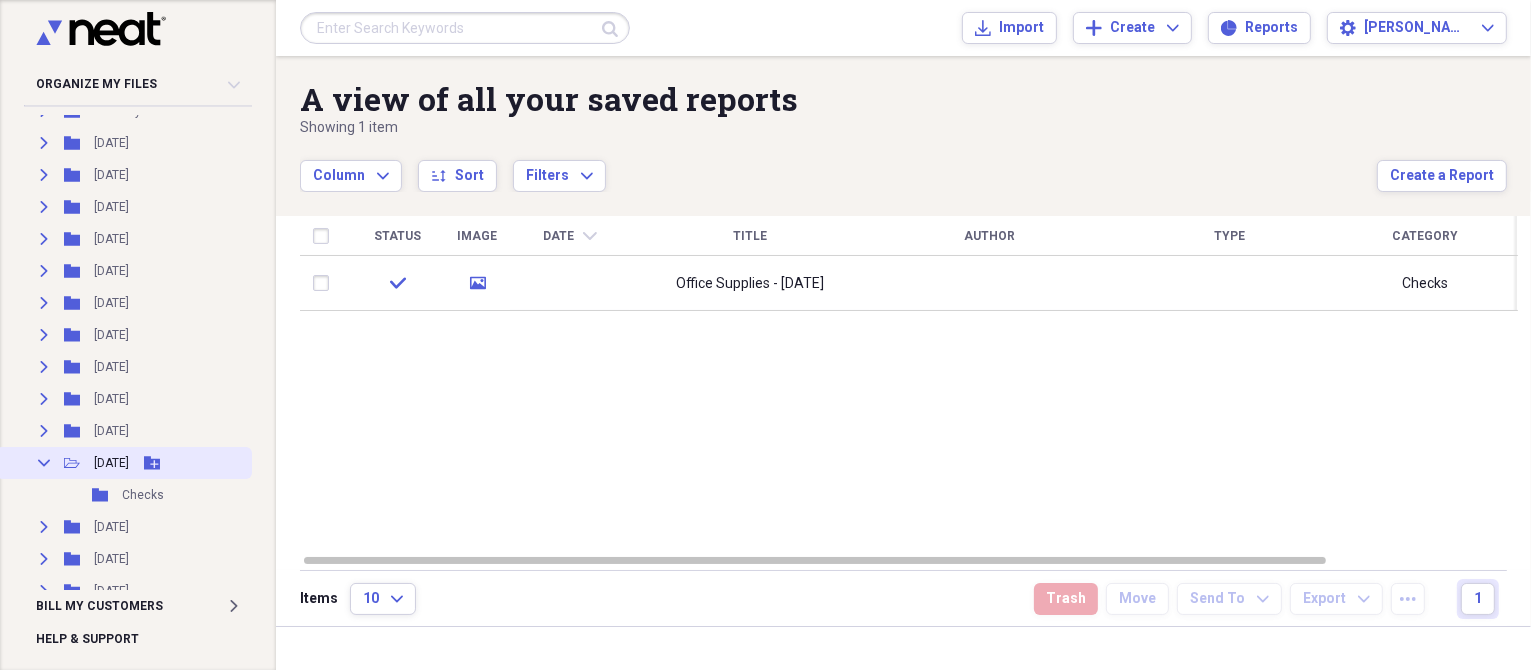click on "Add Folder" 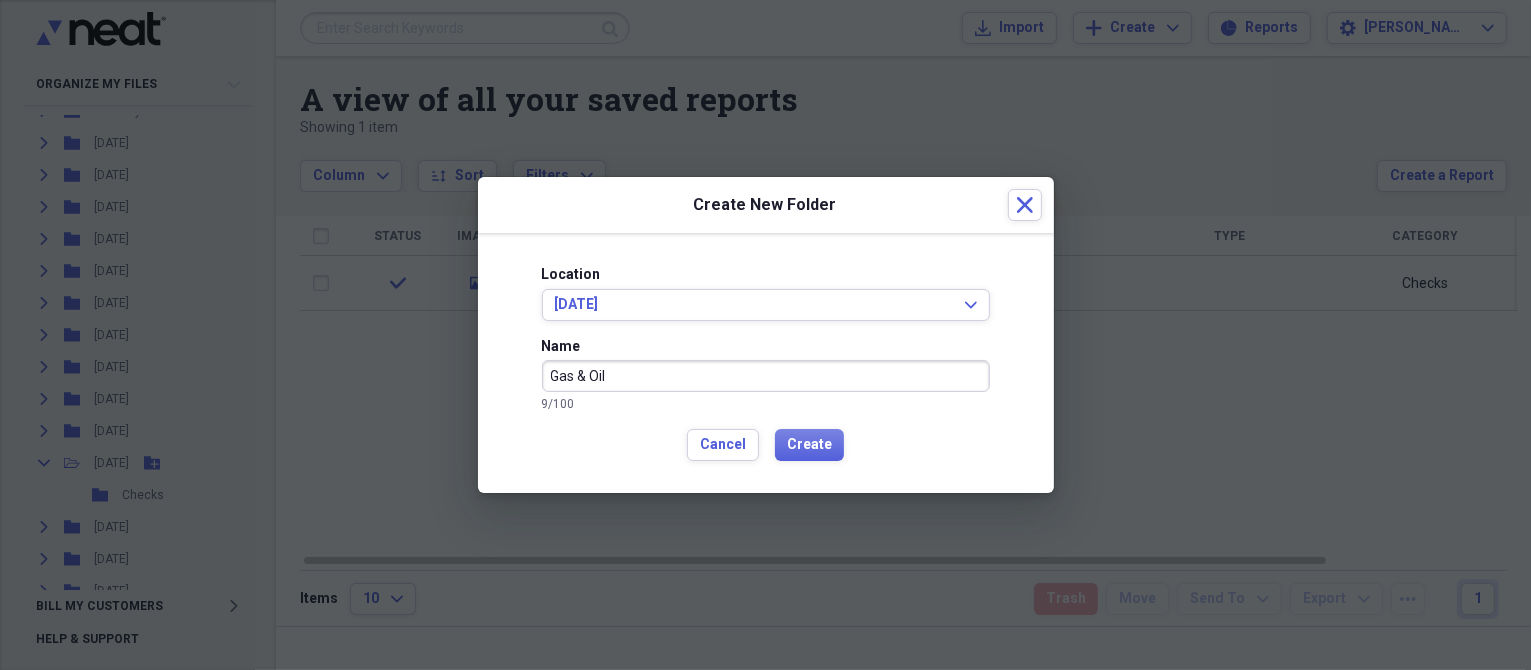 type on "Gas & Oil" 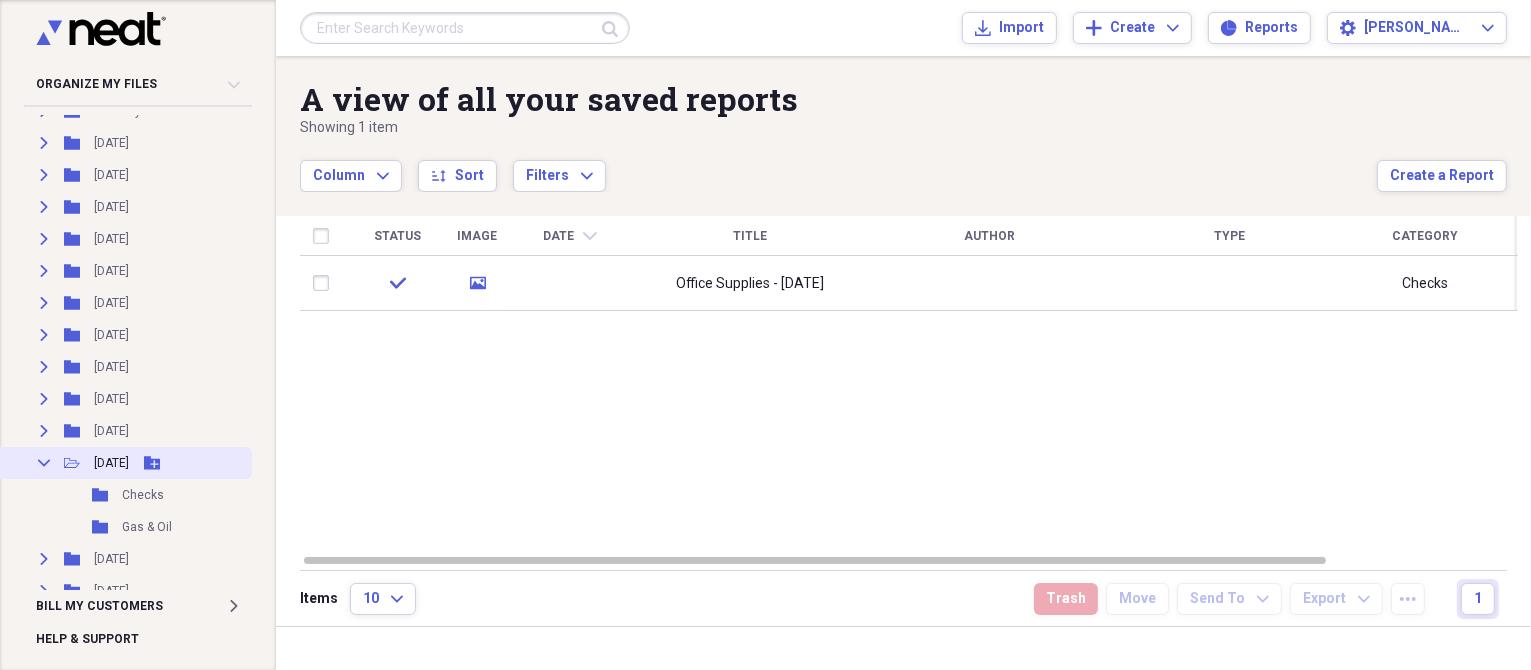 click 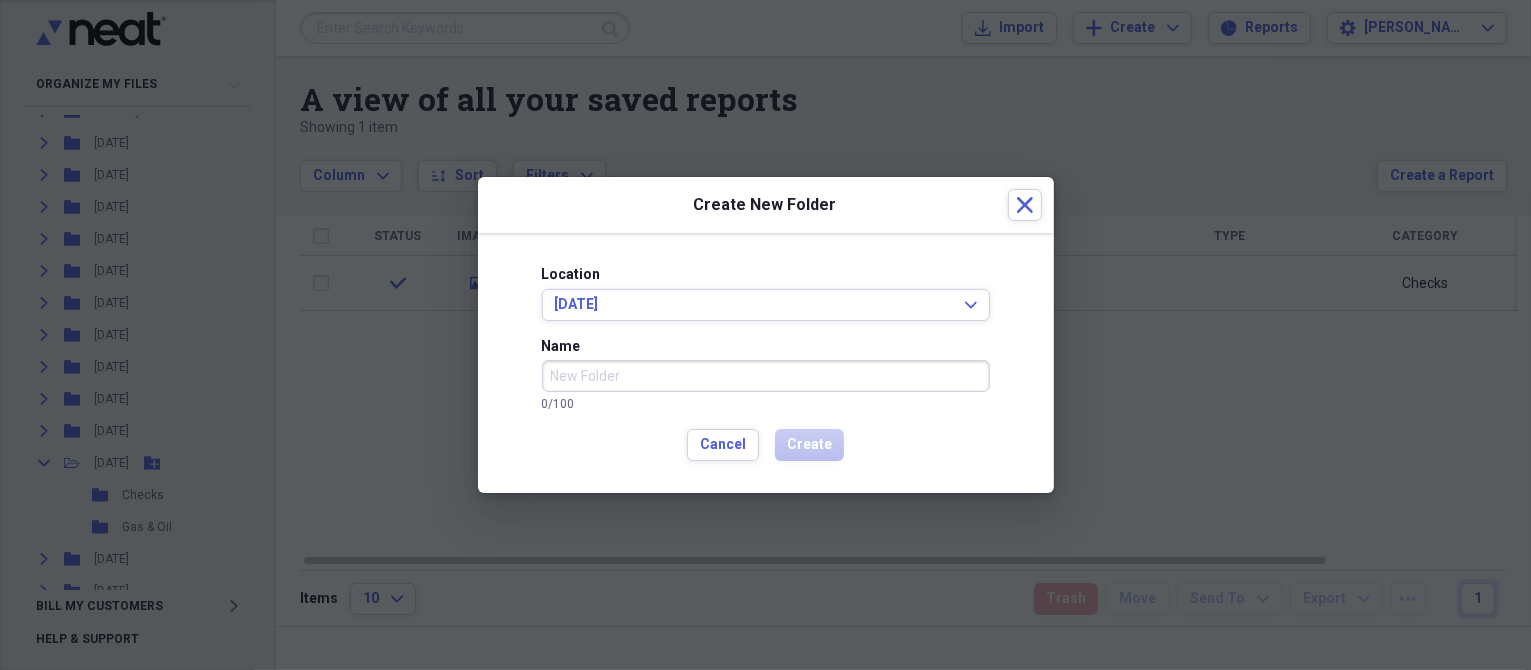 click on "Name" at bounding box center (766, 376) 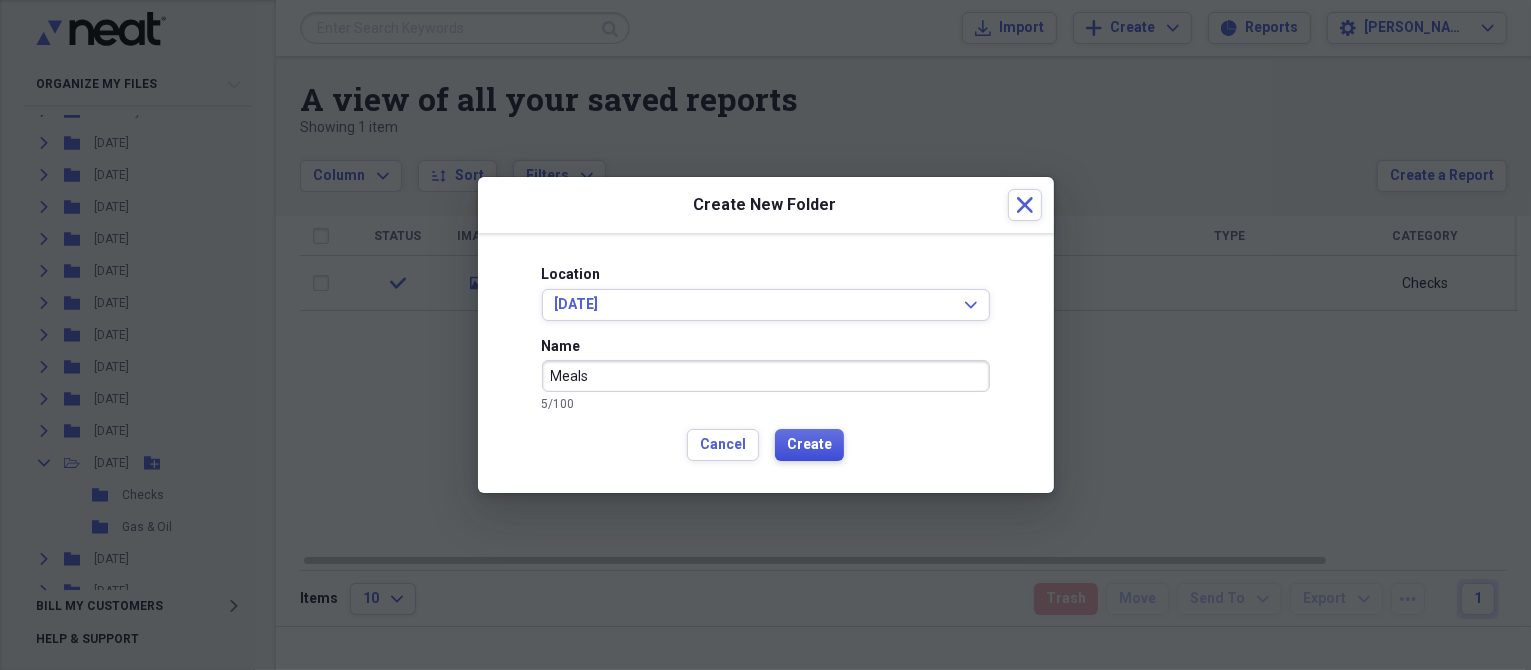 type on "Meals" 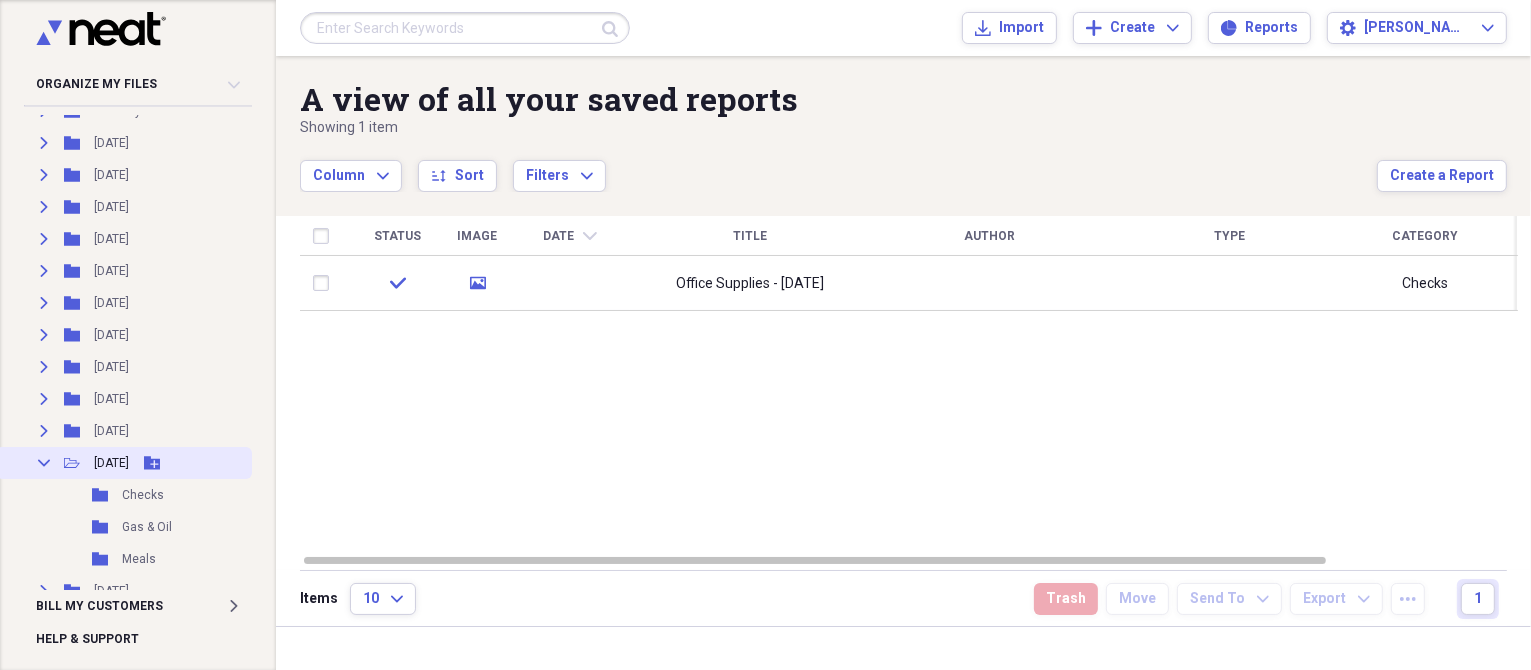click 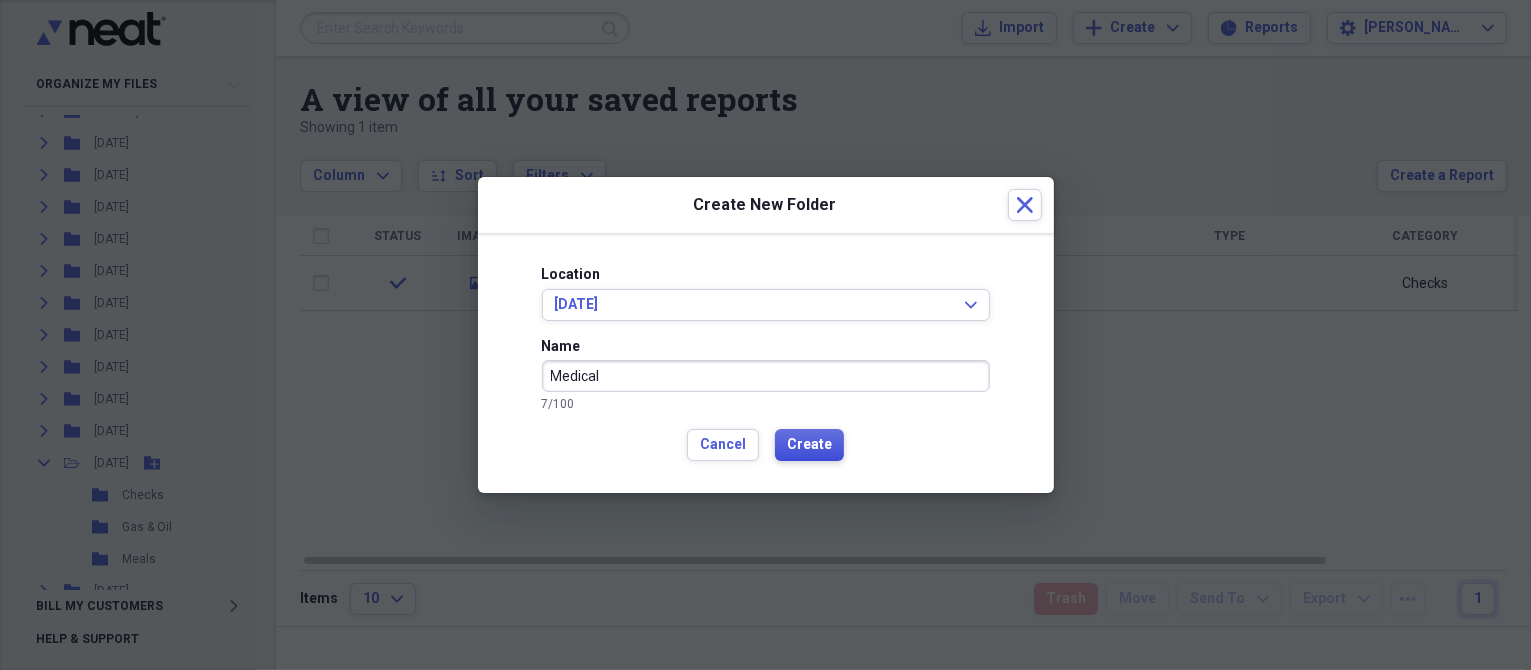 type on "Medical" 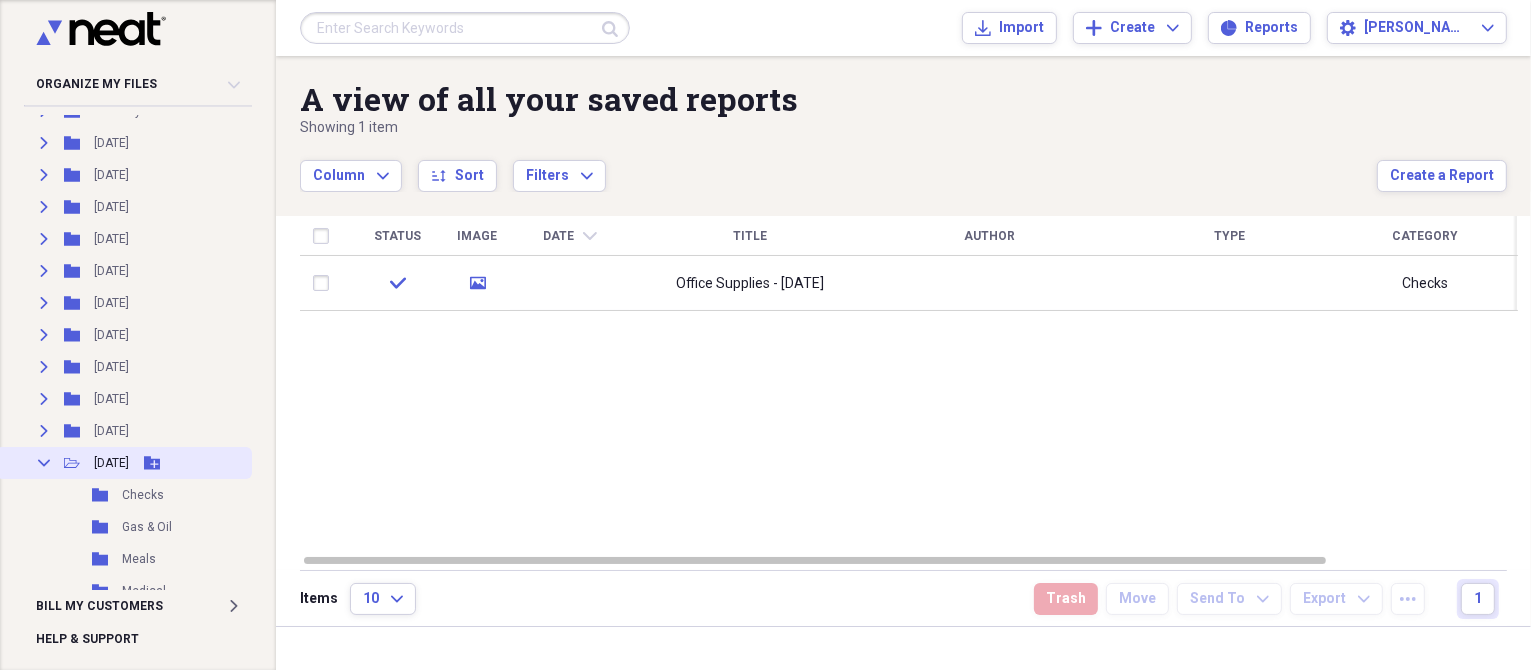 click on "Add Folder" 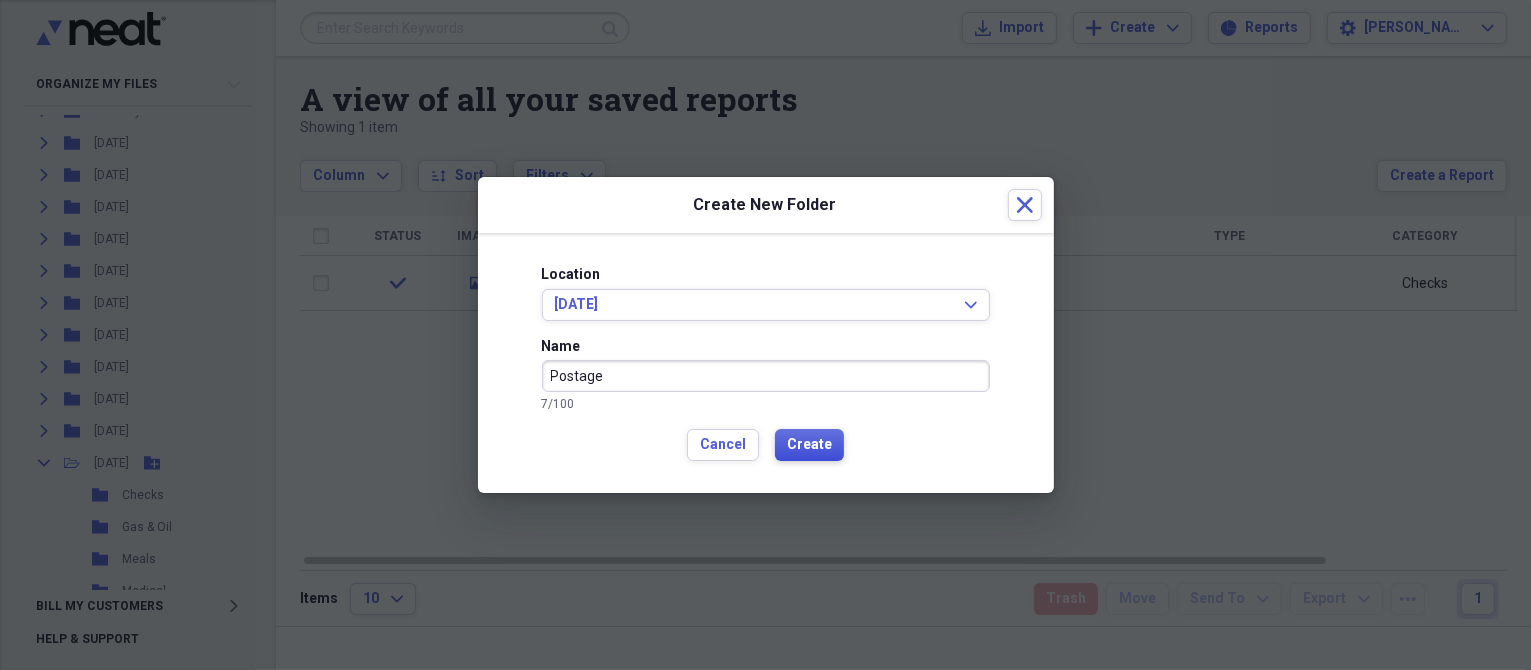 type on "Postage" 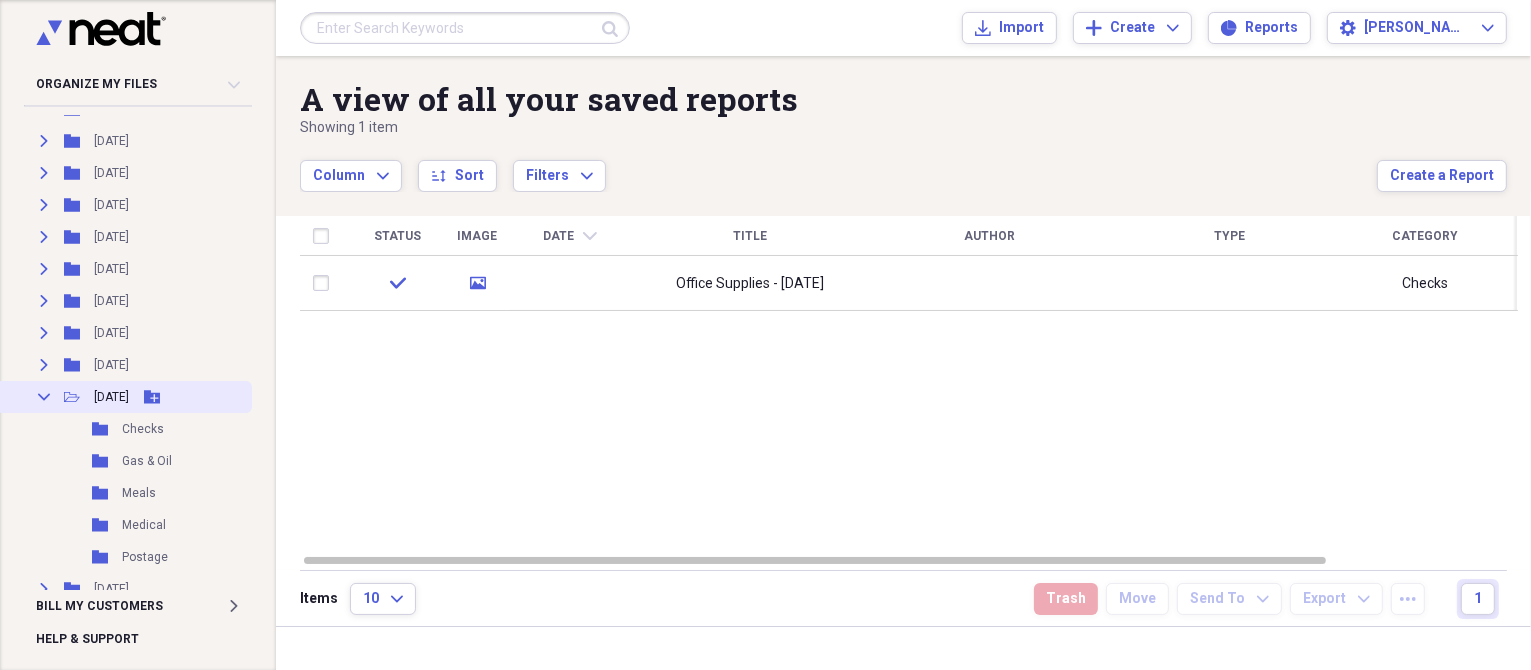 scroll, scrollTop: 600, scrollLeft: 0, axis: vertical 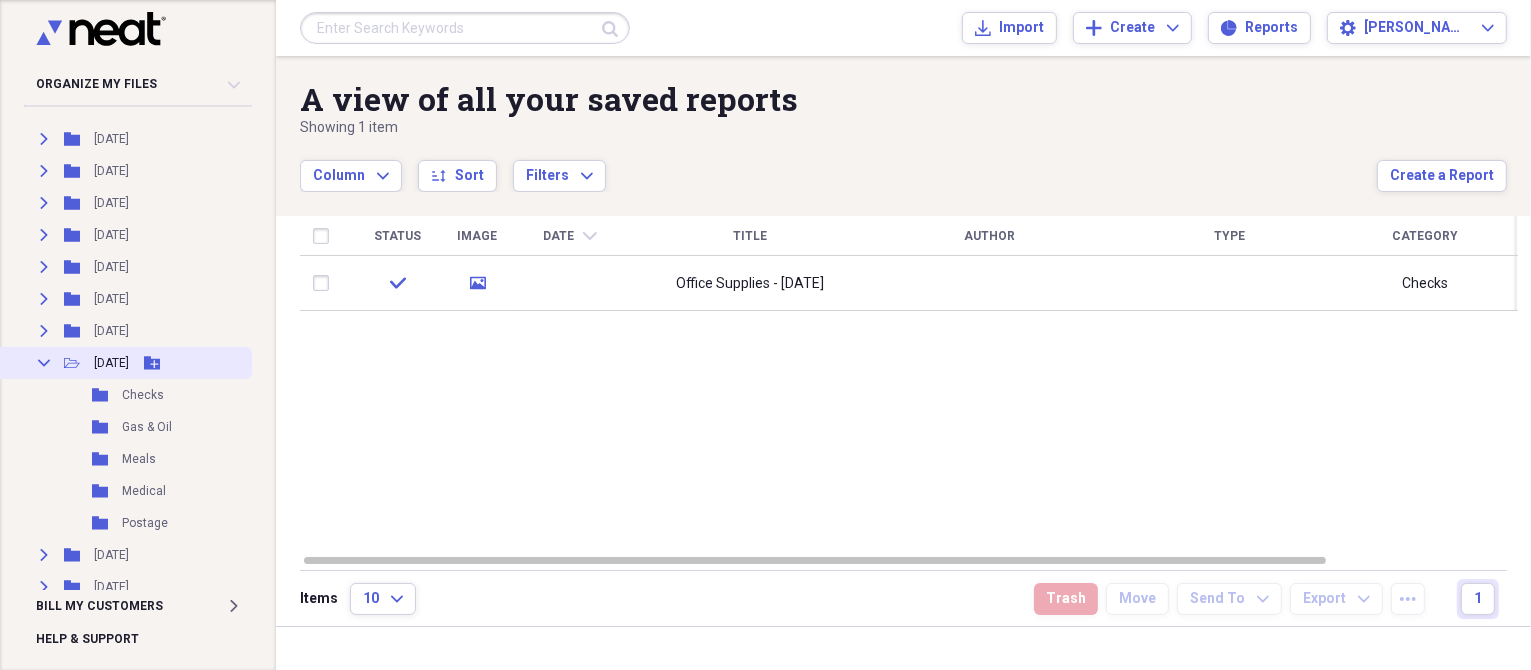 click 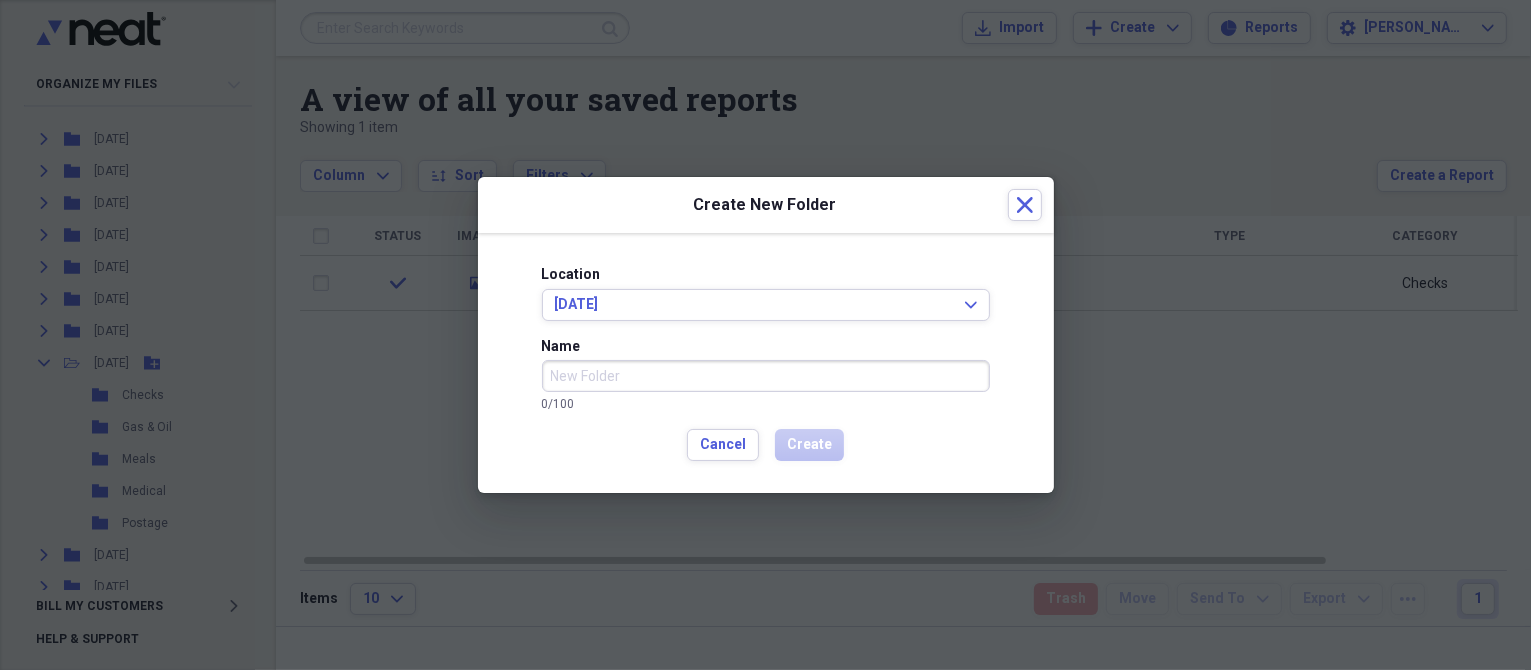 click on "Name" at bounding box center [766, 376] 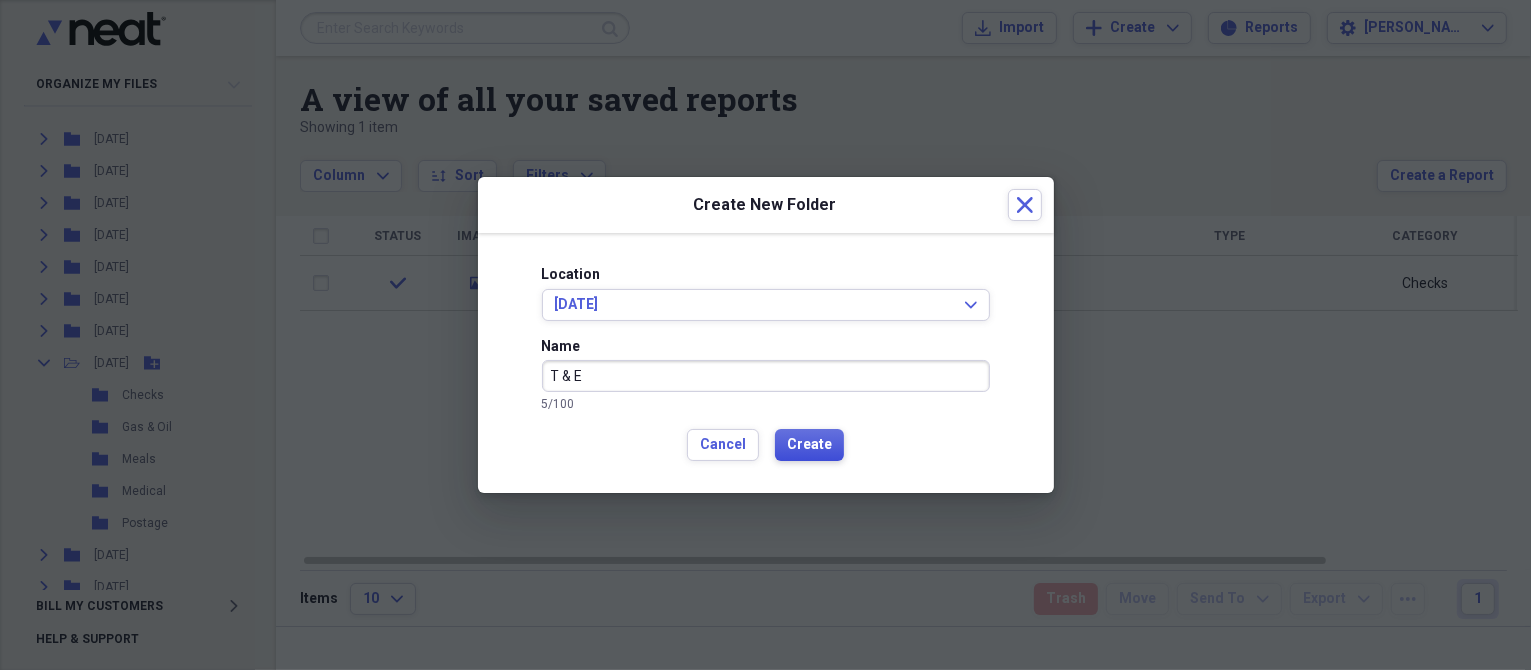 type on "T & E" 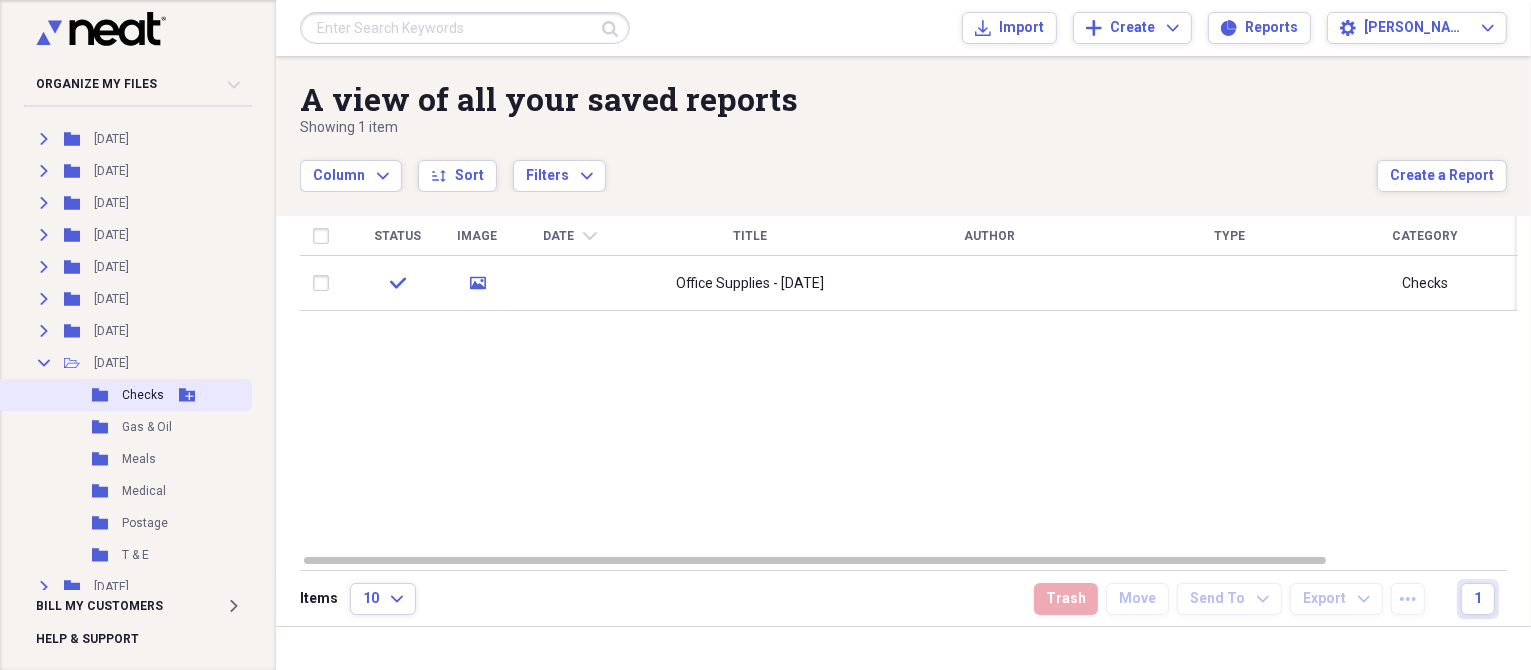 click on "Add Folder" 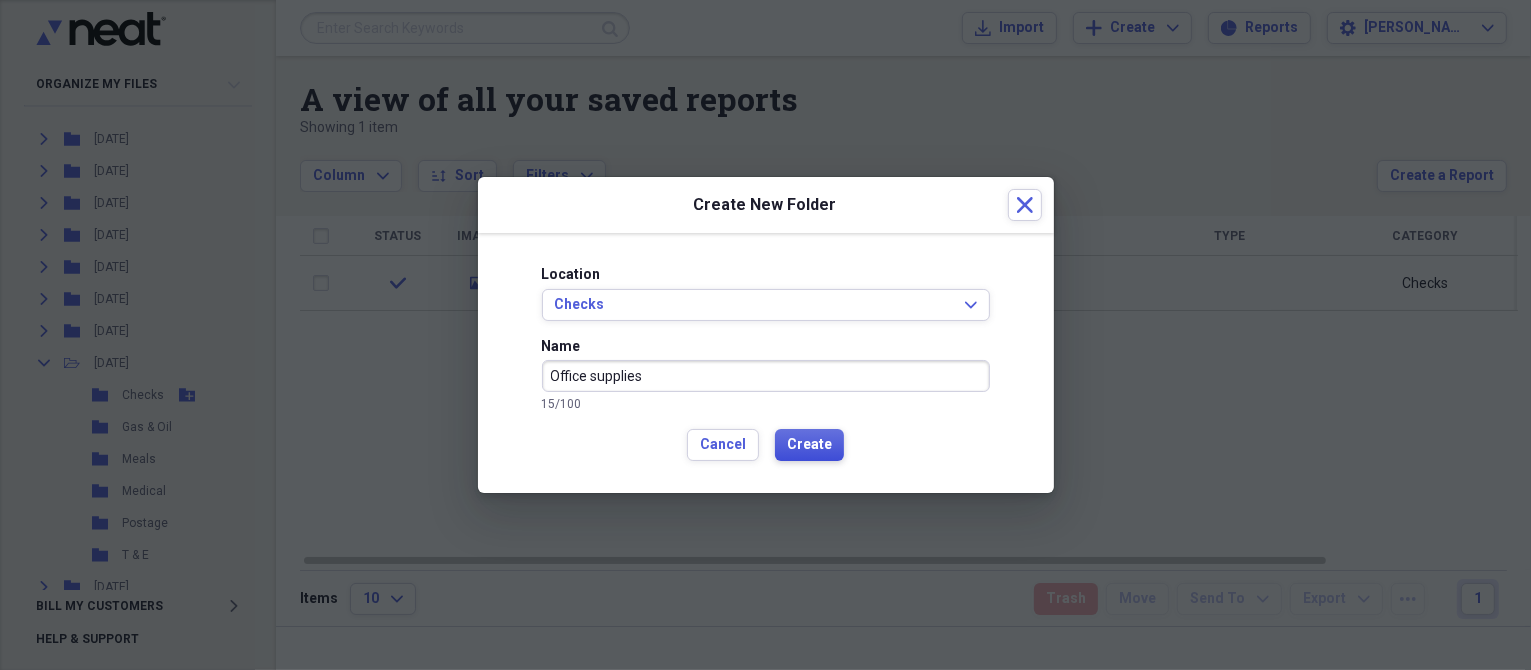 type on "Office supplies" 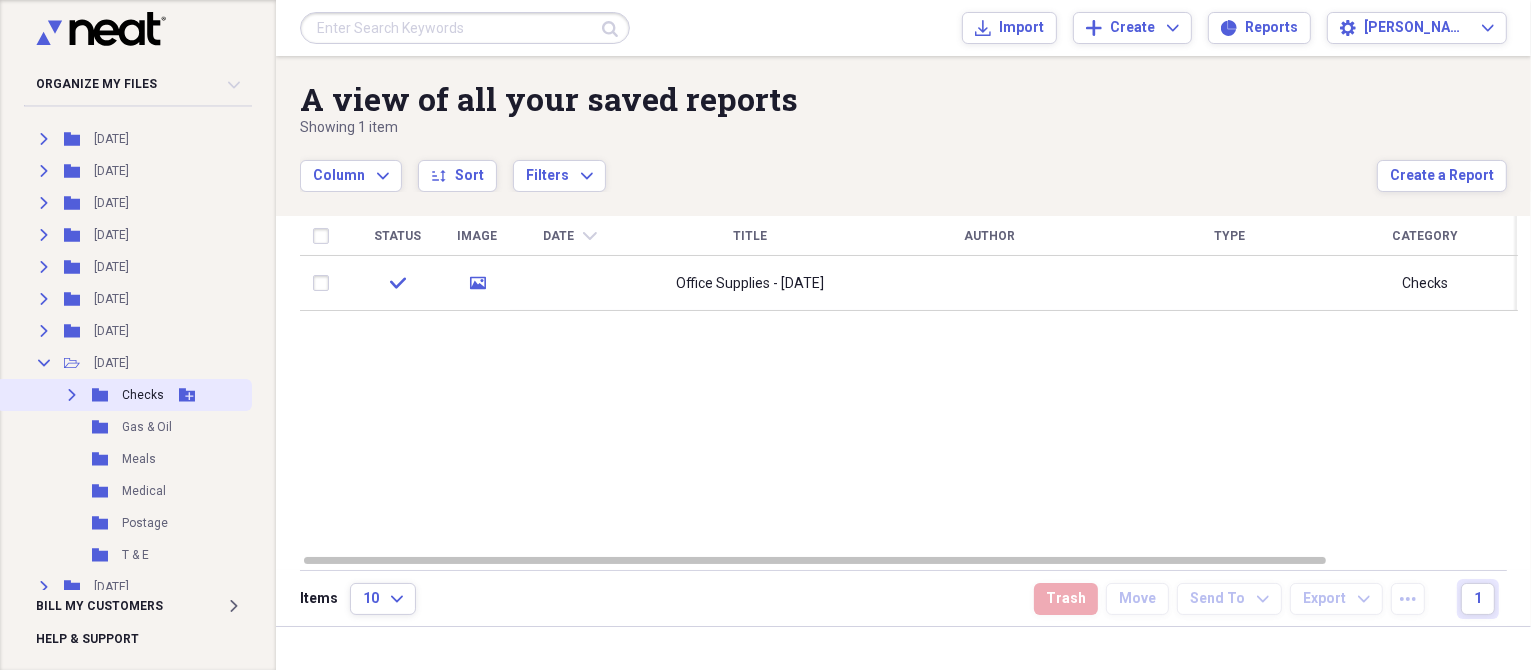 click on "Checks" at bounding box center [143, 395] 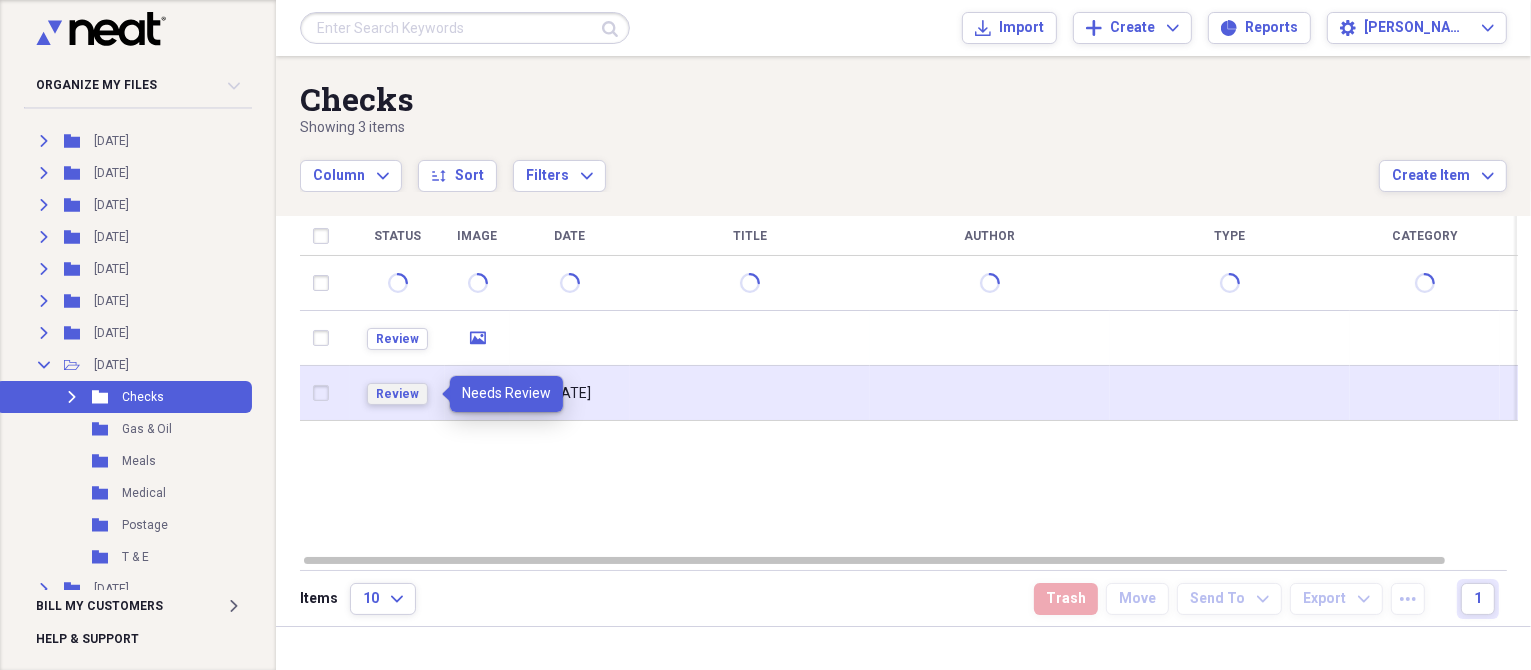 click on "Review" at bounding box center [397, 394] 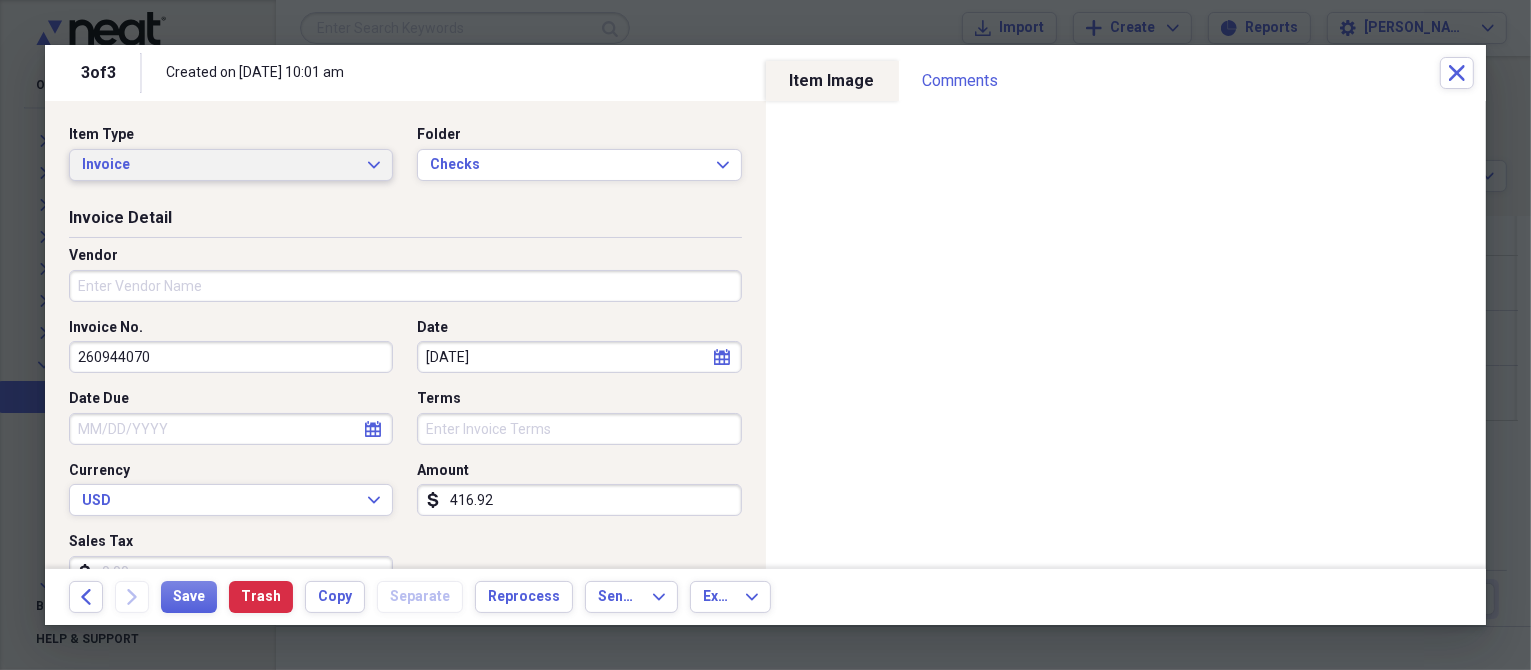 click on "Expand" 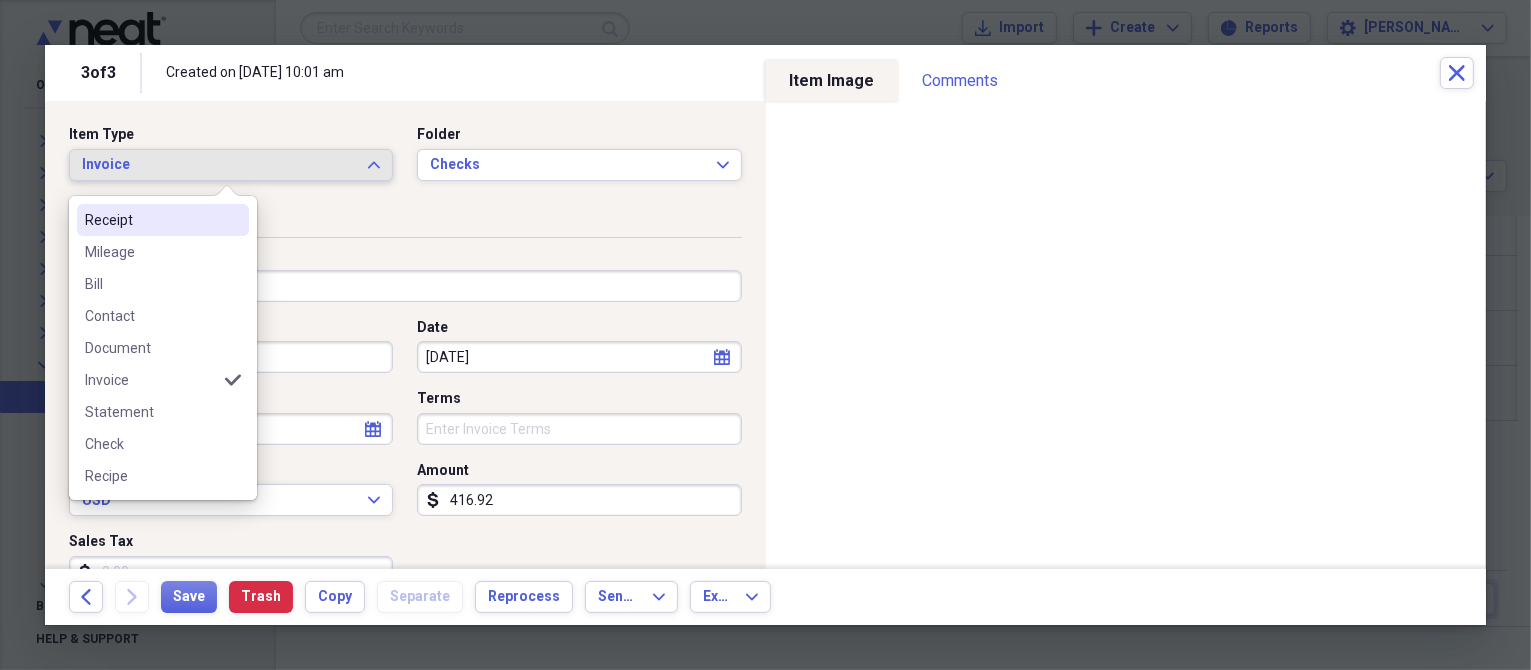 click on "Receipt" at bounding box center (151, 220) 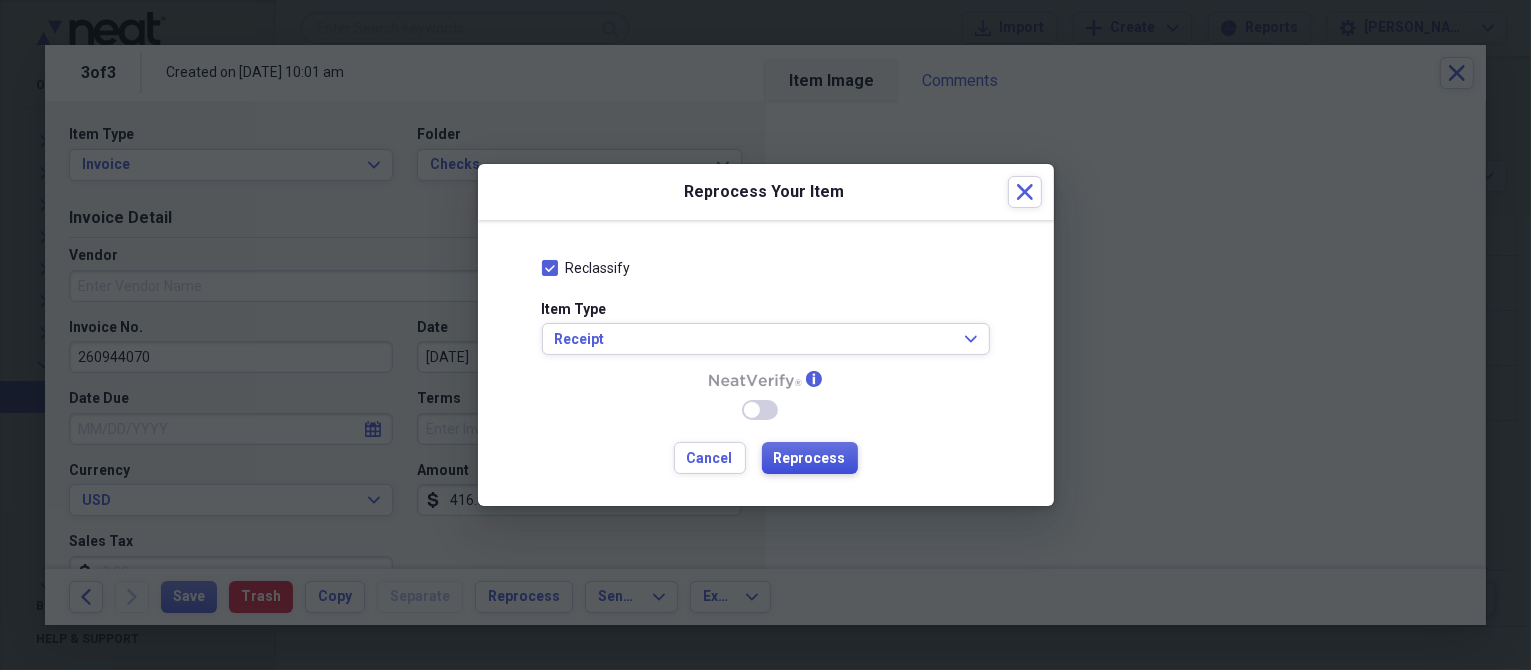 click on "Reprocess" at bounding box center (810, 459) 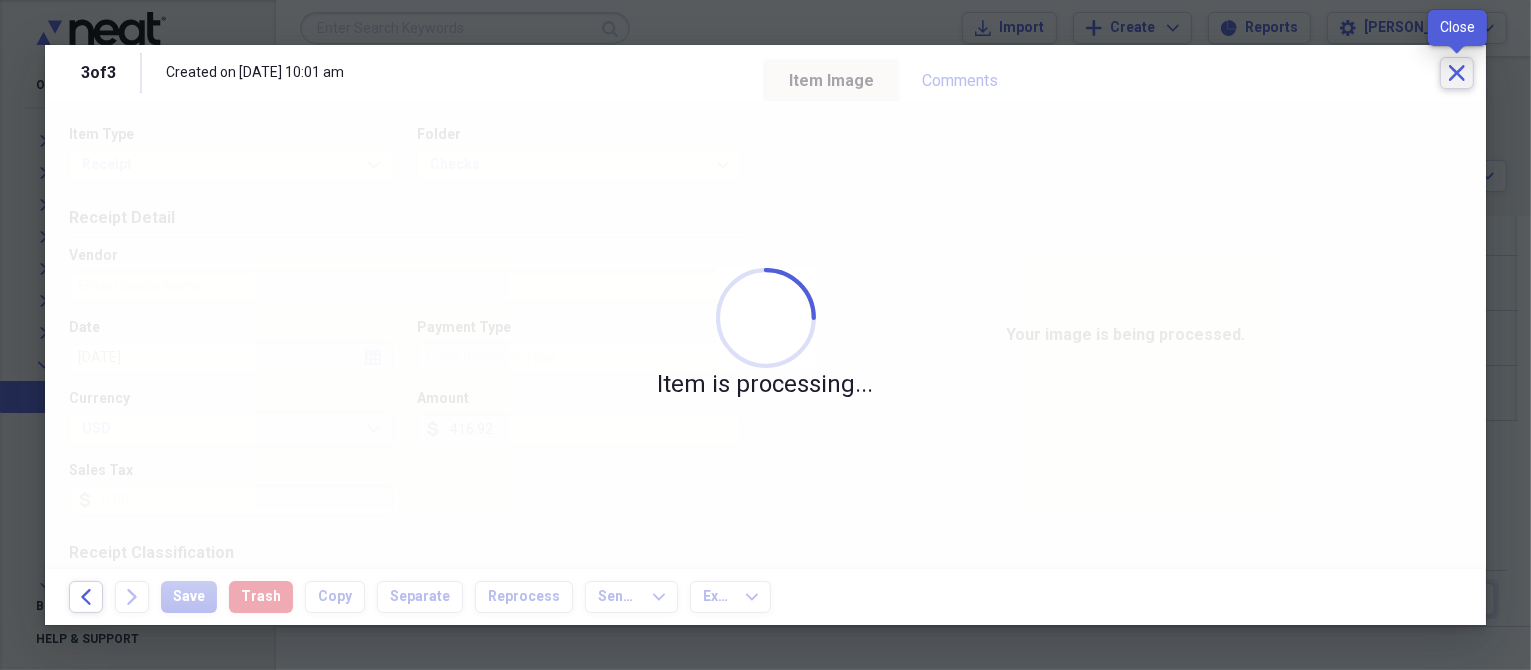 click 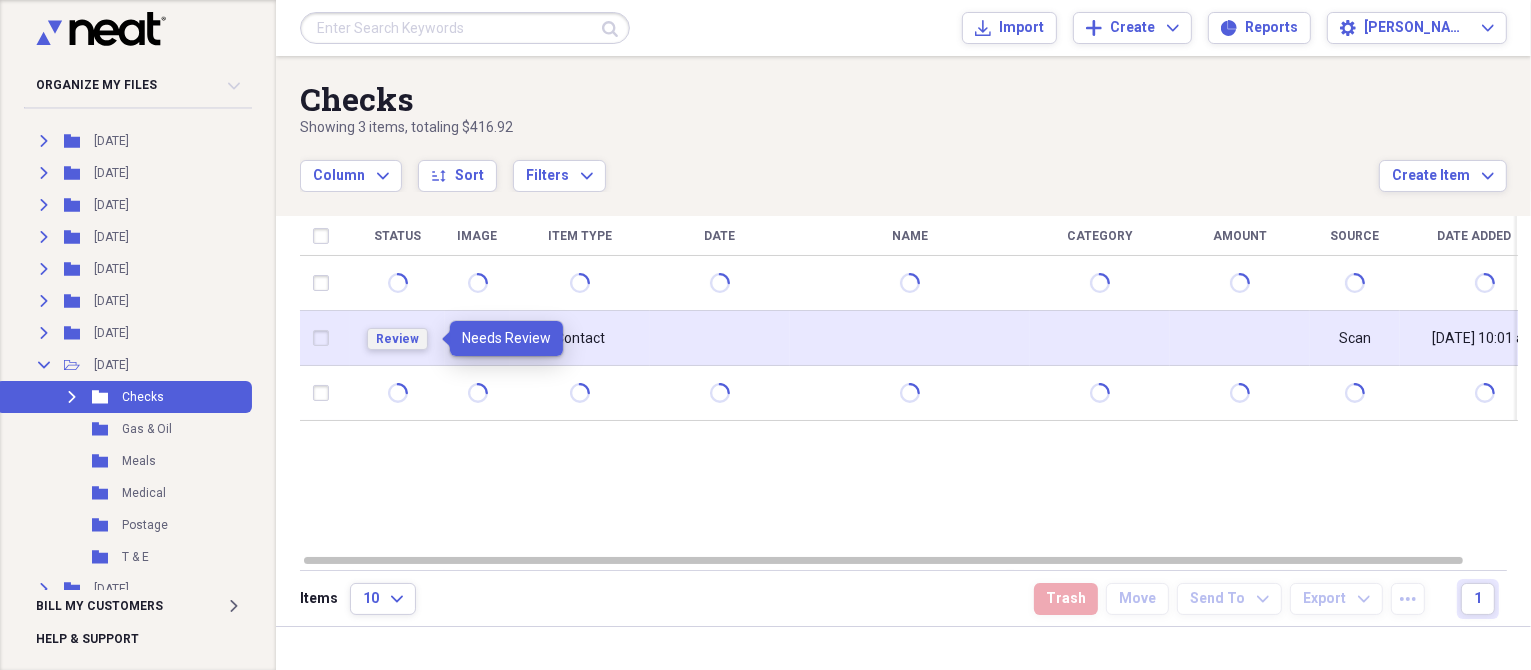 click on "Review" at bounding box center [397, 339] 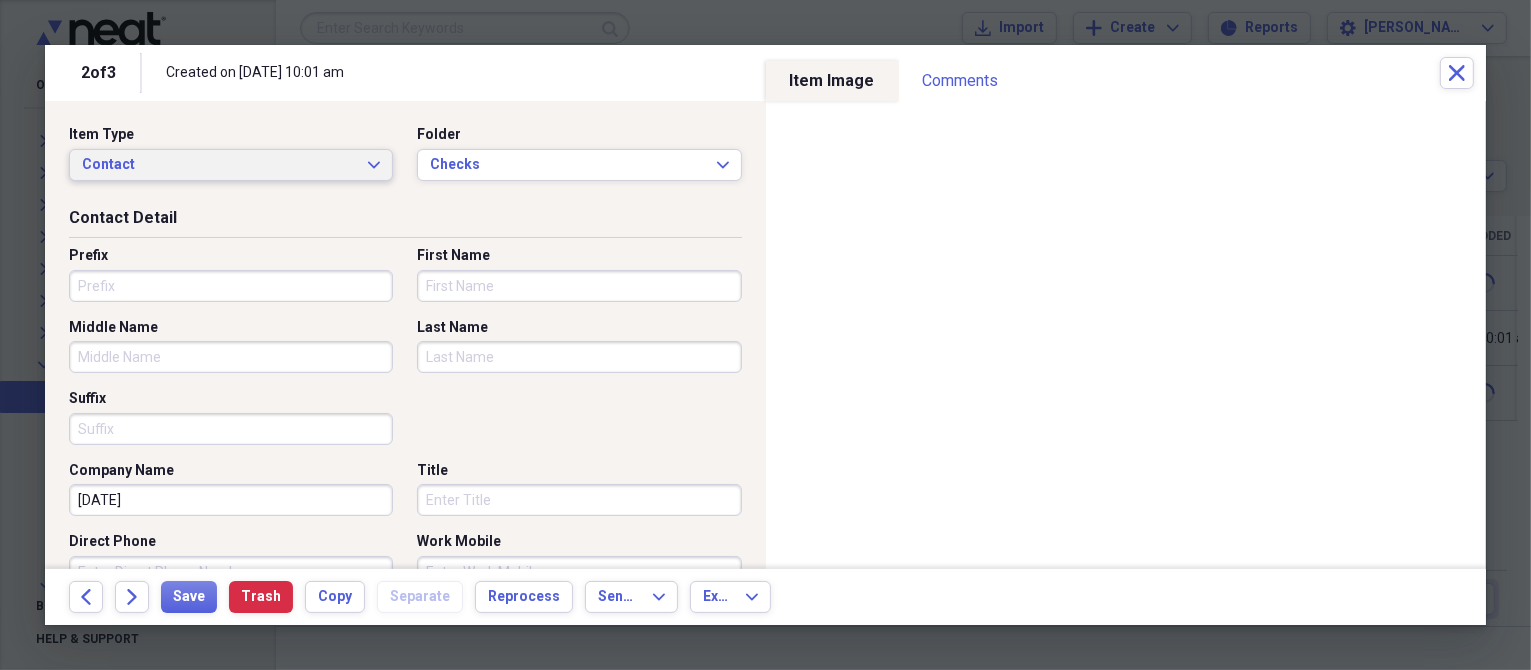 click on "Contact" at bounding box center (219, 165) 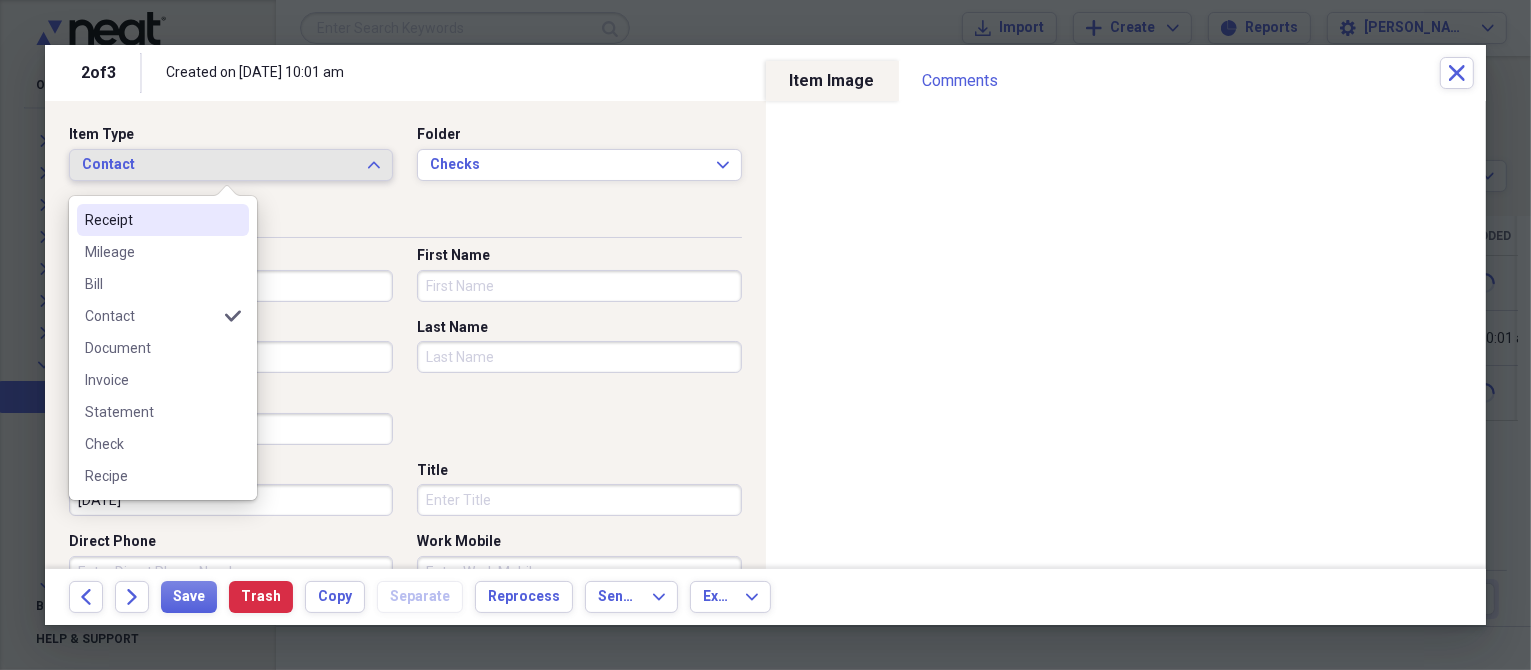click on "Receipt" at bounding box center [151, 220] 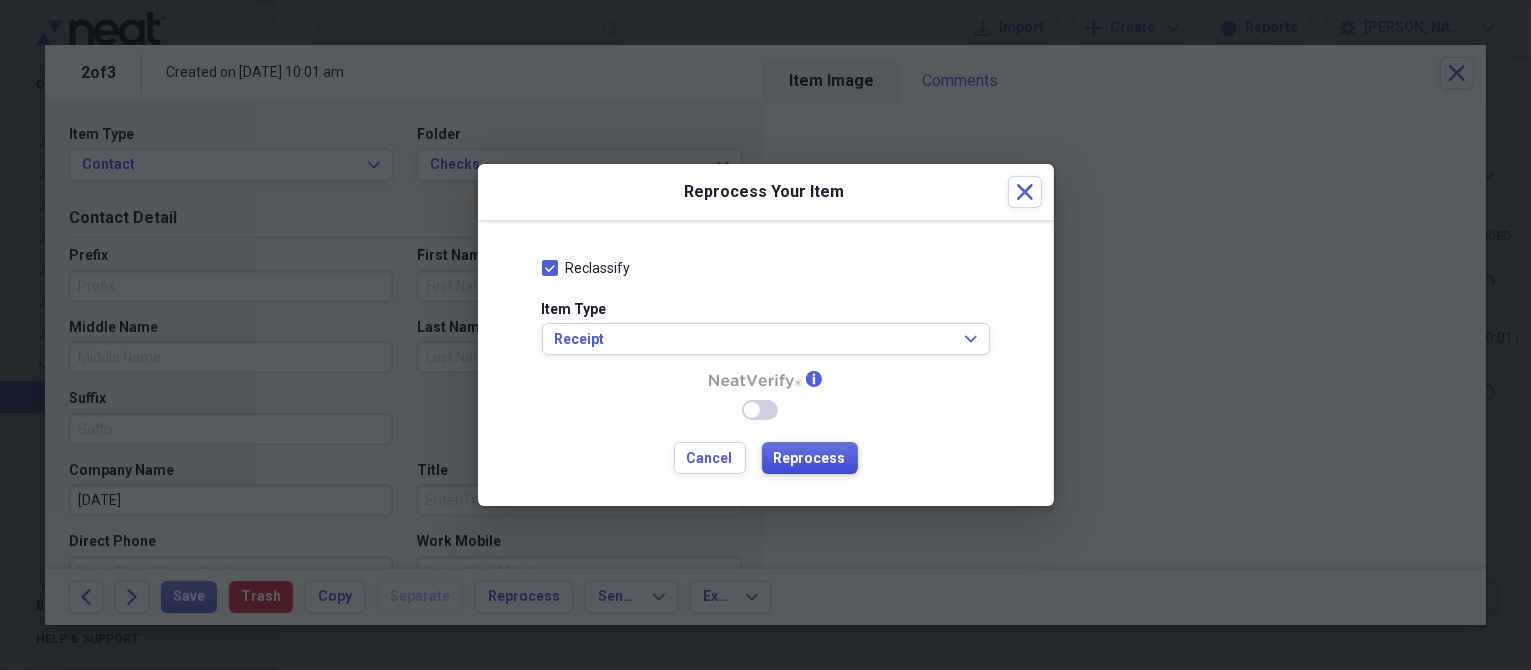 click on "Reprocess" at bounding box center (810, 459) 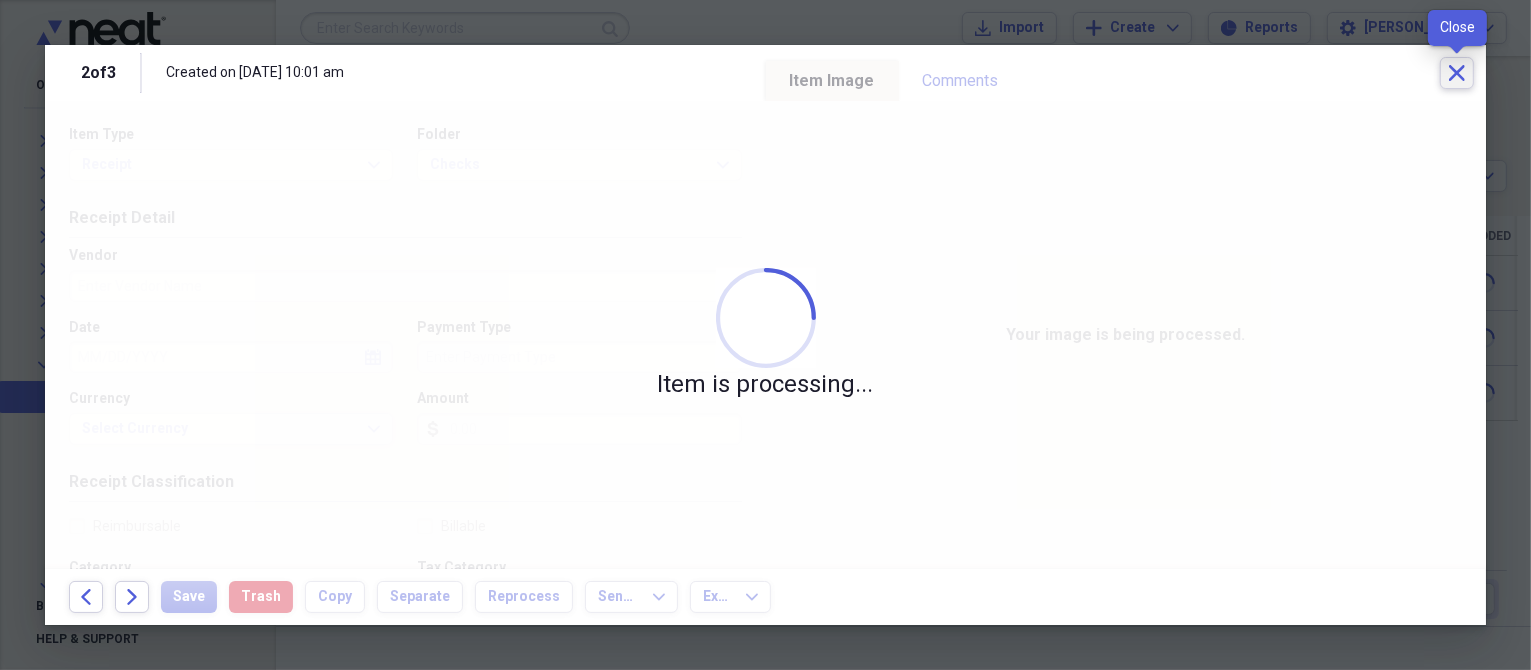 click 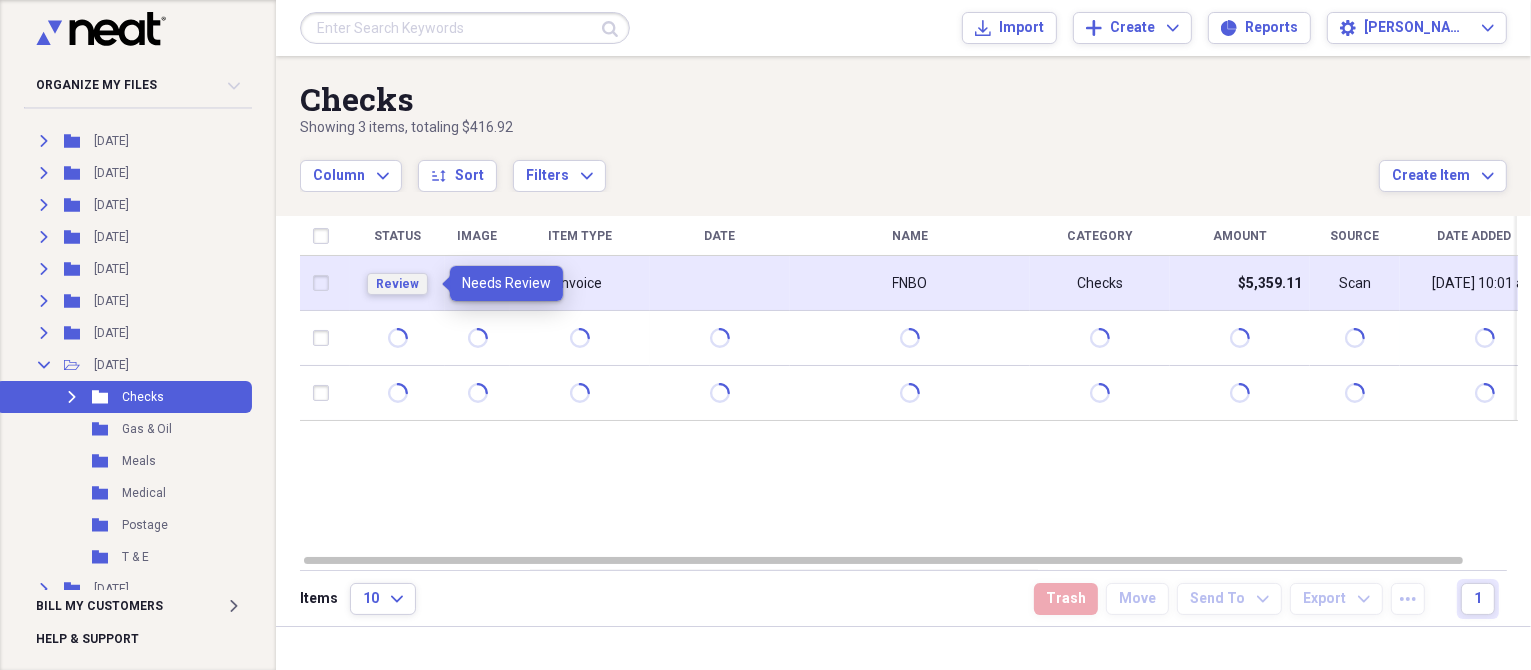 click on "Review" at bounding box center [397, 284] 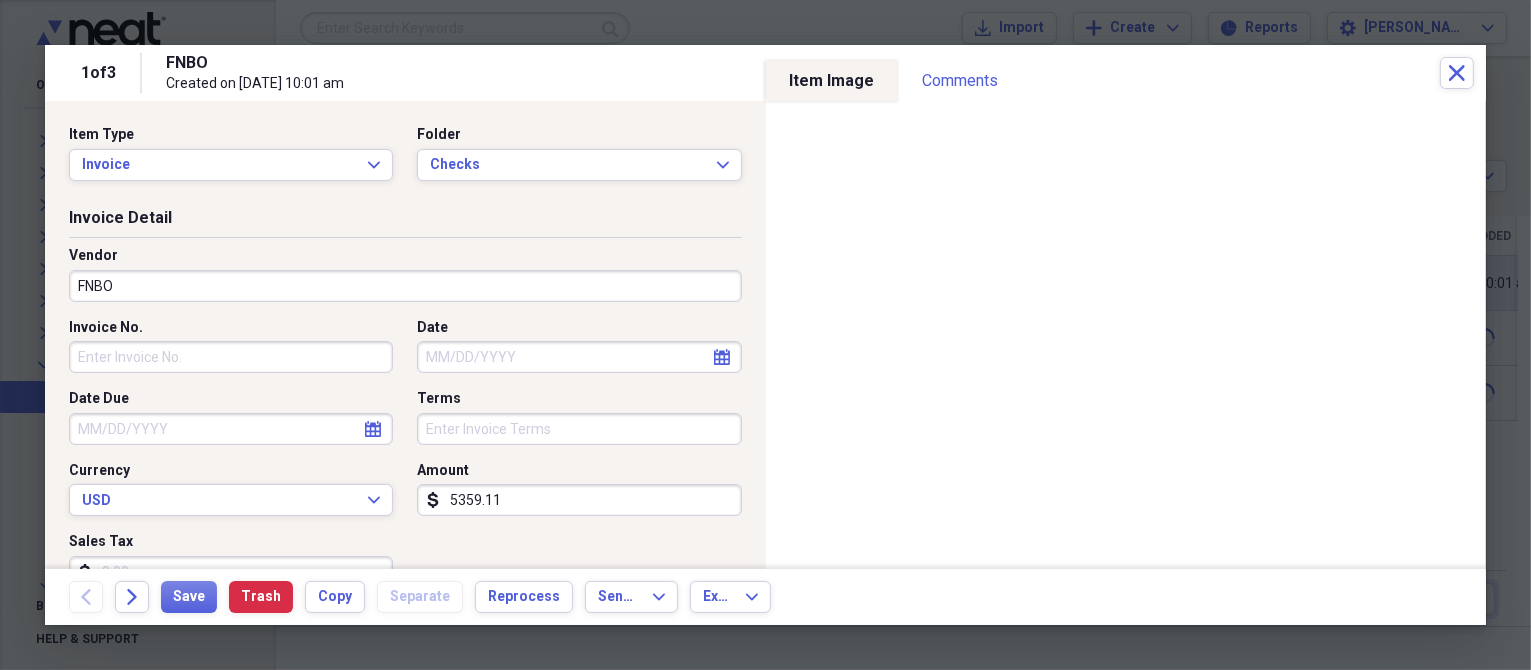 click on "Item Type Invoice Expand Folder Checks Expand" at bounding box center (405, 161) 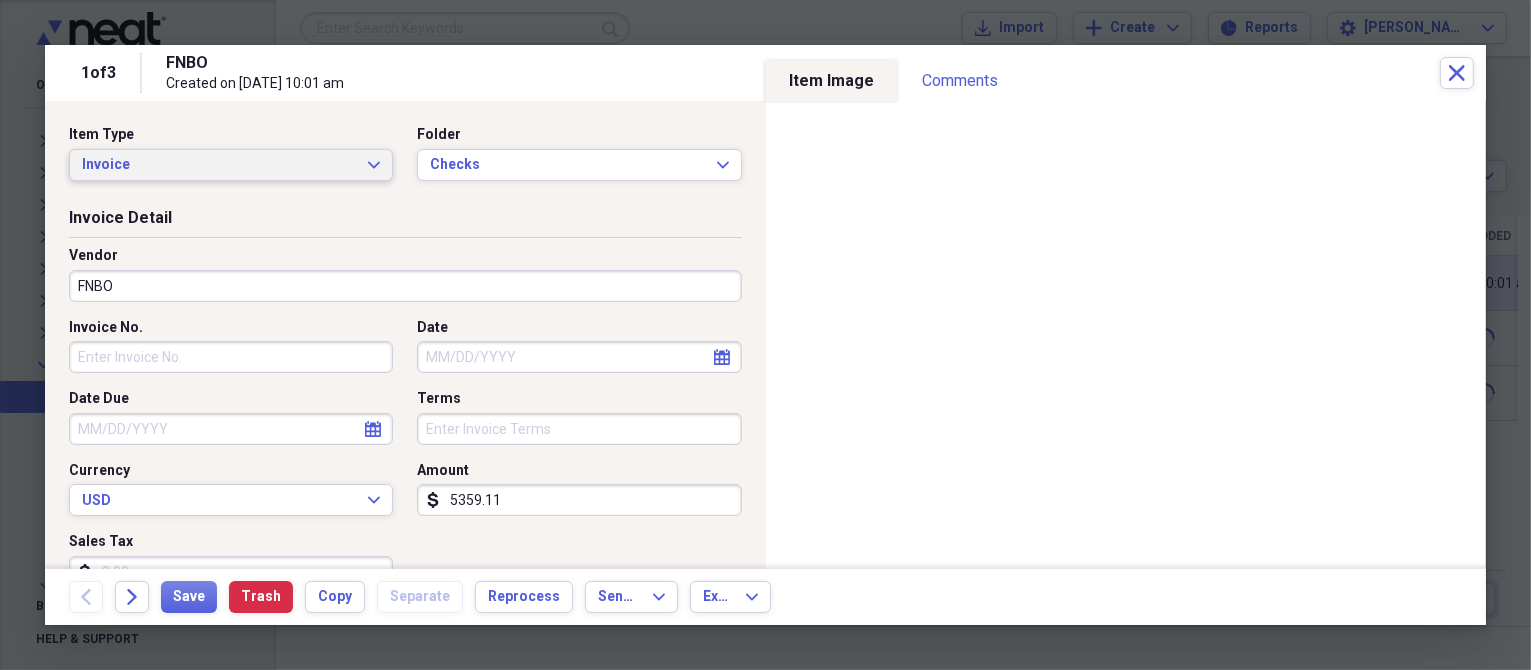 click on "Invoice Expand" at bounding box center (231, 165) 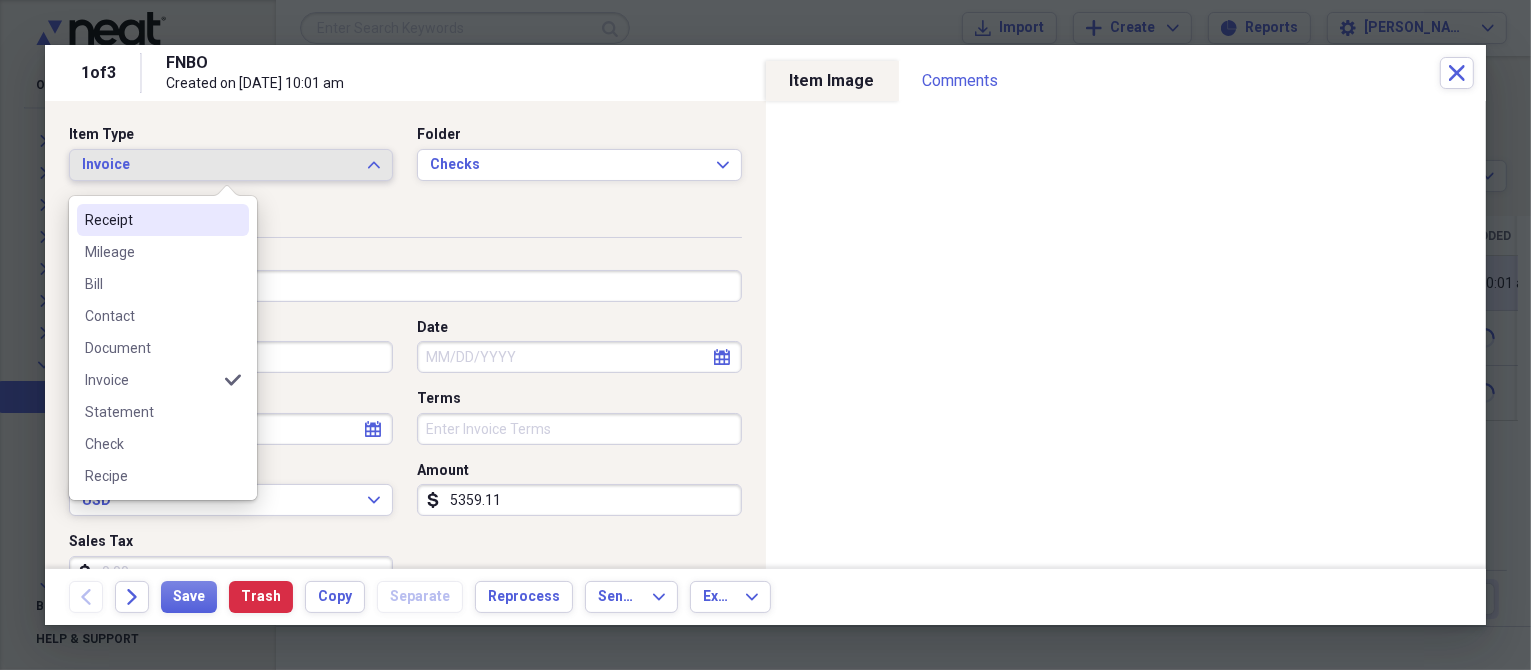 click on "Receipt" at bounding box center (151, 220) 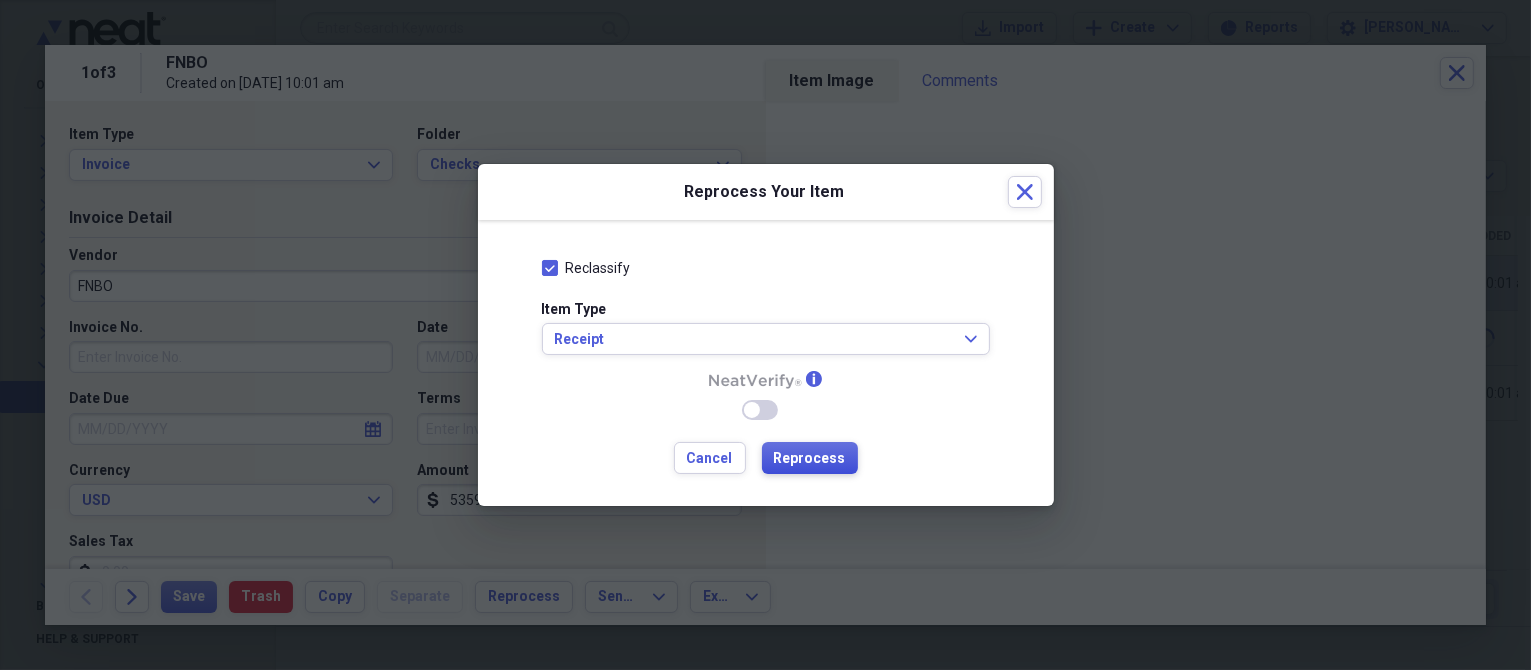 click on "Reprocess" at bounding box center [810, 459] 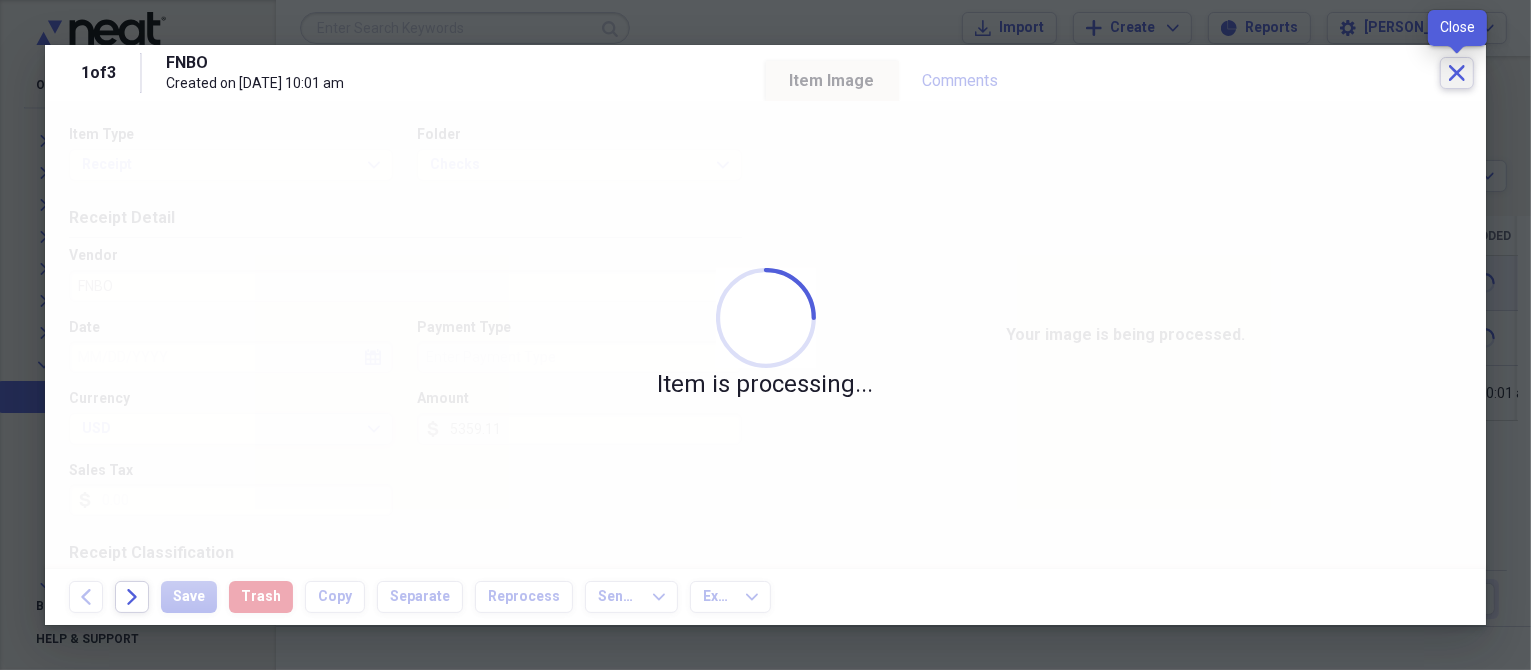 click on "Close" at bounding box center (1457, 73) 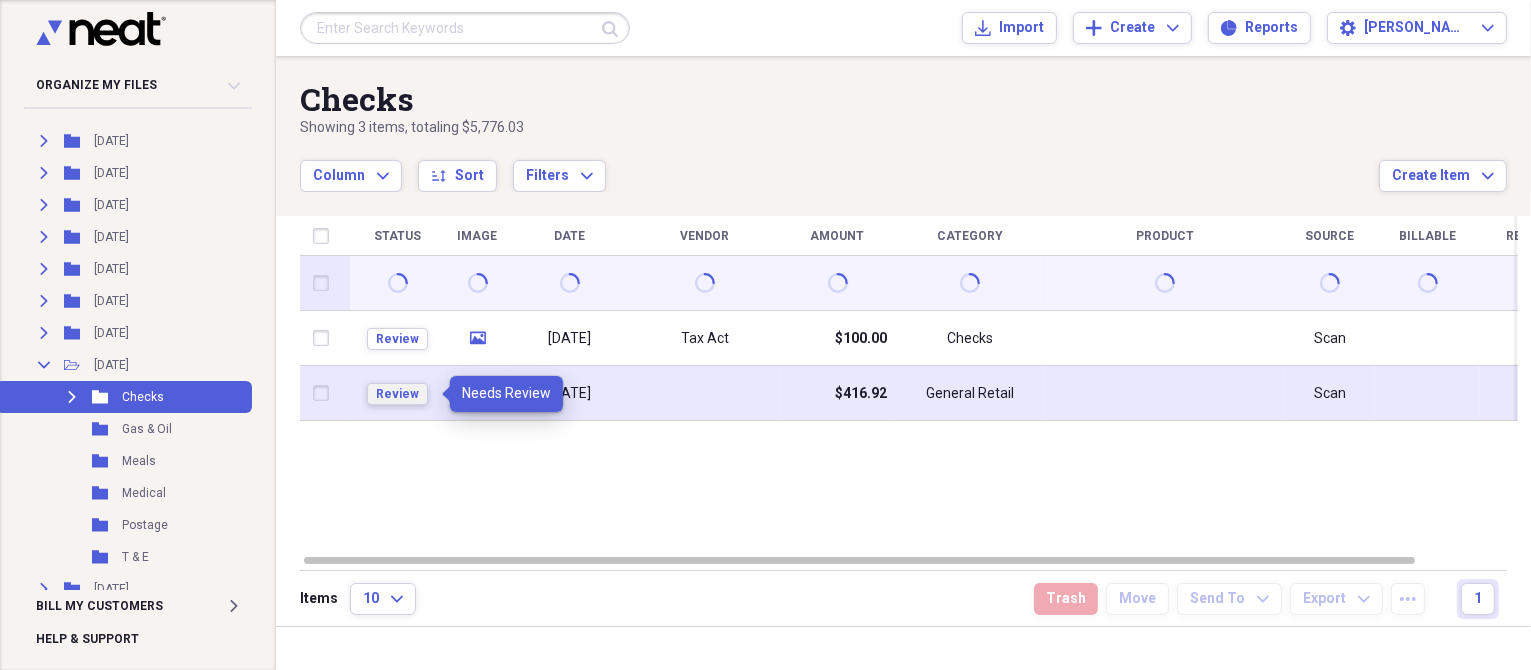 click on "Review" at bounding box center (397, 394) 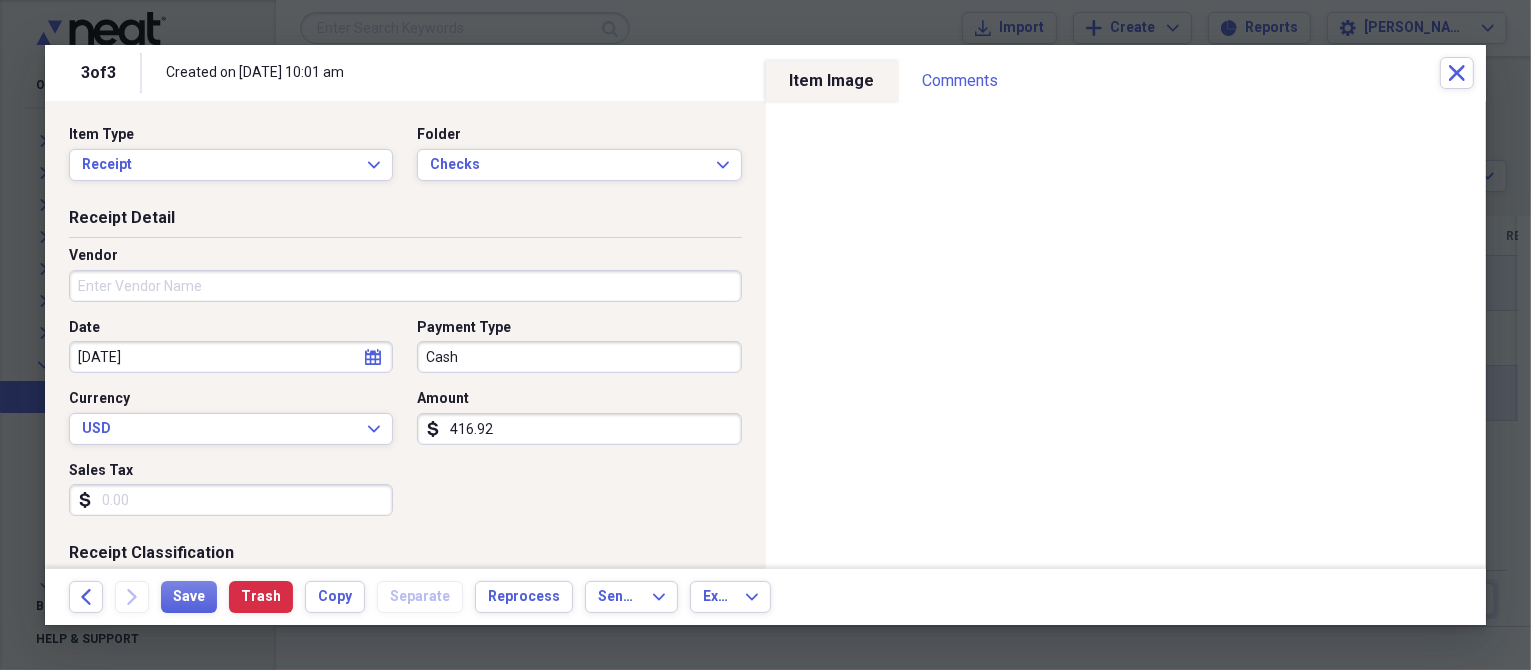 click on "Vendor" at bounding box center [405, 286] 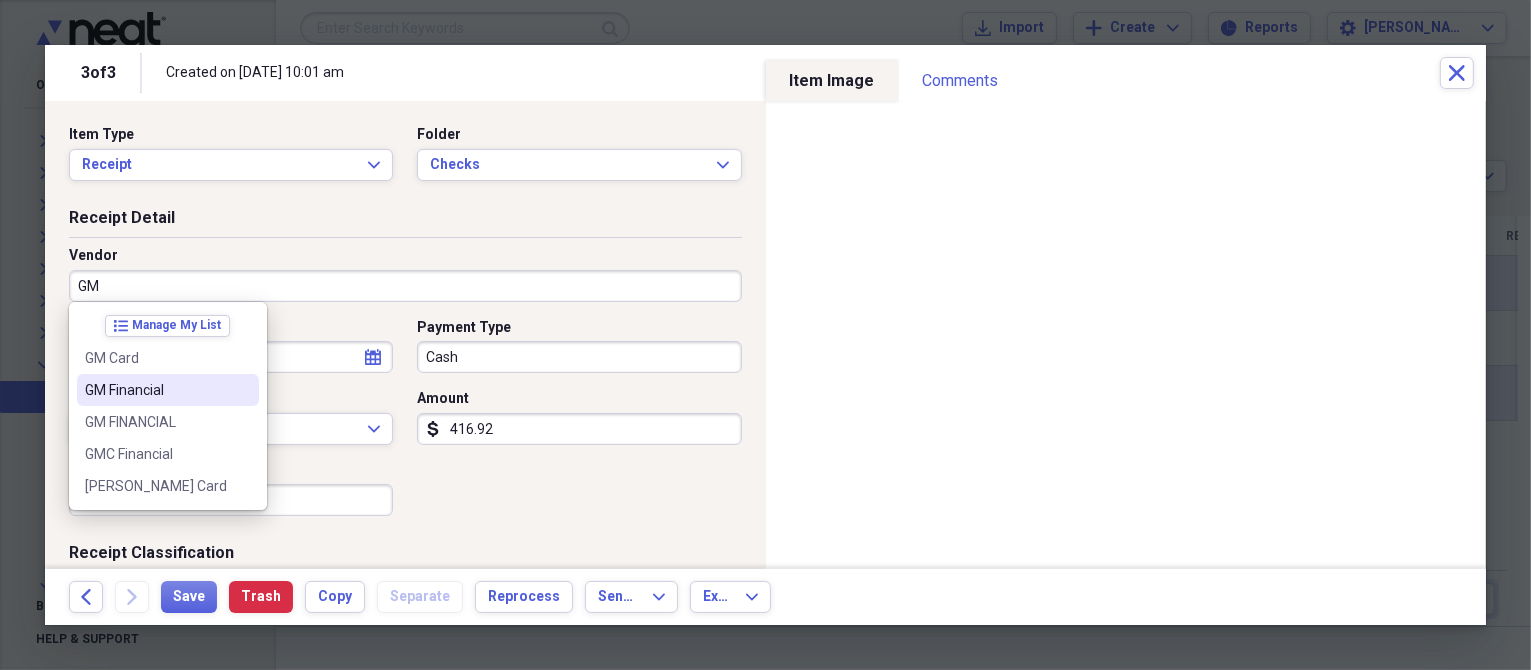 click on "GM Financial" at bounding box center (156, 390) 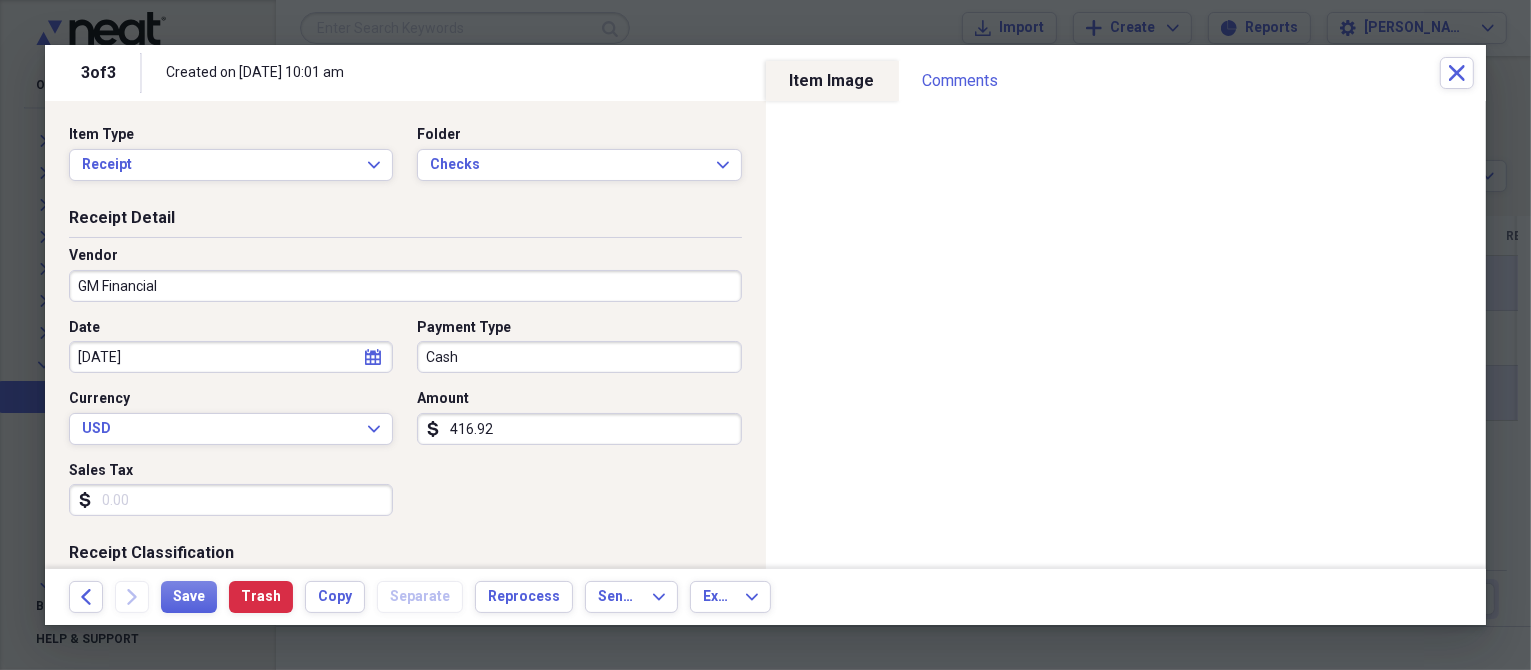 type on "Checks" 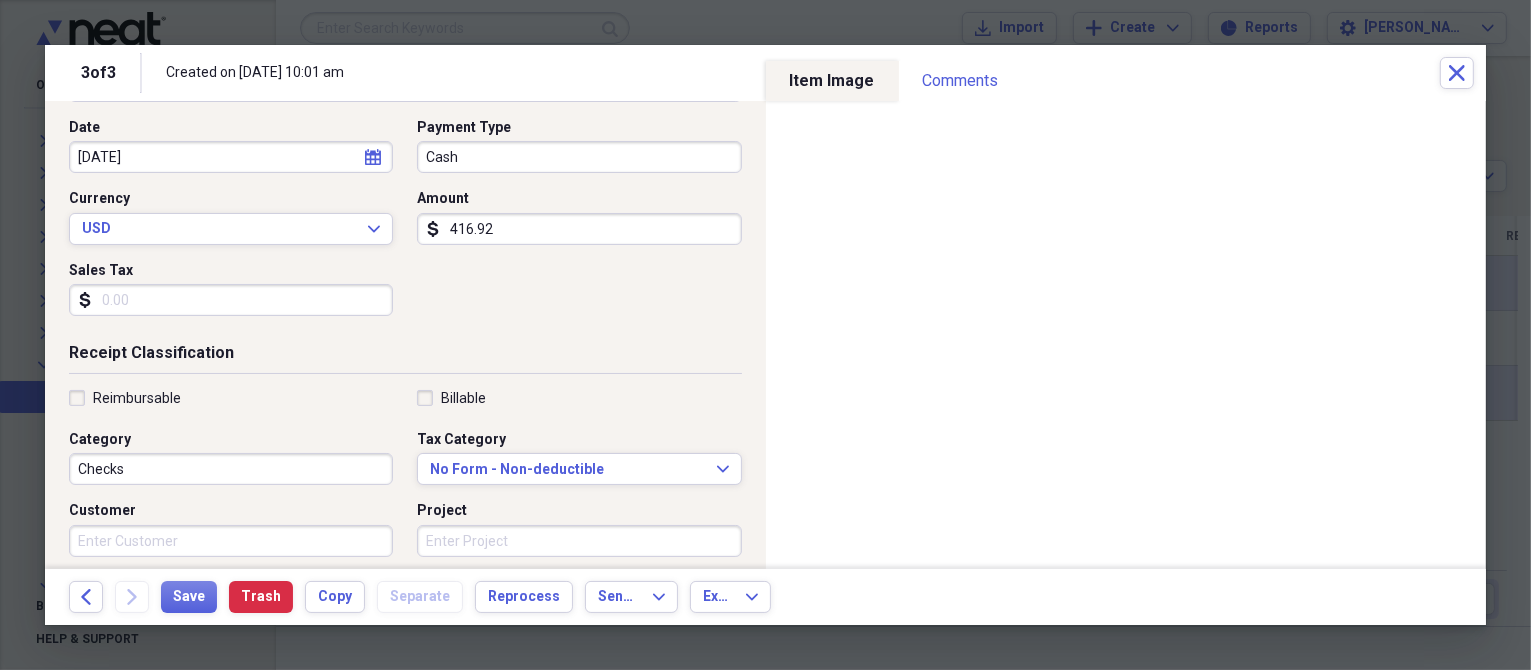 scroll, scrollTop: 300, scrollLeft: 0, axis: vertical 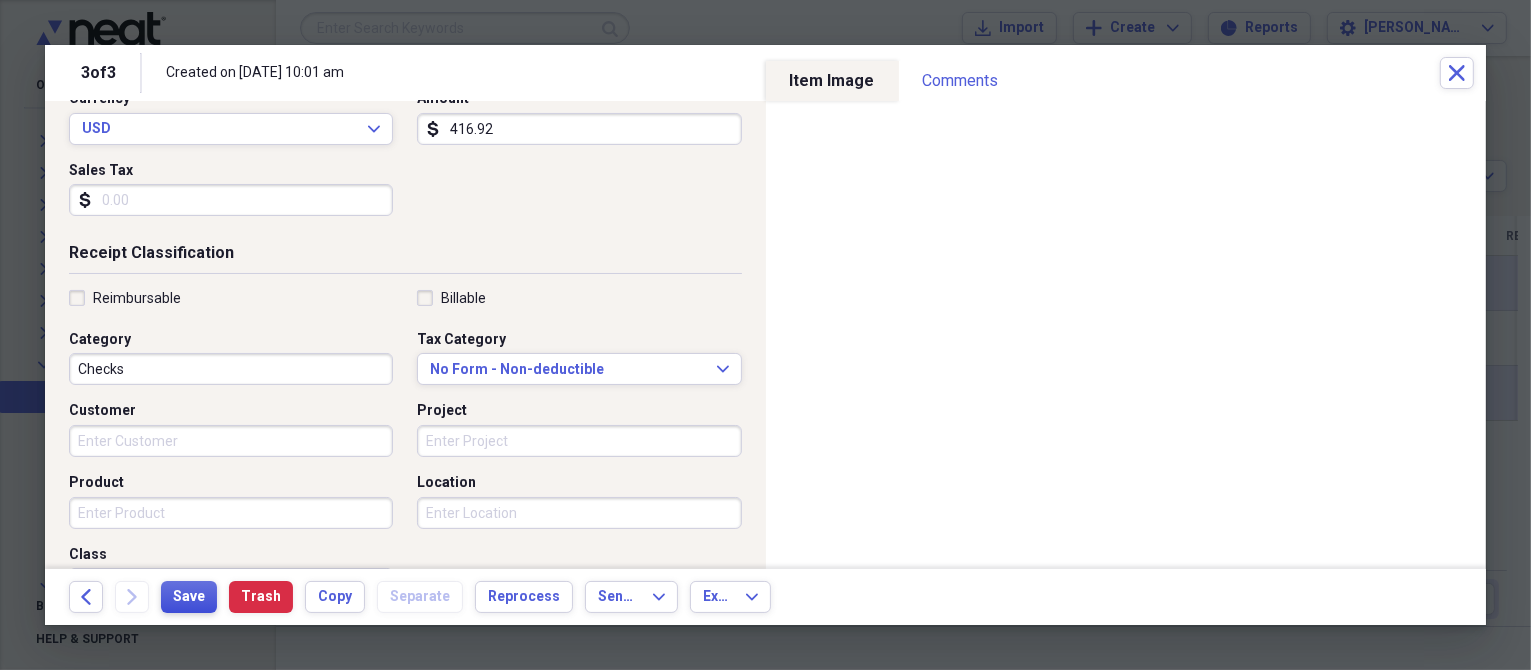 click on "Save" at bounding box center [189, 597] 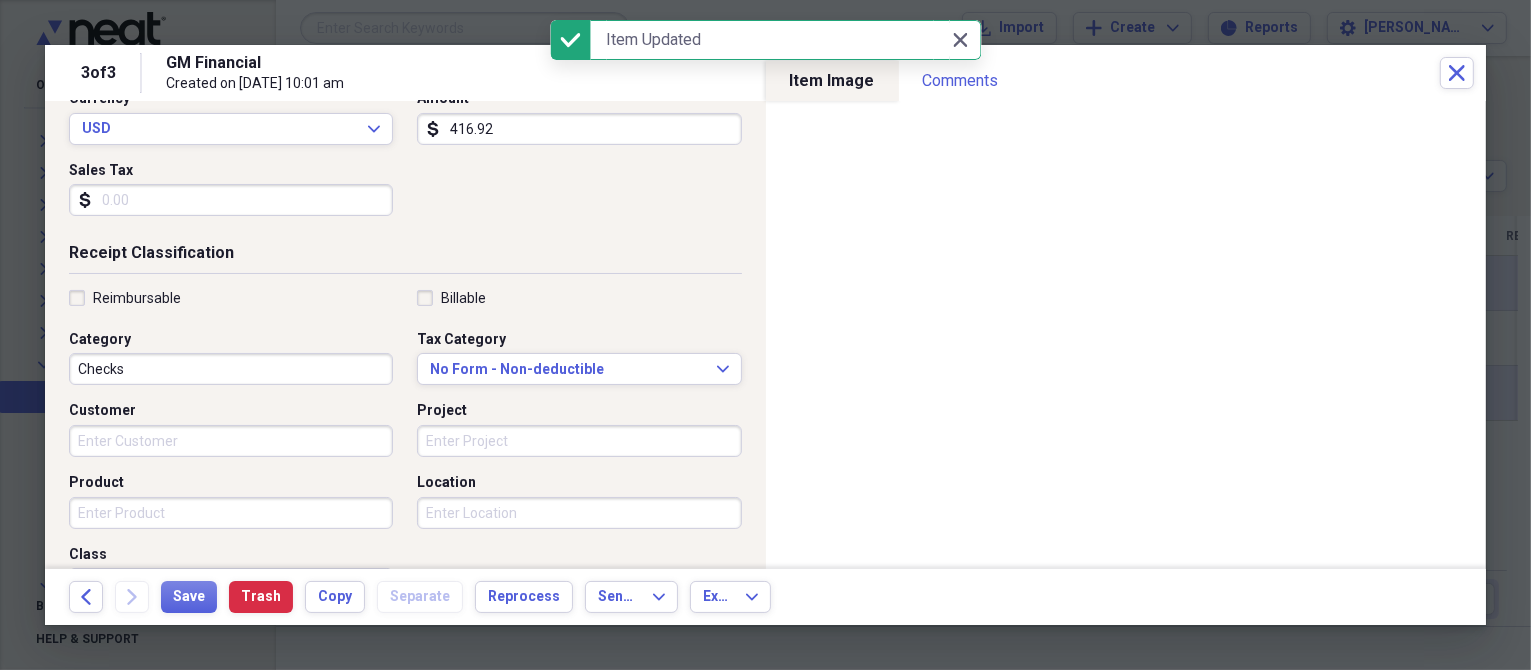 click on "Close Close" at bounding box center [961, 40] 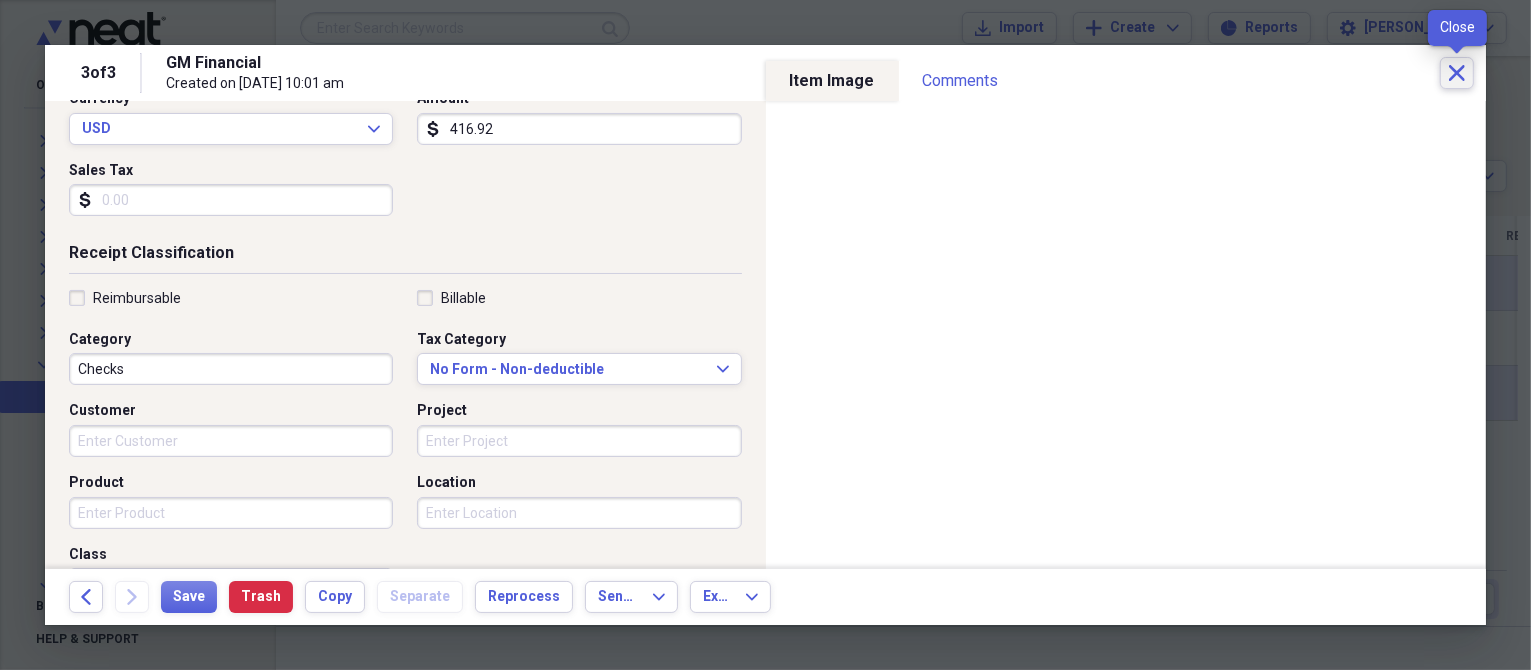 click on "Close" 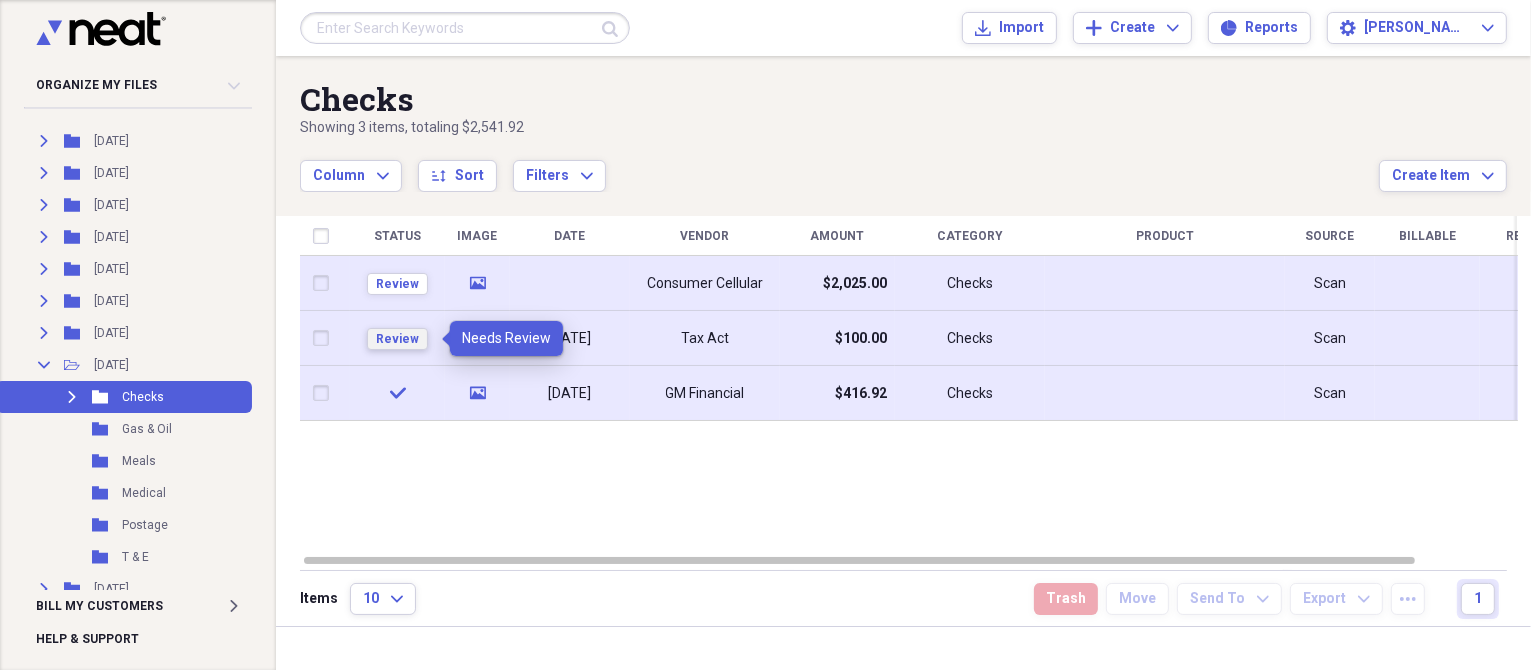click on "Review" at bounding box center (397, 339) 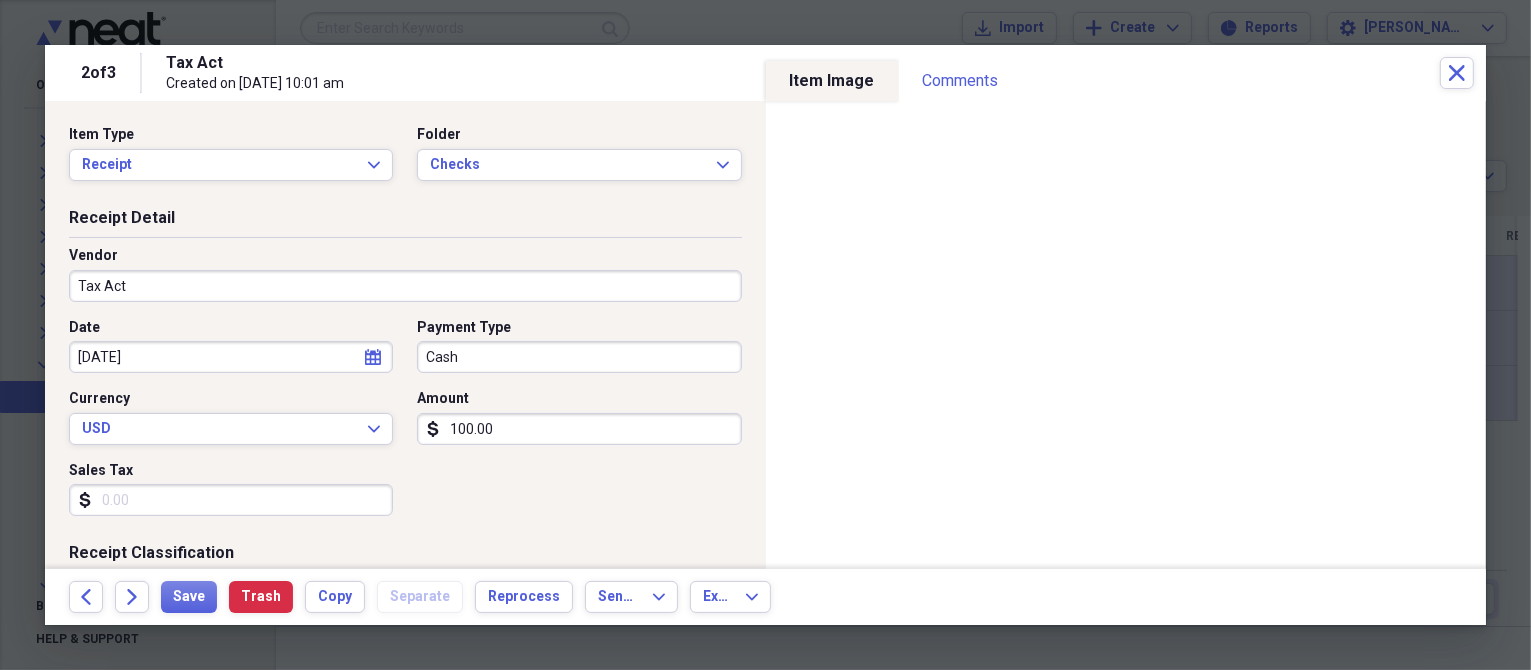 click on "Tax Act" at bounding box center (405, 286) 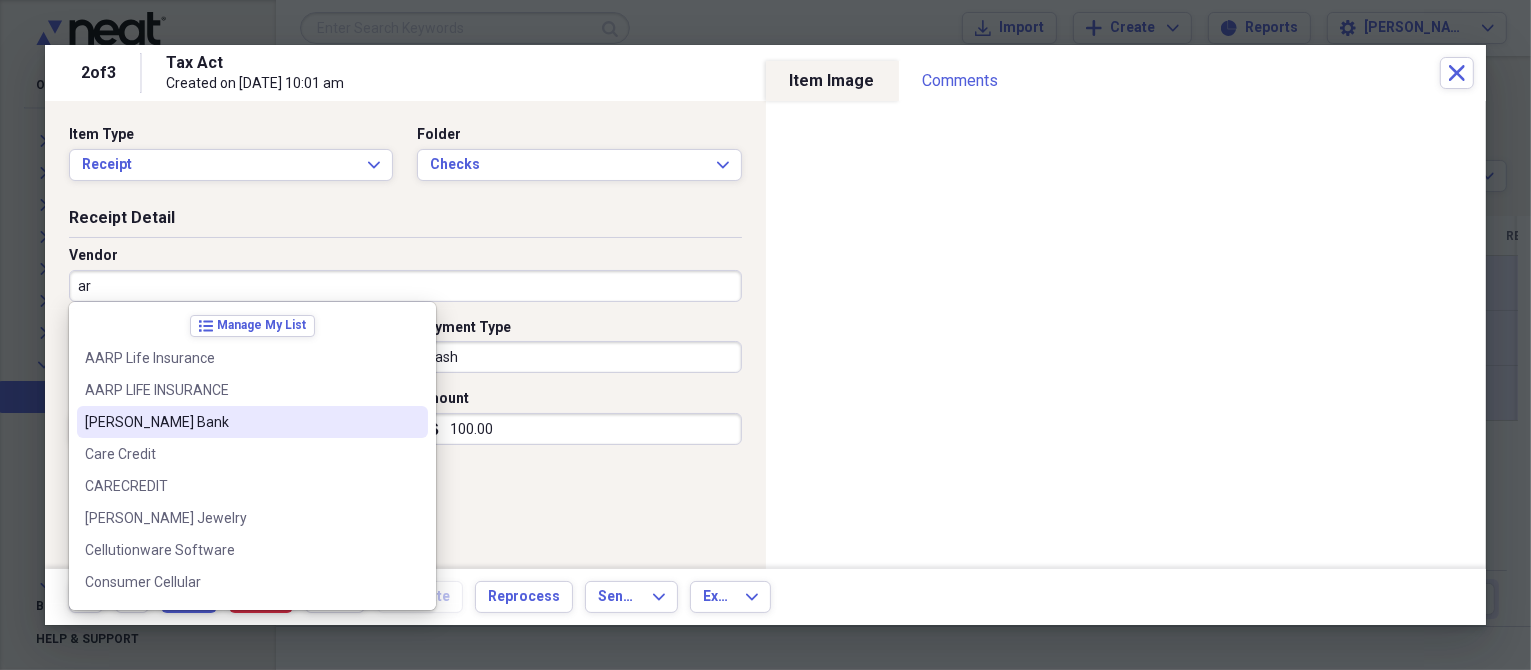 click on "[PERSON_NAME] Bank" at bounding box center [240, 422] 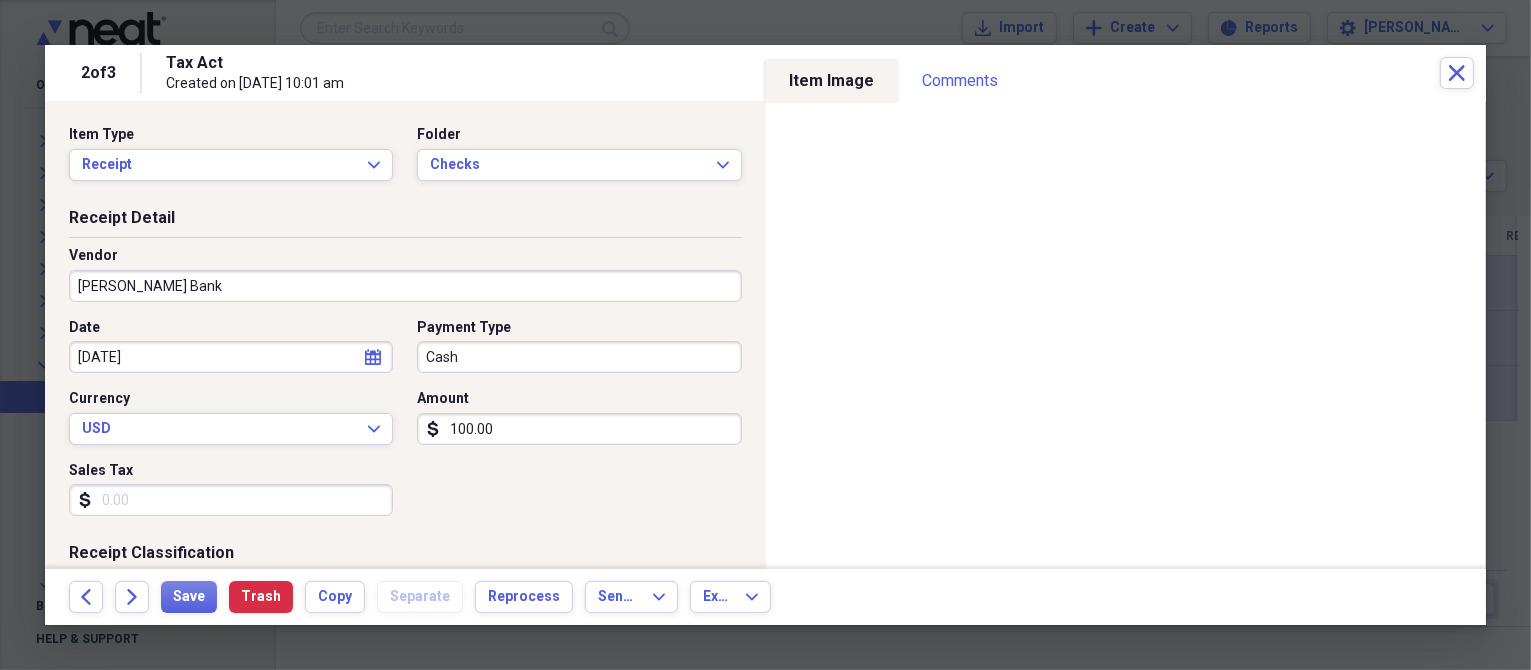 click on "Amount dollar-sign 100.00" at bounding box center (573, 417) 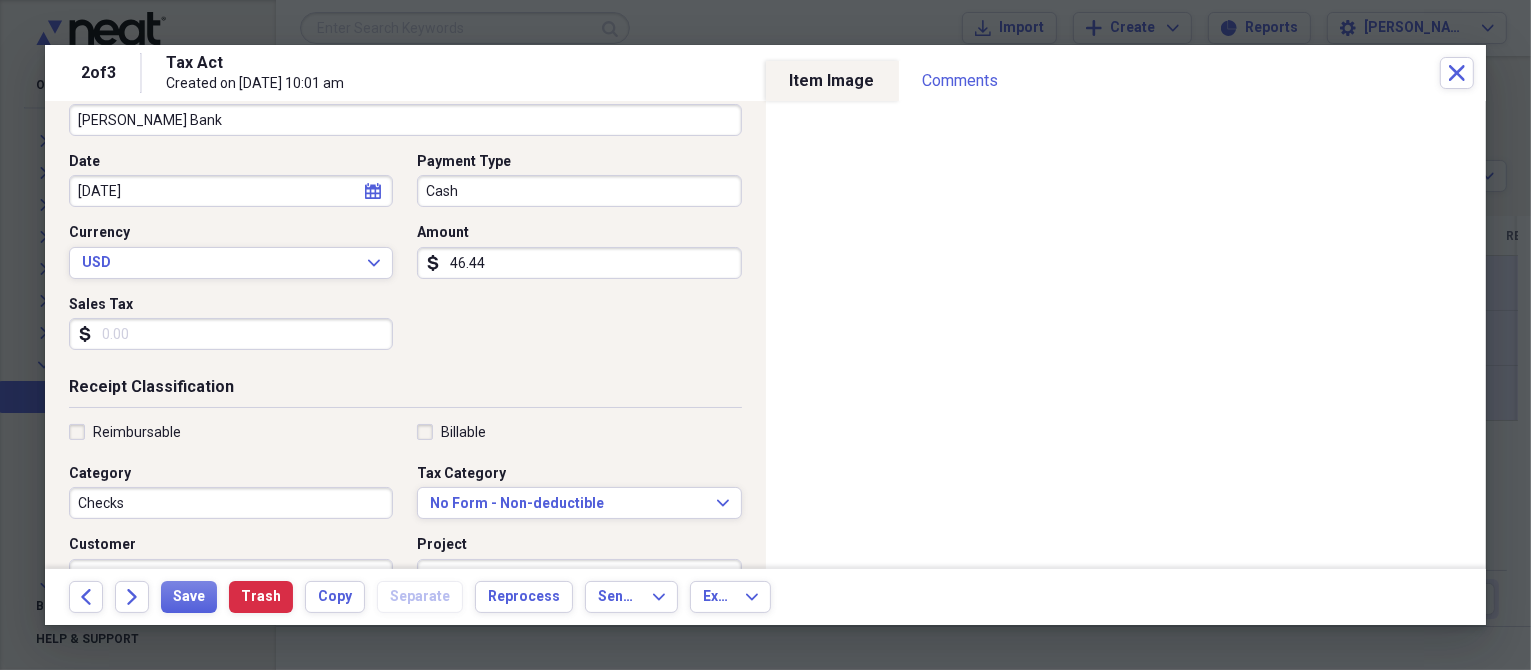 scroll, scrollTop: 200, scrollLeft: 0, axis: vertical 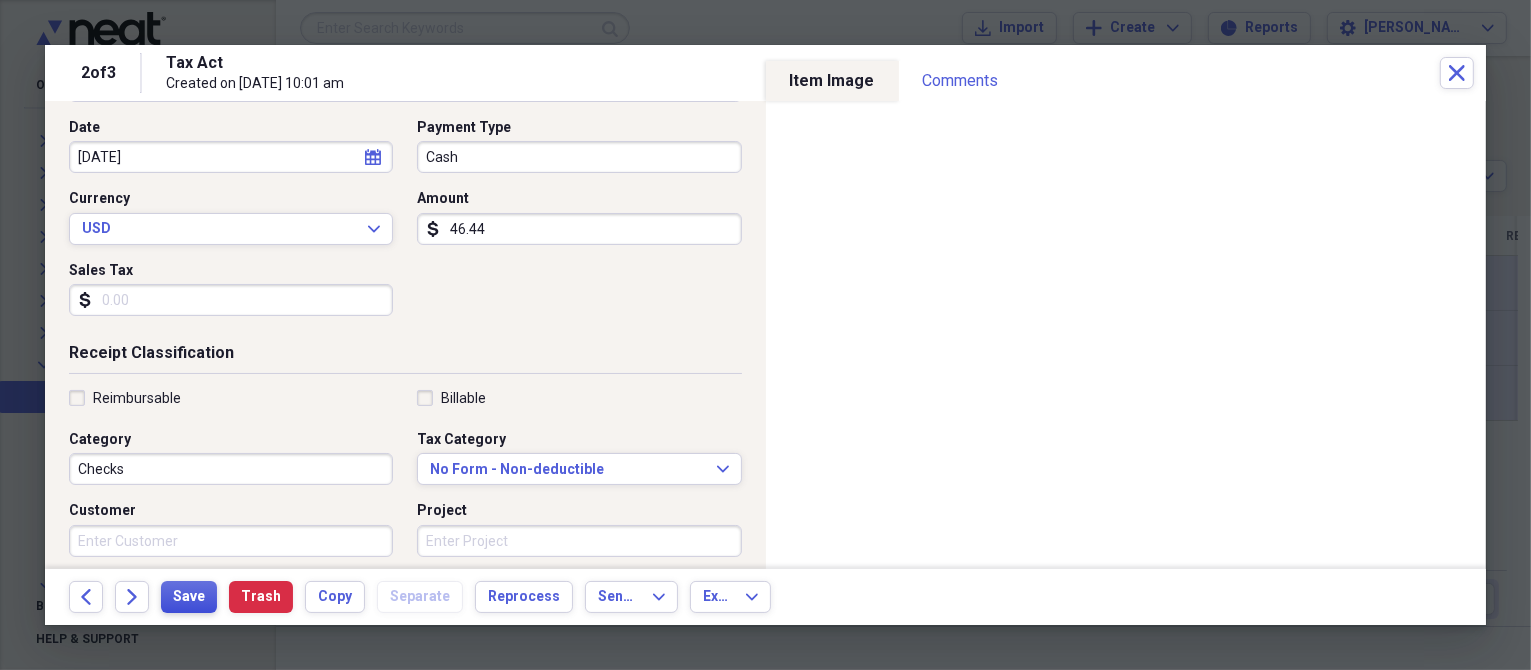 type on "46.44" 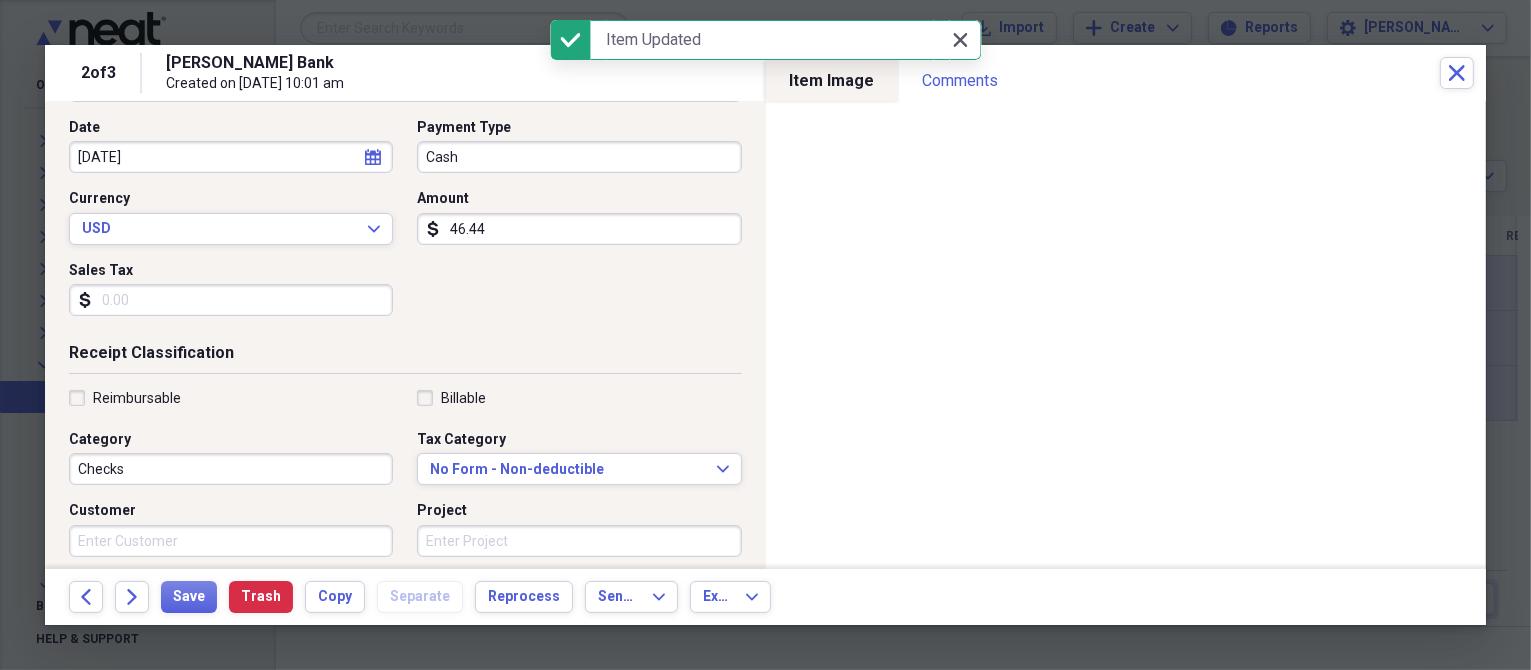 click 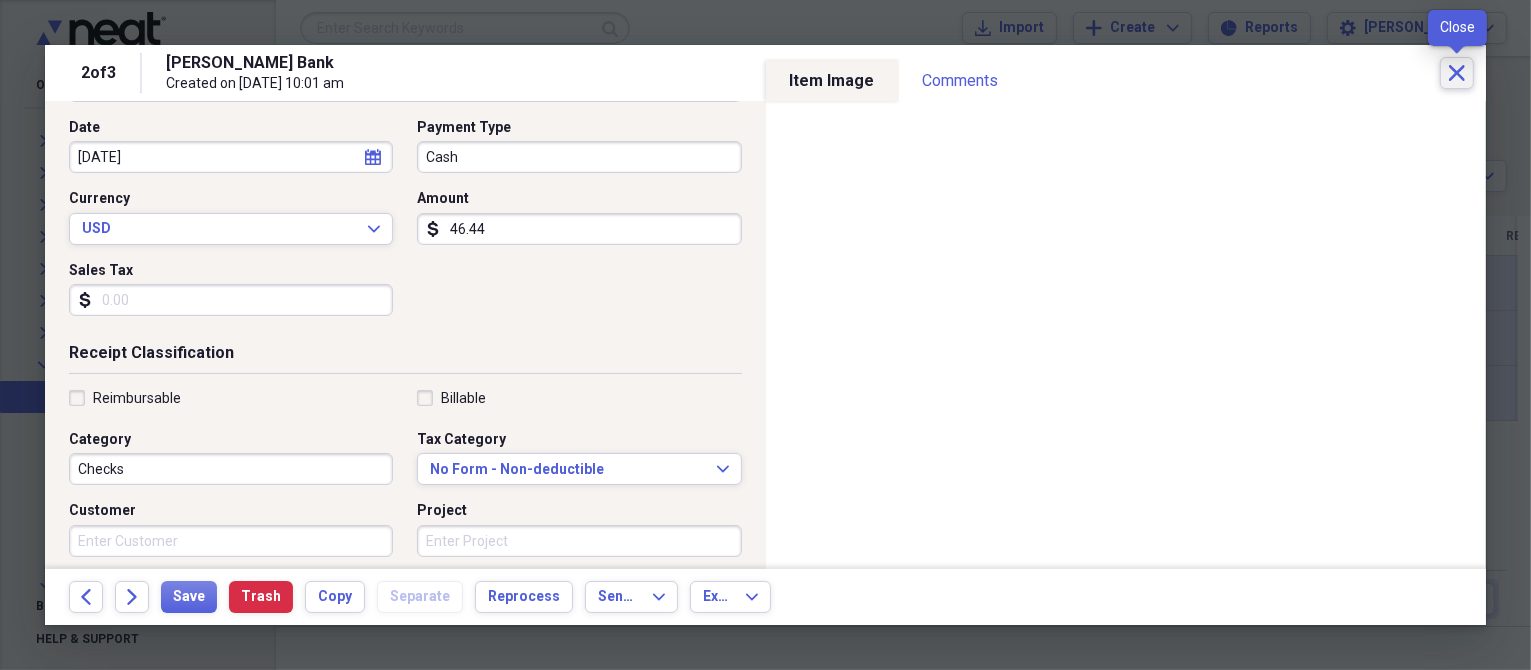 click on "Close" 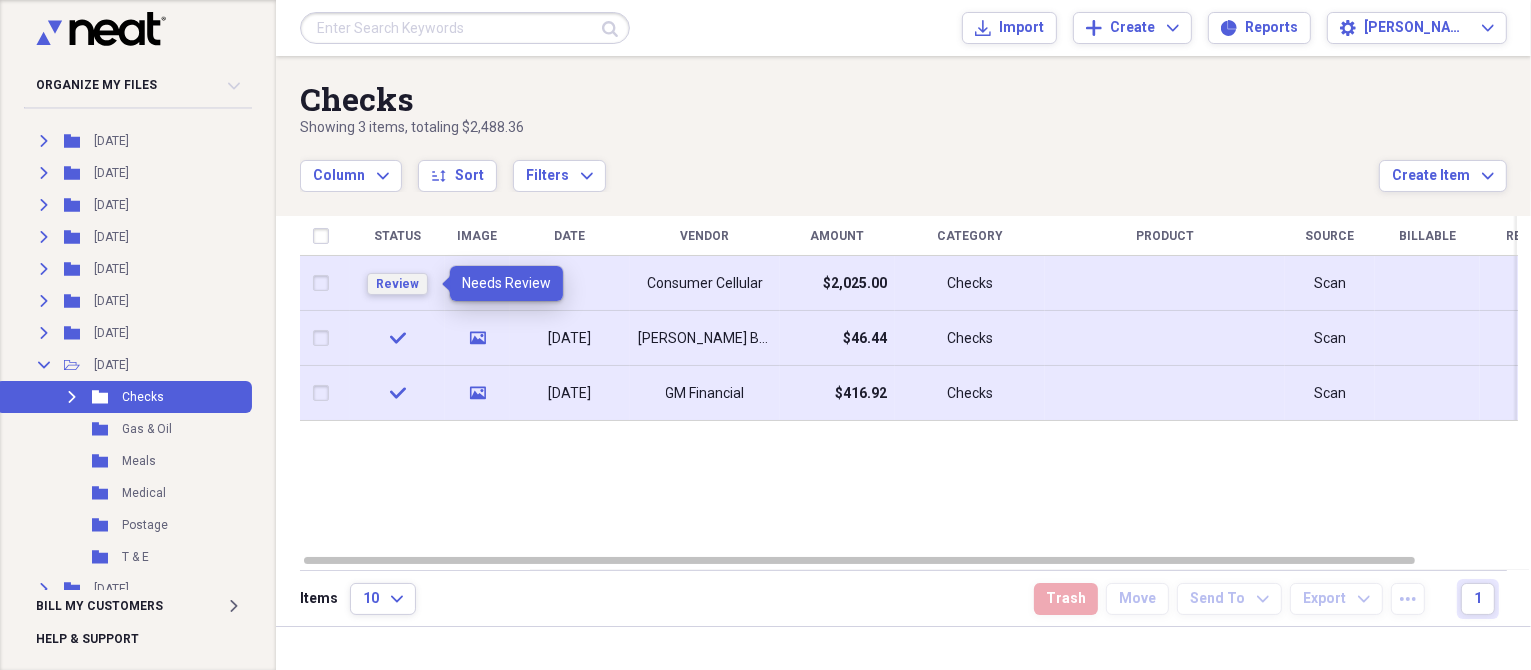 click on "Review" at bounding box center [397, 284] 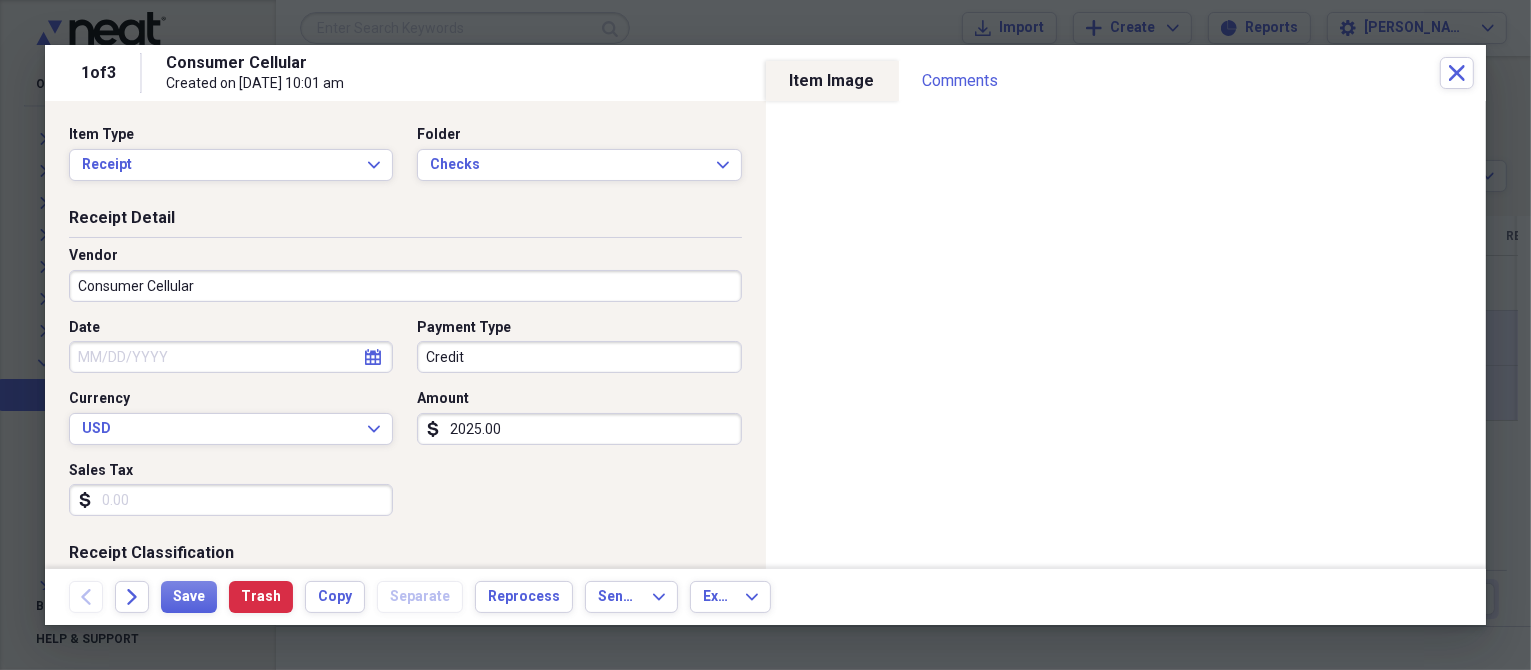 click on "Consumer Cellular" at bounding box center (405, 286) 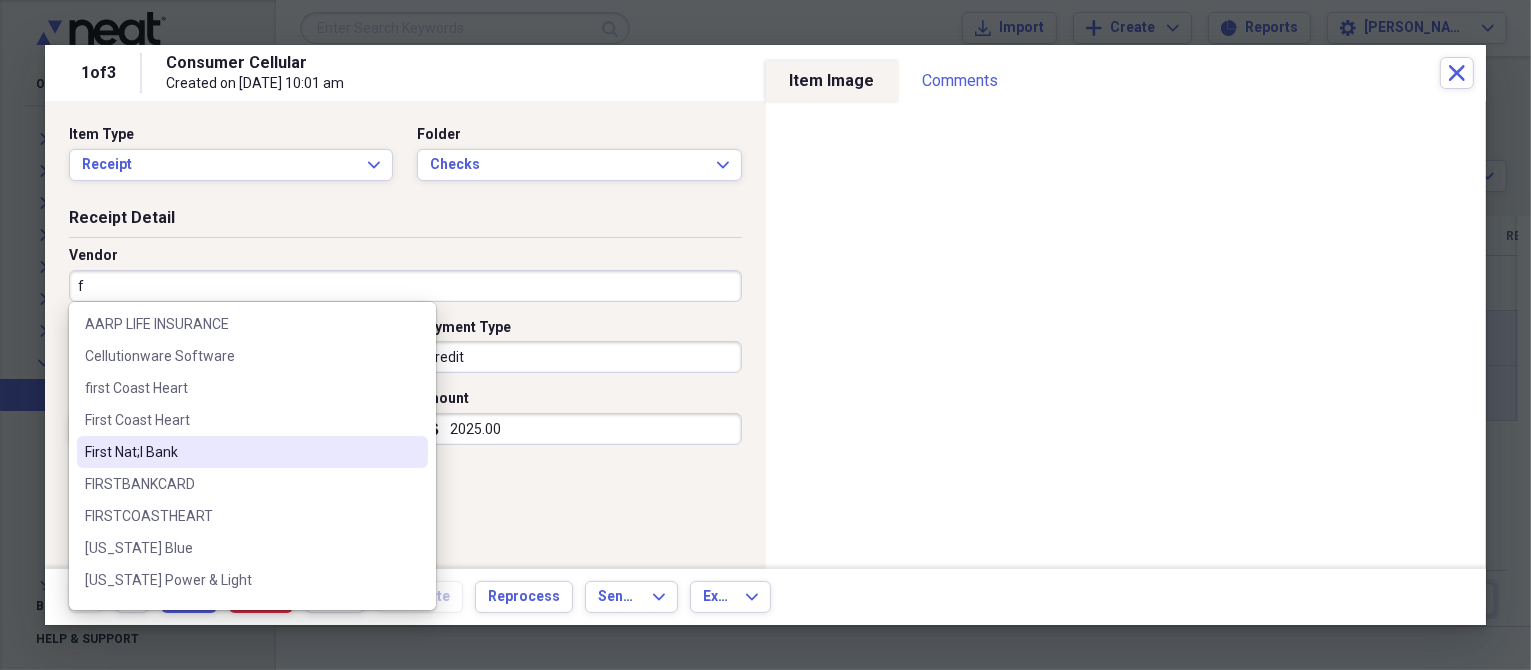 scroll, scrollTop: 100, scrollLeft: 0, axis: vertical 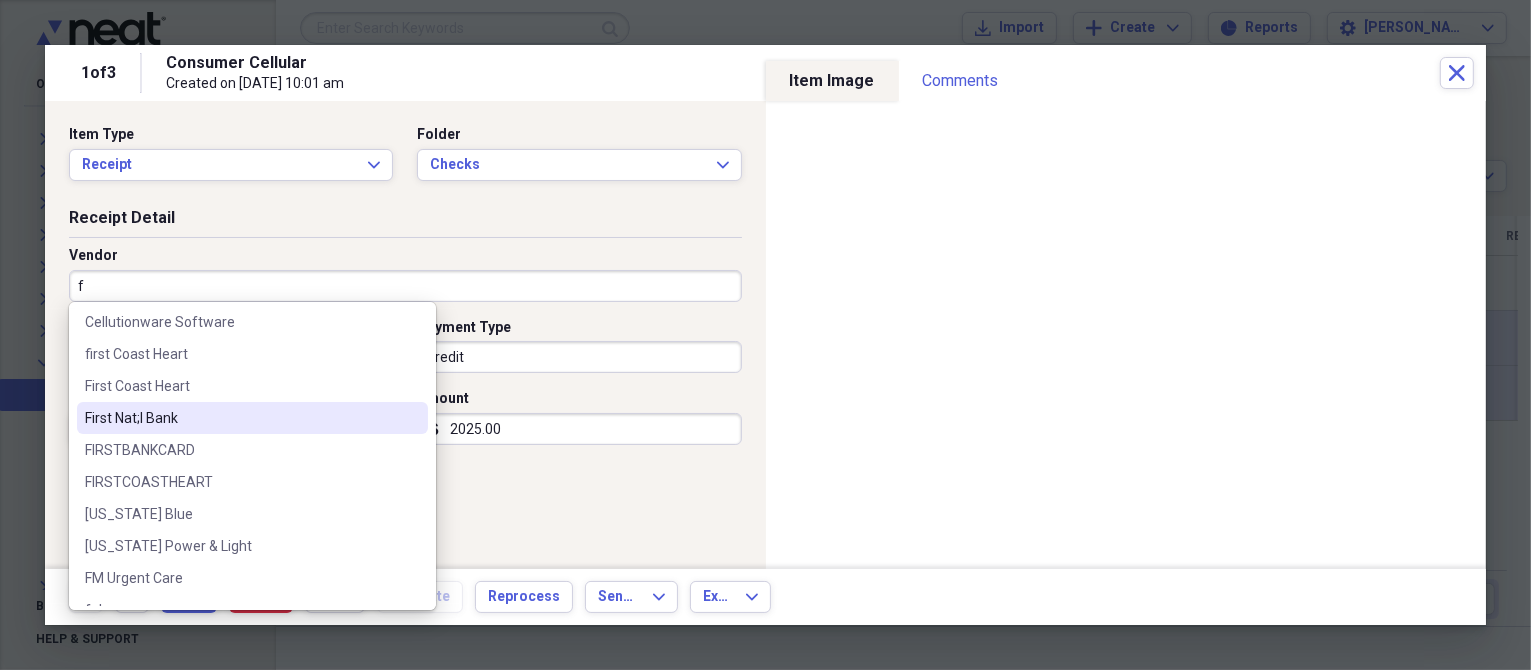 click on "First Nat;l Bank" at bounding box center [240, 418] 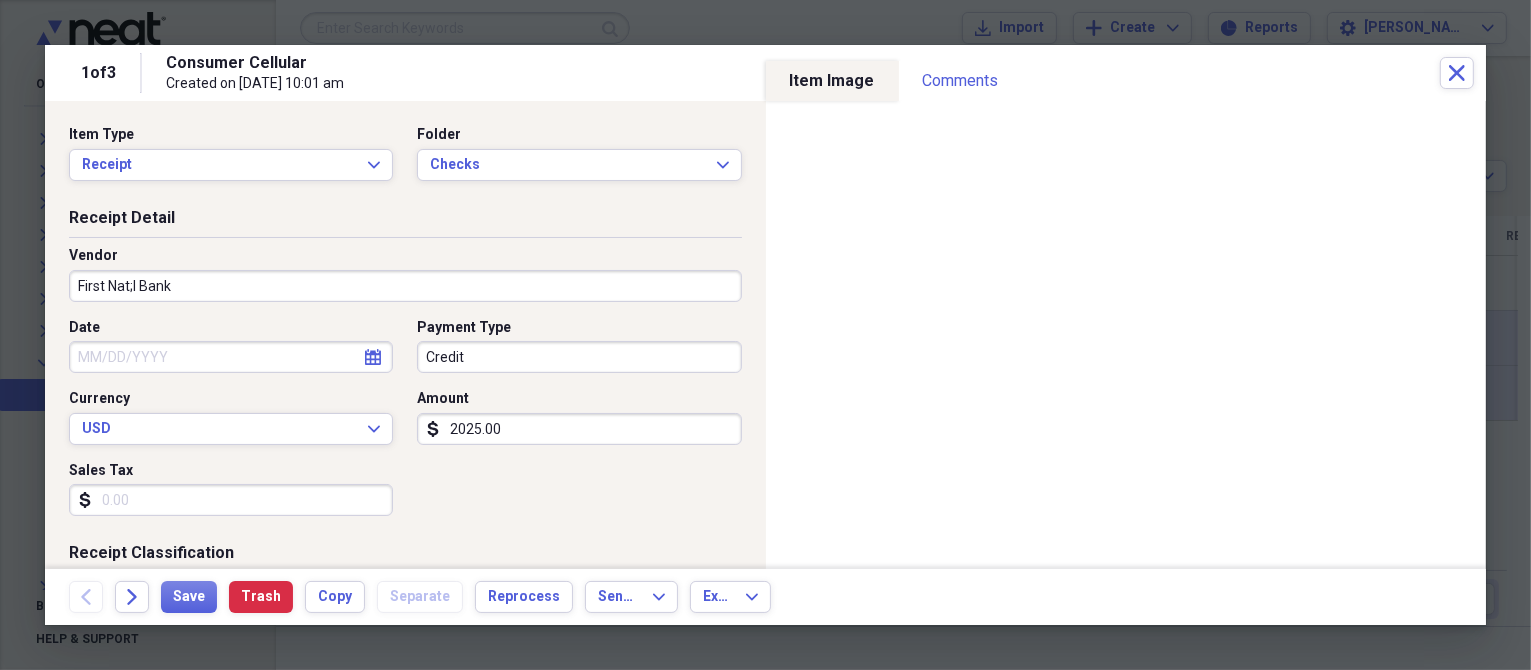 click on "2025.00" at bounding box center (579, 429) 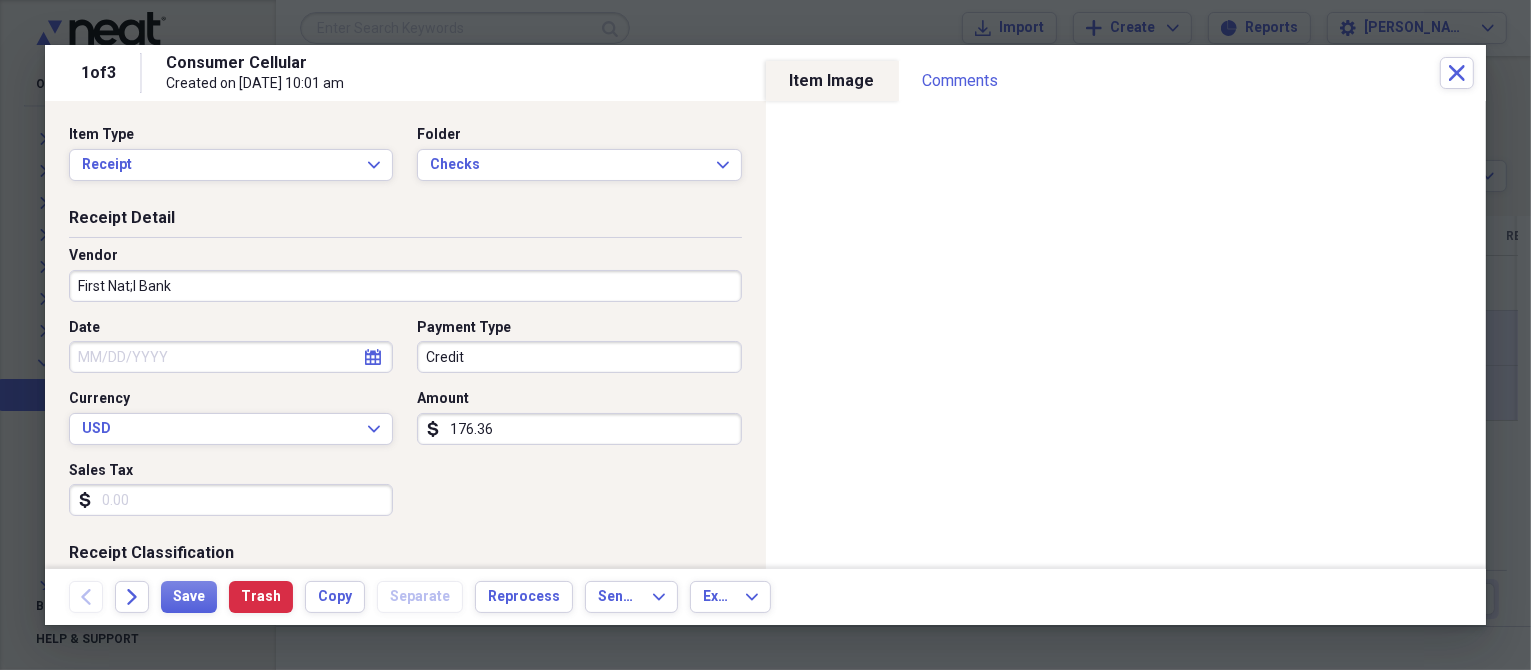 type on "176.36" 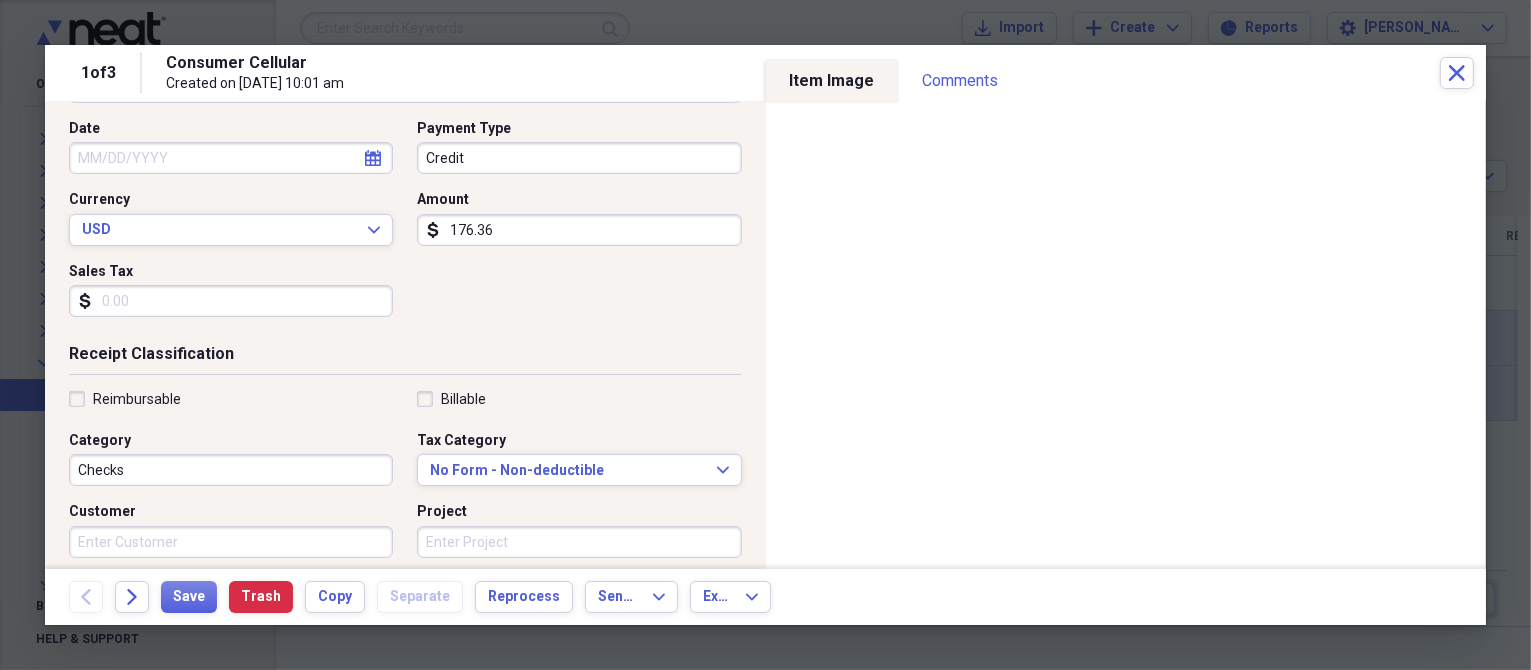 scroll, scrollTop: 300, scrollLeft: 0, axis: vertical 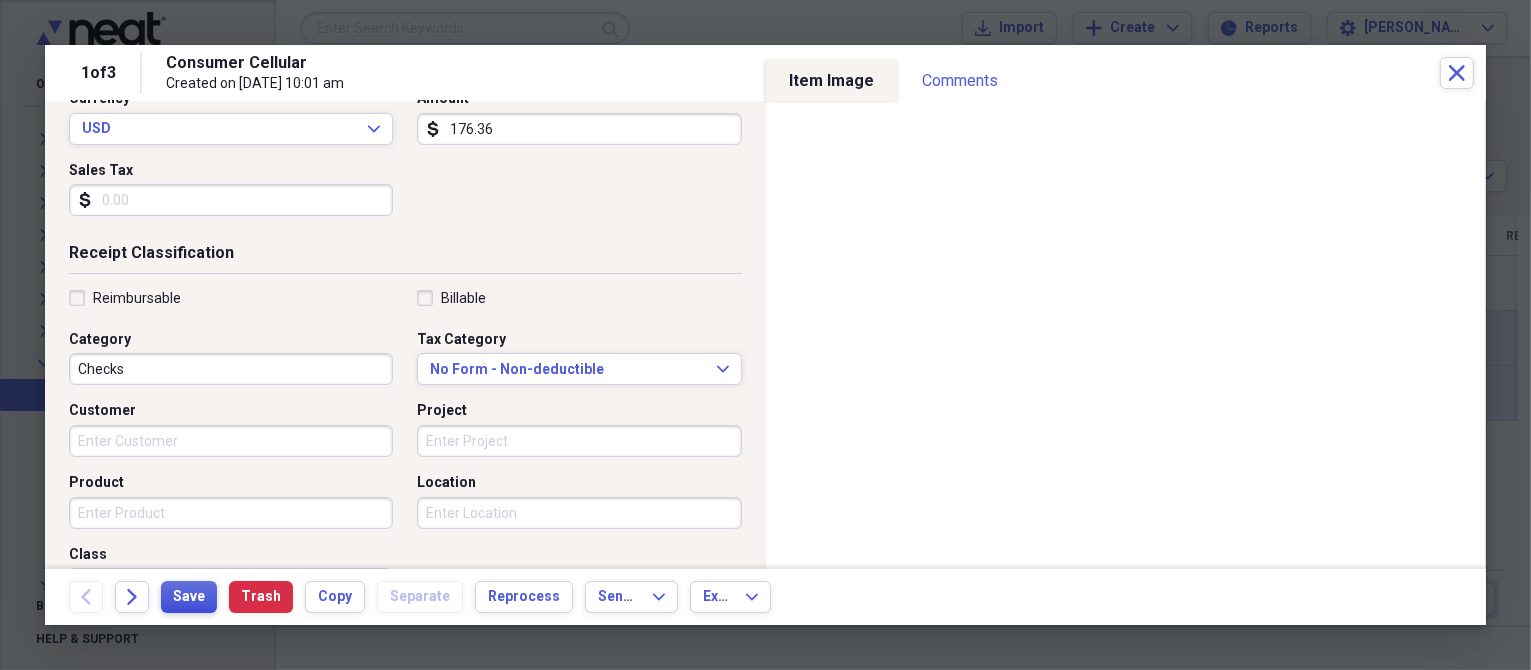 click on "Save" at bounding box center (189, 597) 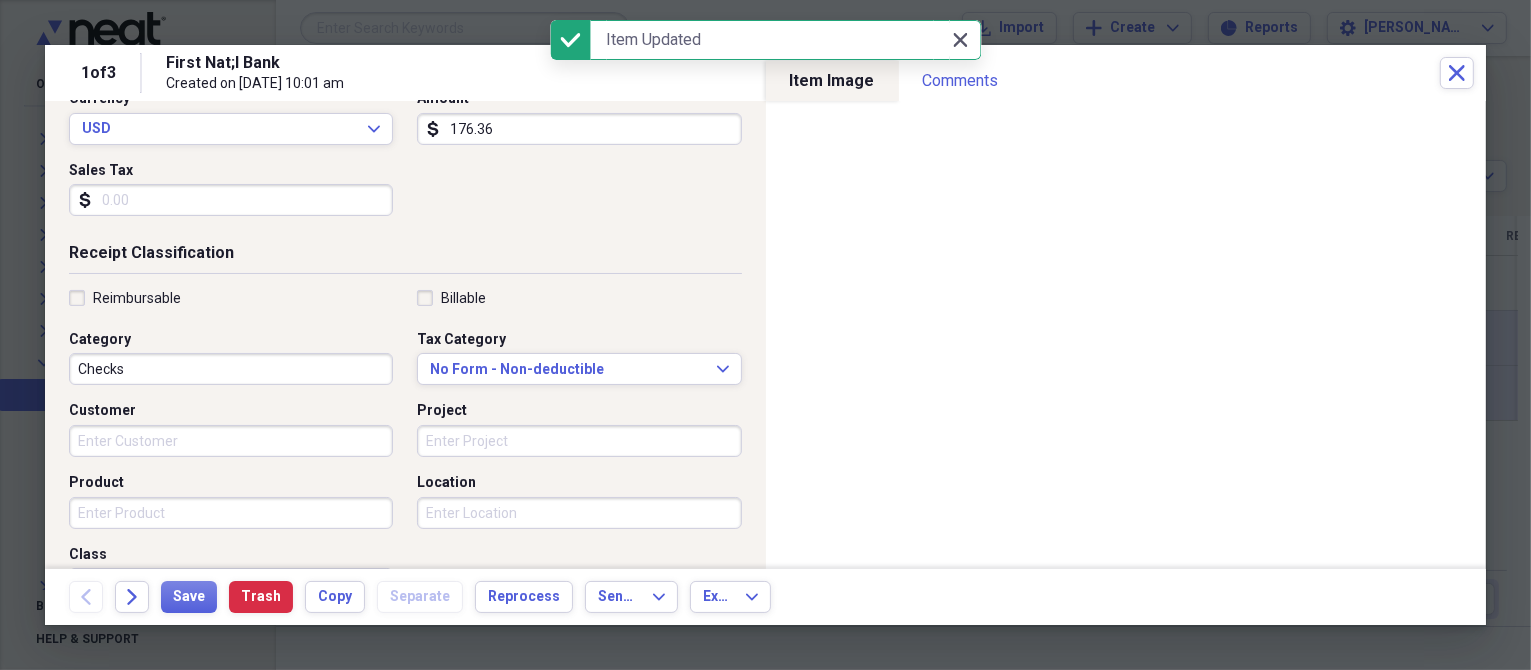 click on "Close" 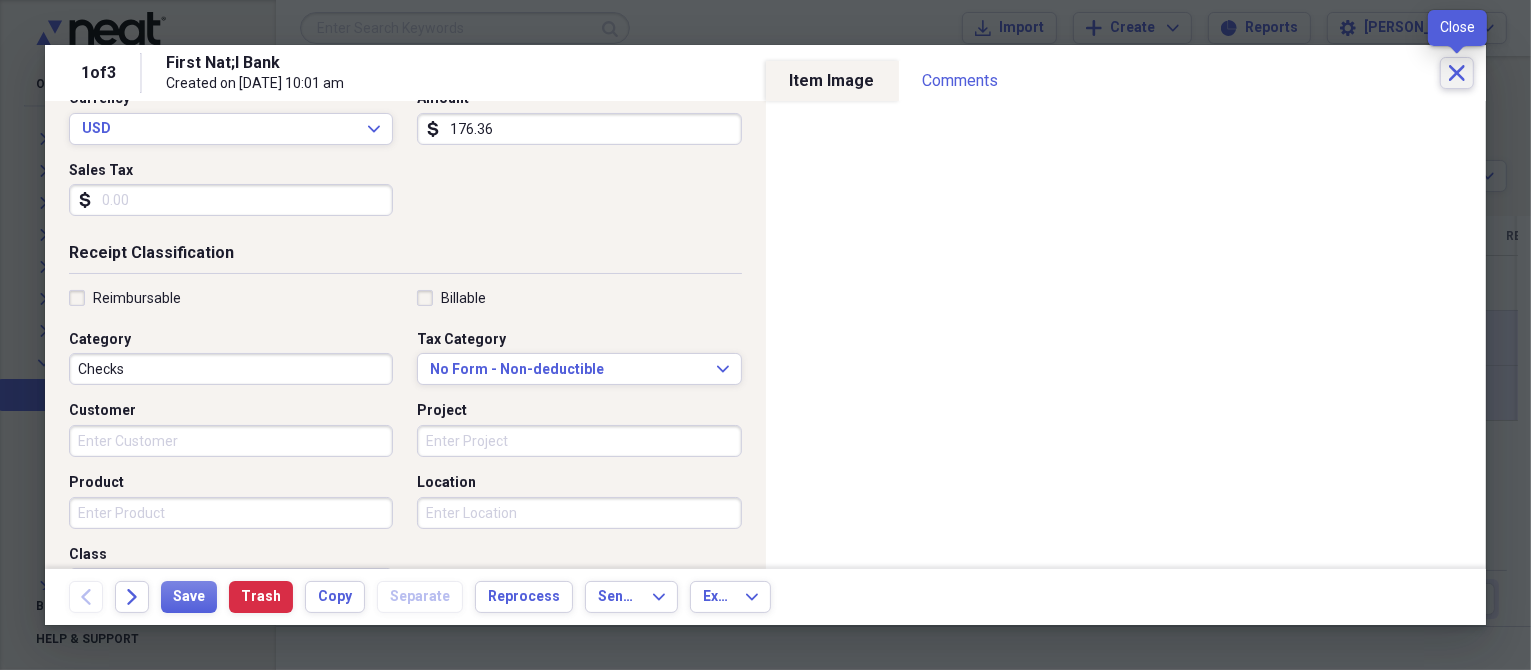 click on "Close" 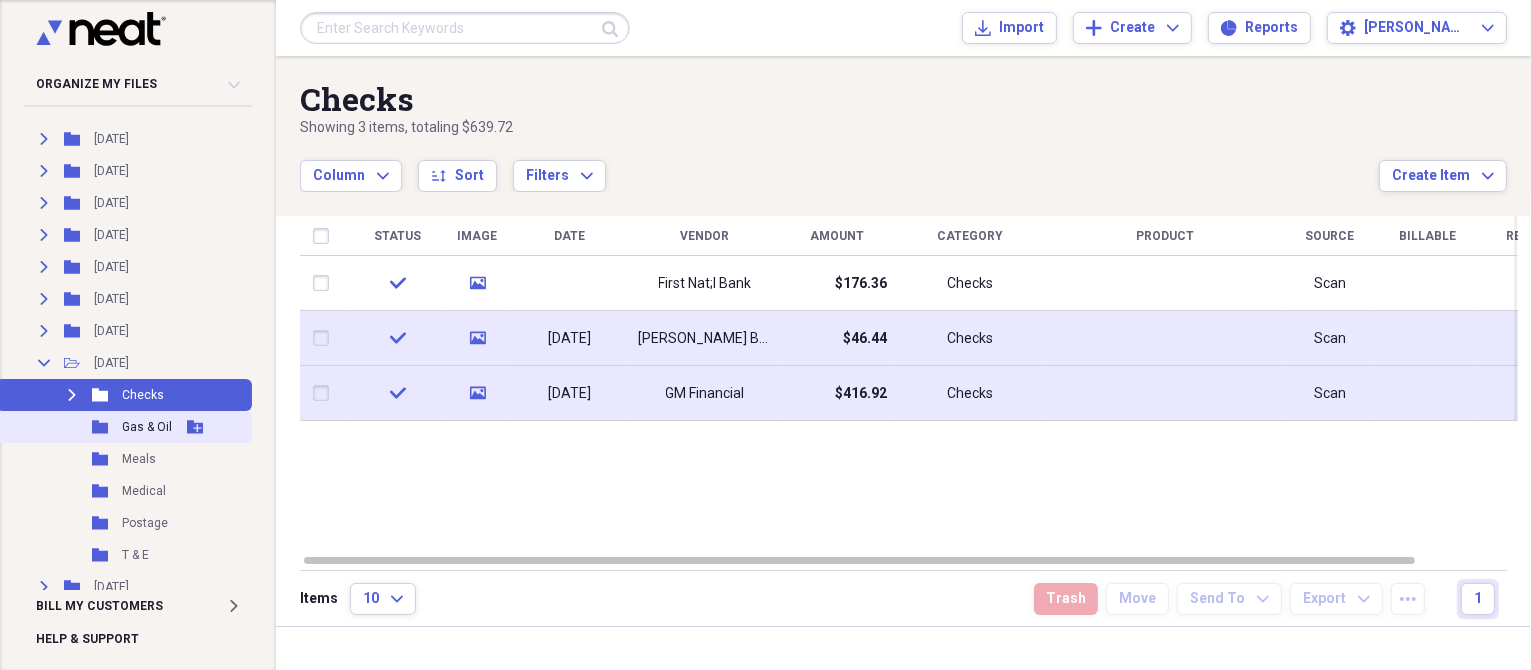 click on "Gas & Oil" at bounding box center (147, 427) 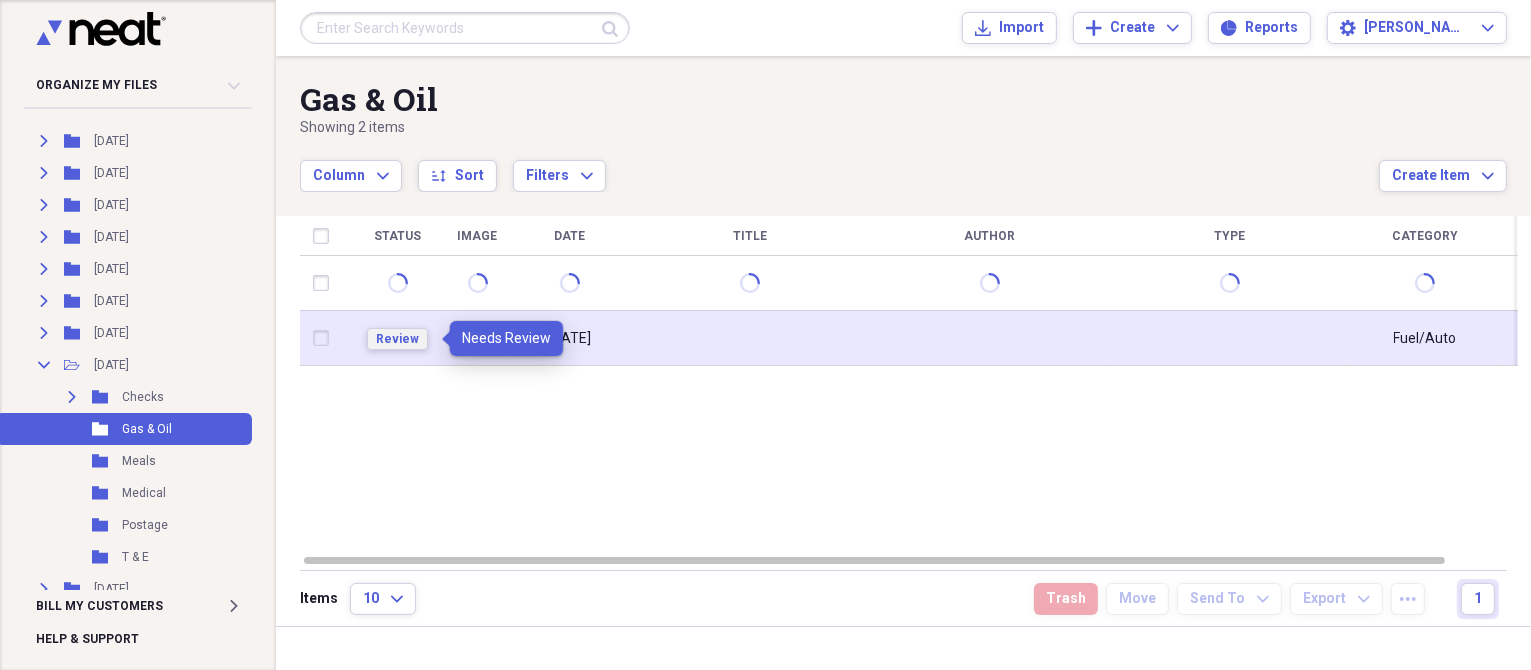 click on "Review" at bounding box center [397, 339] 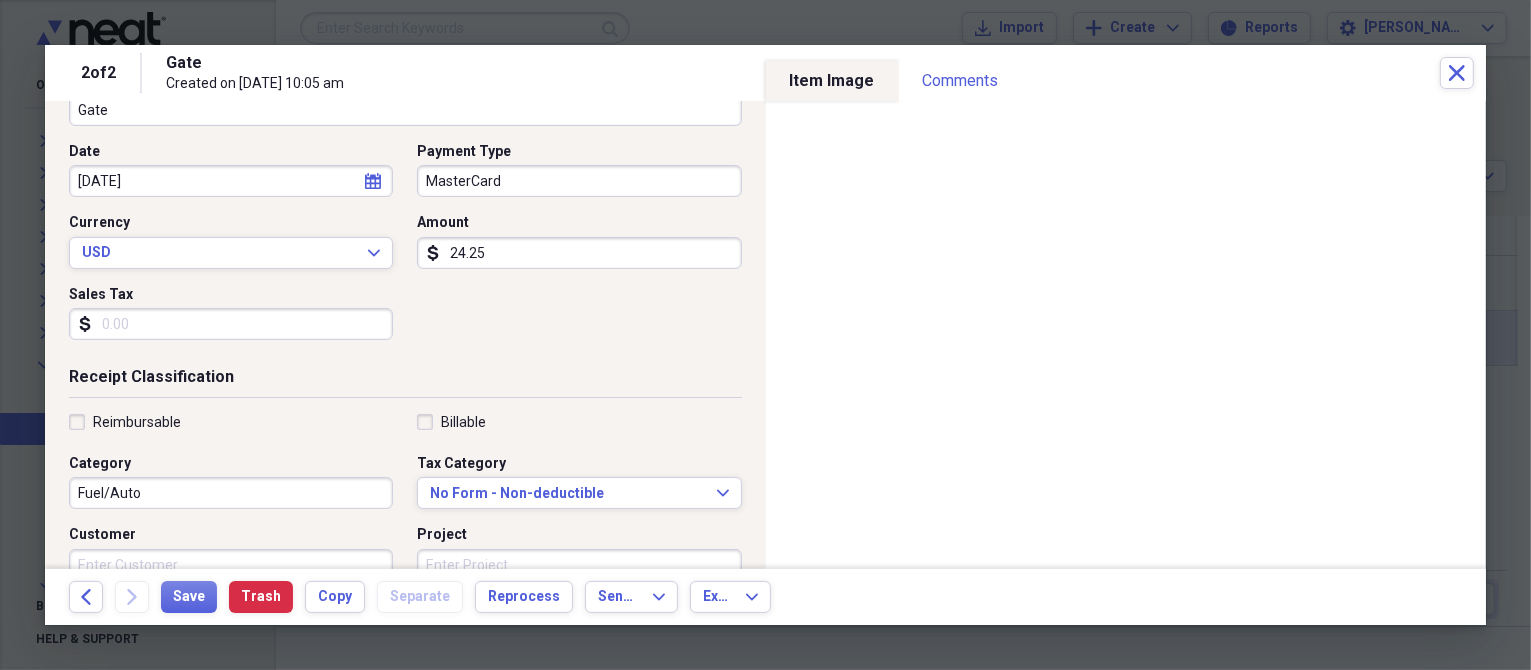 scroll, scrollTop: 300, scrollLeft: 0, axis: vertical 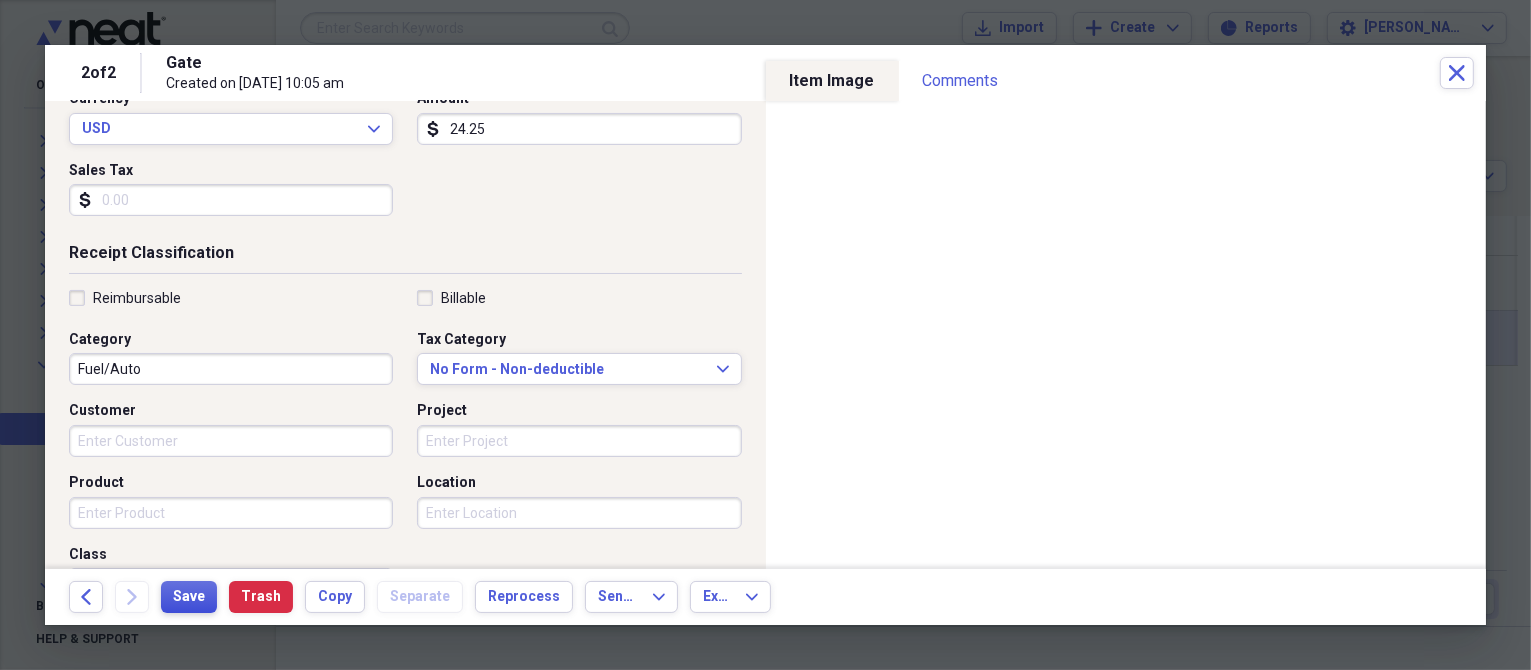 click on "Save" at bounding box center (189, 597) 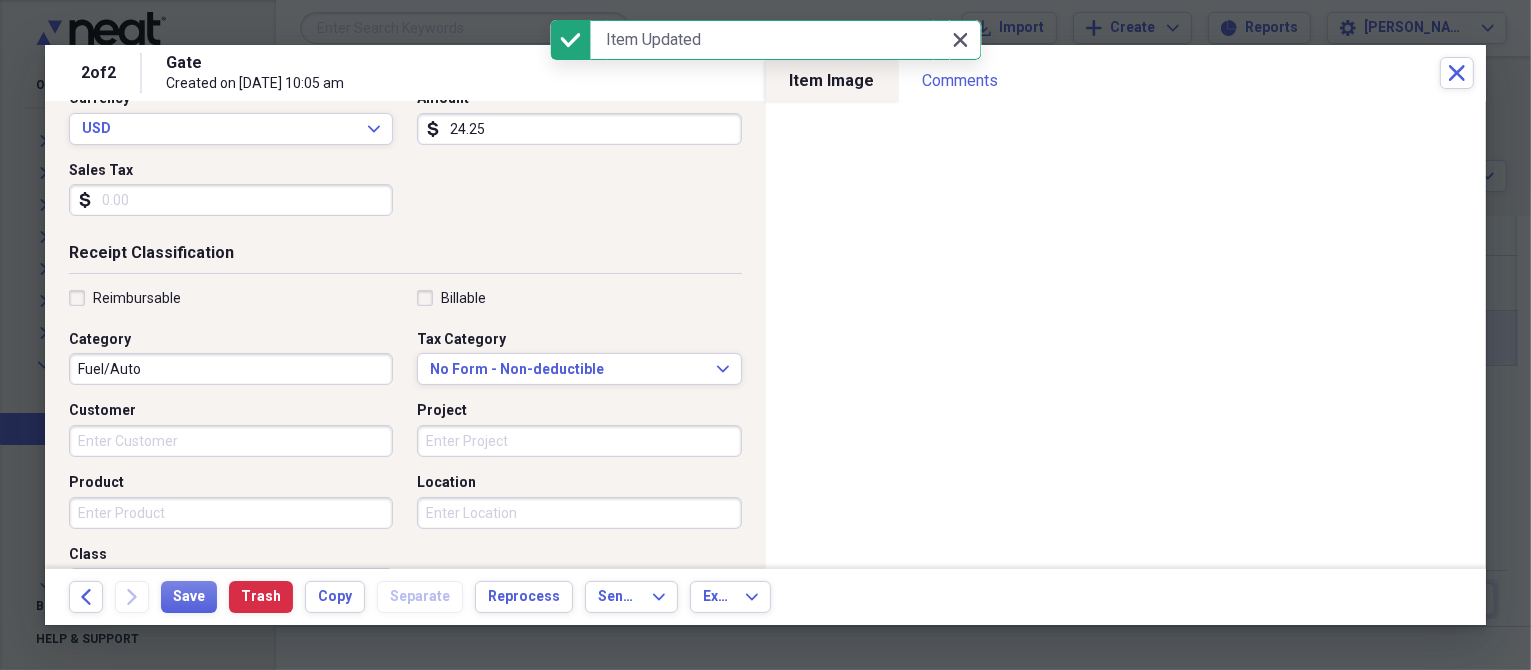 click 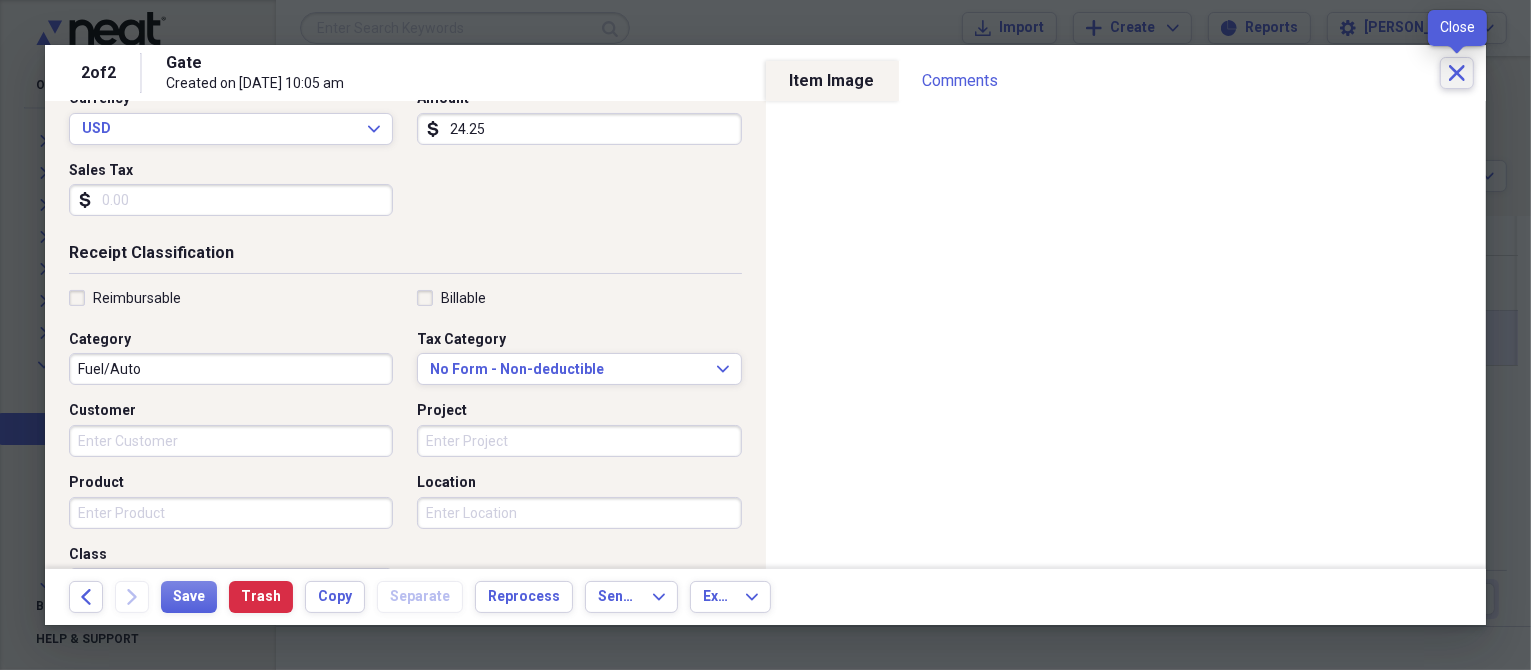 click on "Close" 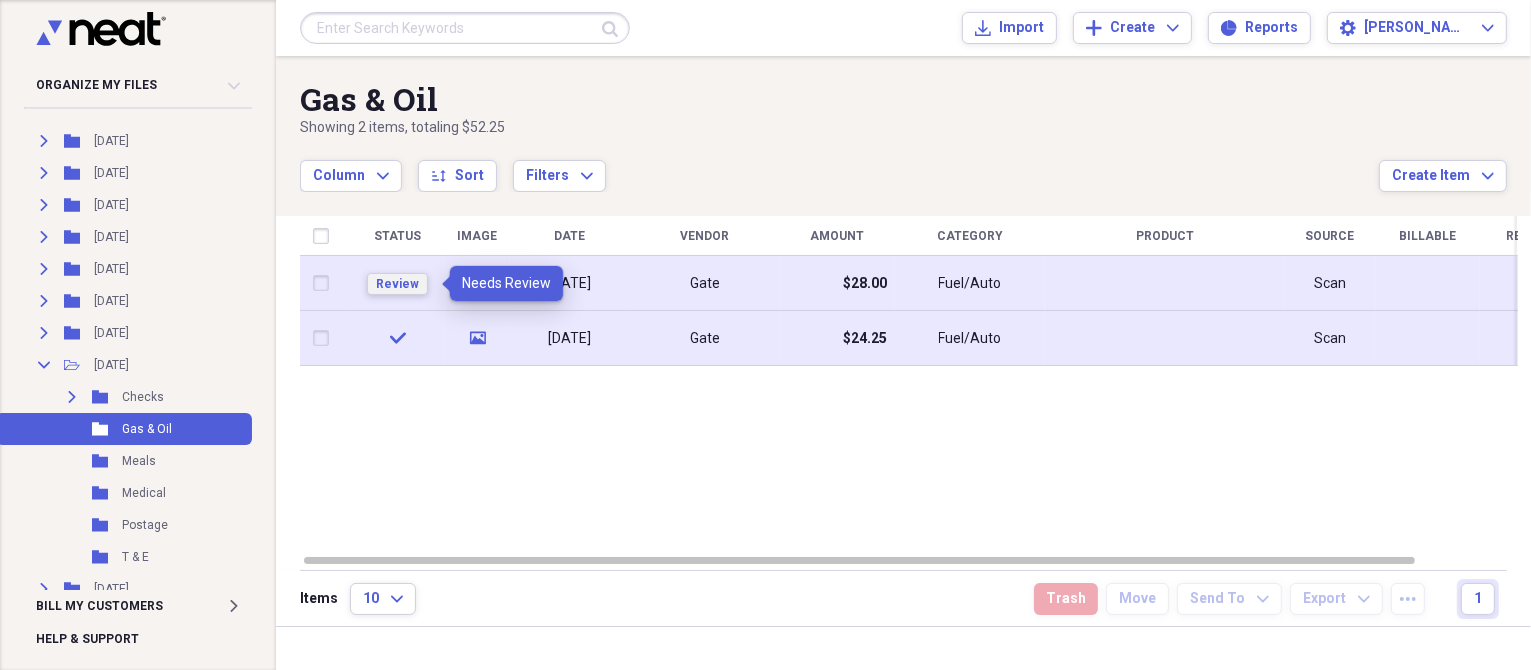 click on "Review" at bounding box center [397, 284] 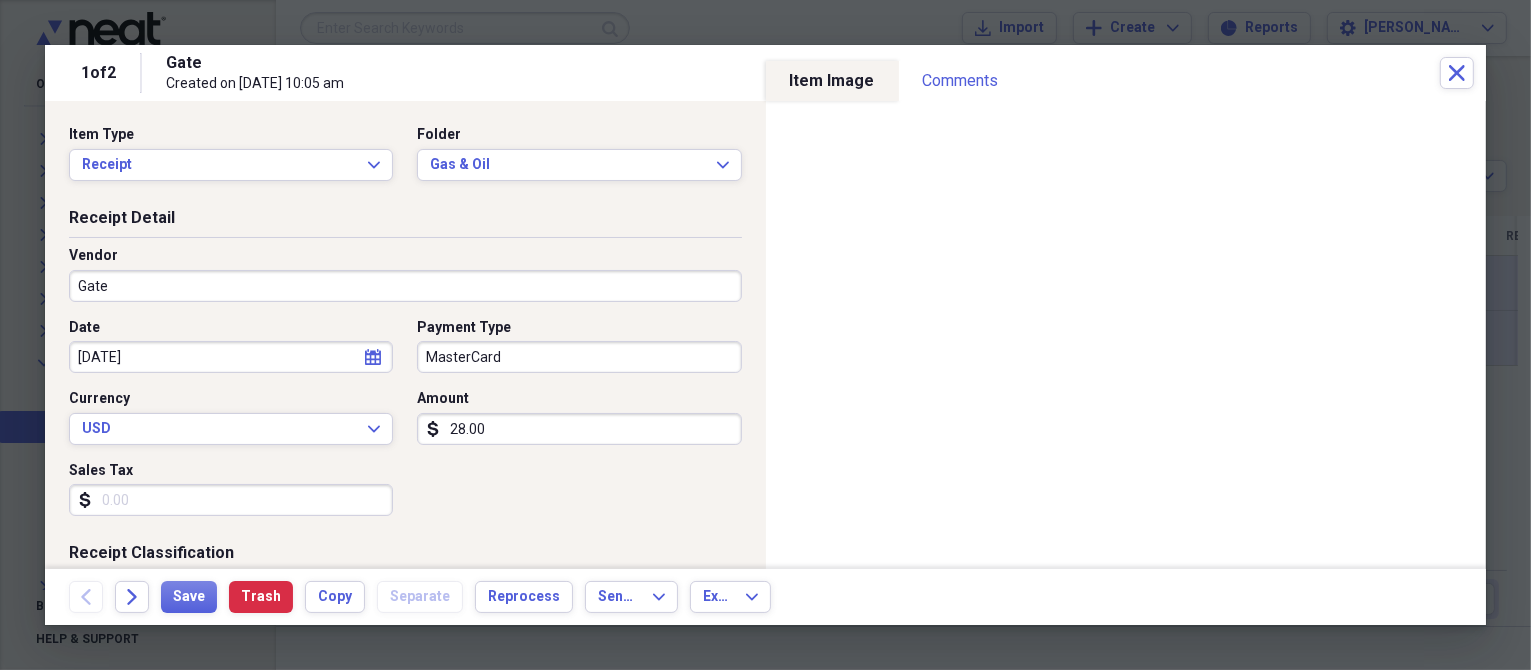 scroll, scrollTop: 200, scrollLeft: 0, axis: vertical 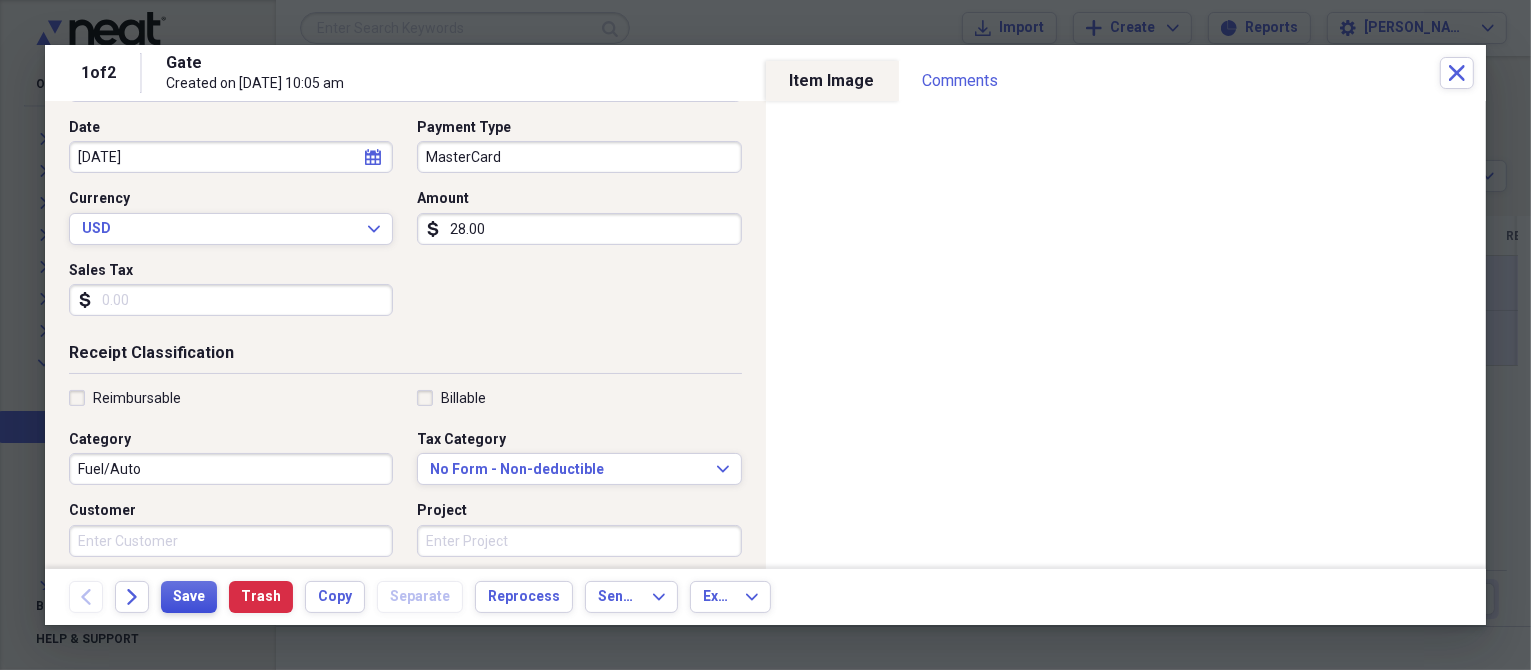 click on "Save" at bounding box center [189, 597] 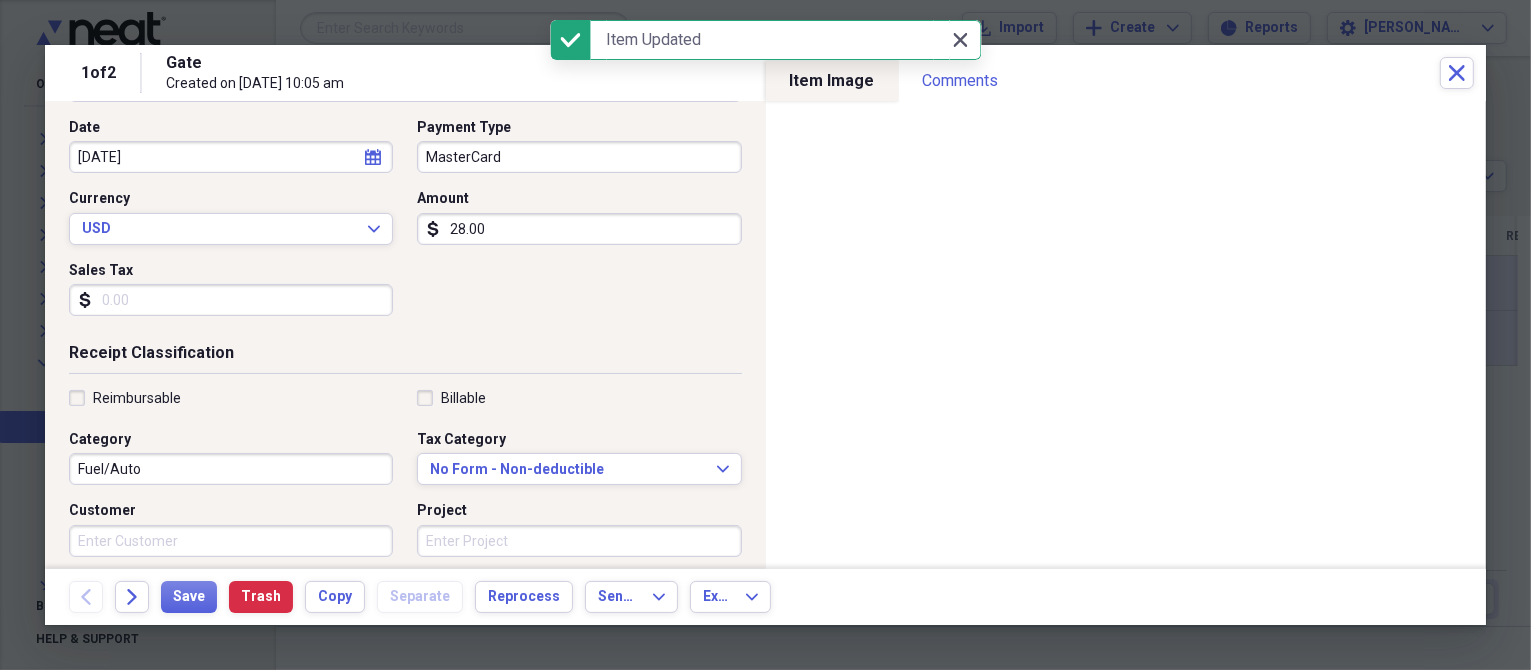 click 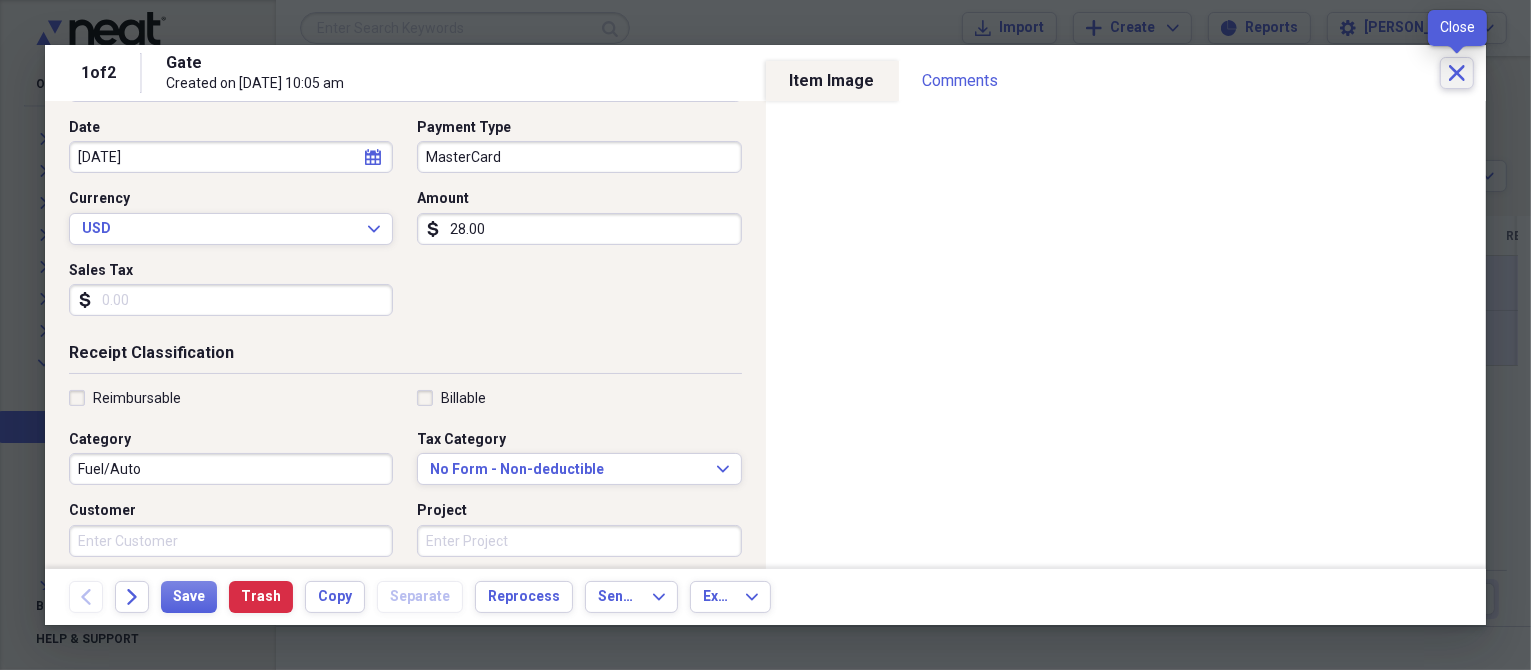 click 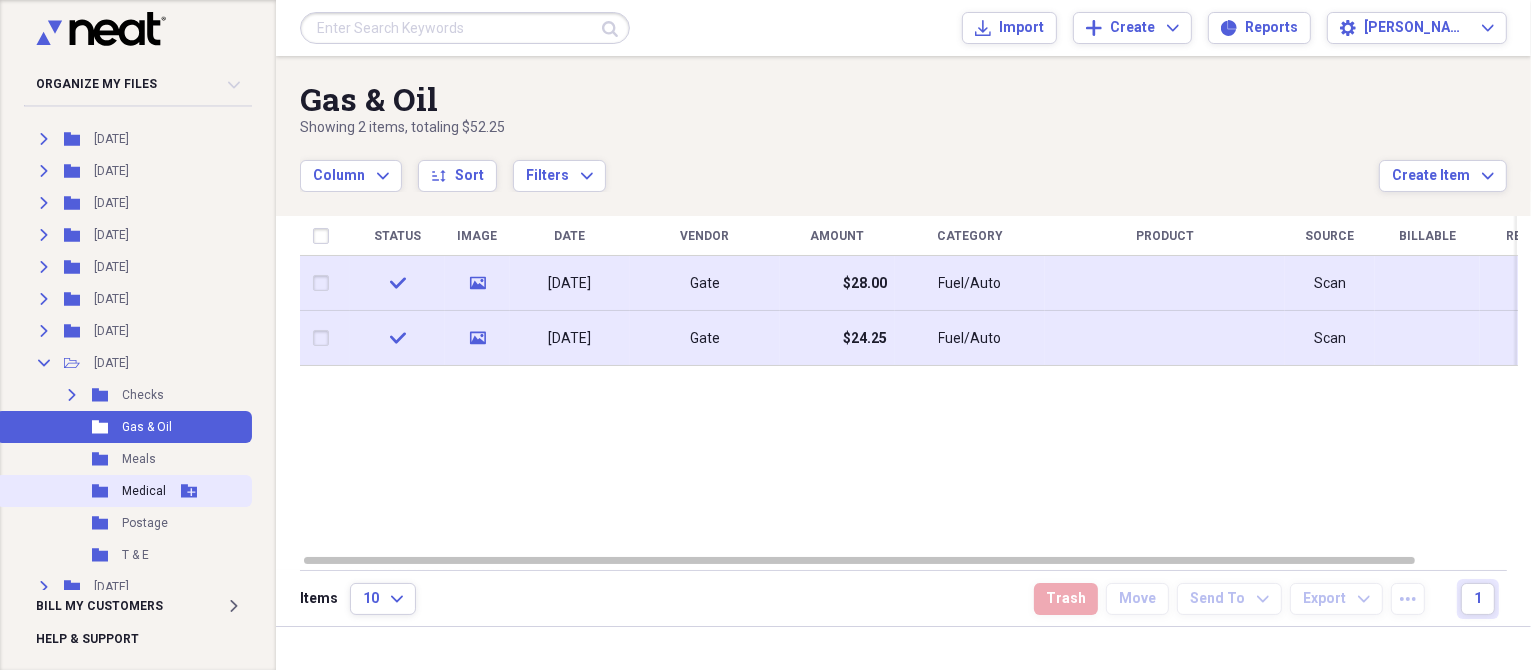 click on "Medical" at bounding box center (144, 491) 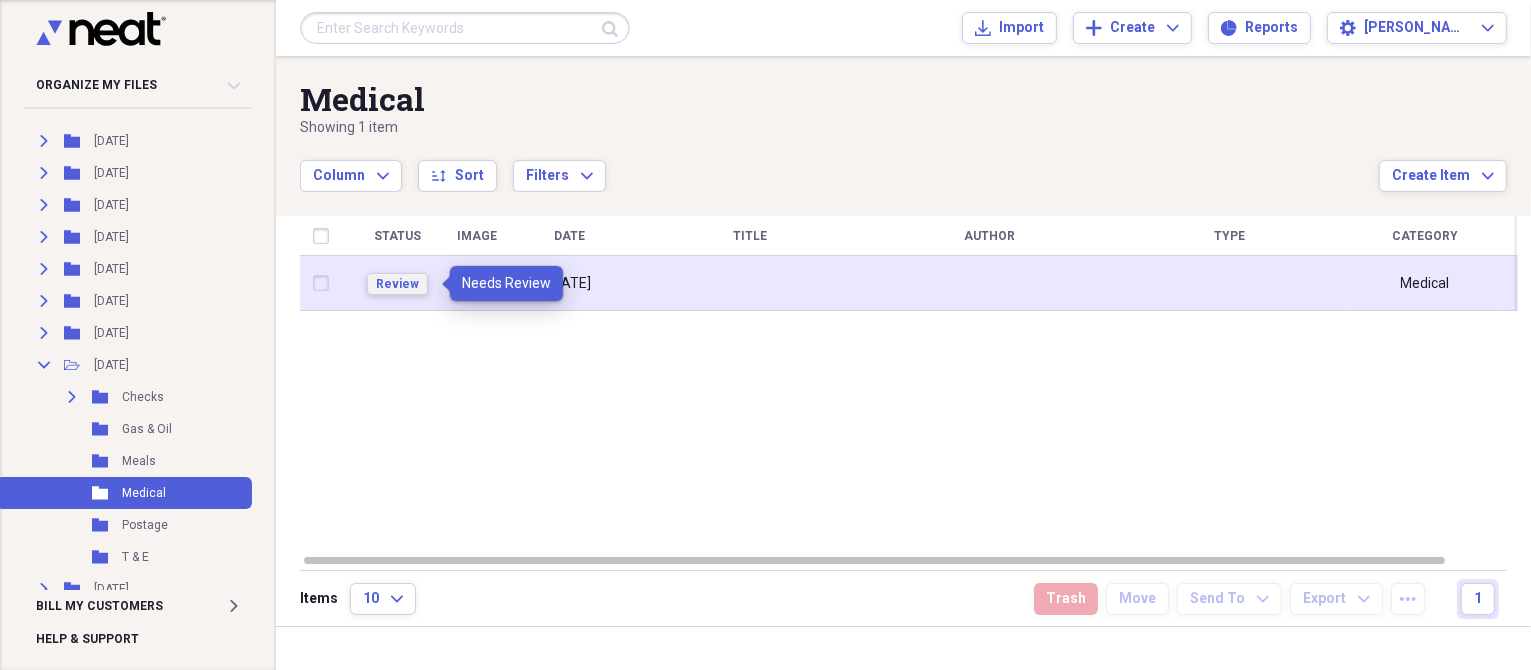 click on "Review" at bounding box center [397, 284] 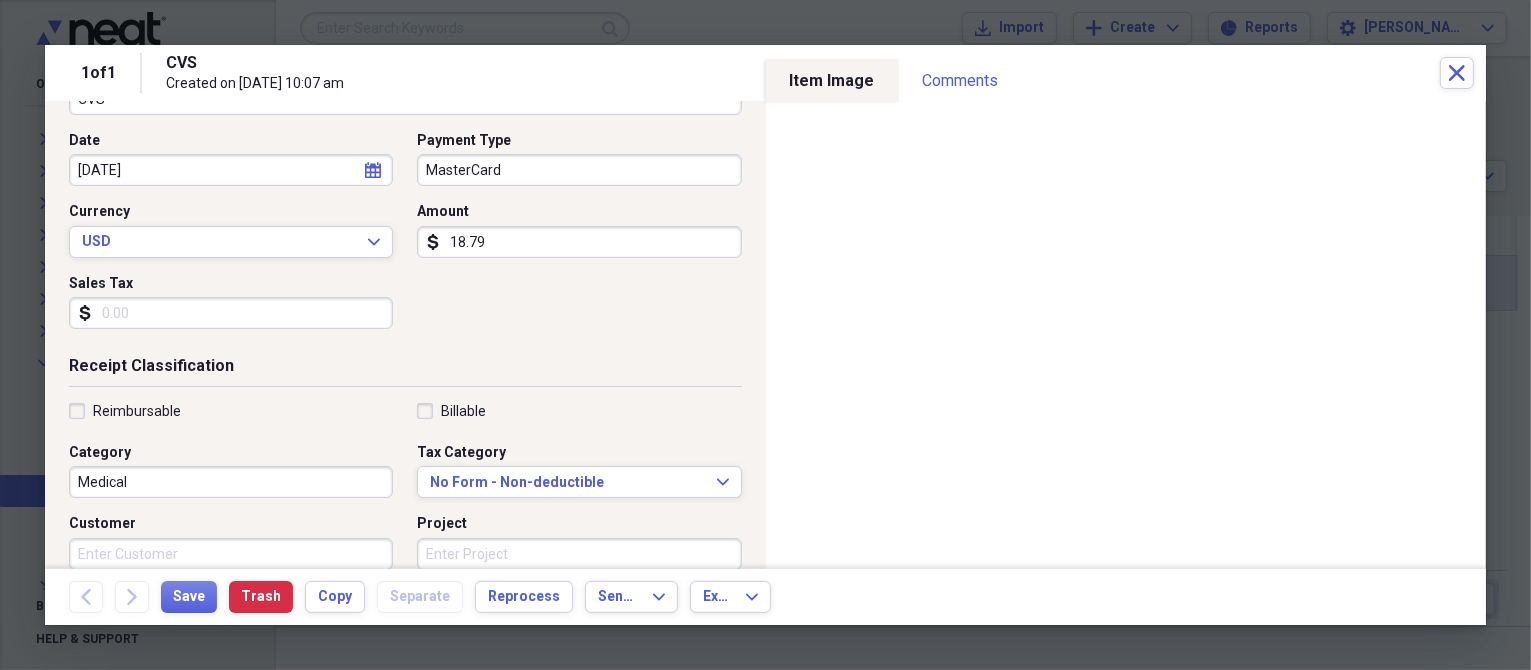 scroll, scrollTop: 200, scrollLeft: 0, axis: vertical 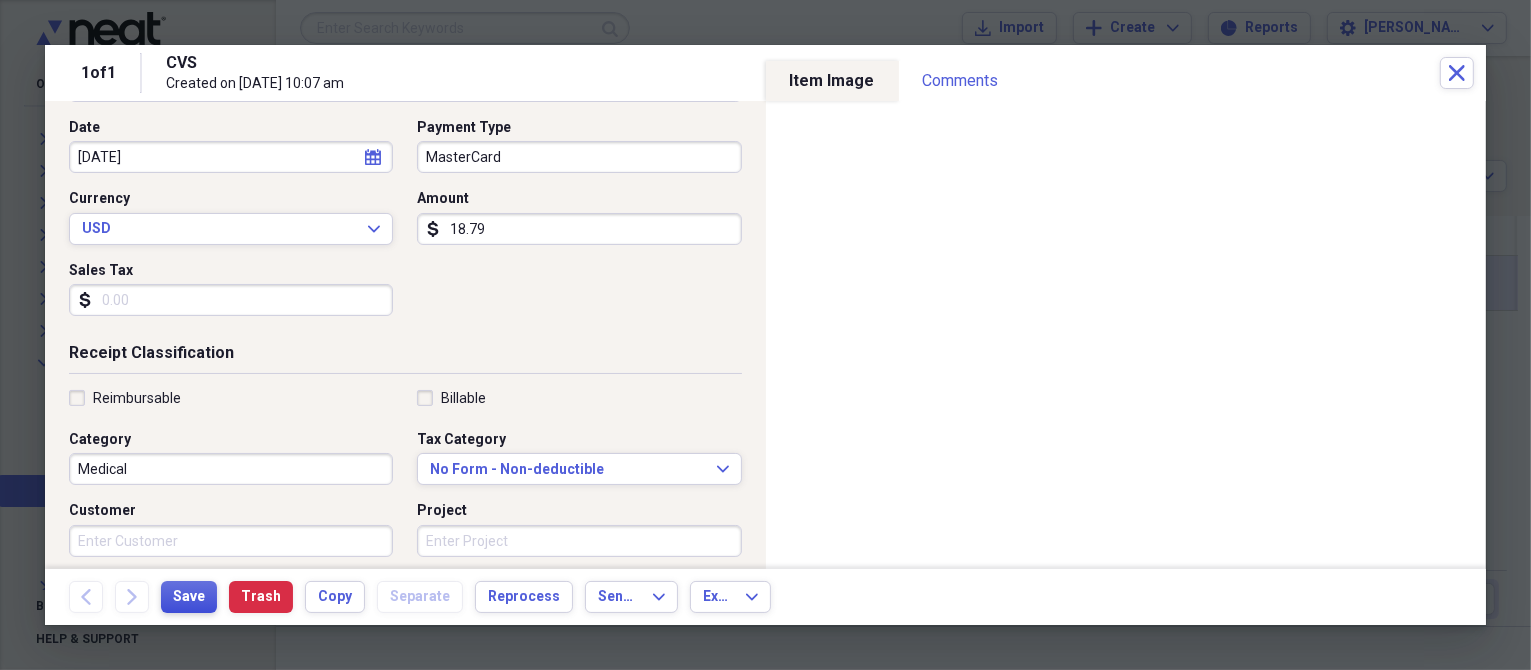 click on "Save" at bounding box center [189, 597] 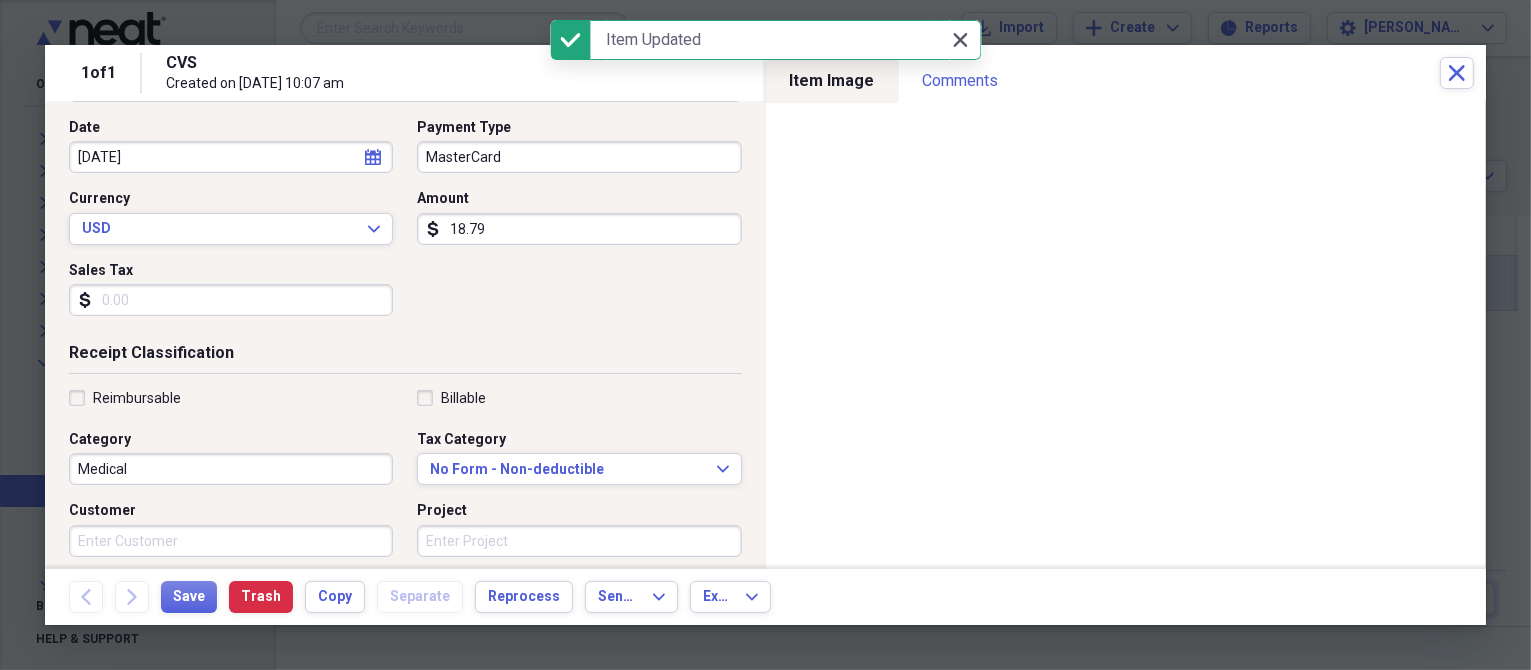 click on "Close" 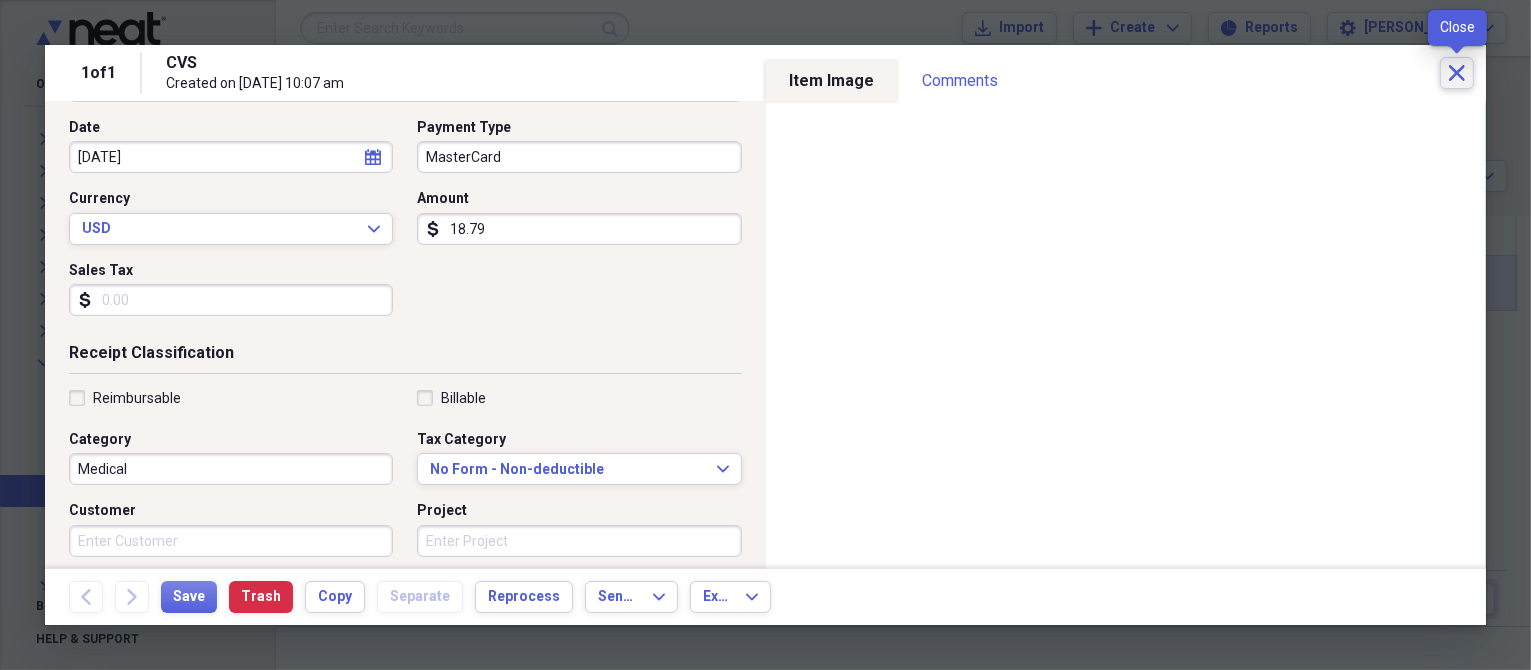 click on "Close" at bounding box center (1457, 73) 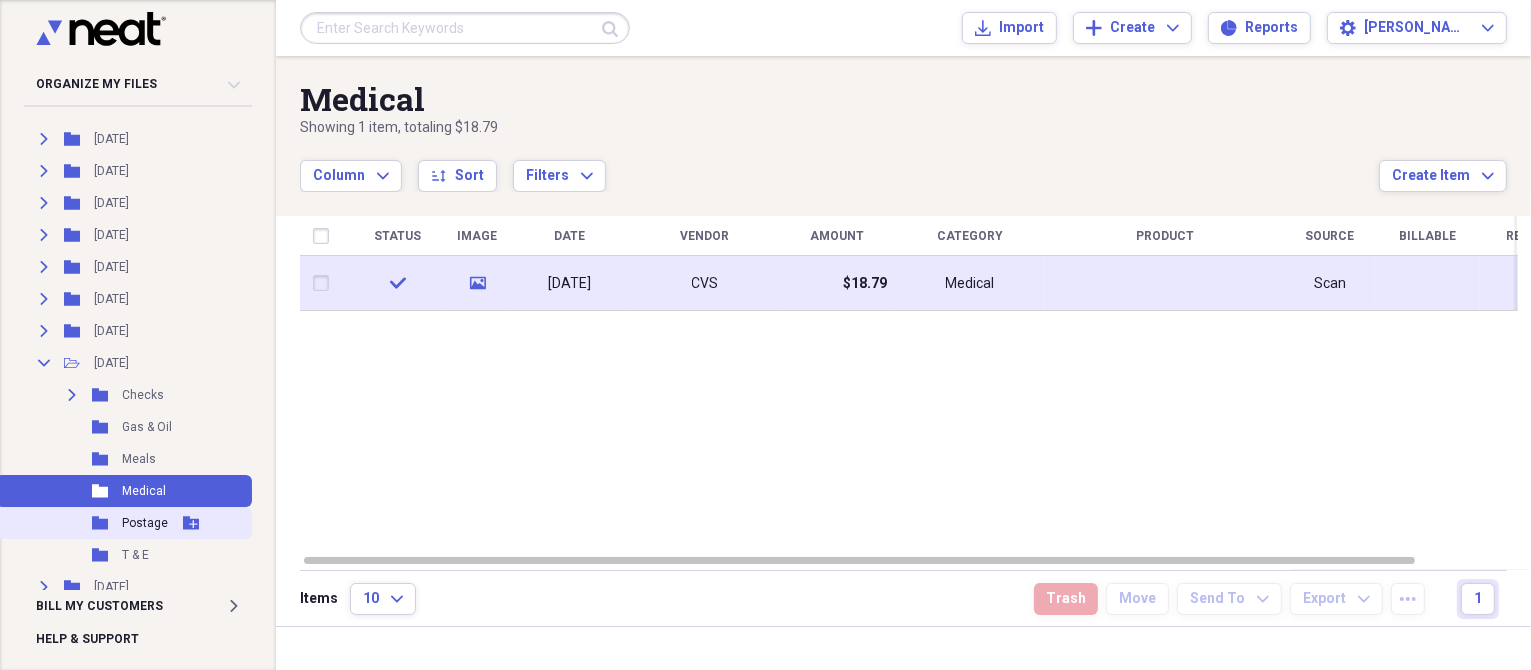 click on "Postage" at bounding box center [145, 523] 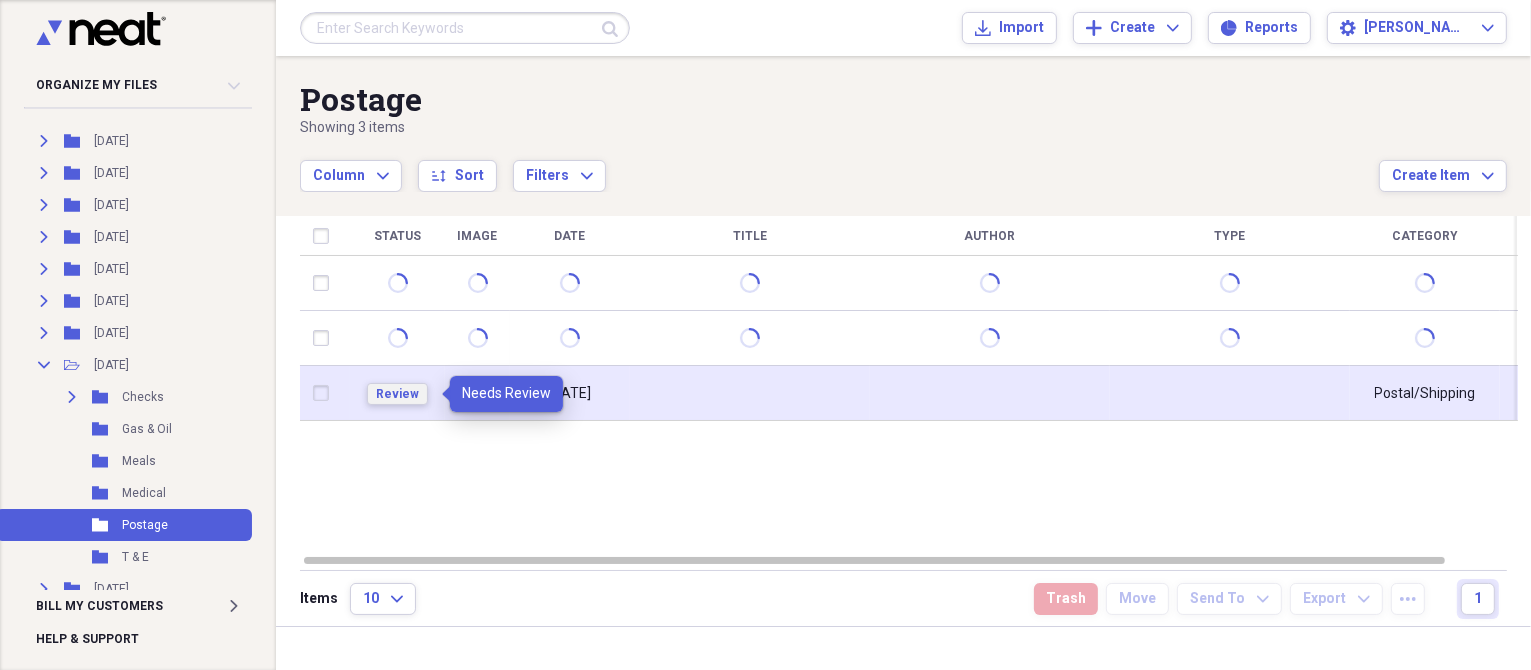 click on "Review" at bounding box center (397, 394) 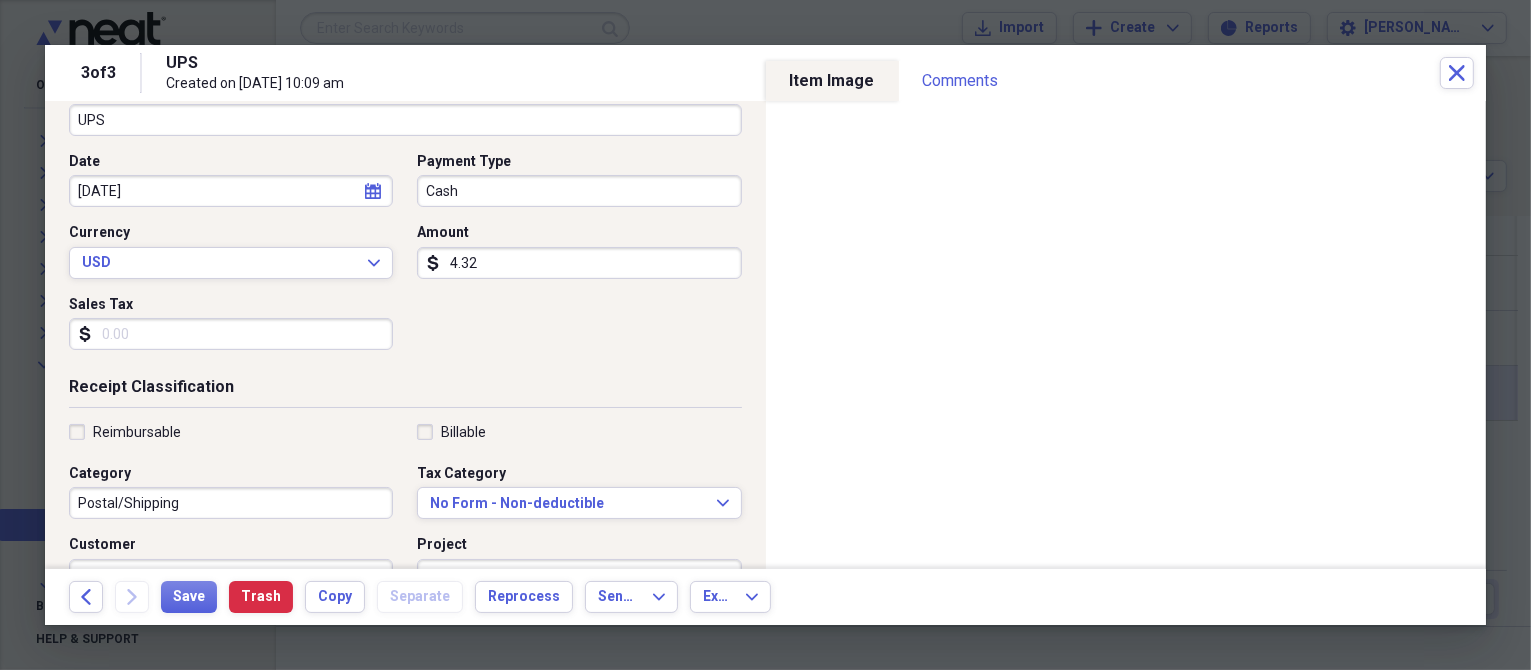 scroll, scrollTop: 200, scrollLeft: 0, axis: vertical 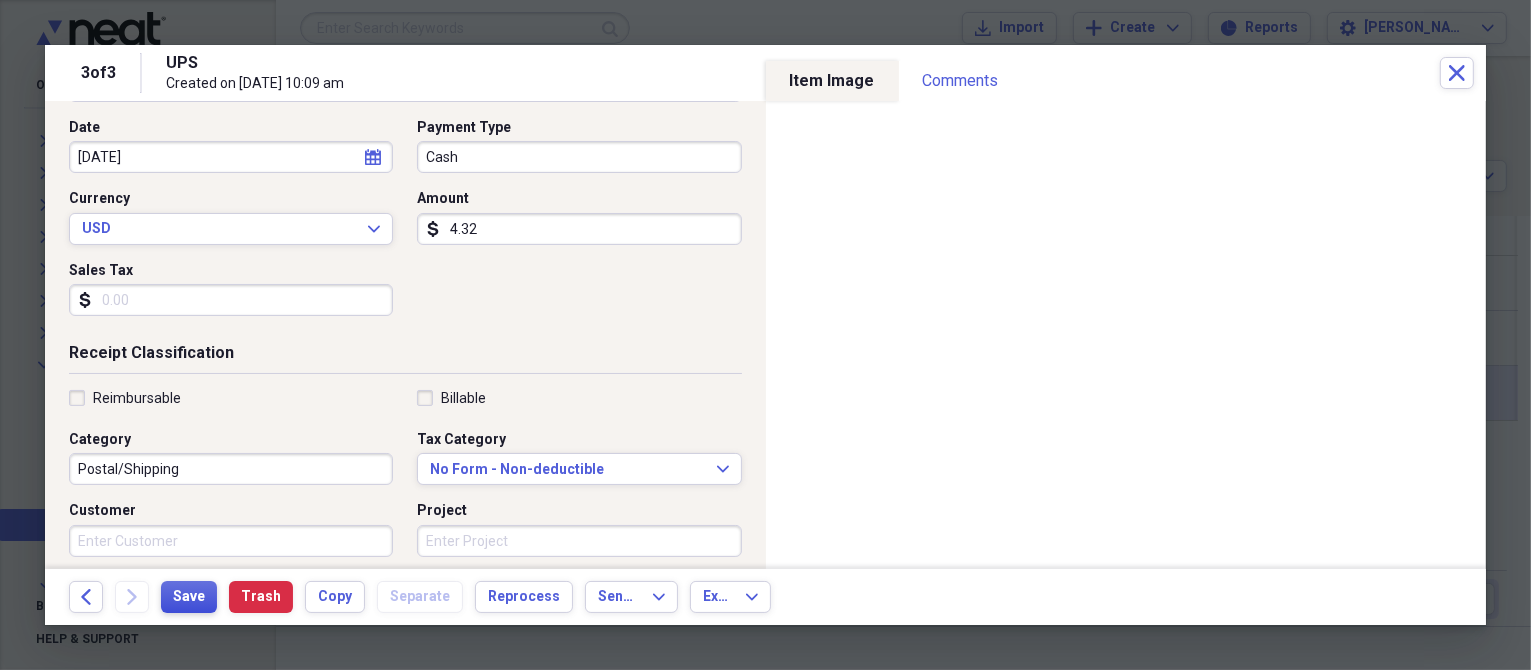 click on "Save" at bounding box center [189, 597] 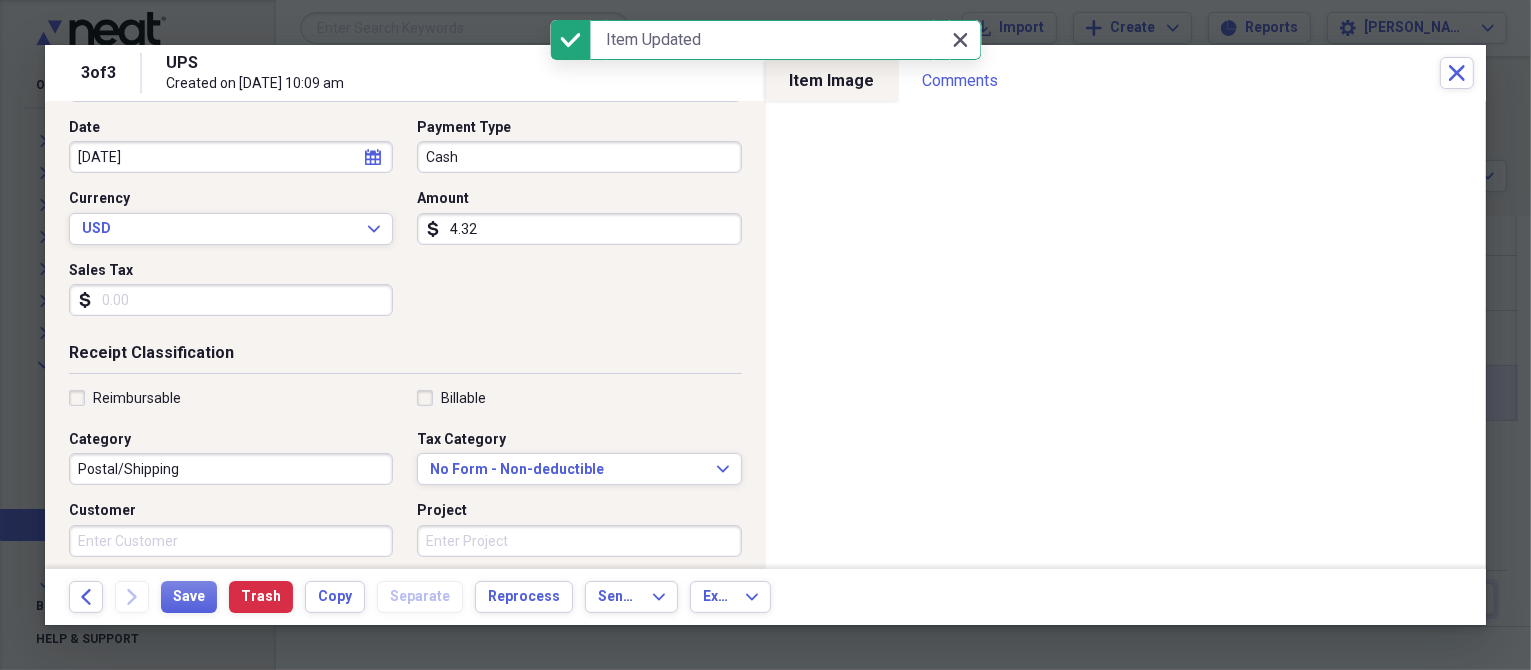 click on "Close Close" at bounding box center (961, 40) 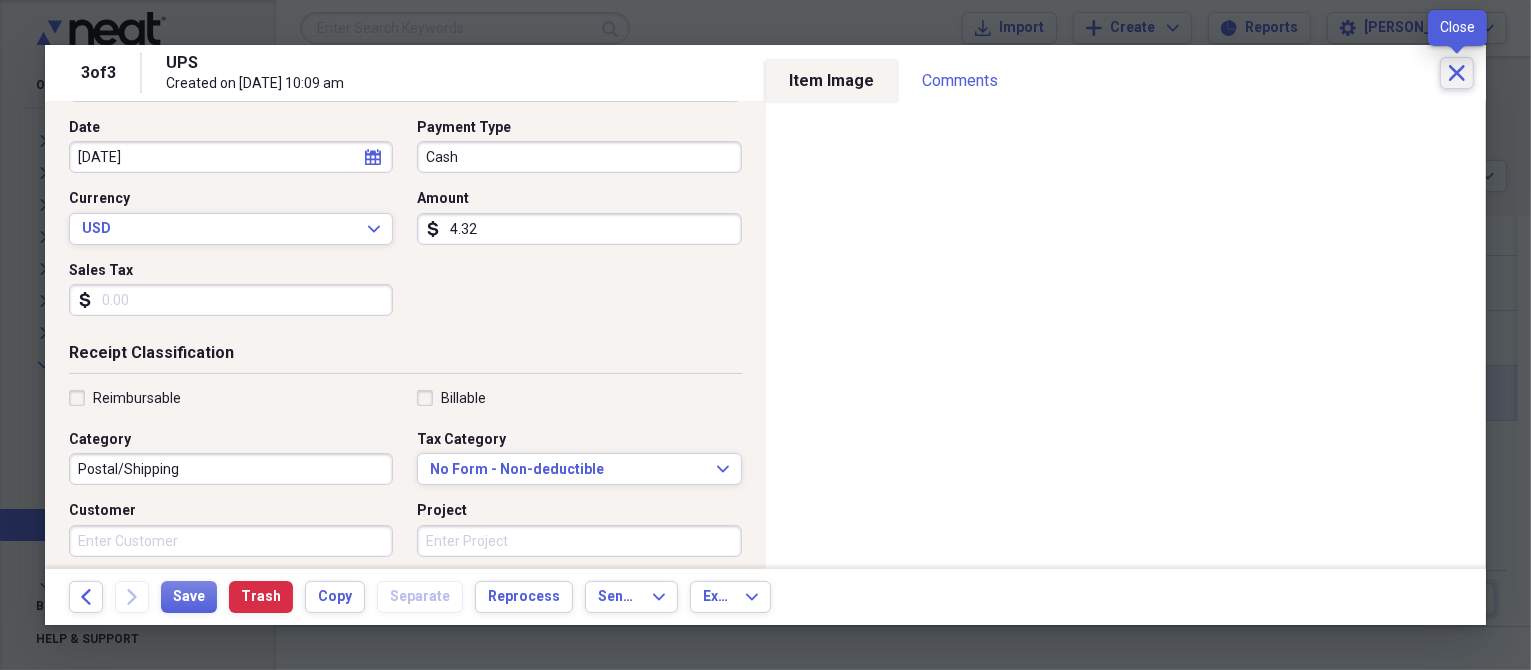 click 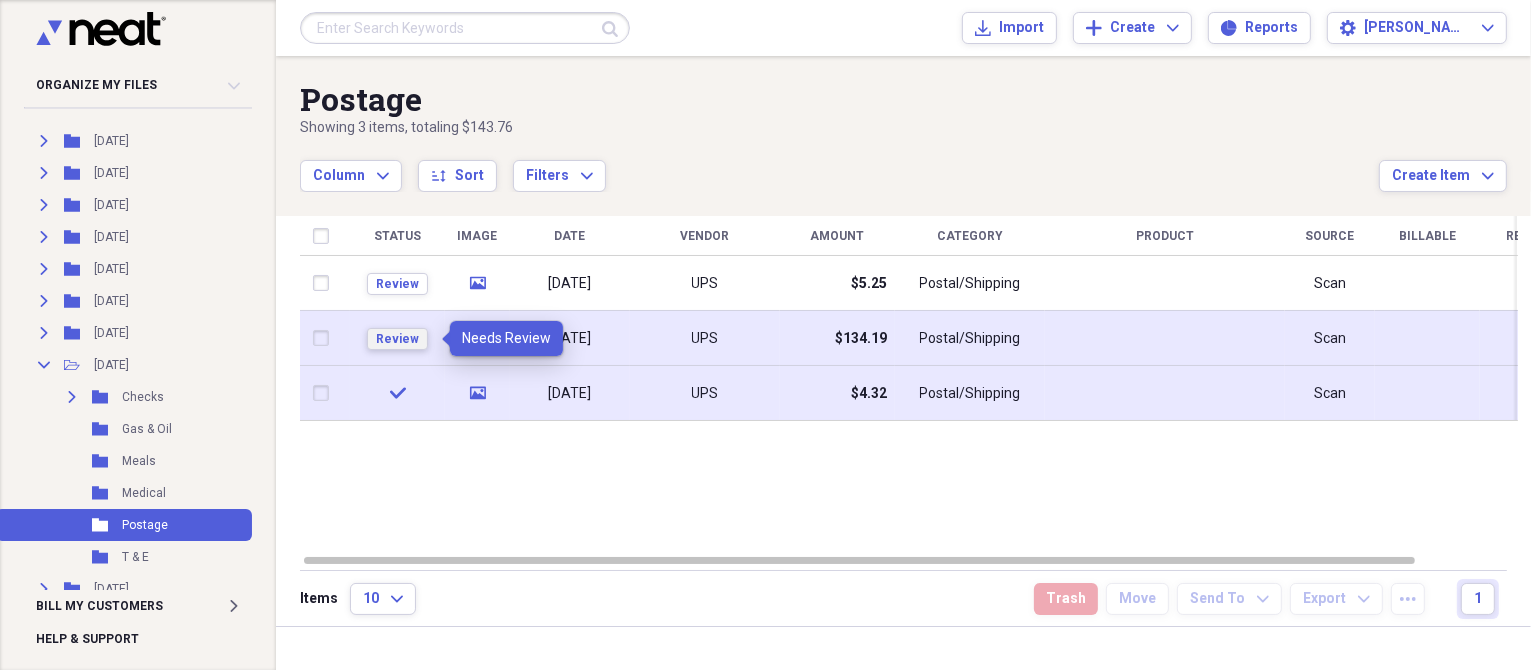 click on "Review" at bounding box center (397, 339) 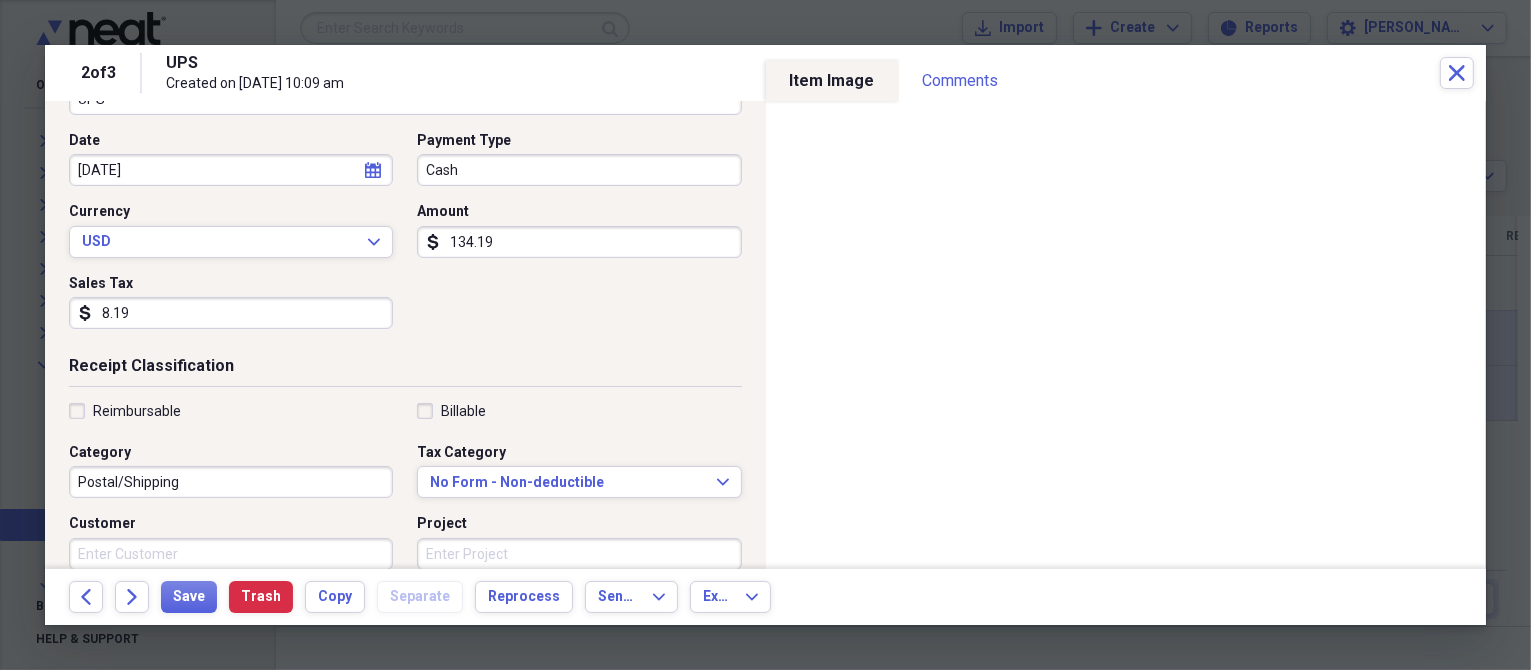 scroll, scrollTop: 200, scrollLeft: 0, axis: vertical 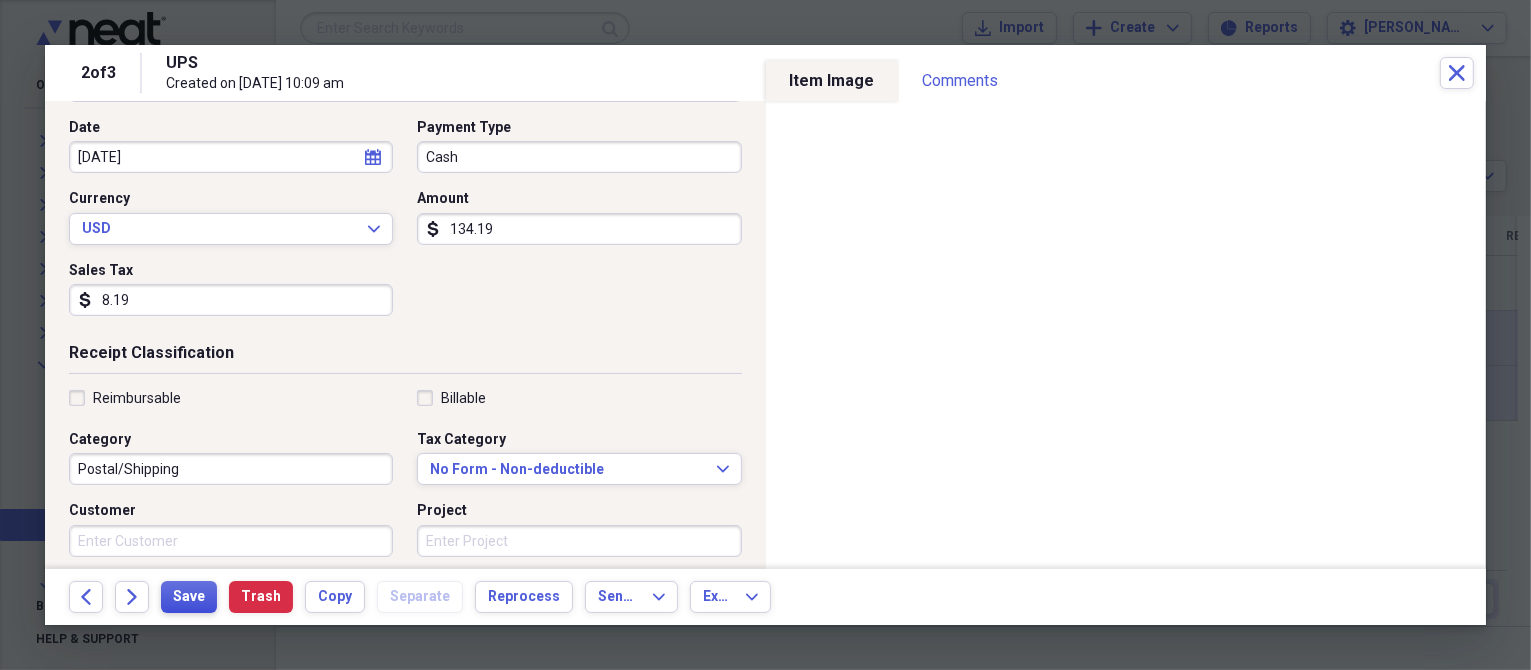 click on "Save" at bounding box center (189, 597) 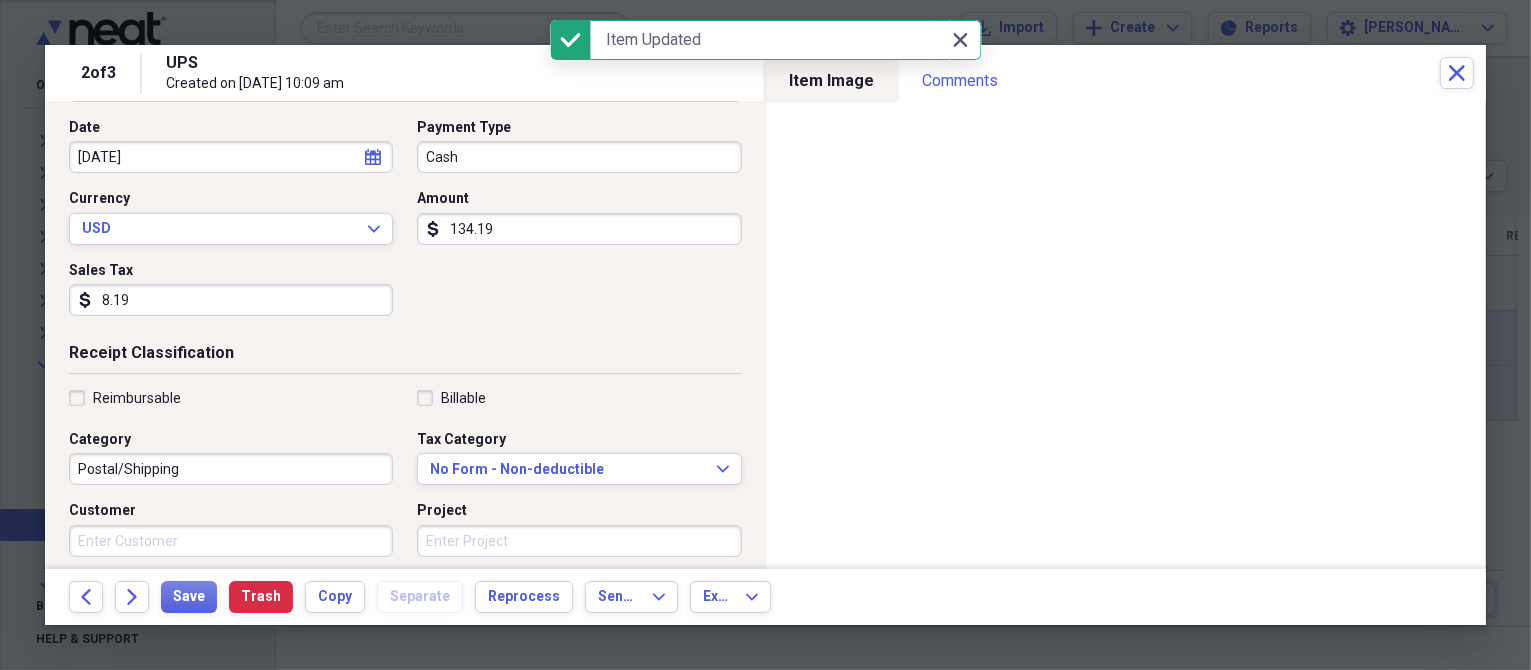 click on "Close" 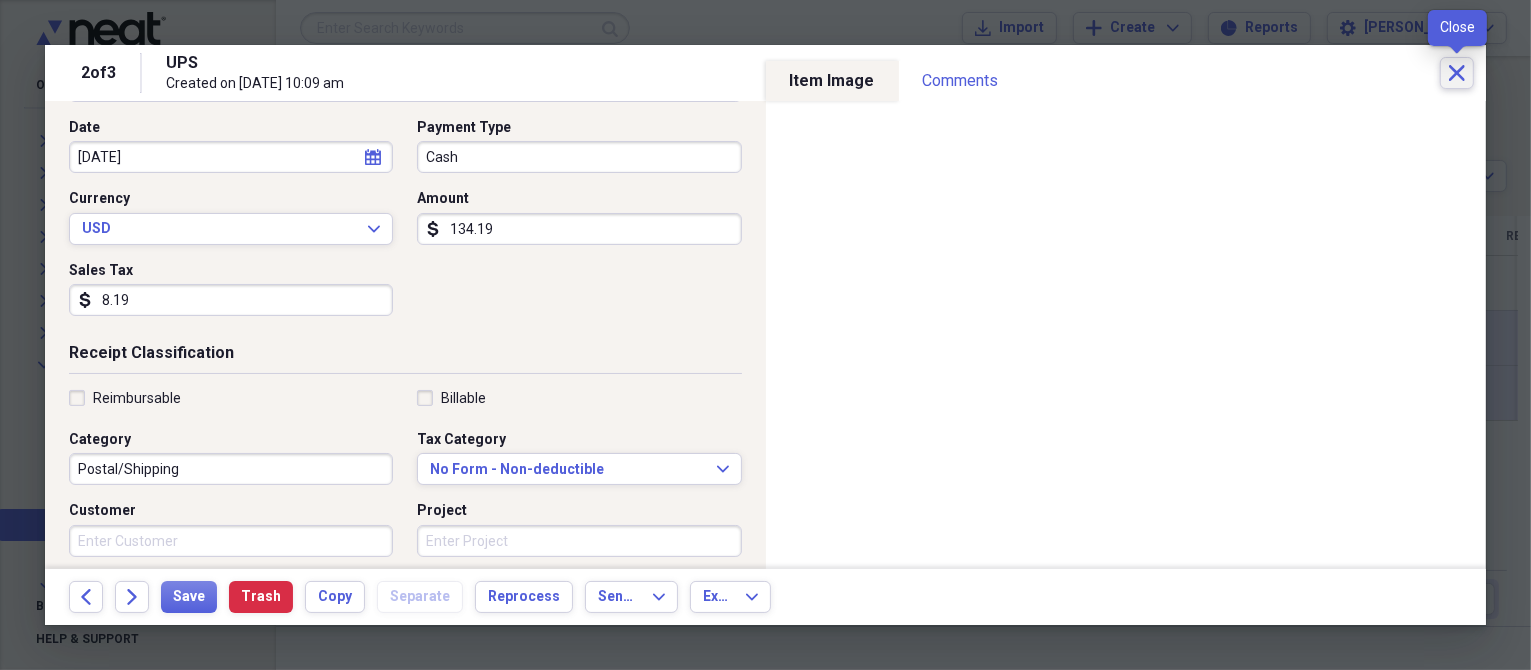click 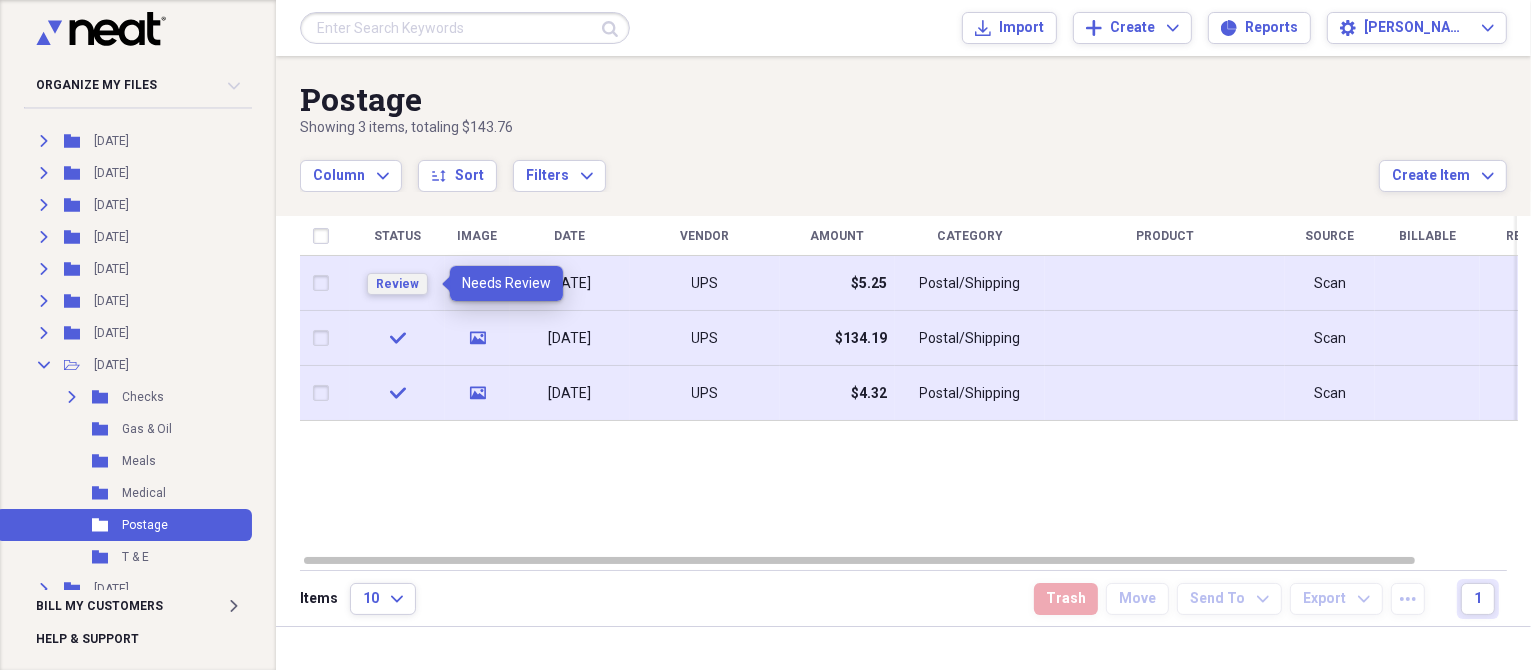 click on "Review" at bounding box center (397, 284) 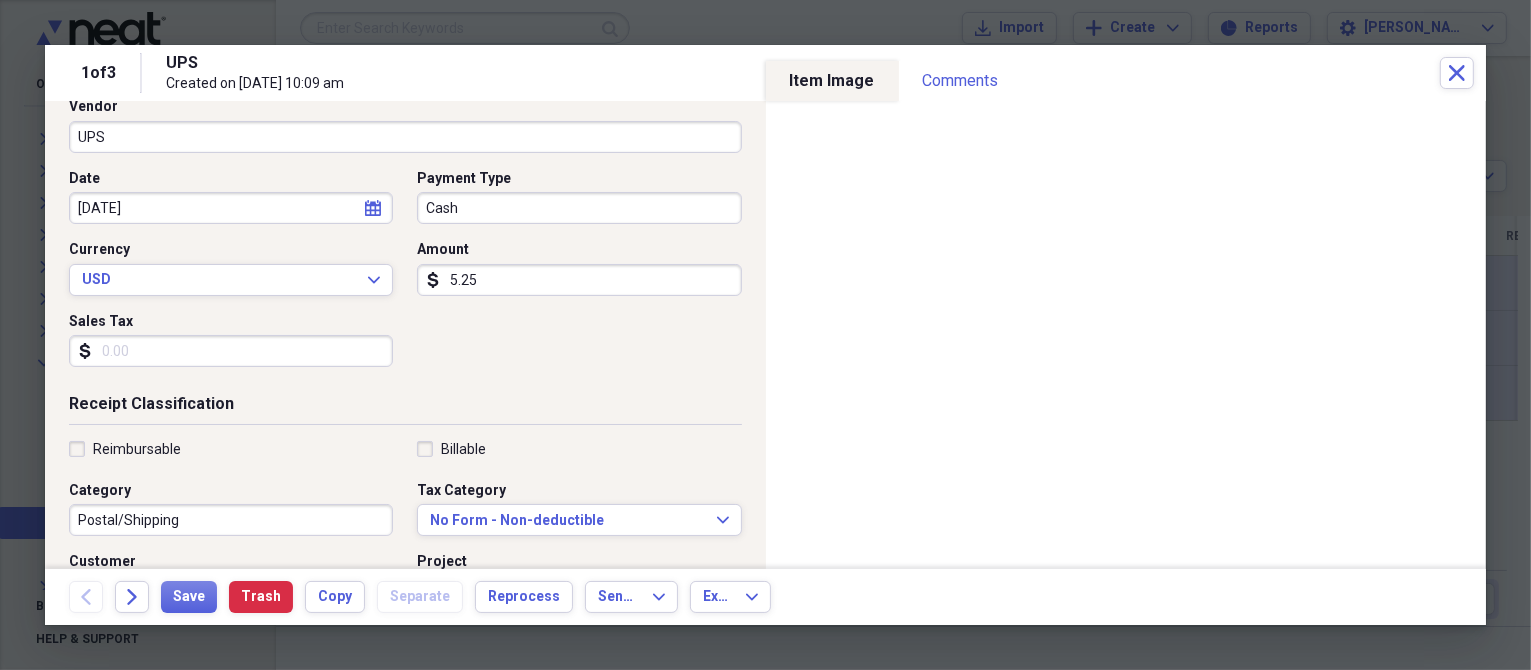 scroll, scrollTop: 200, scrollLeft: 0, axis: vertical 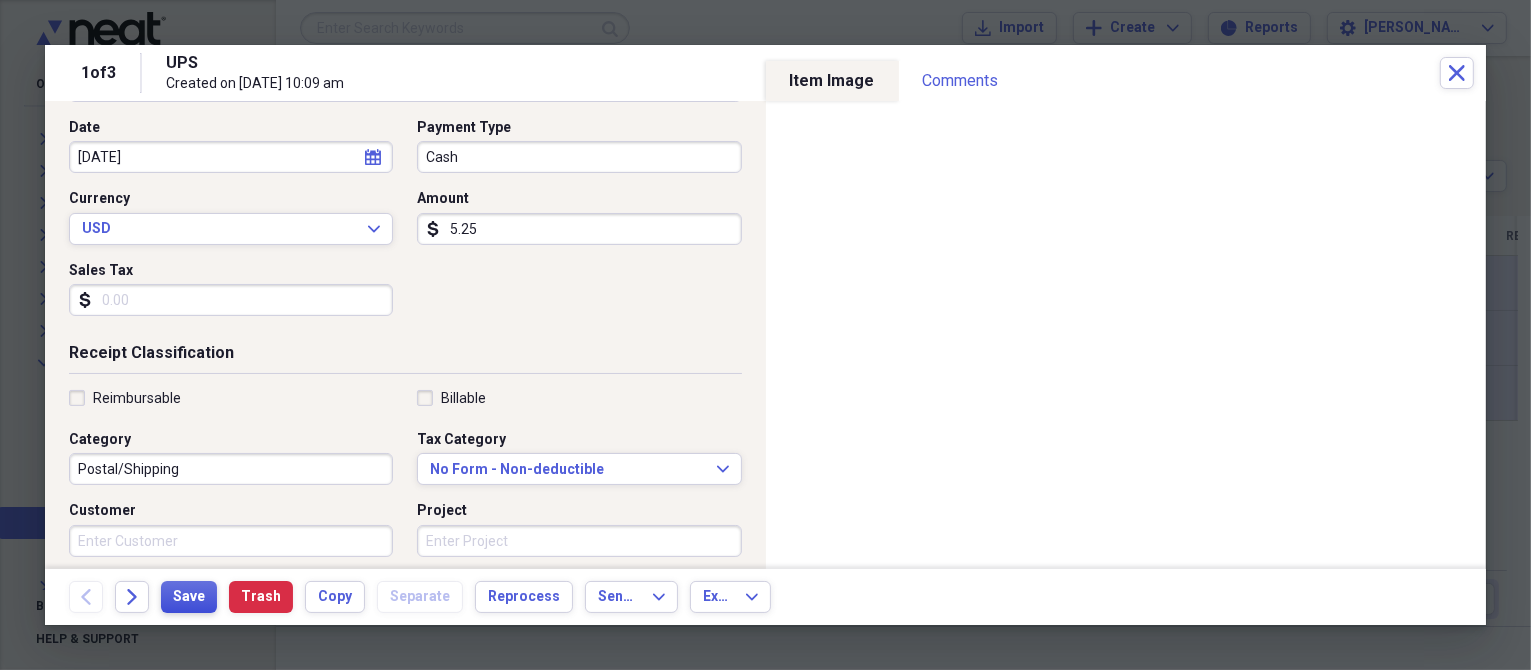 click on "Save" at bounding box center (189, 597) 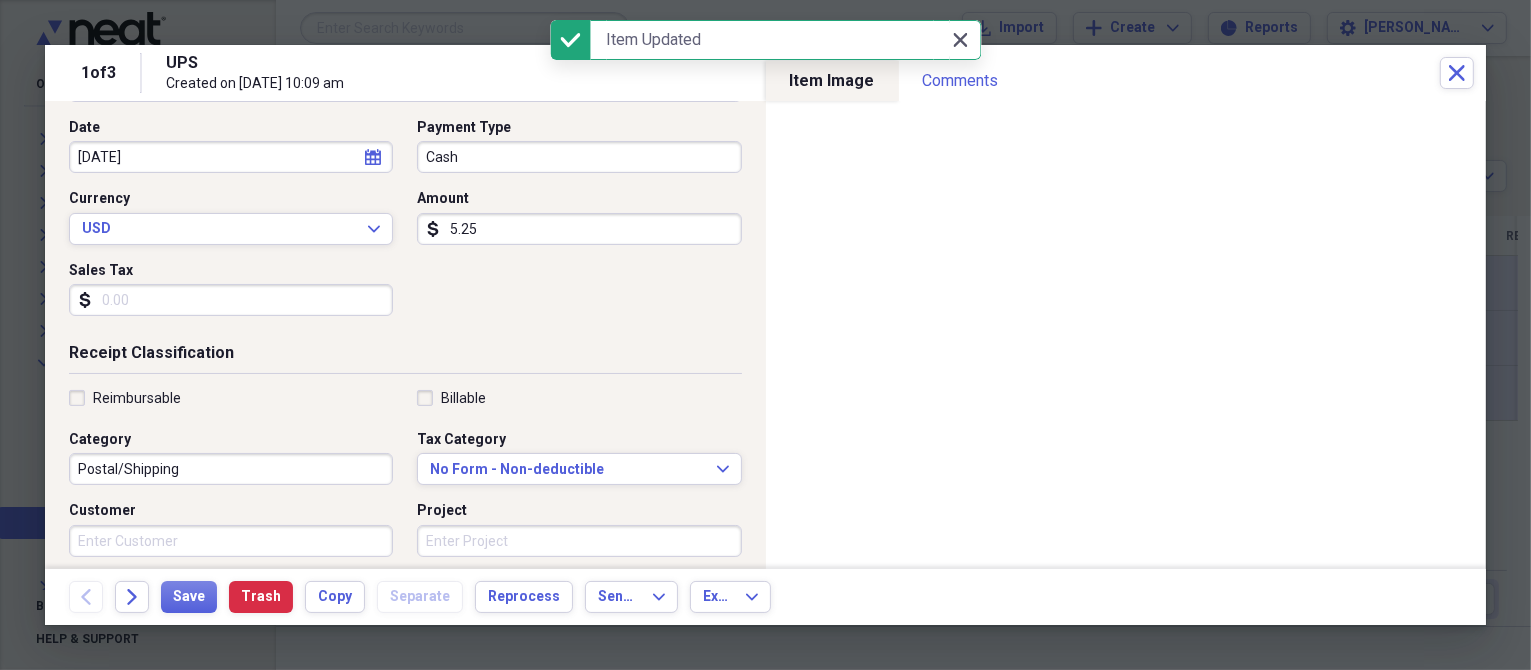 click on "Close" 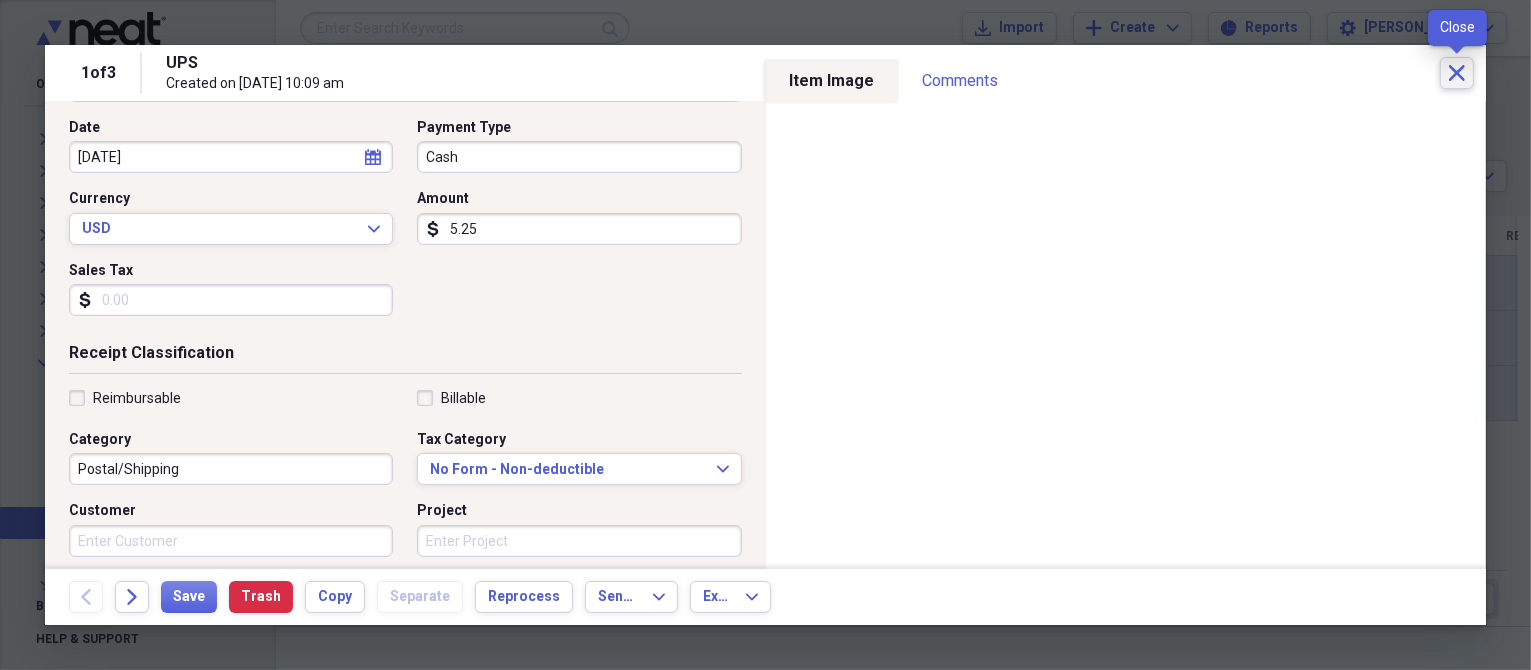 click on "Close" 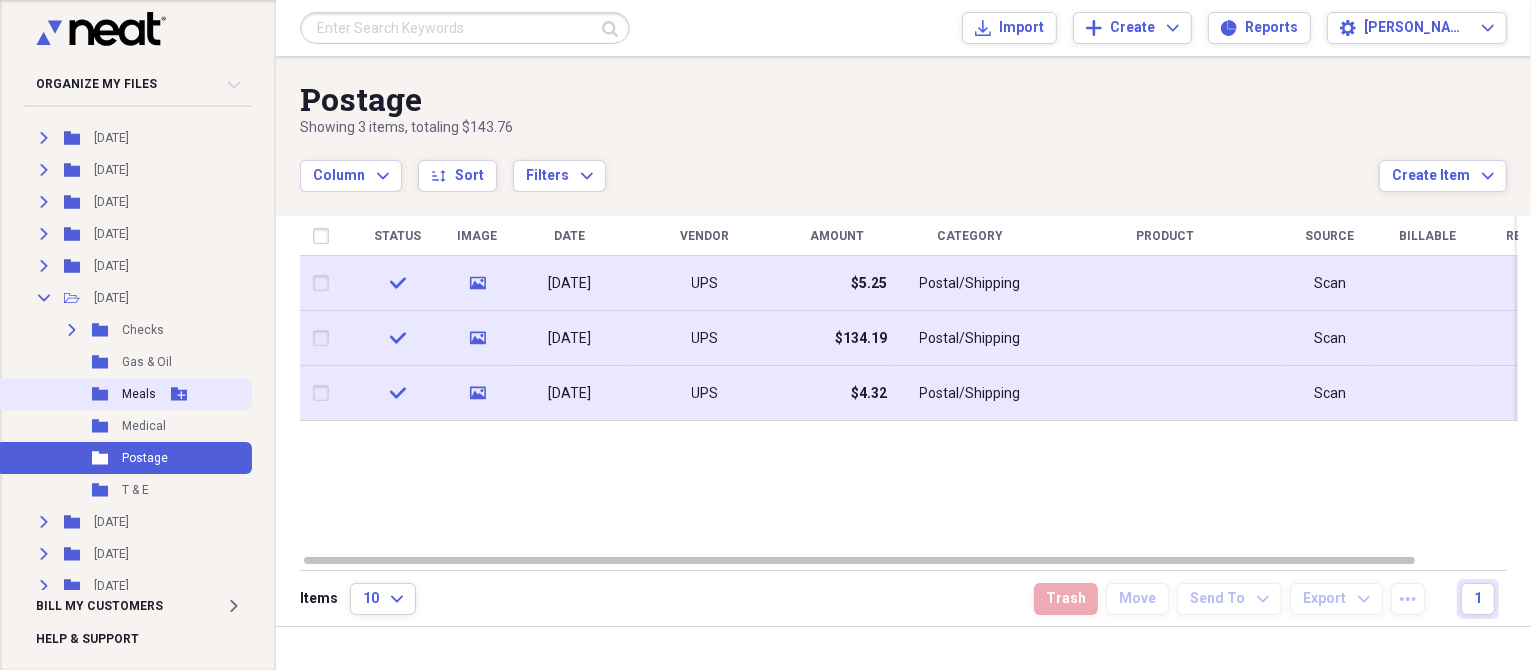 scroll, scrollTop: 700, scrollLeft: 0, axis: vertical 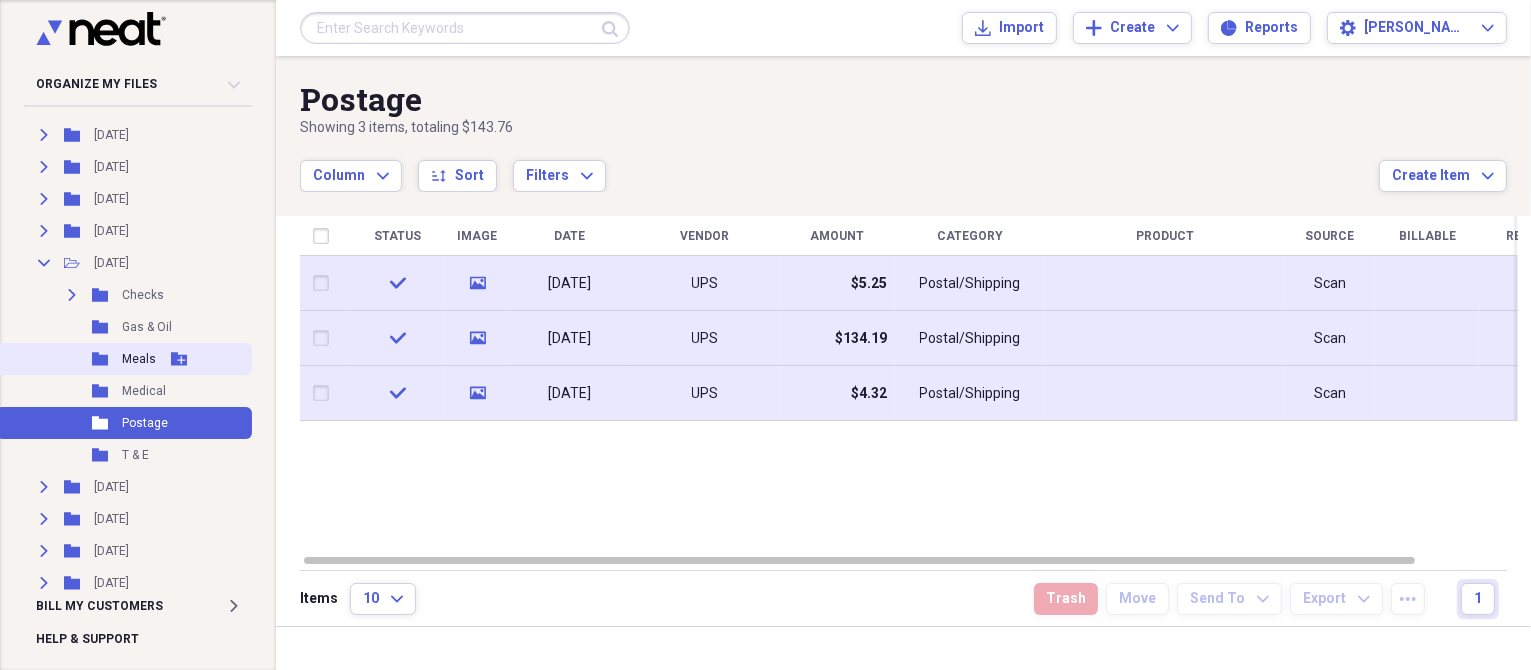 click on "Meals" at bounding box center (139, 359) 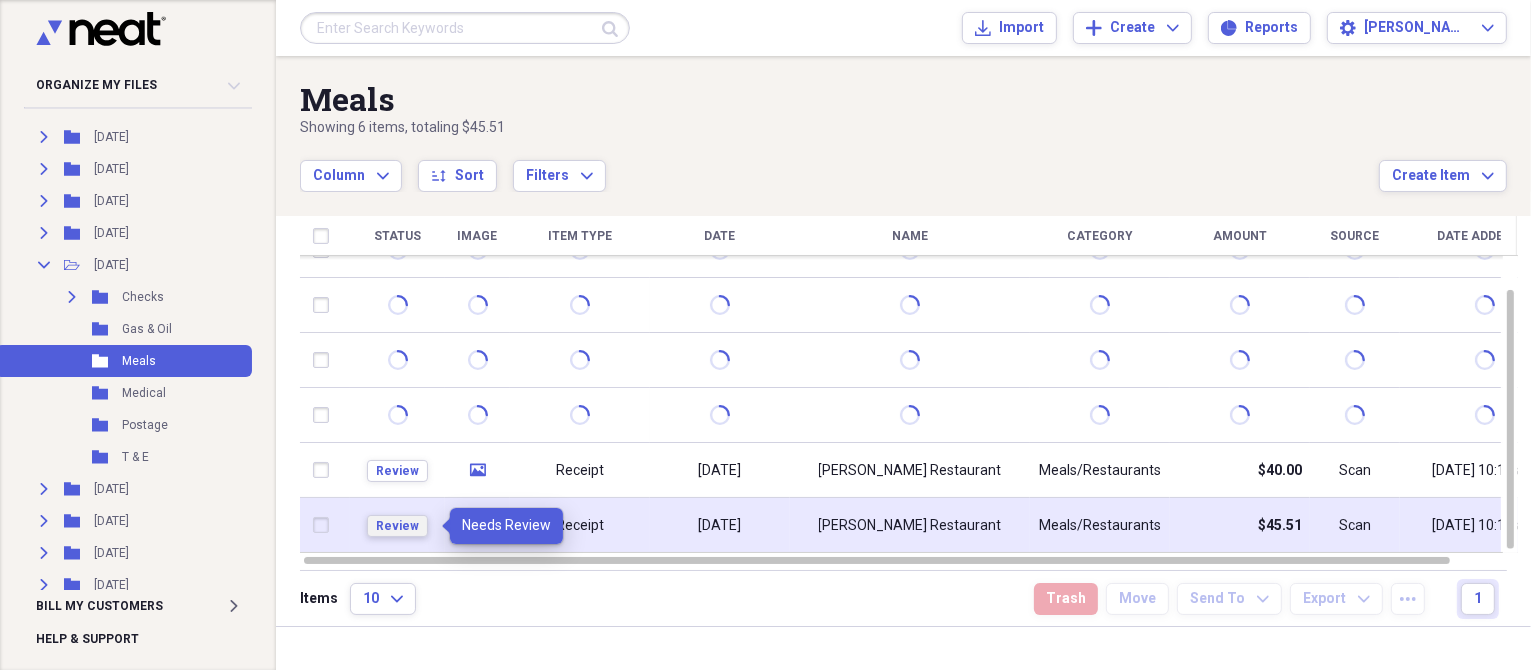 click on "Review" at bounding box center [397, 526] 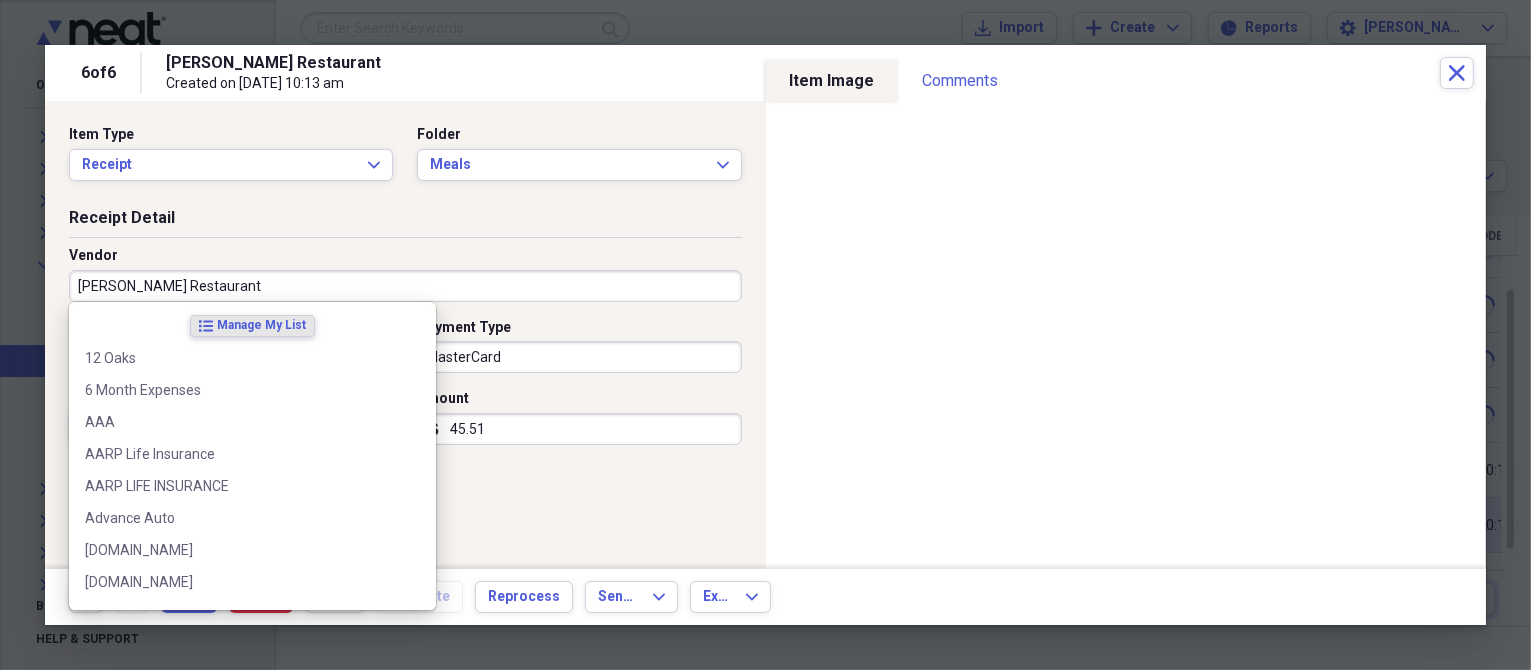 click on "[PERSON_NAME] Restaurant" at bounding box center [405, 286] 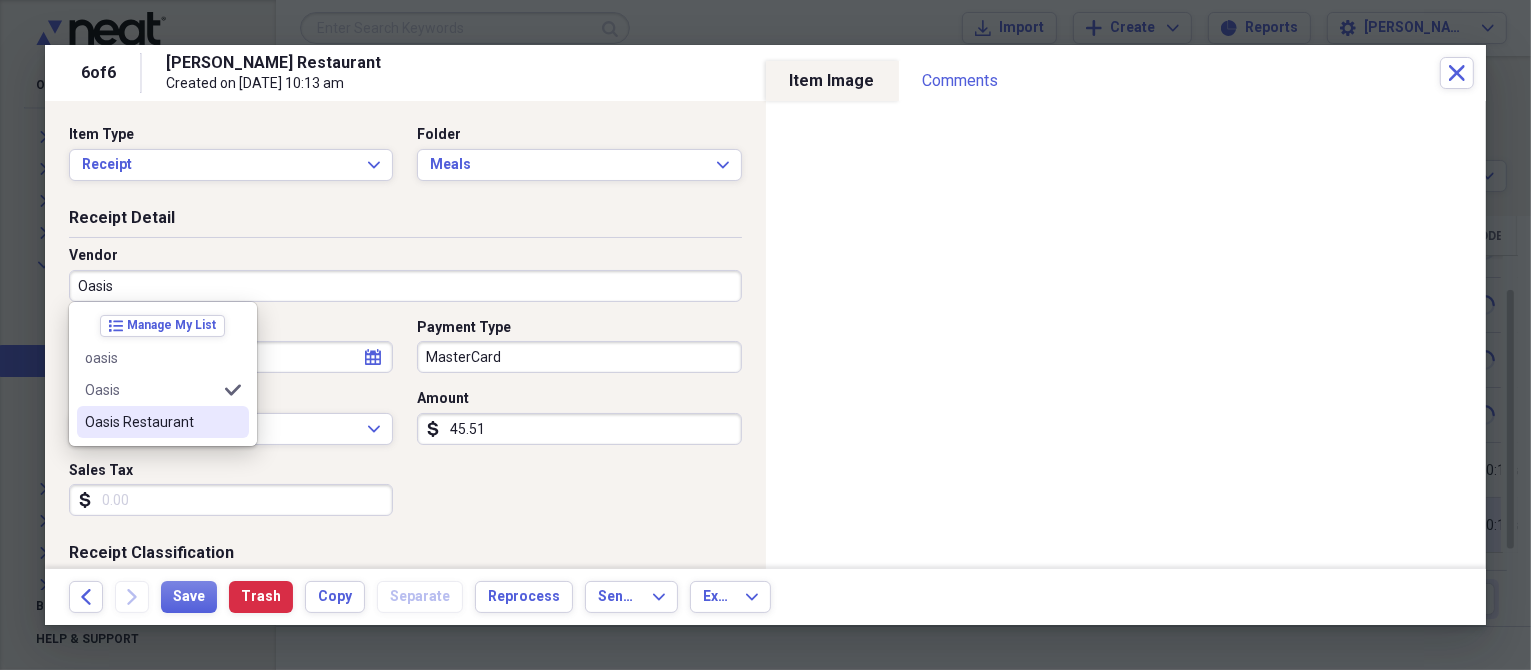 click on "Oasis Restaurant" at bounding box center [151, 422] 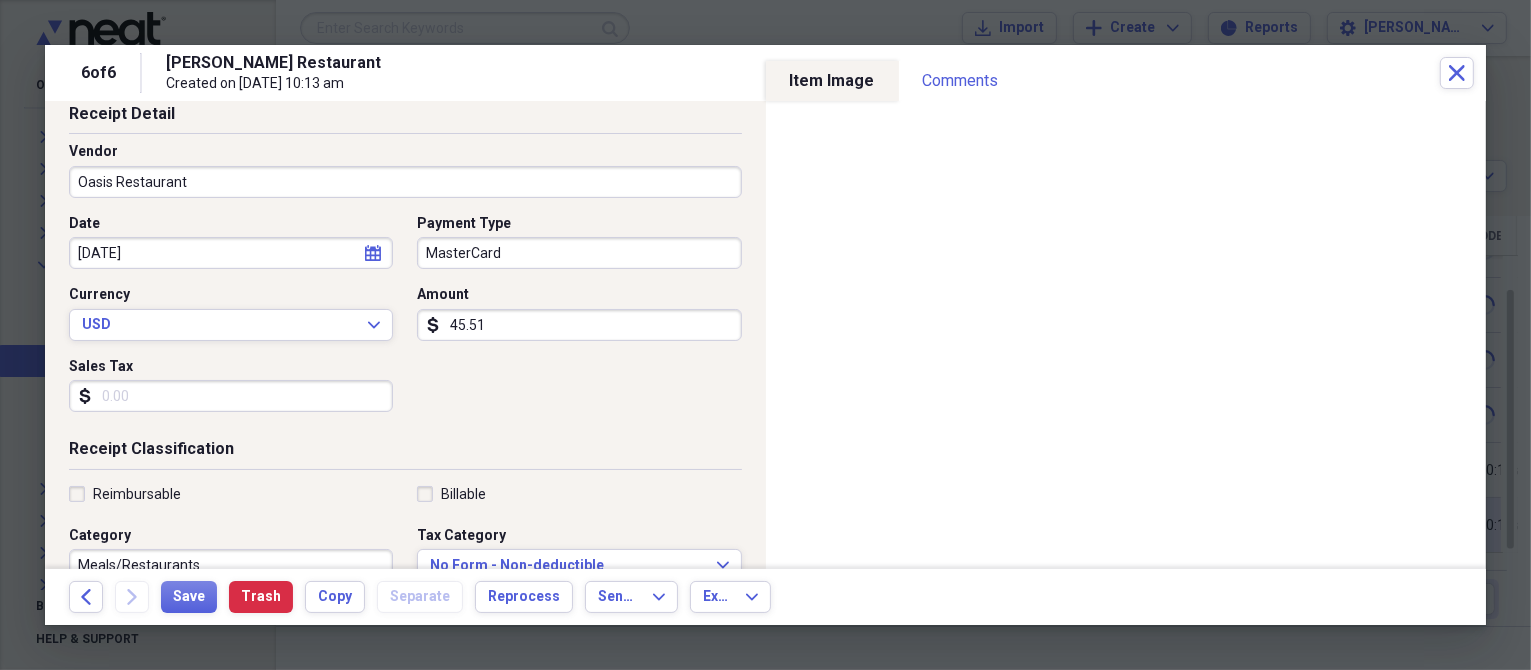 scroll, scrollTop: 200, scrollLeft: 0, axis: vertical 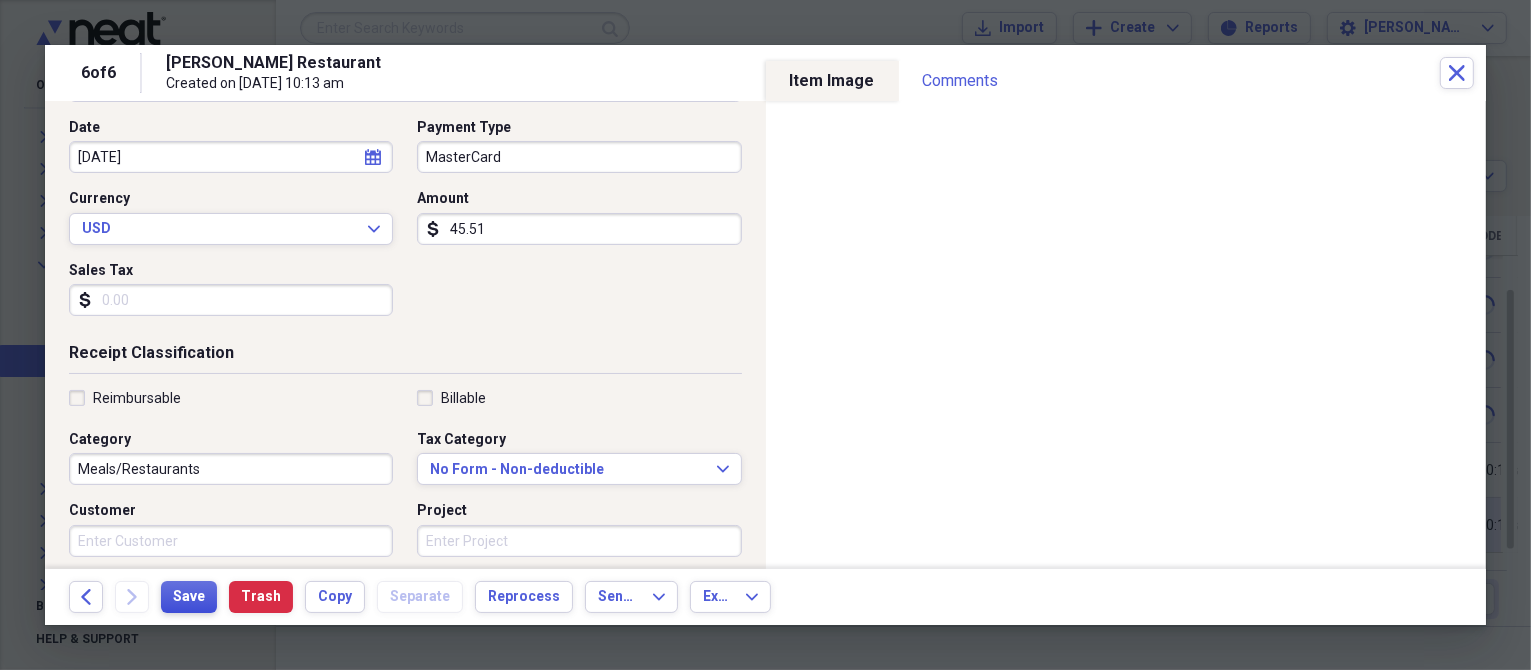 click on "Save" at bounding box center (189, 597) 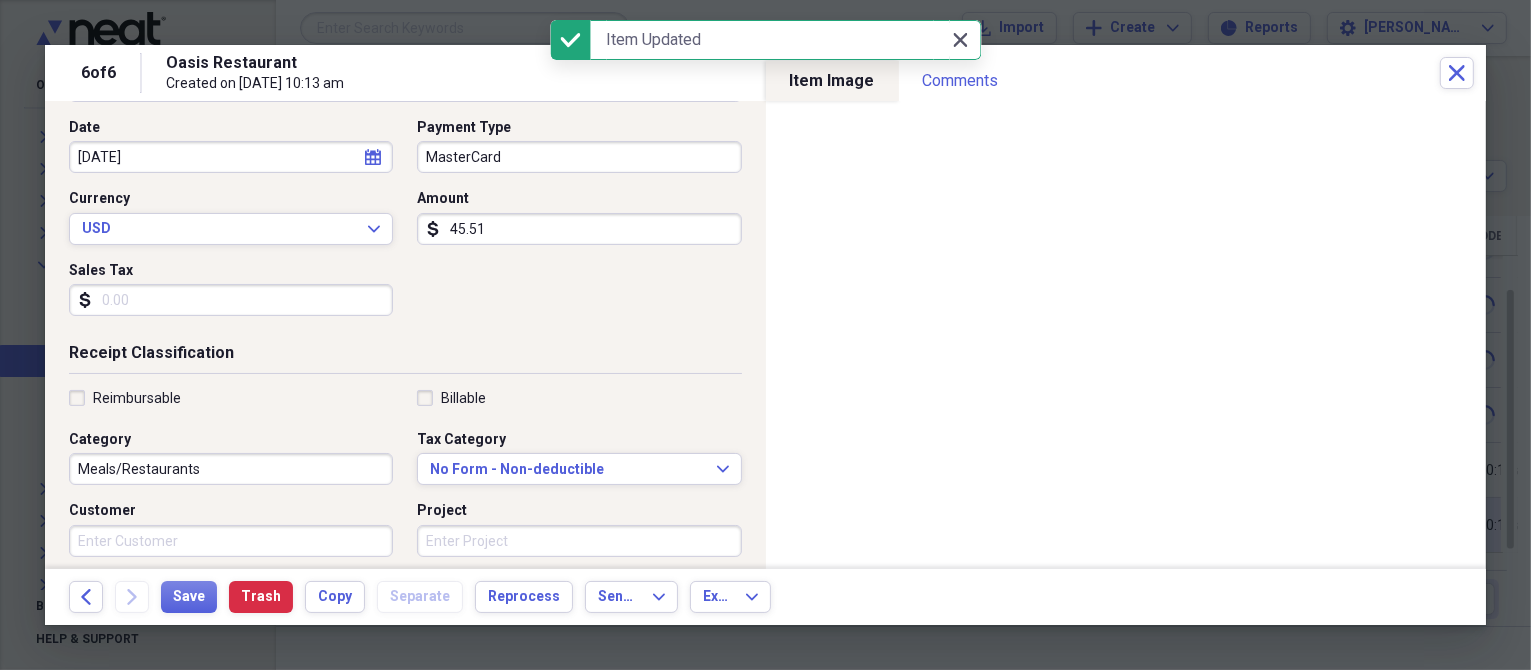 click on "Close Close" at bounding box center [961, 40] 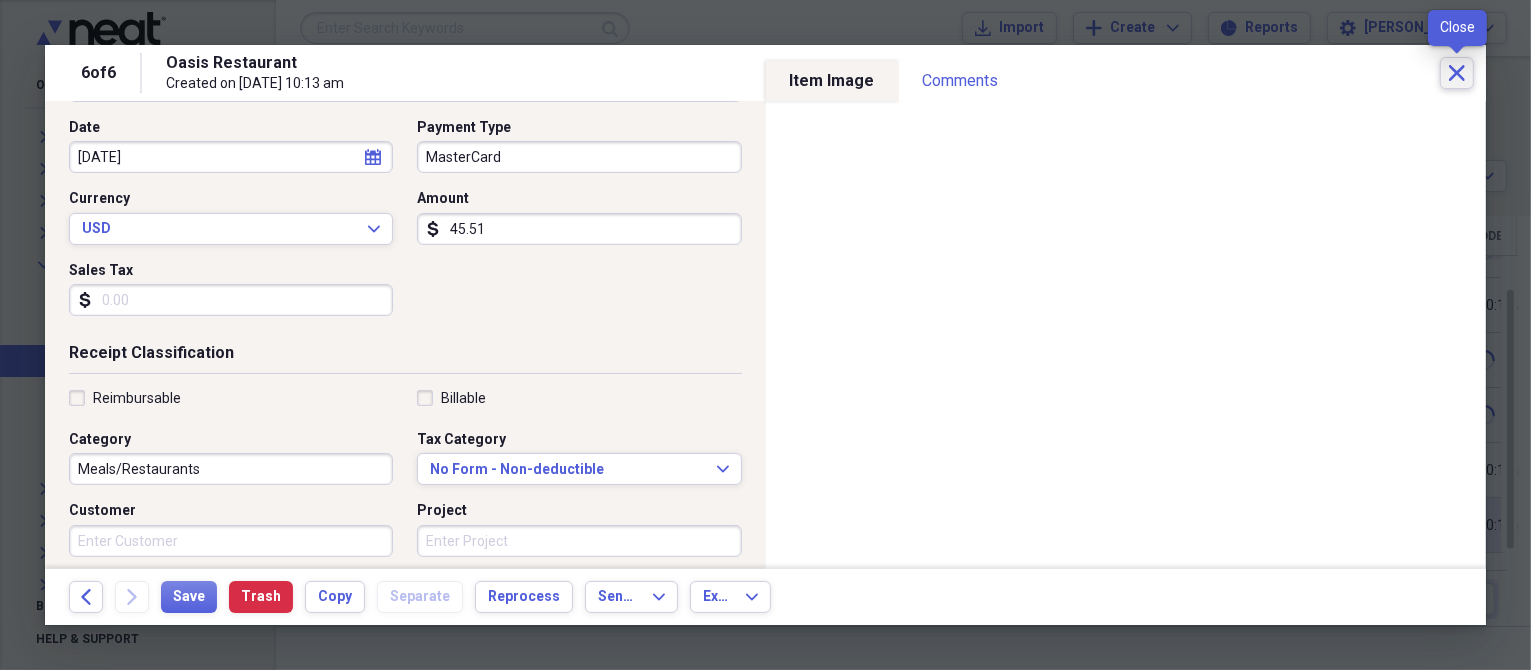 click on "Close" 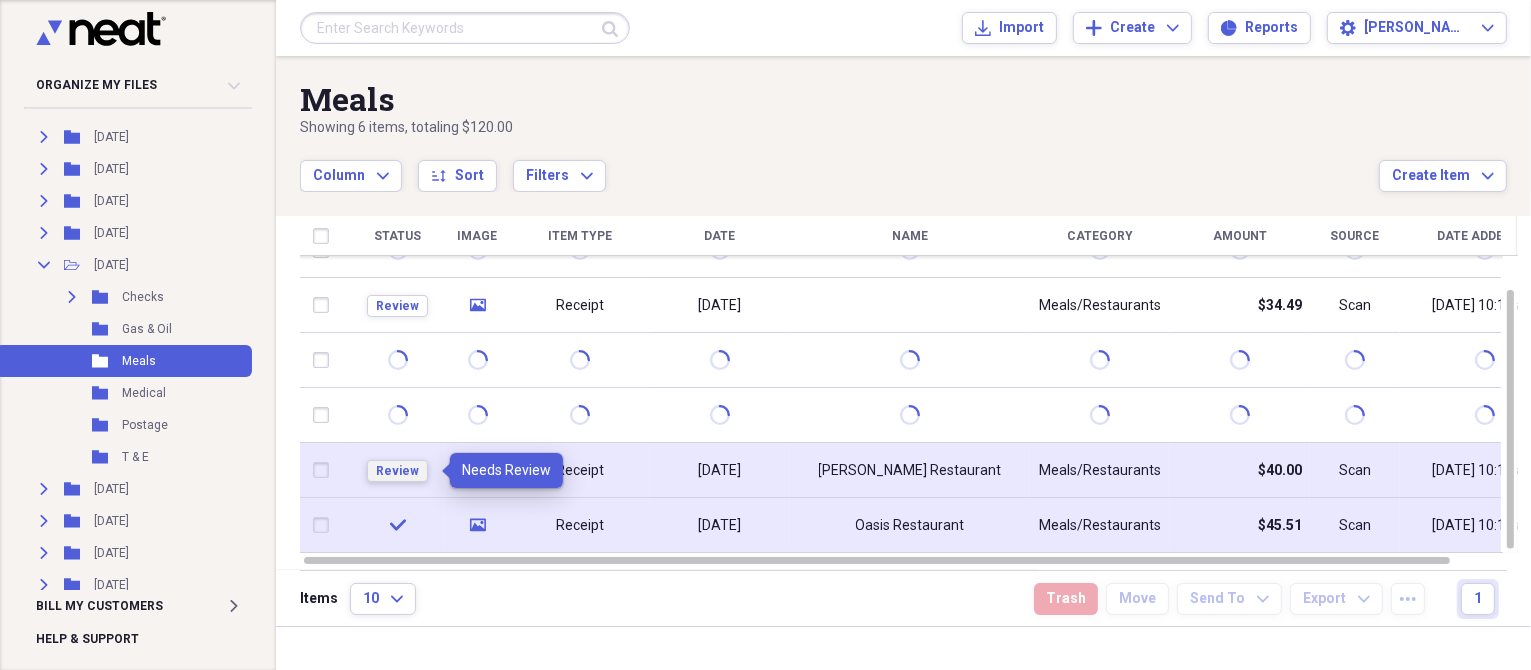 click on "Review" at bounding box center [397, 471] 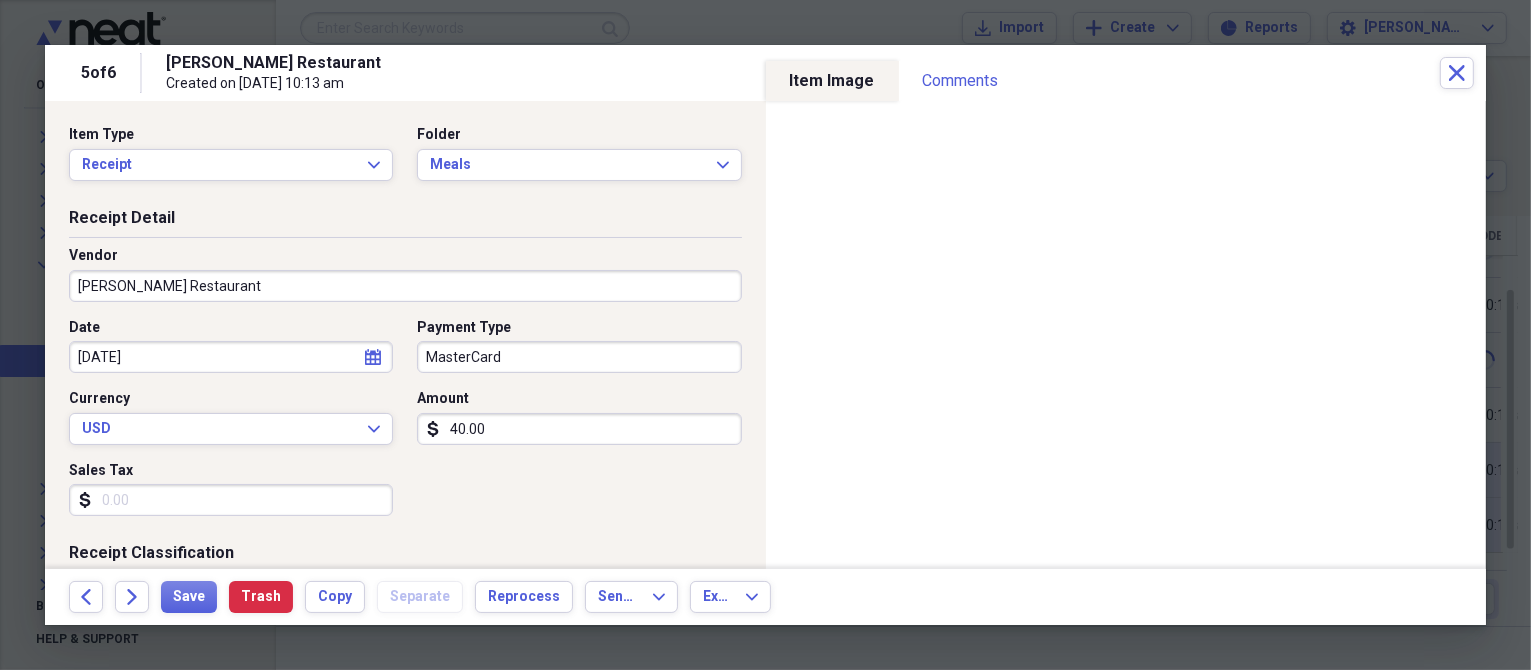click on "[PERSON_NAME] Restaurant" at bounding box center (405, 286) 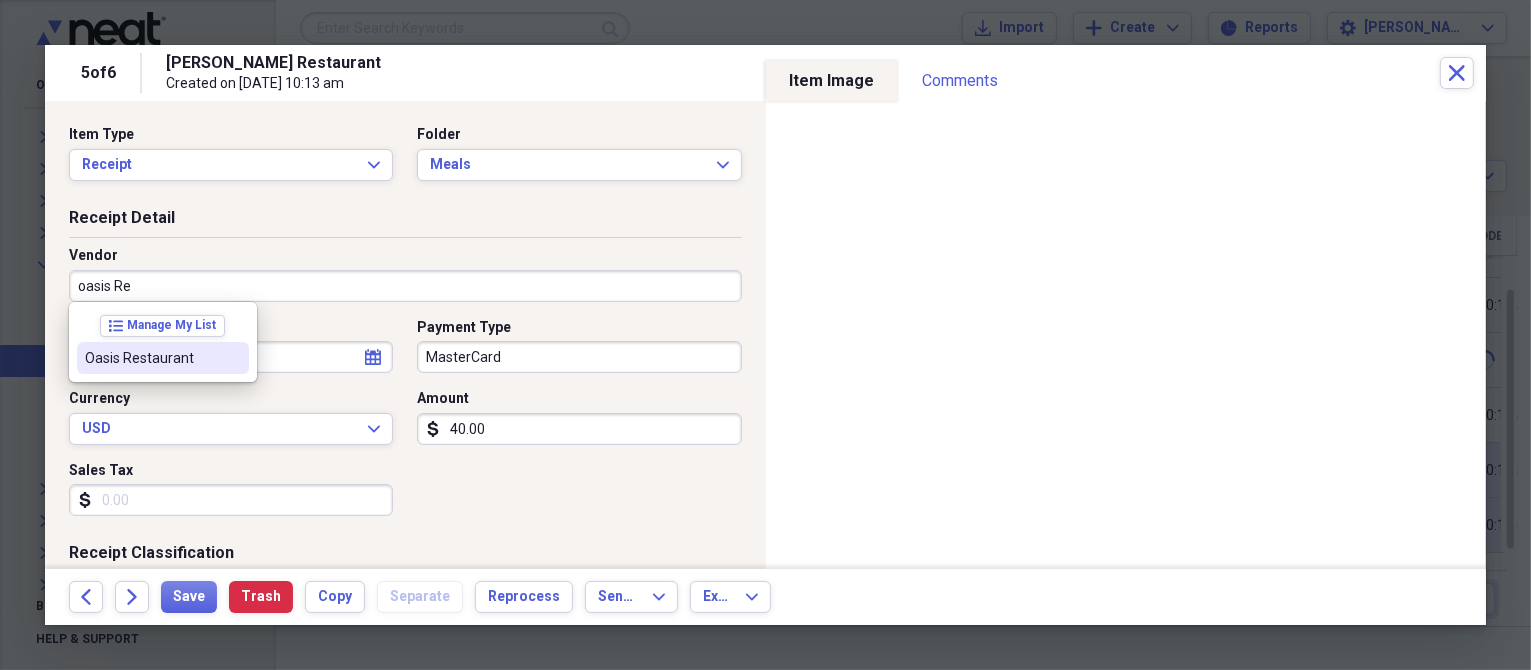 click on "Oasis Restaurant" at bounding box center (151, 358) 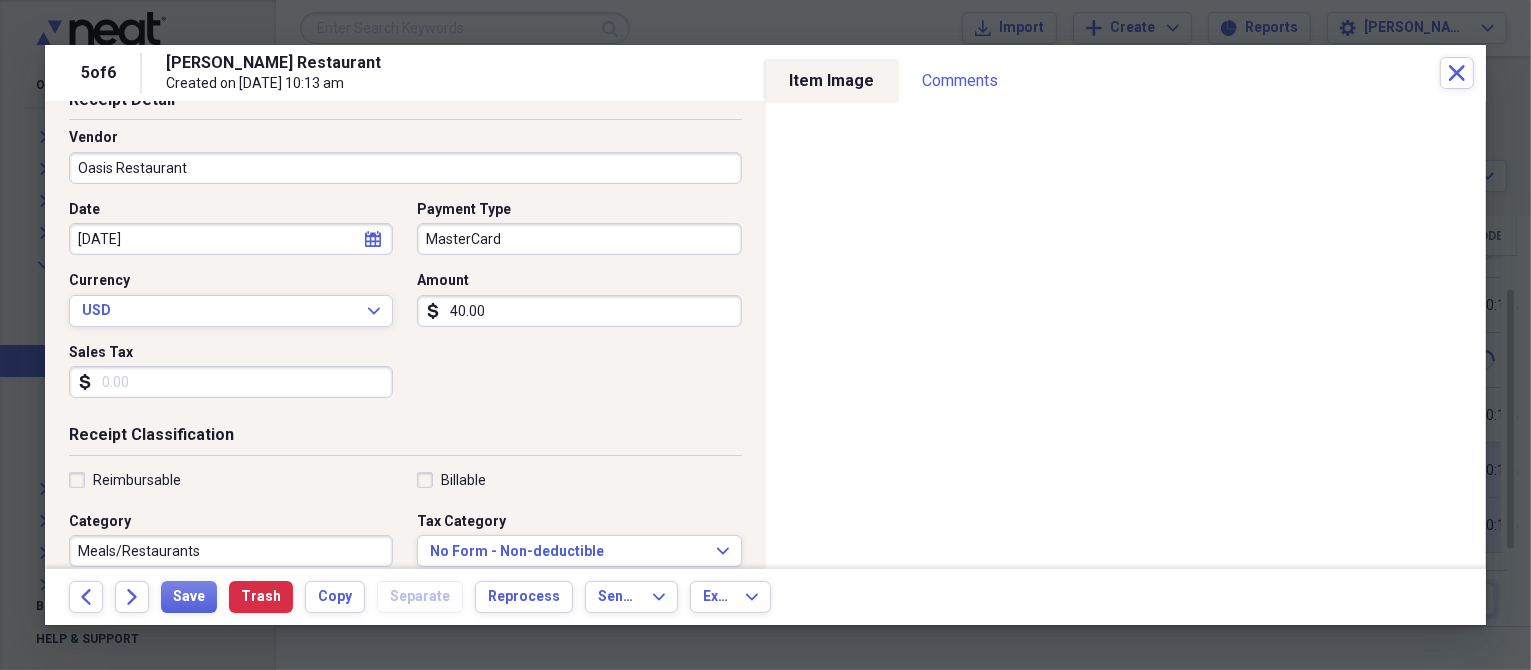 scroll, scrollTop: 200, scrollLeft: 0, axis: vertical 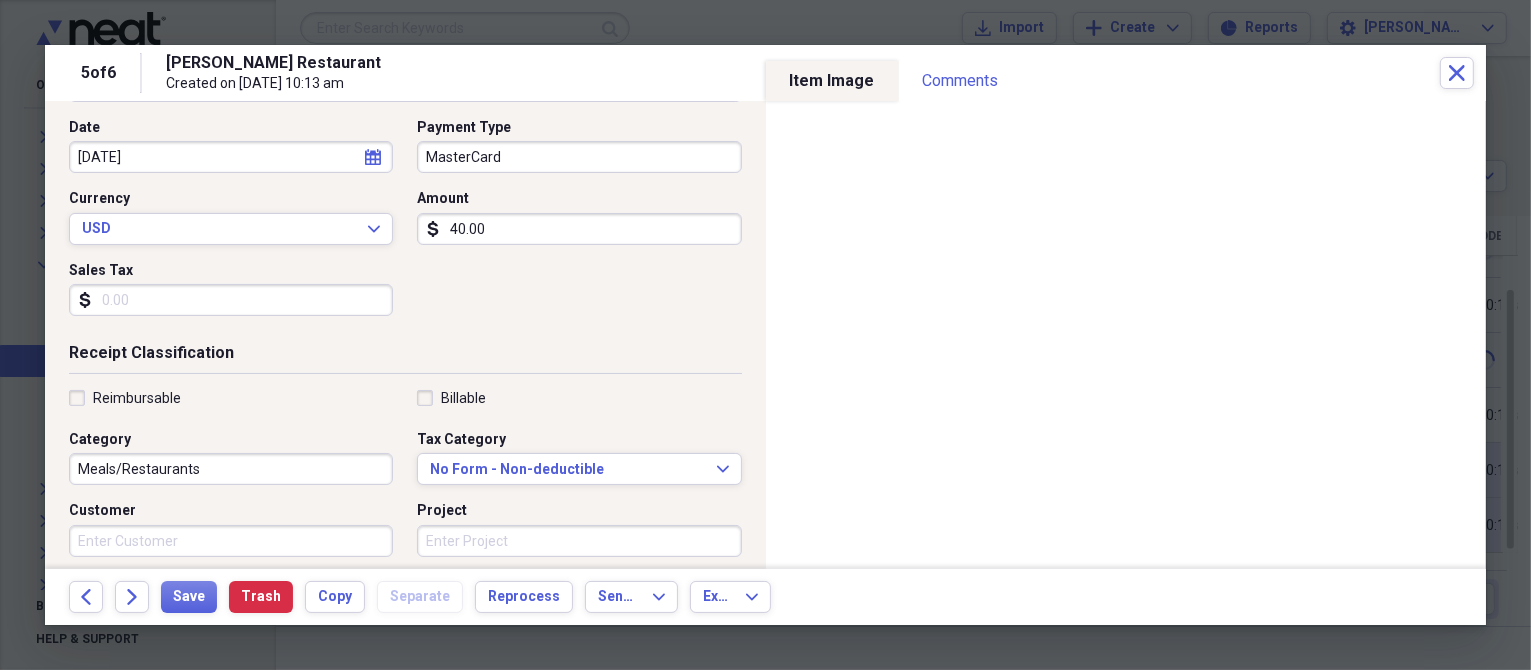 click on "40.00" at bounding box center [579, 229] 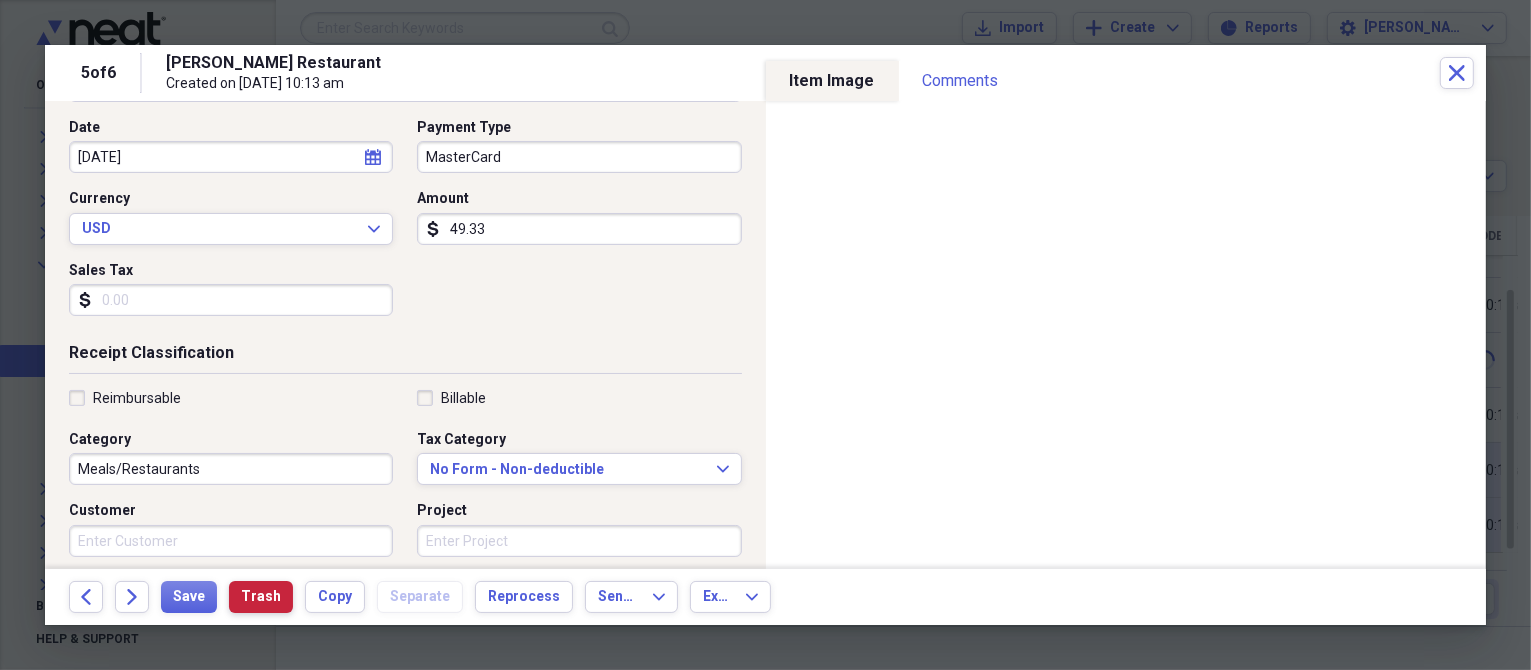 type on "49.33" 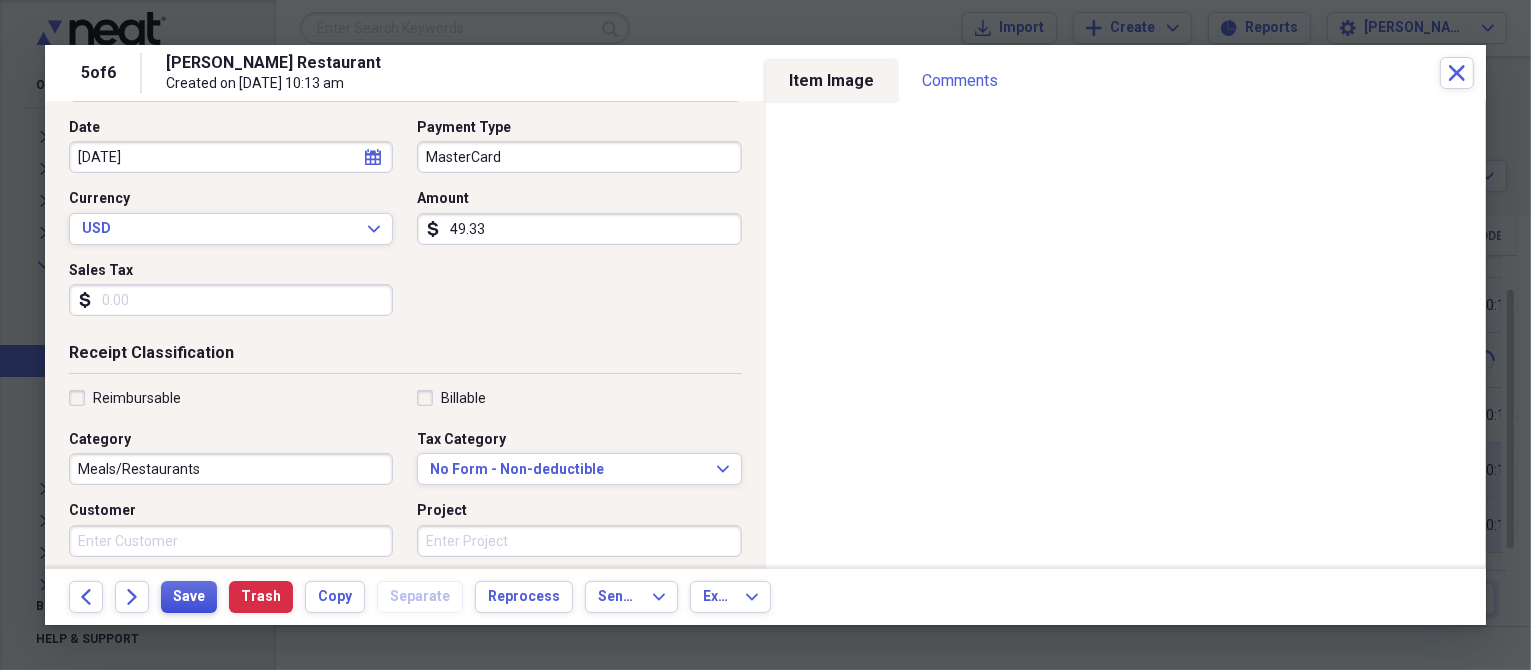 click on "Save" at bounding box center [189, 597] 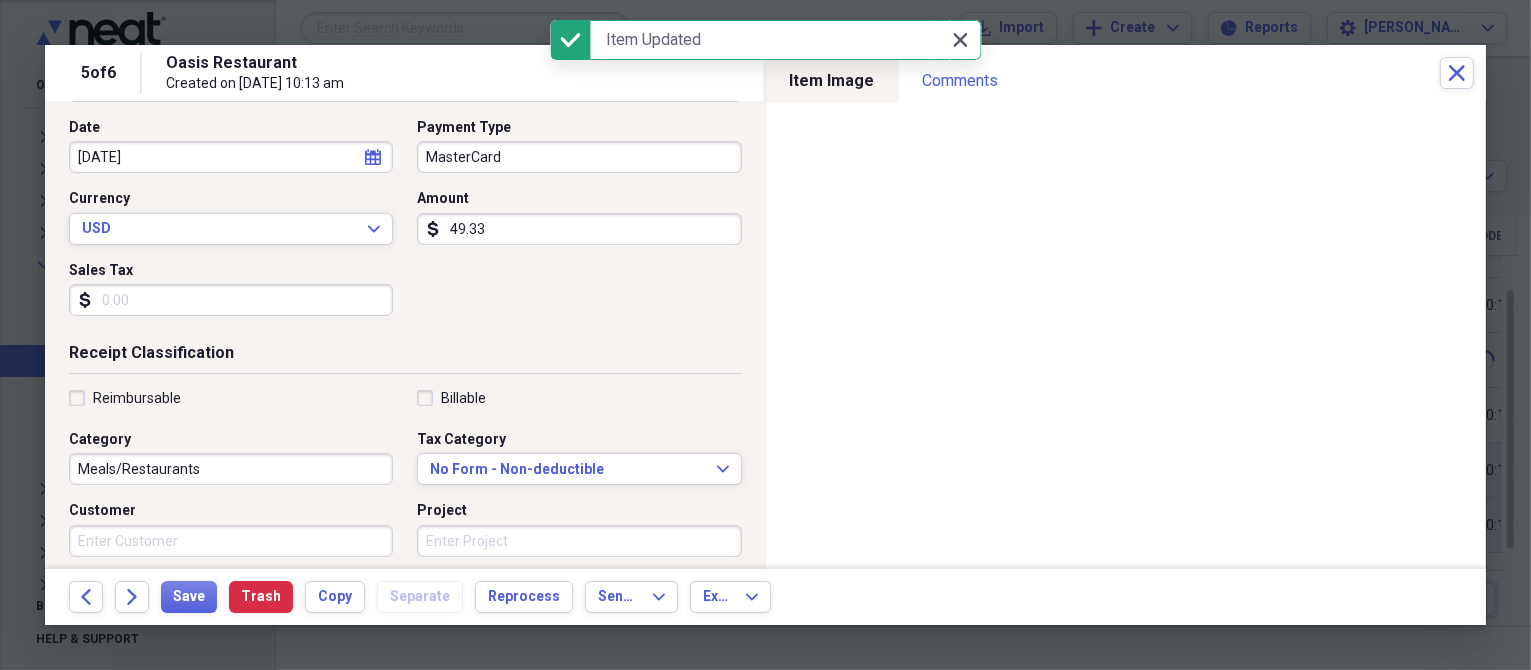 click 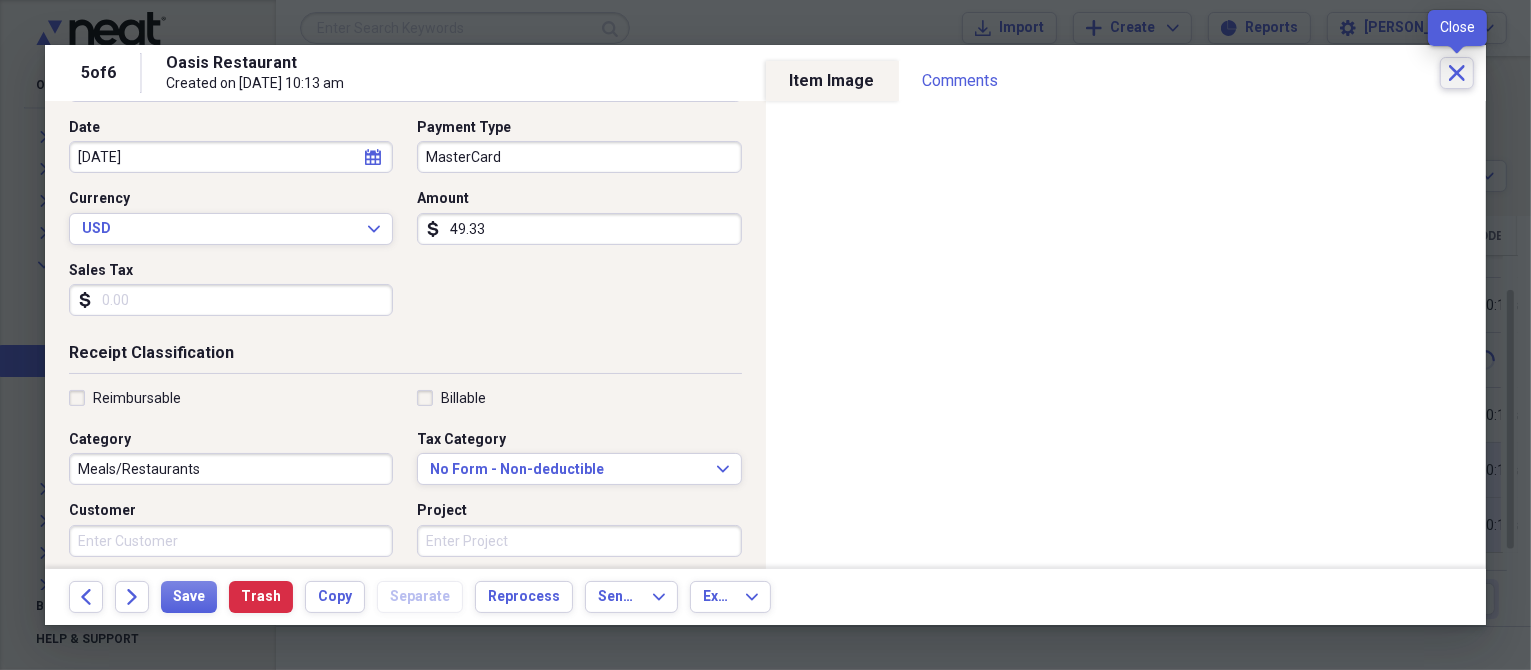 click on "Close" 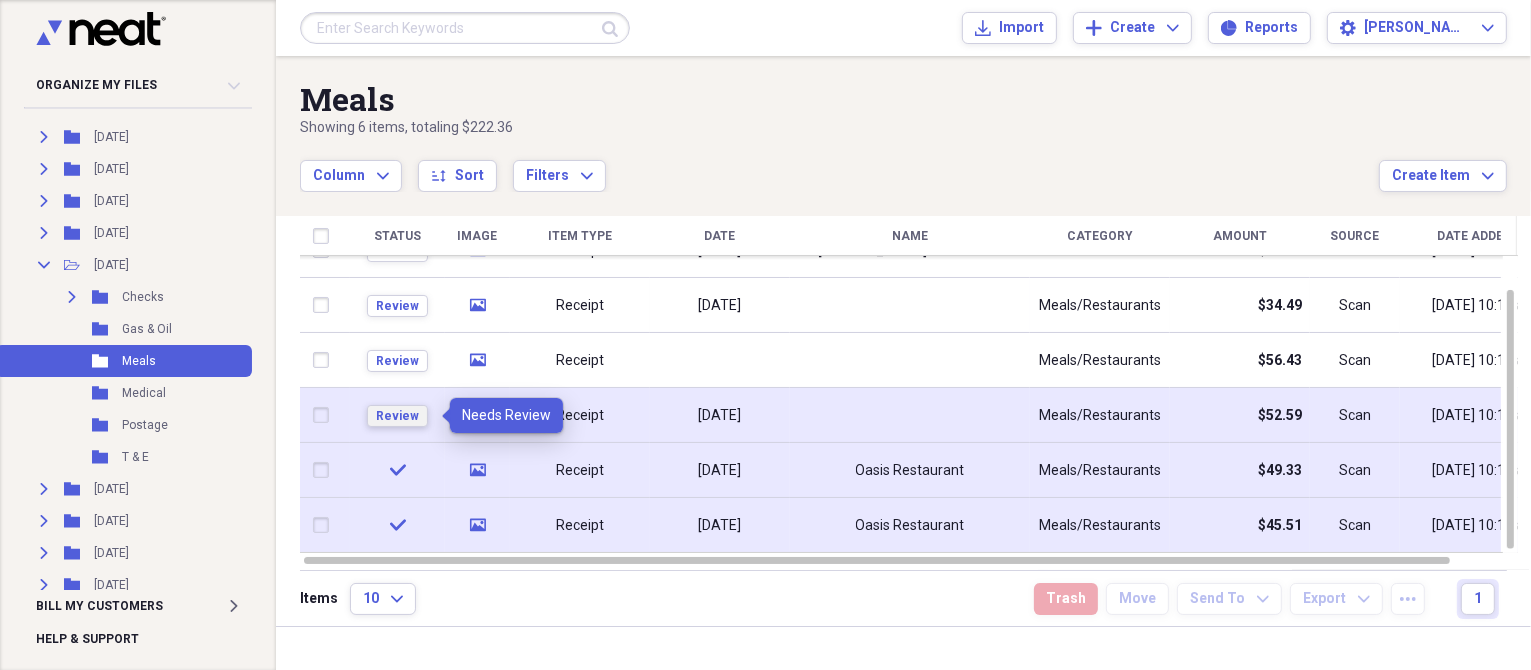 click on "Review" at bounding box center [397, 416] 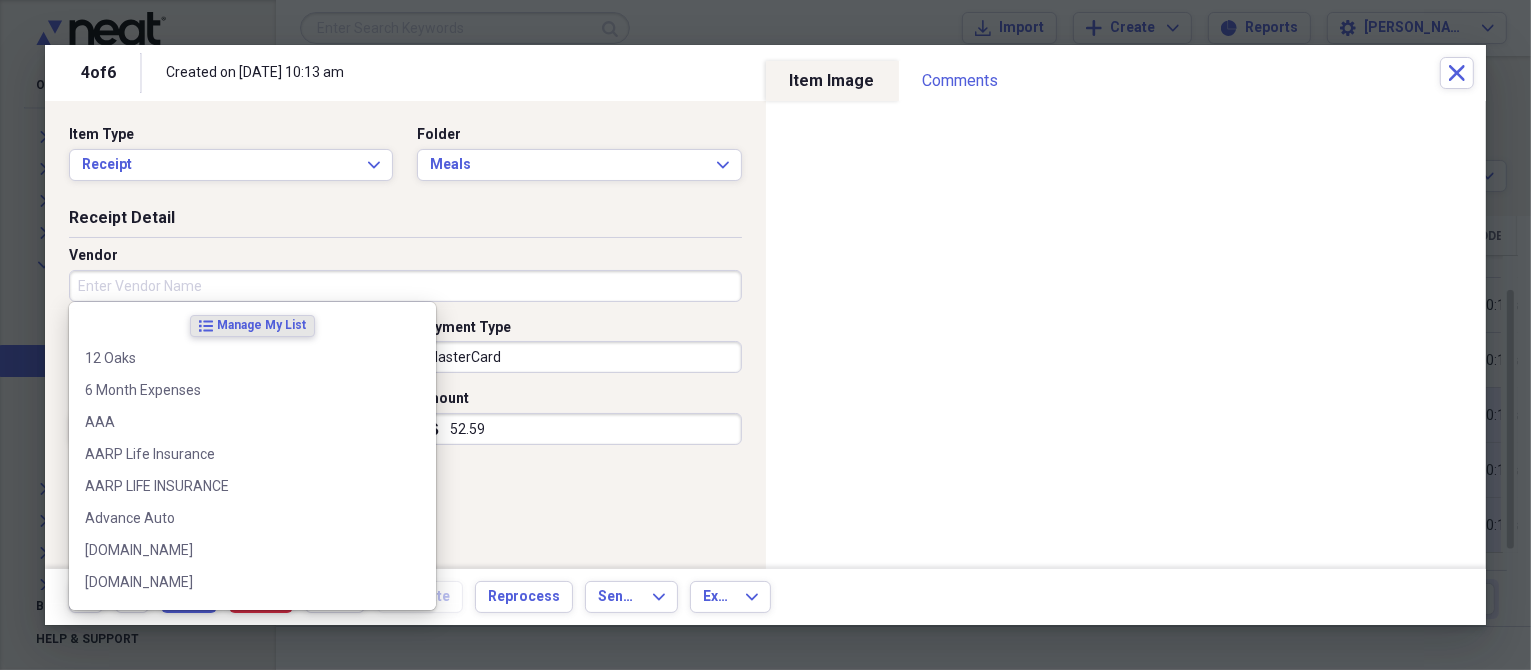 click on "Vendor" at bounding box center [405, 286] 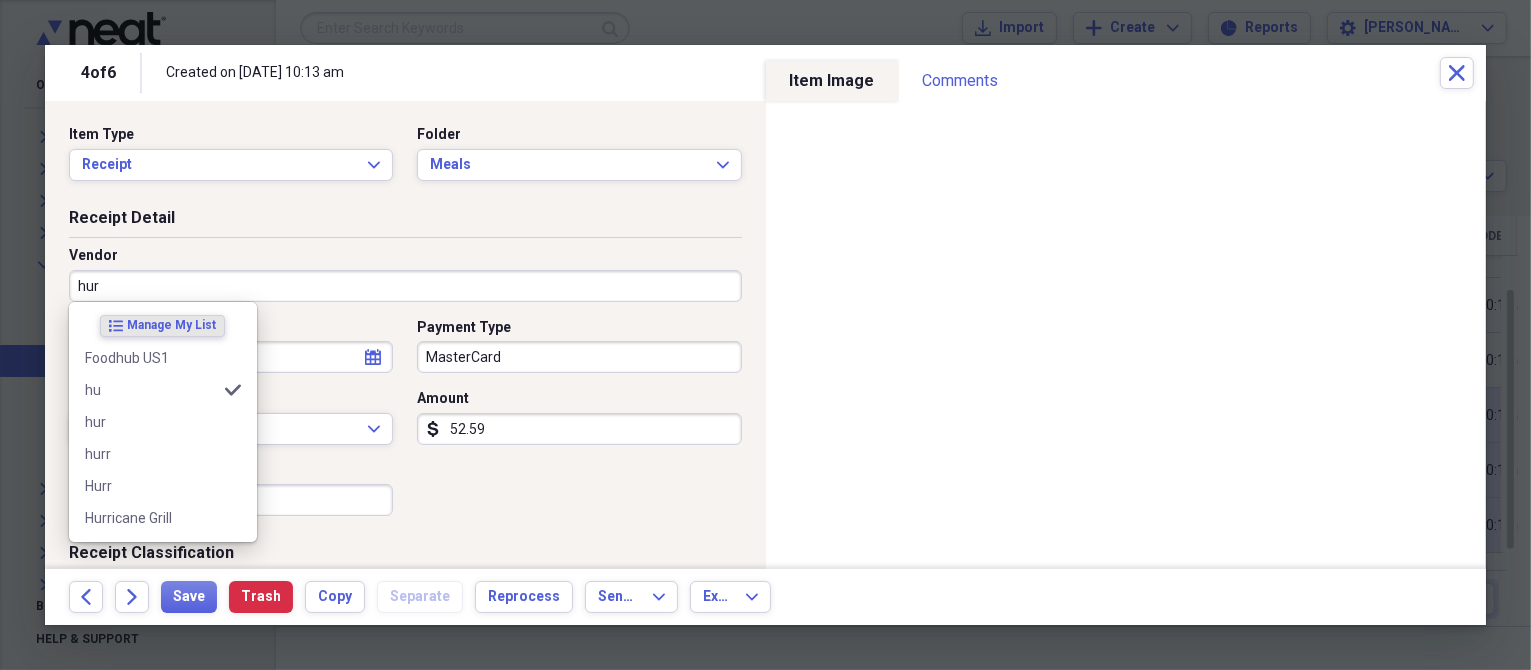 type on "hurr" 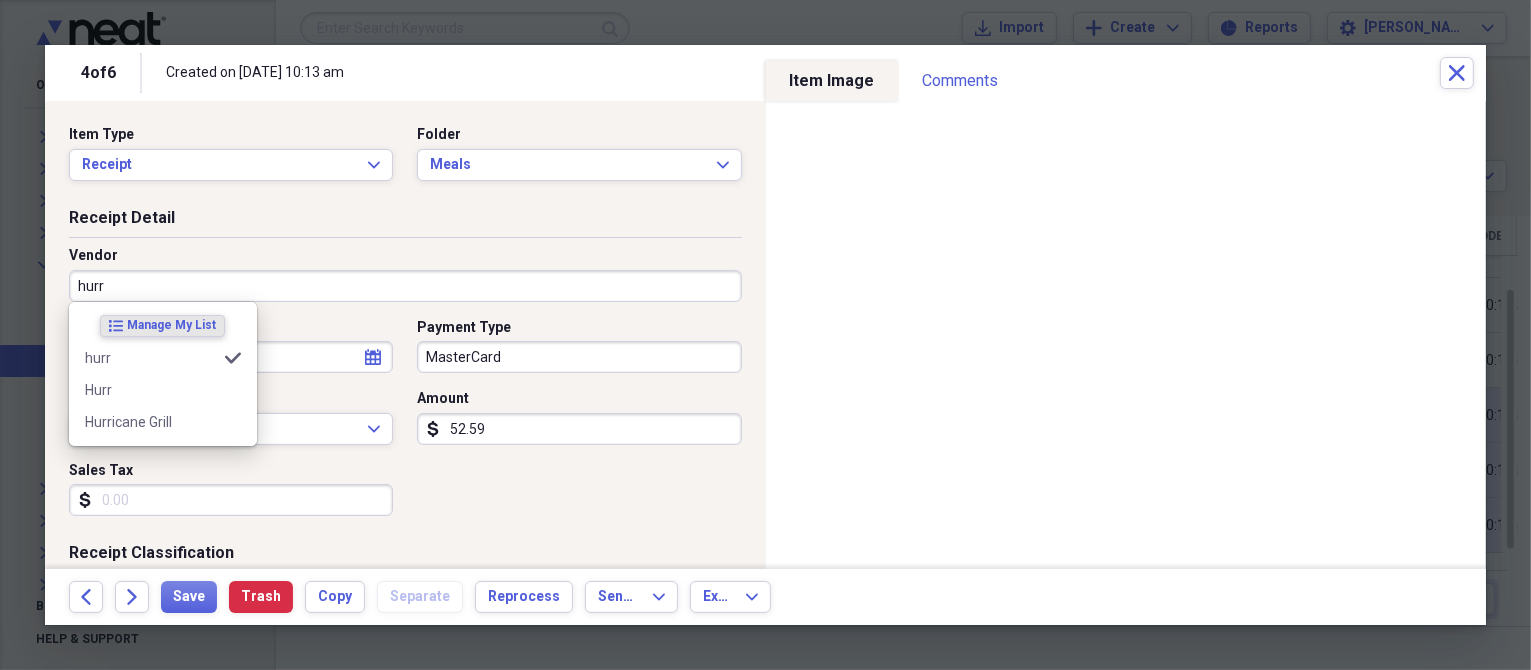 type on "T & E" 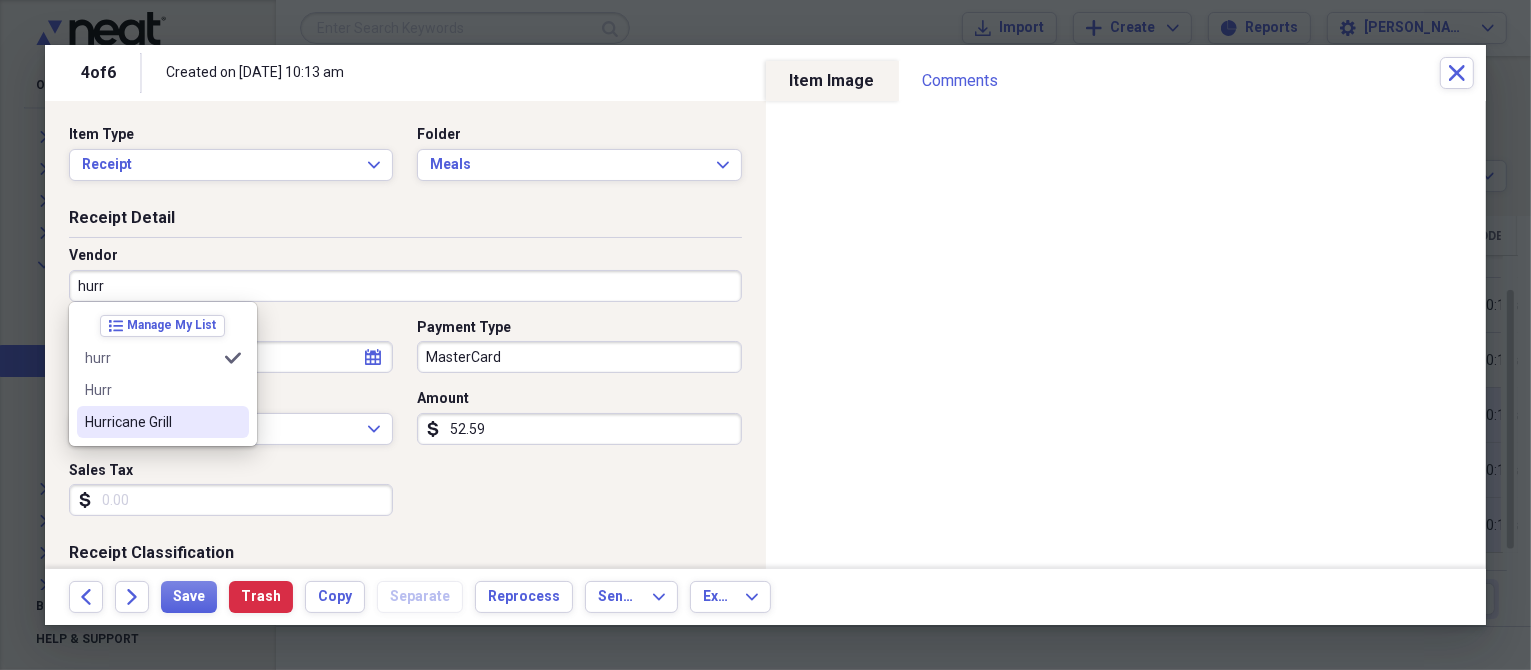 click on "Hurricane Grill" at bounding box center (151, 422) 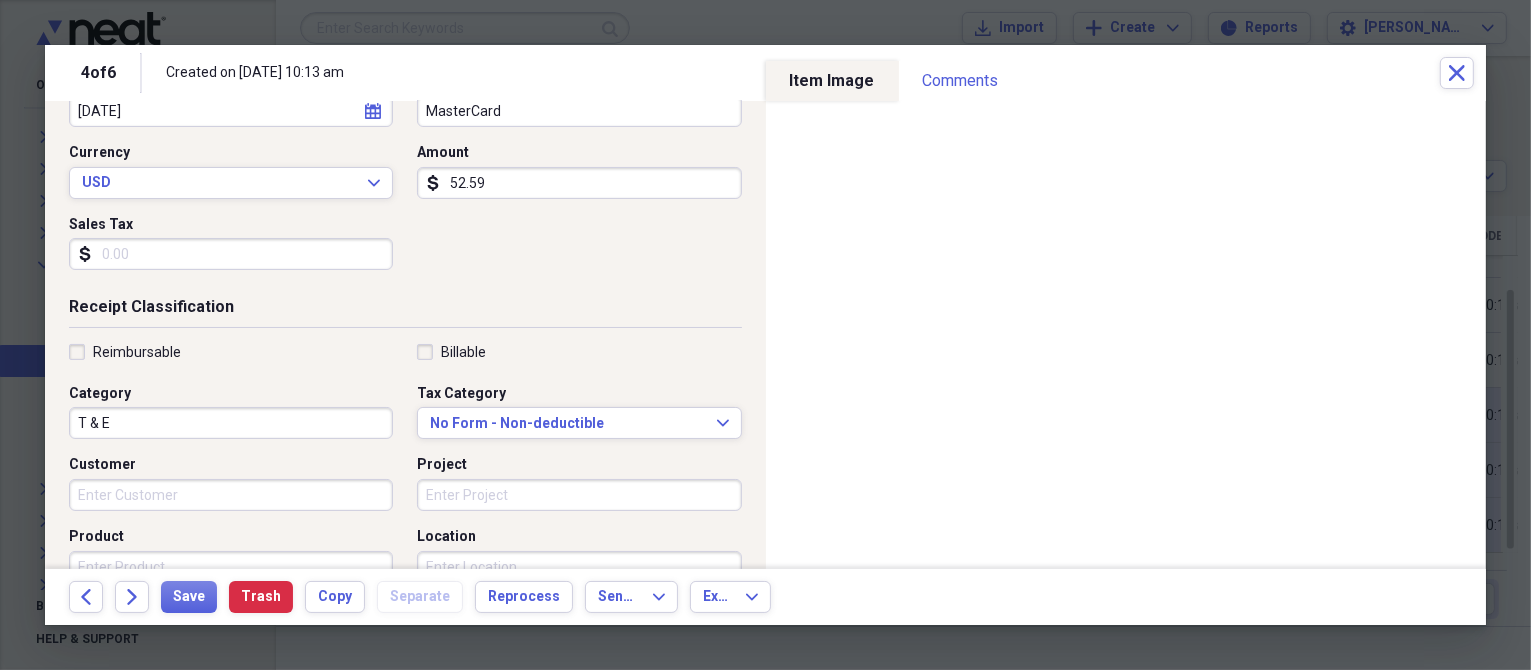 scroll, scrollTop: 300, scrollLeft: 0, axis: vertical 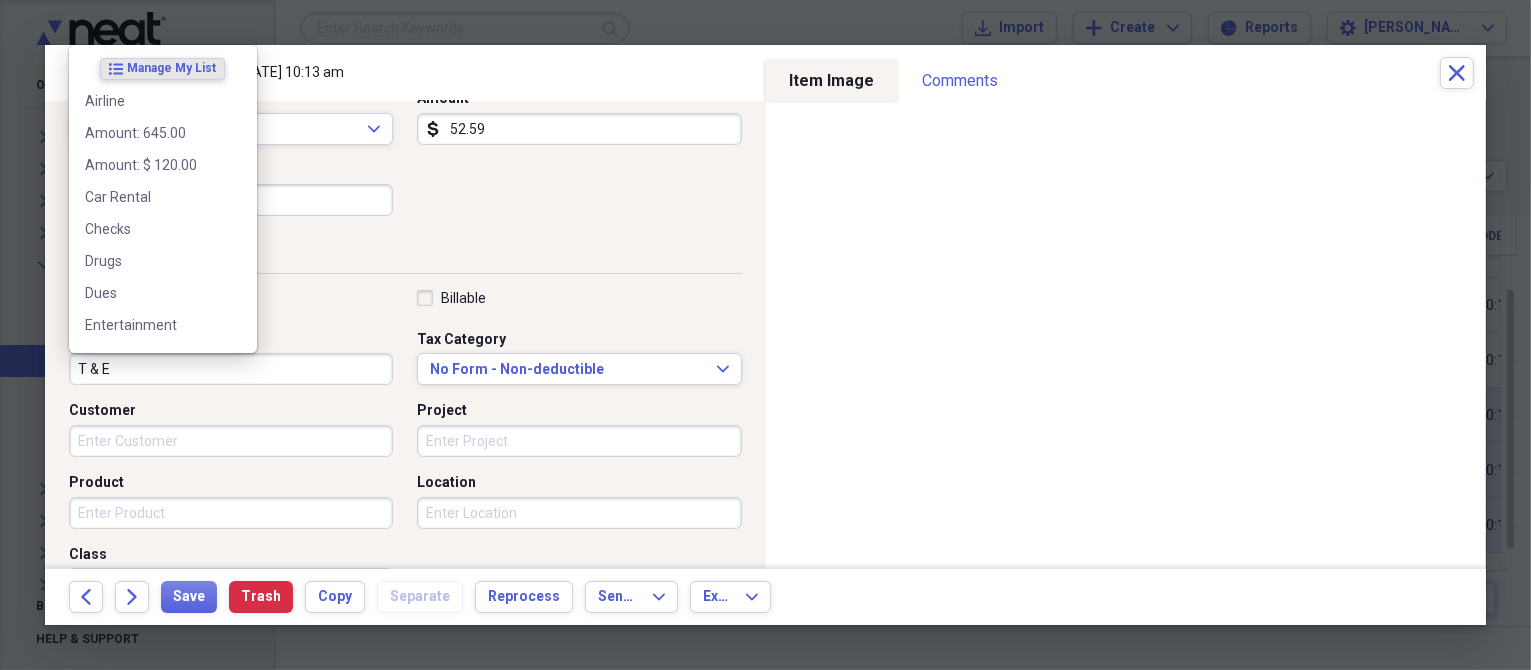 click on "T & E" at bounding box center (231, 369) 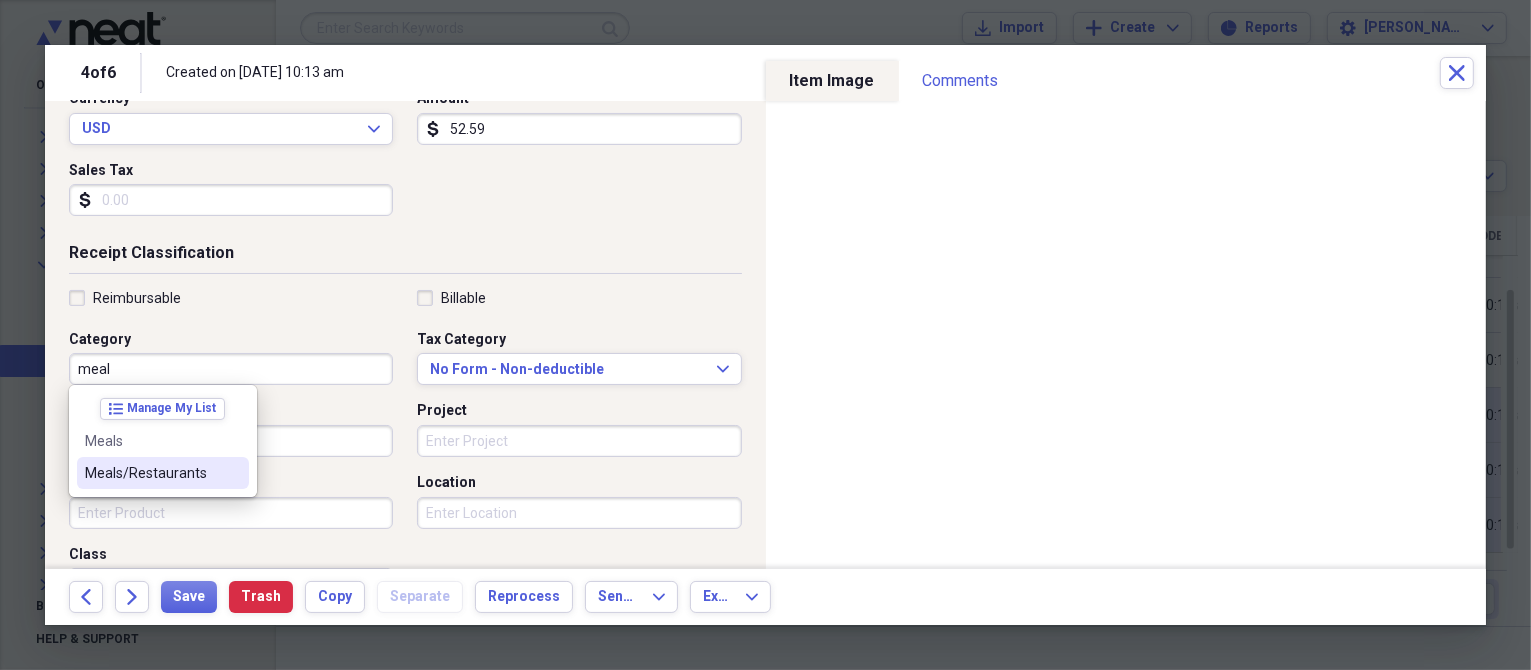click on "Meals/Restaurants" at bounding box center [151, 473] 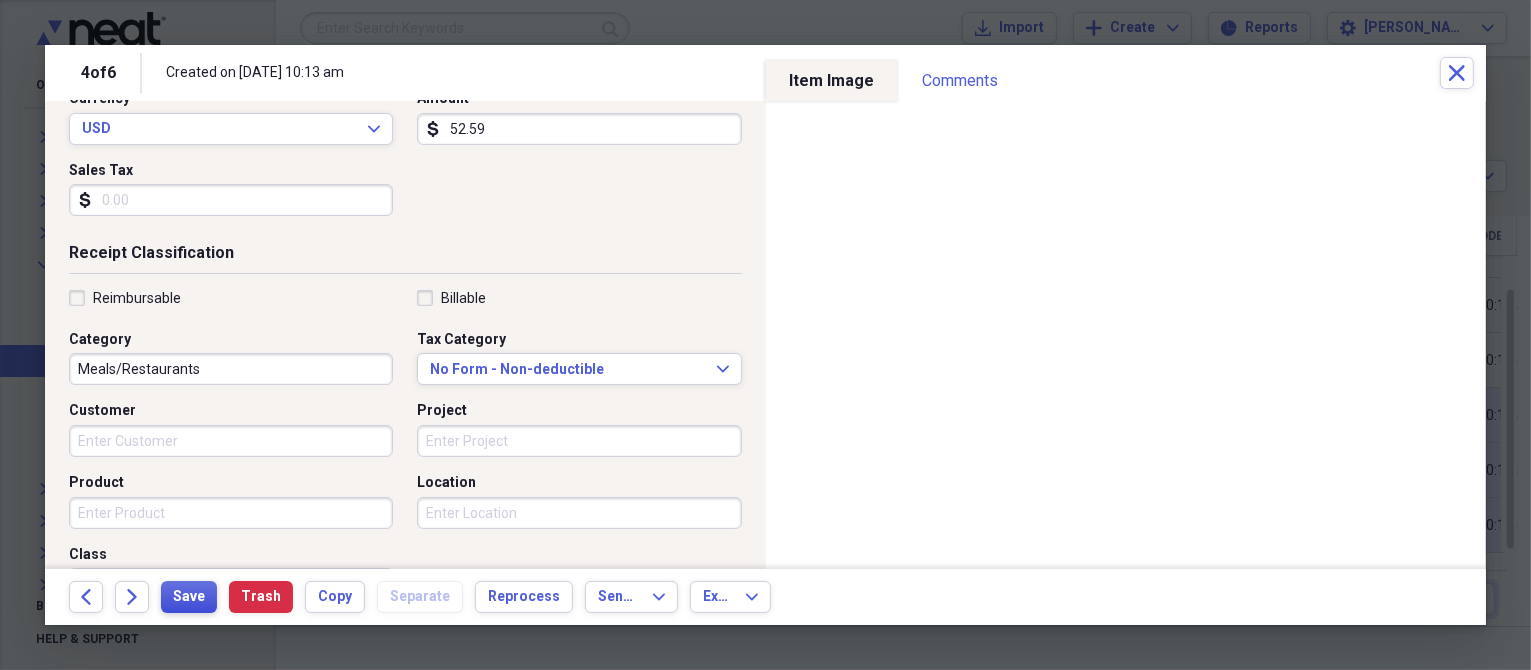 click on "Save" at bounding box center (189, 597) 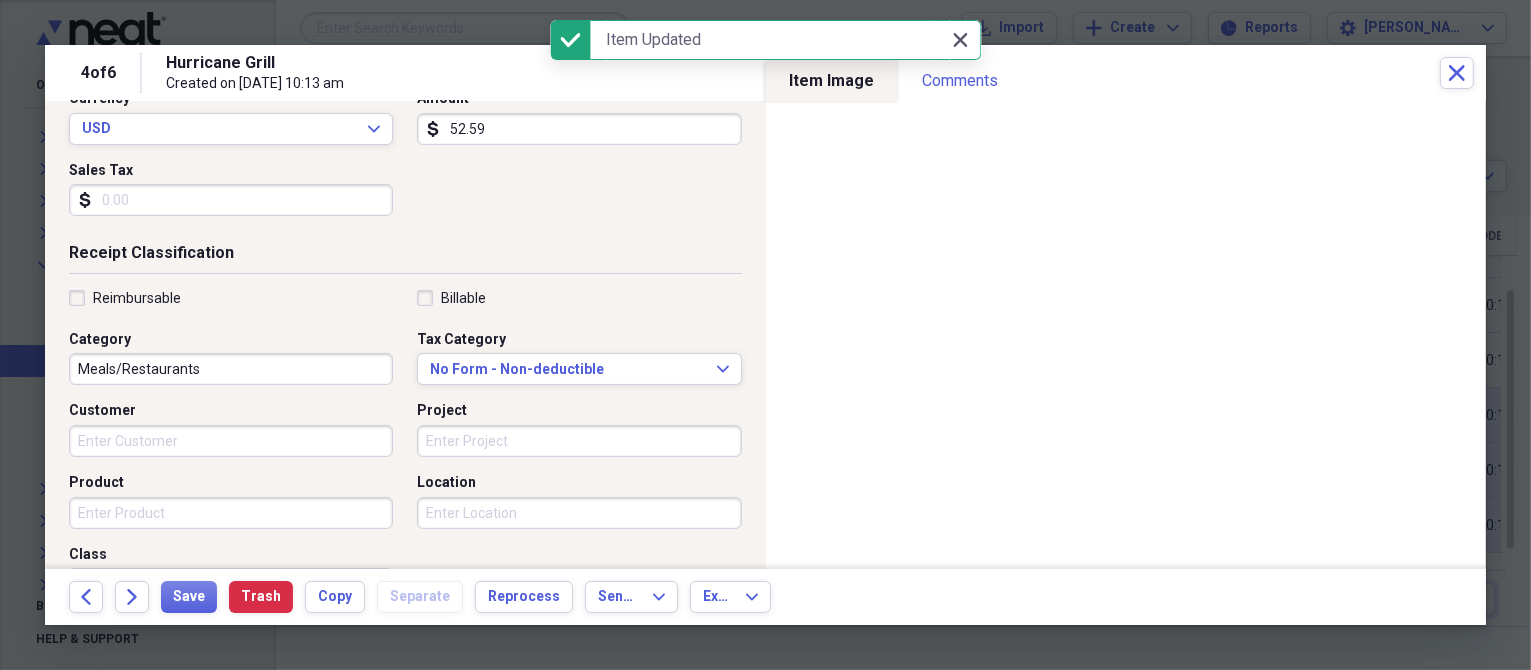click on "Close Close" at bounding box center (961, 40) 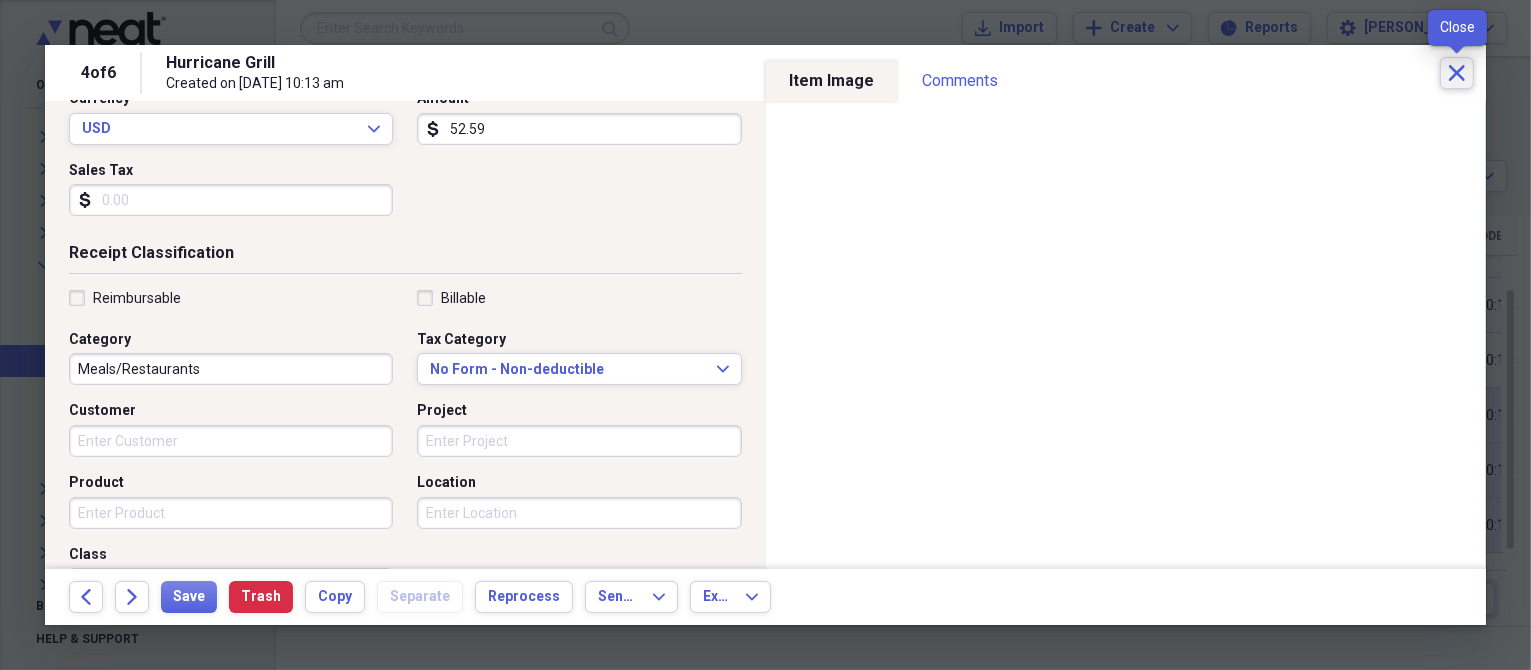 click 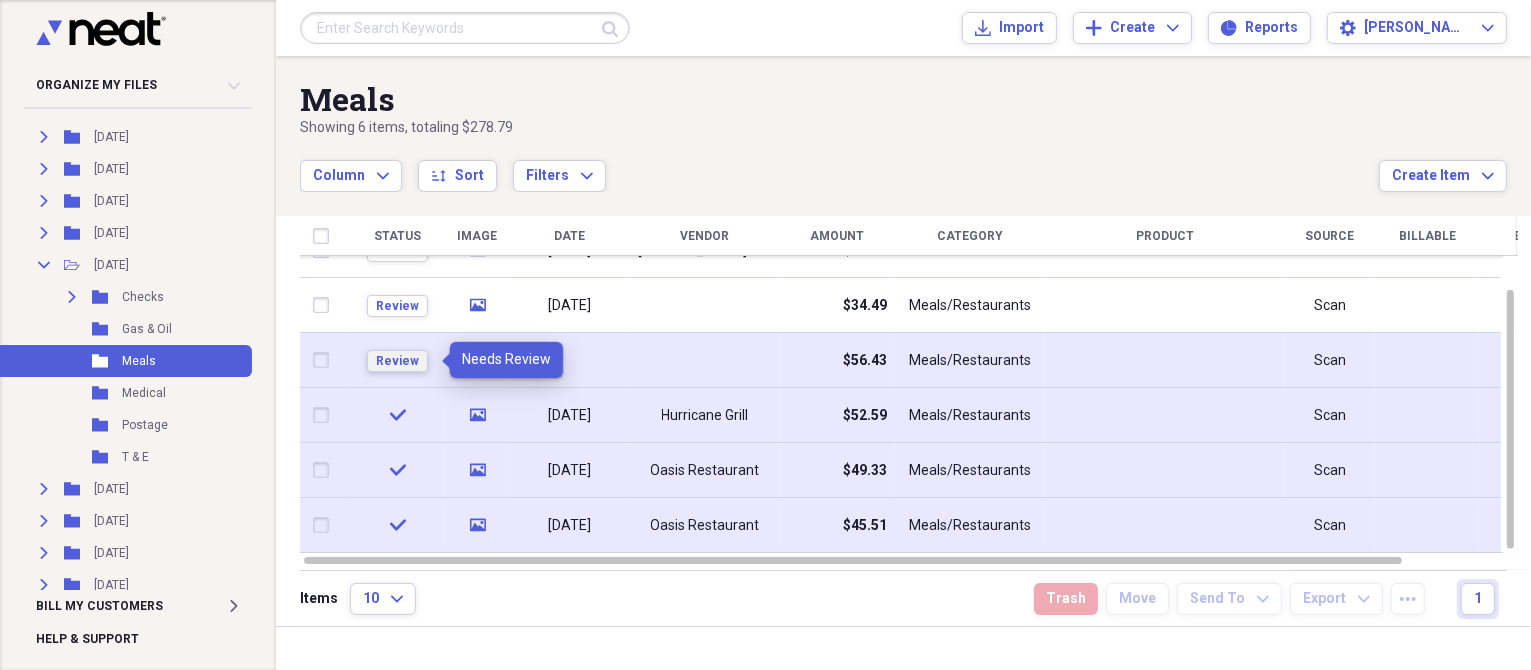 click on "Review" at bounding box center (397, 361) 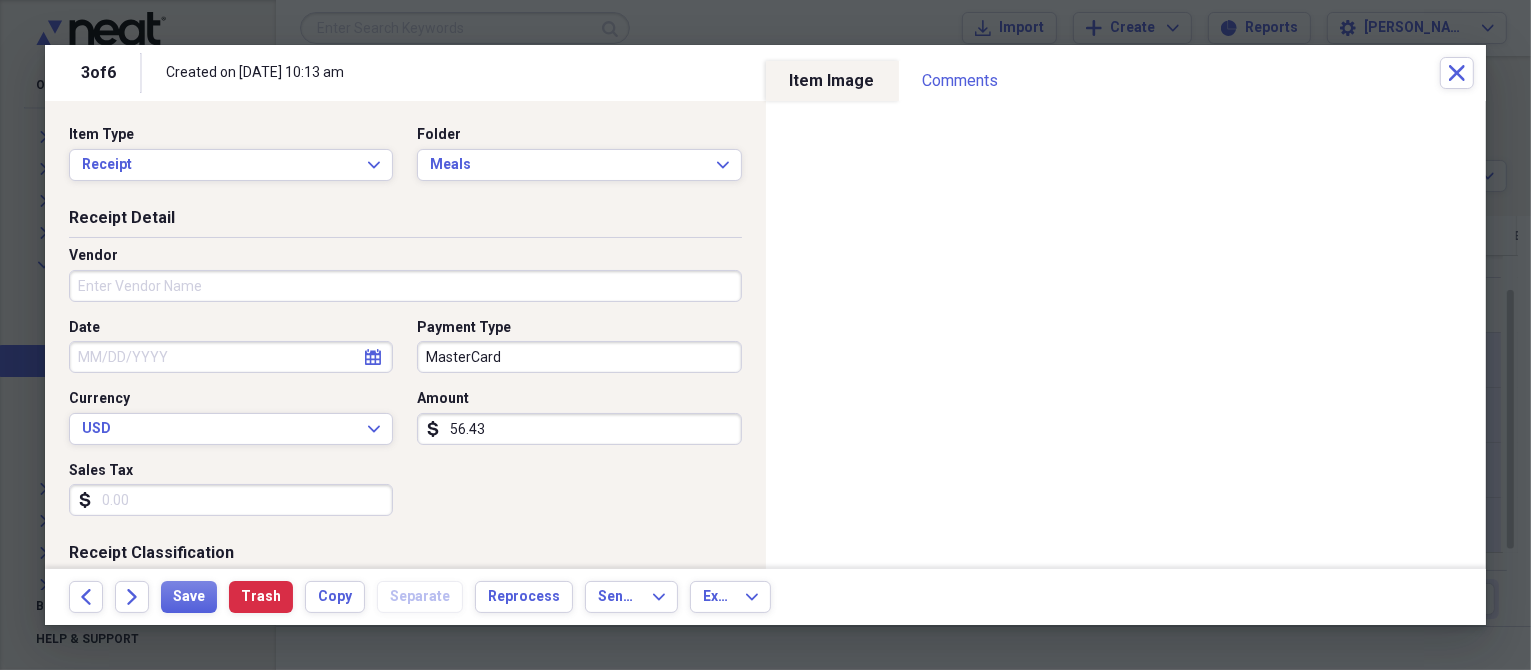 click on "Vendor" at bounding box center [405, 286] 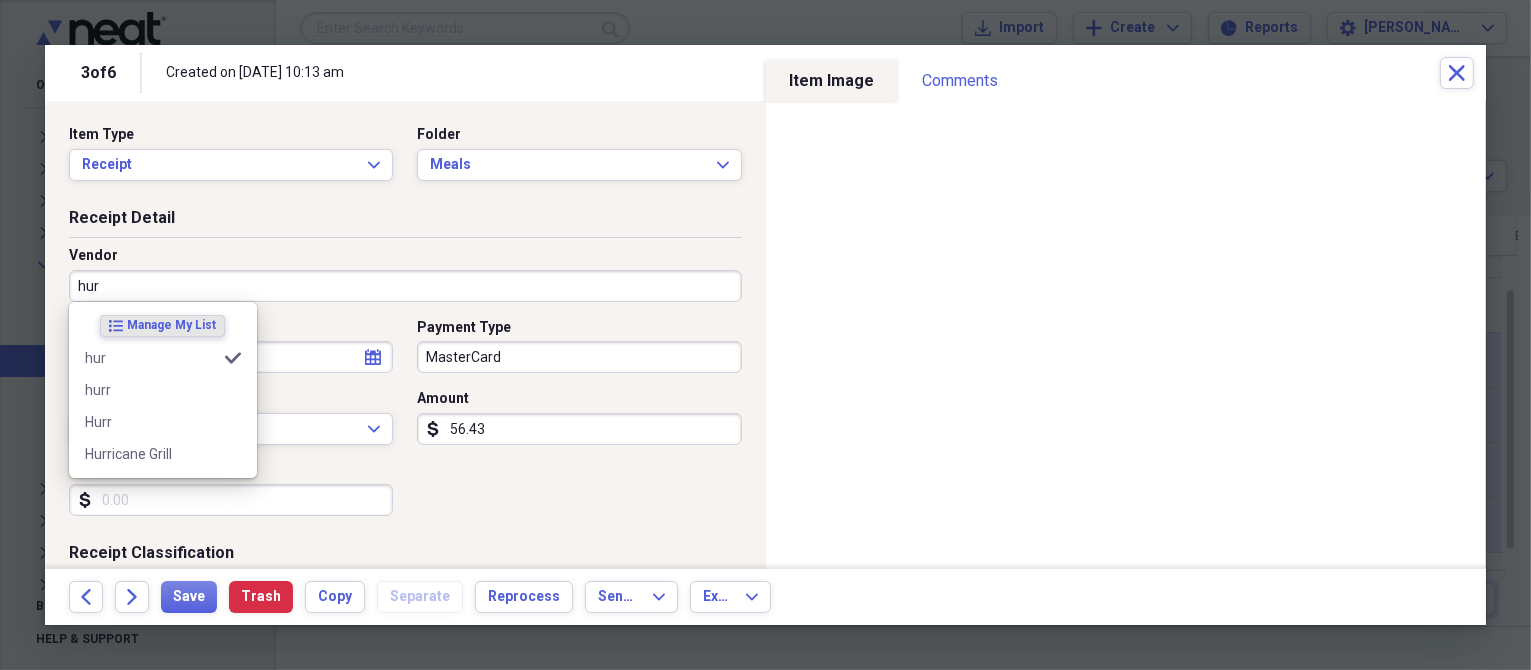 type on "hurr" 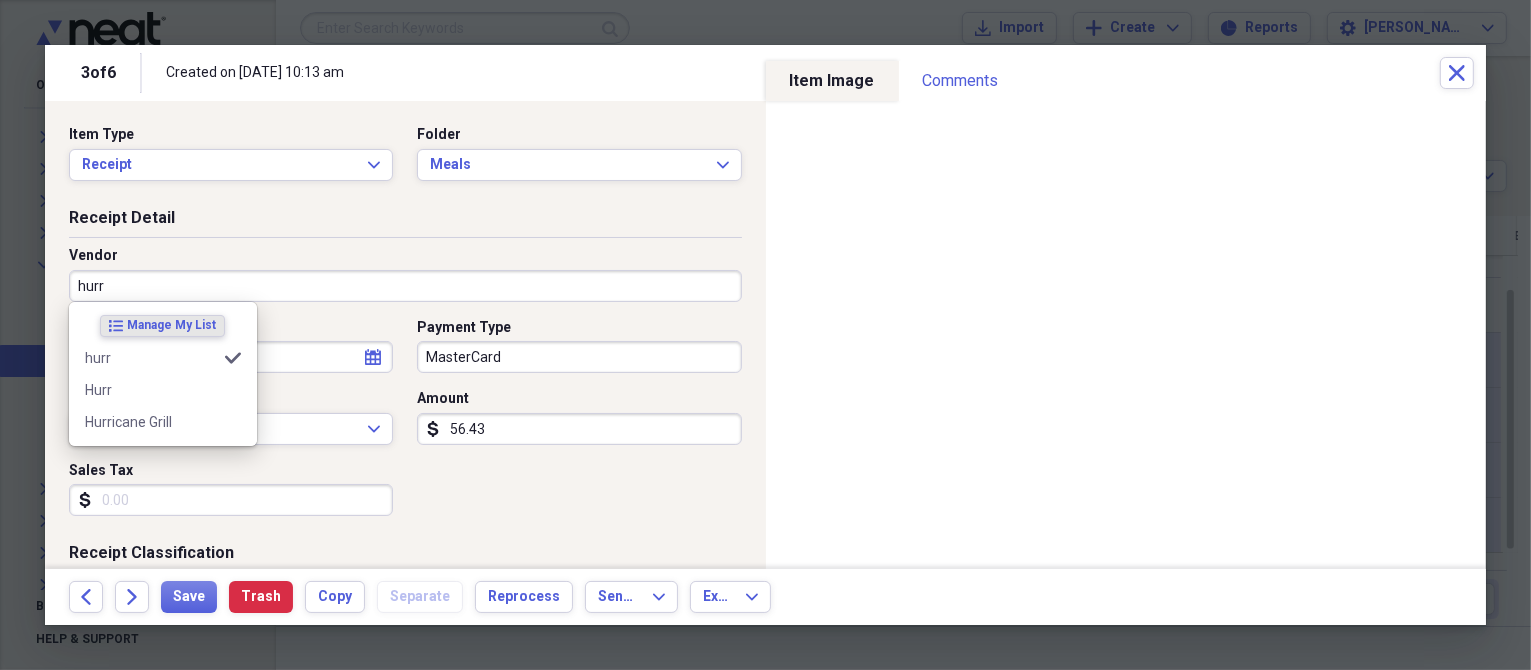 type on "T & E" 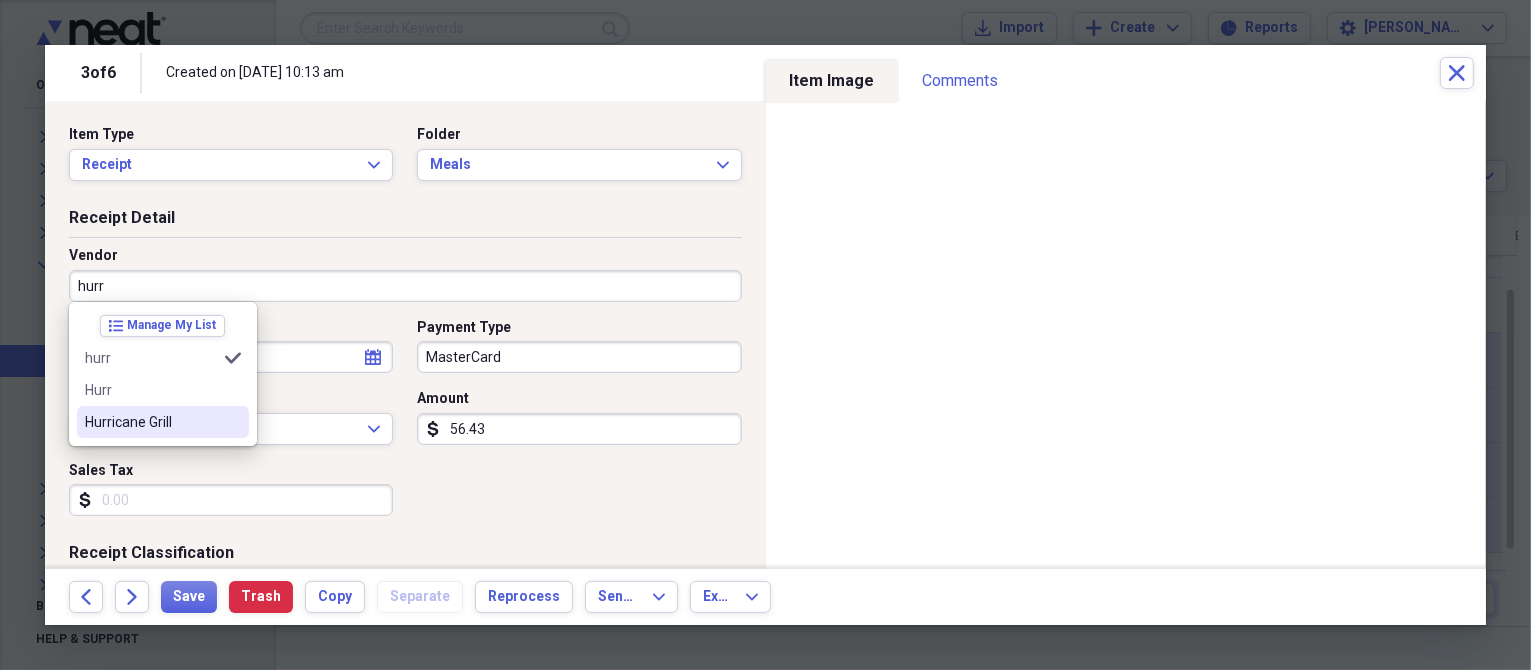 click on "Hurricane Grill" at bounding box center (163, 422) 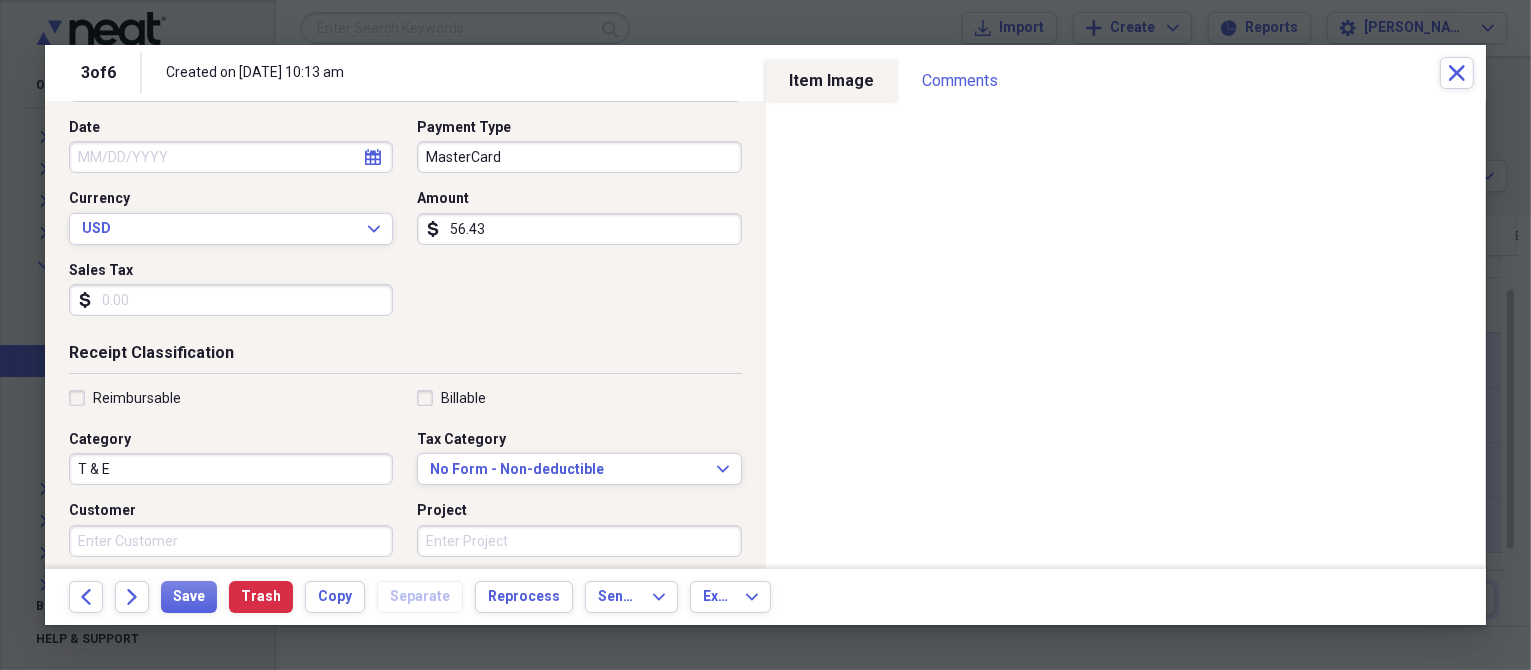scroll, scrollTop: 0, scrollLeft: 0, axis: both 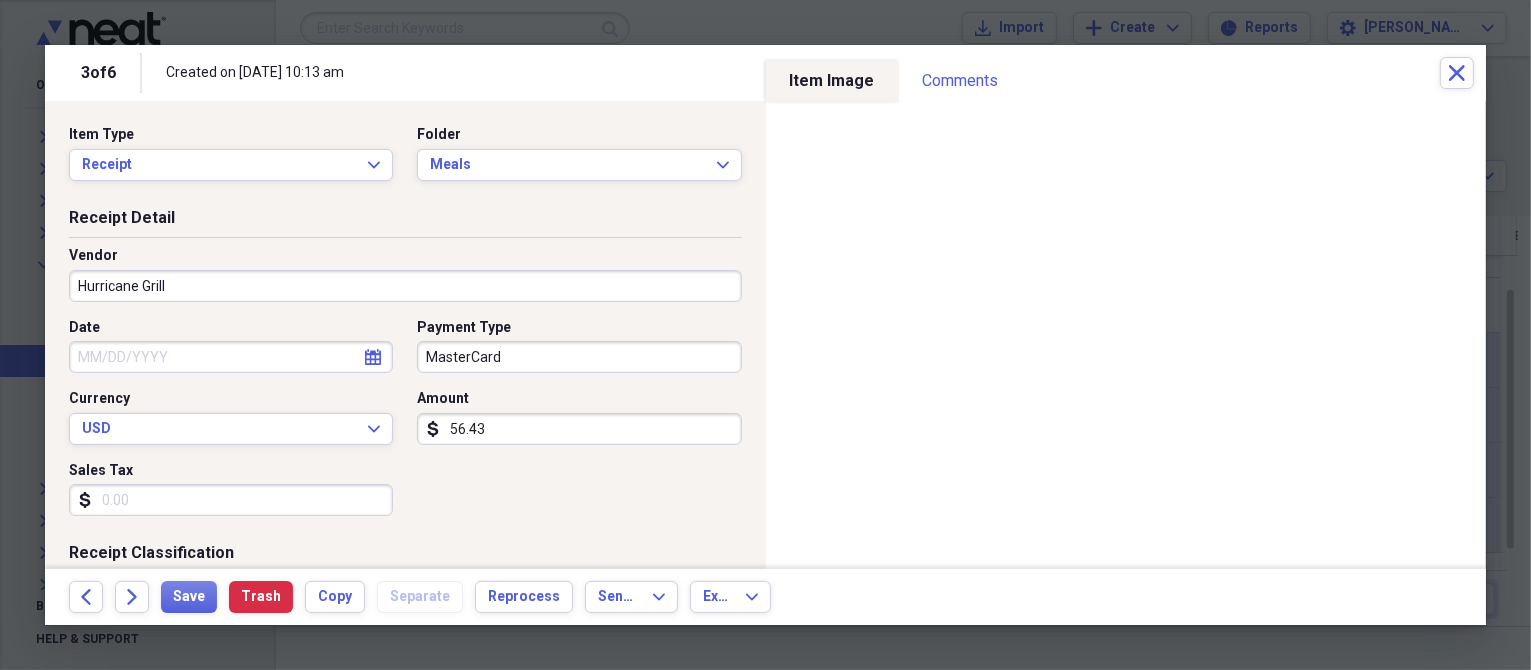 click 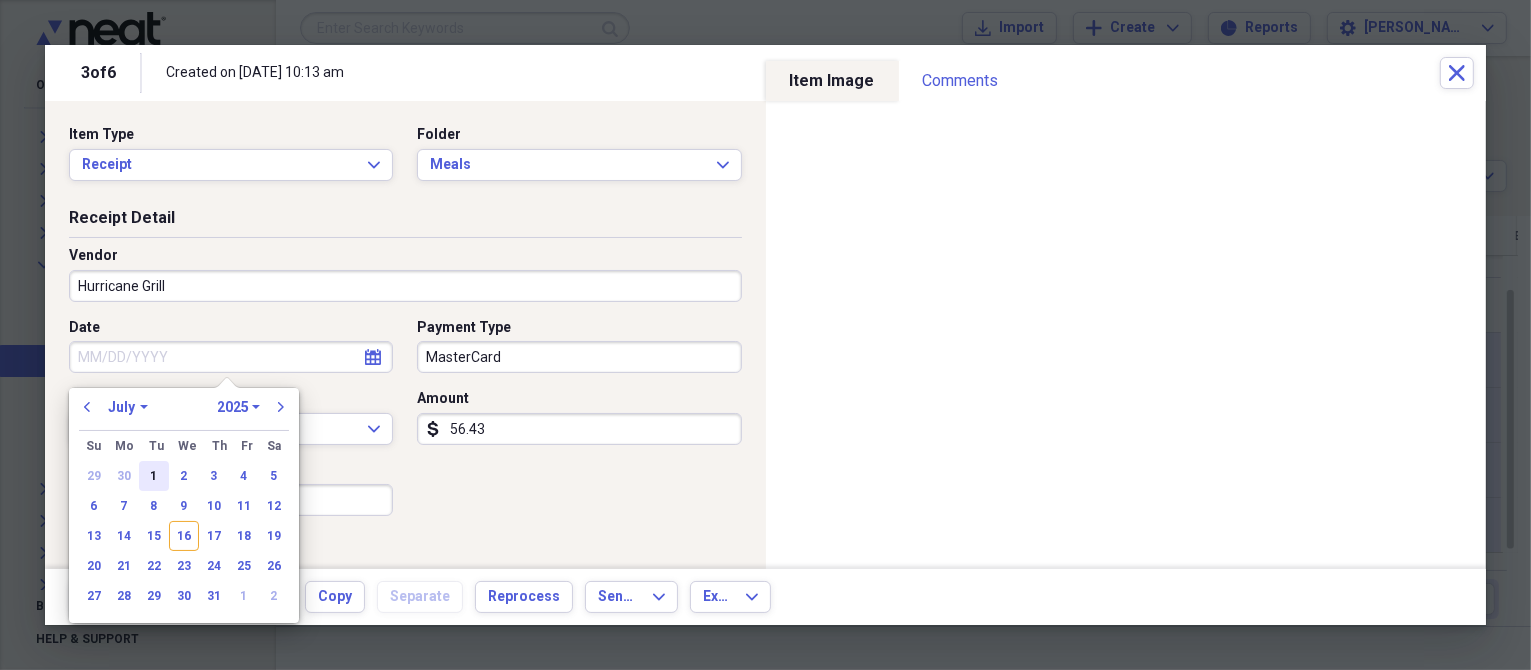 click on "1" at bounding box center (154, 476) 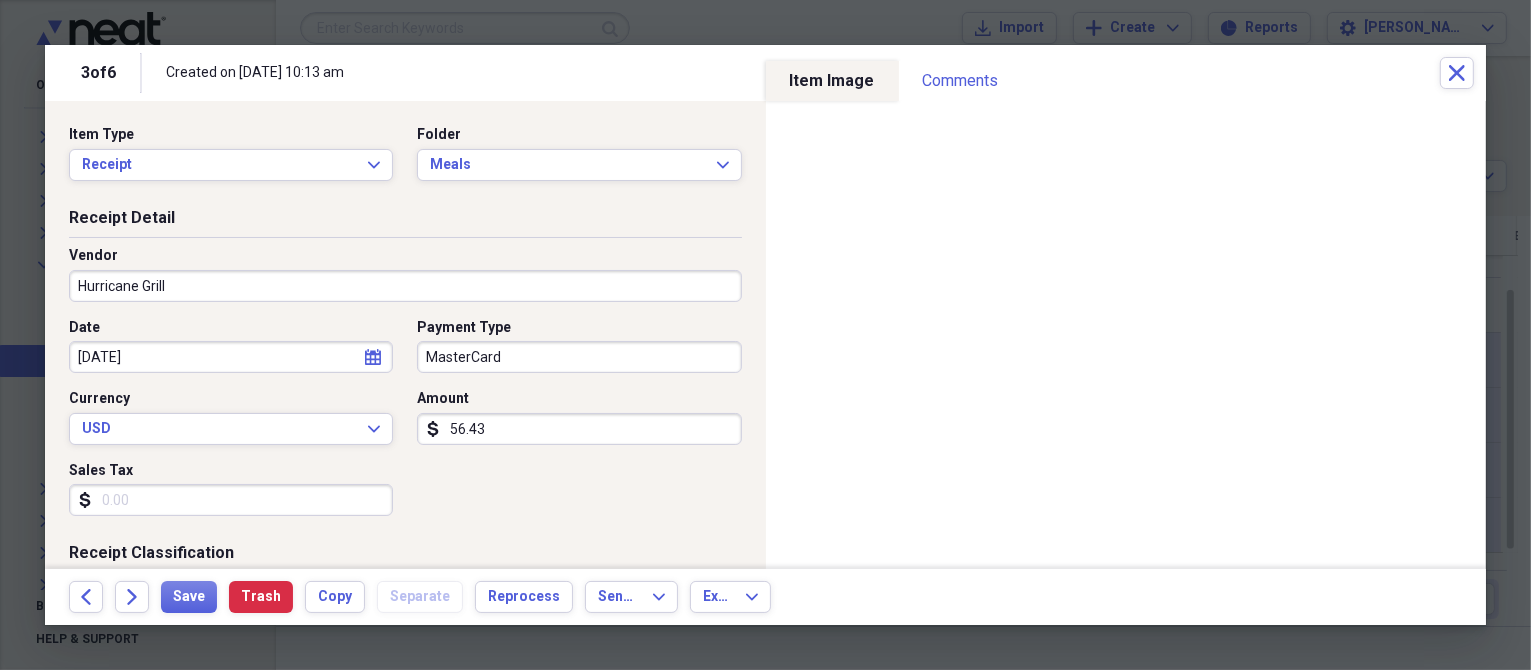click on "56.43" at bounding box center (579, 429) 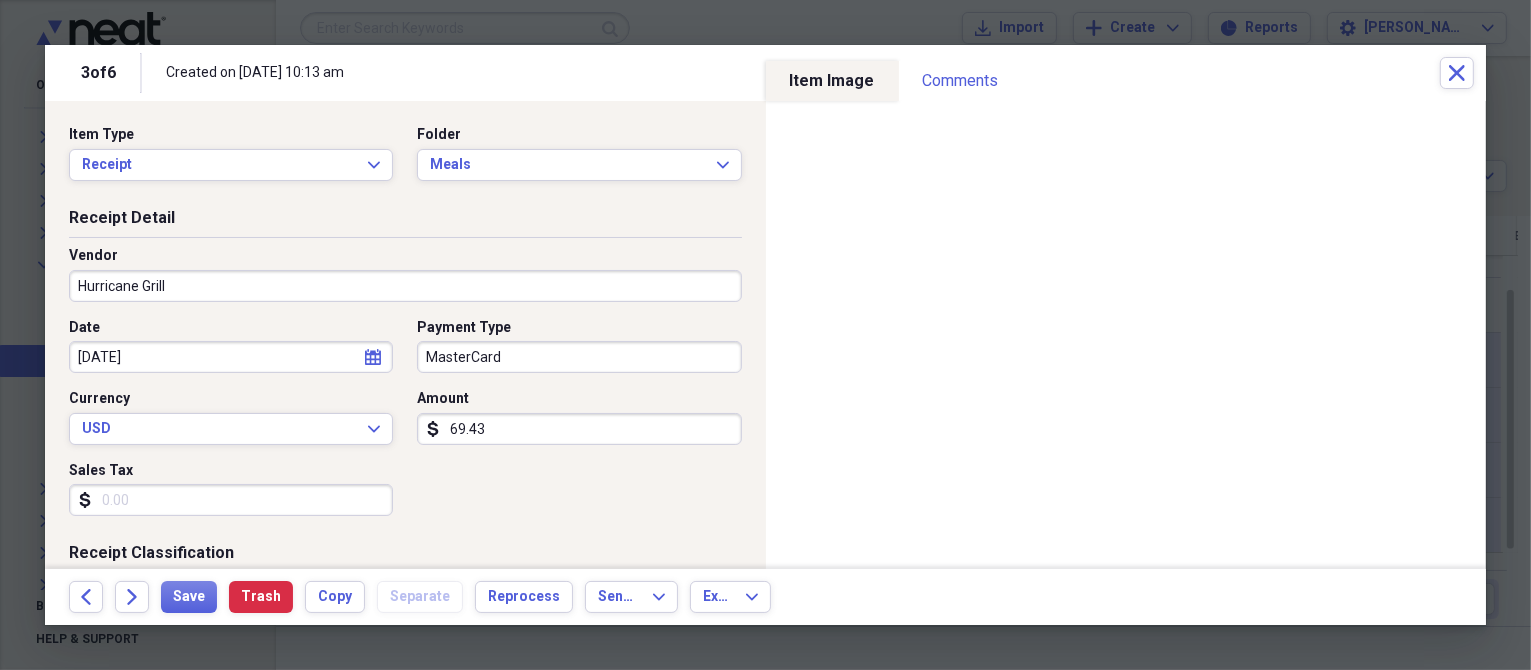 type on "69.43" 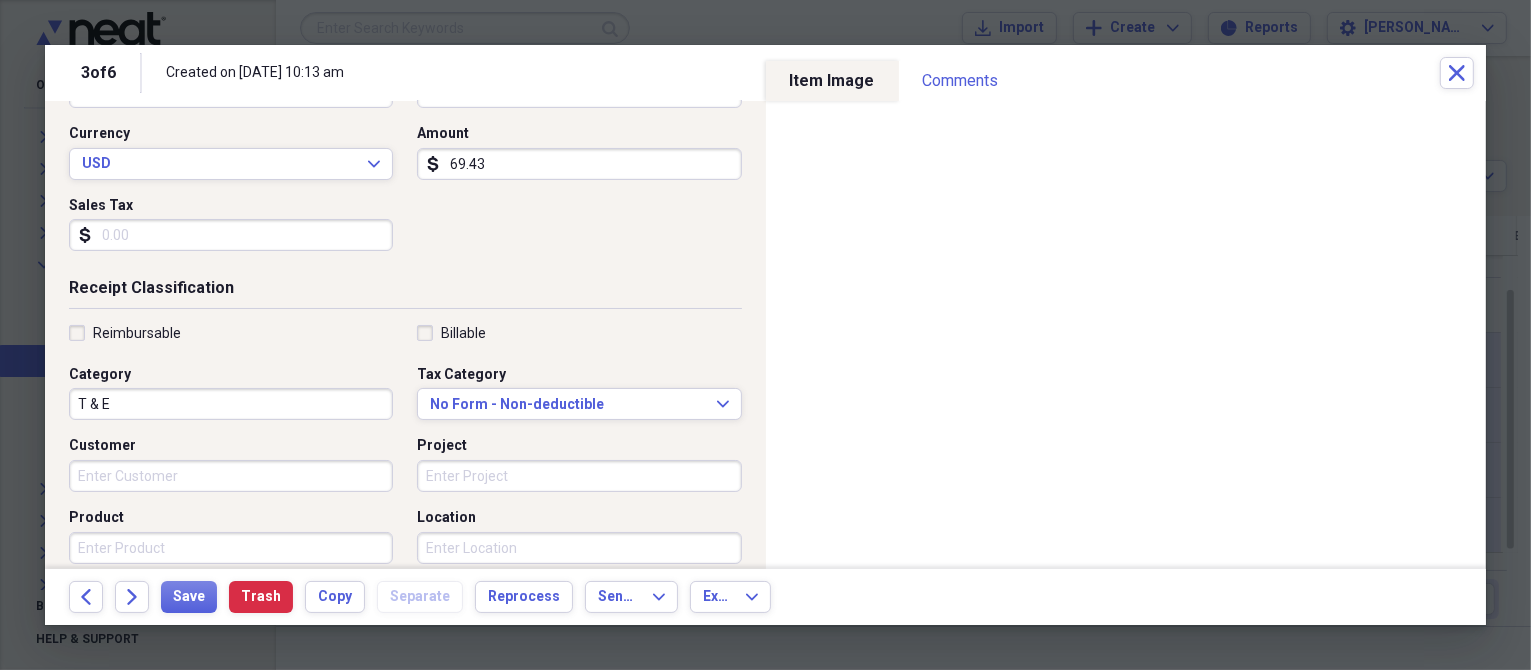 scroll, scrollTop: 300, scrollLeft: 0, axis: vertical 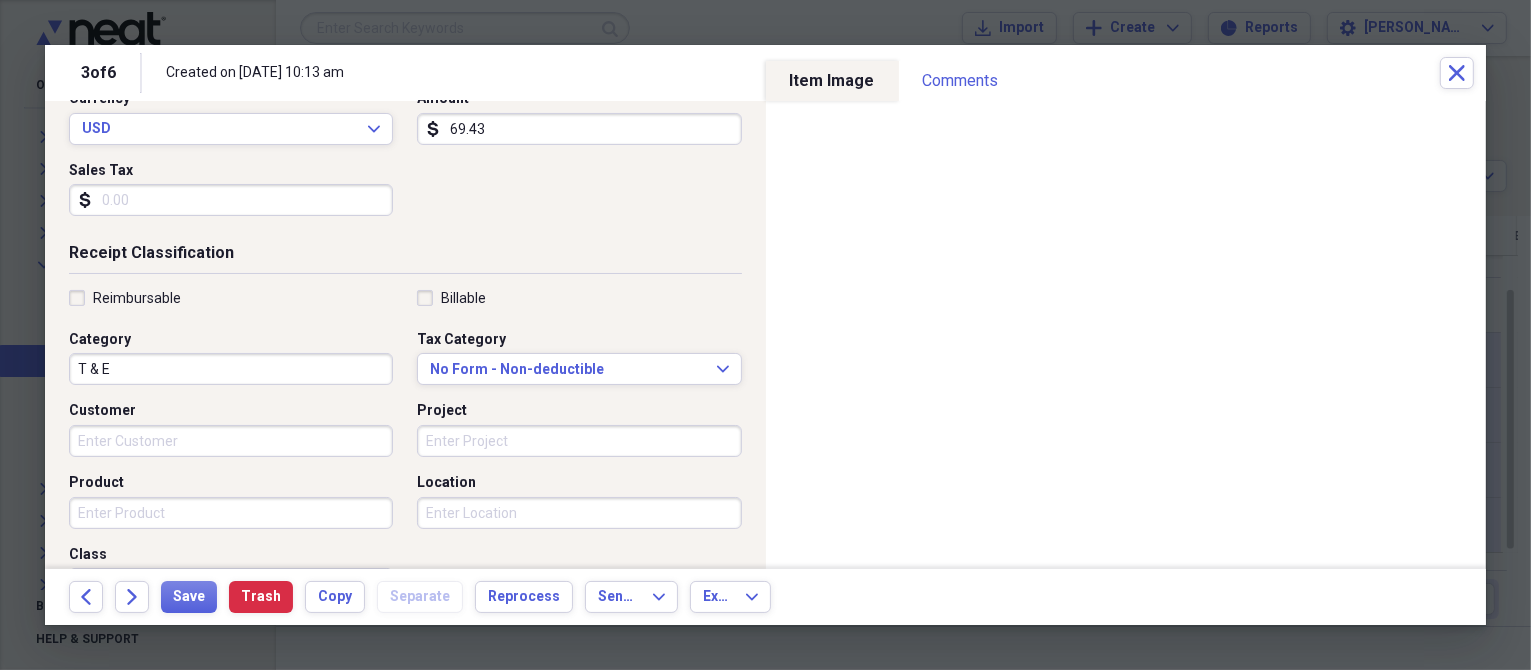 click on "T & E" at bounding box center [231, 369] 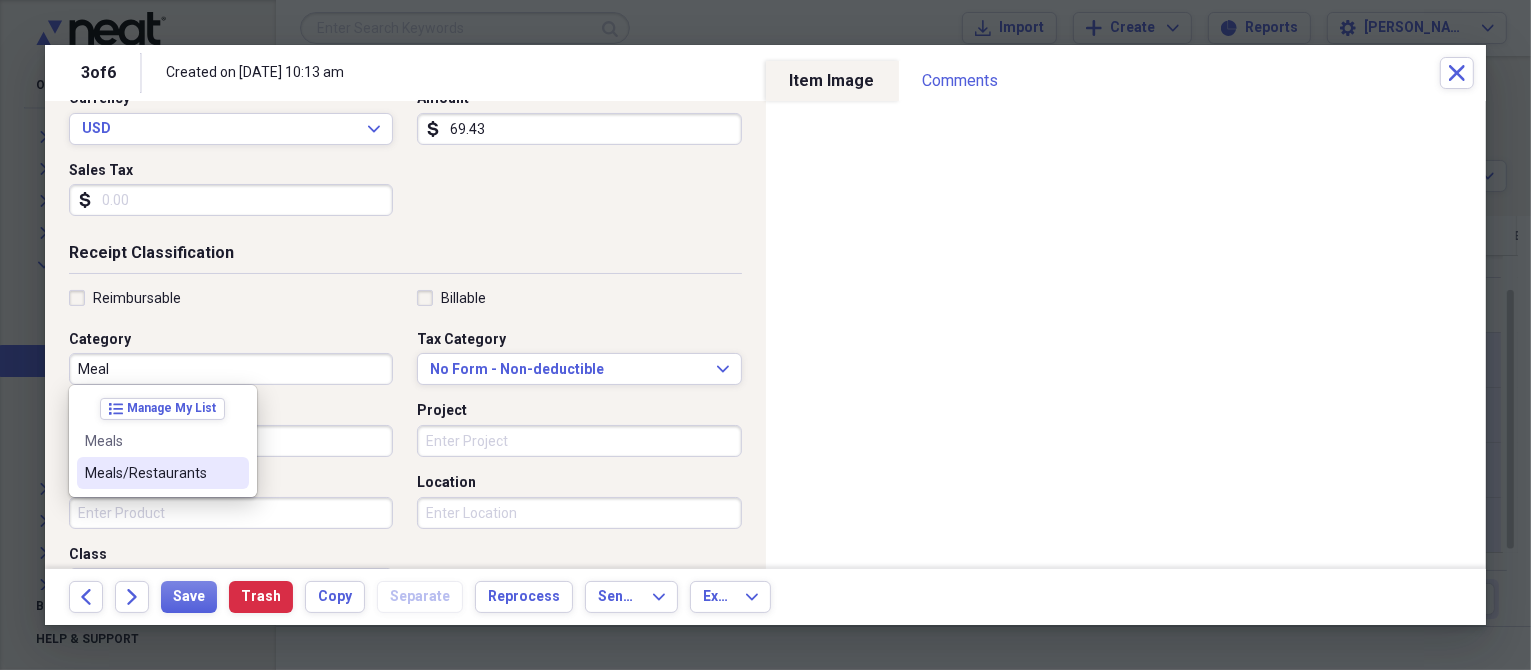 click on "Meals/Restaurants" at bounding box center (163, 473) 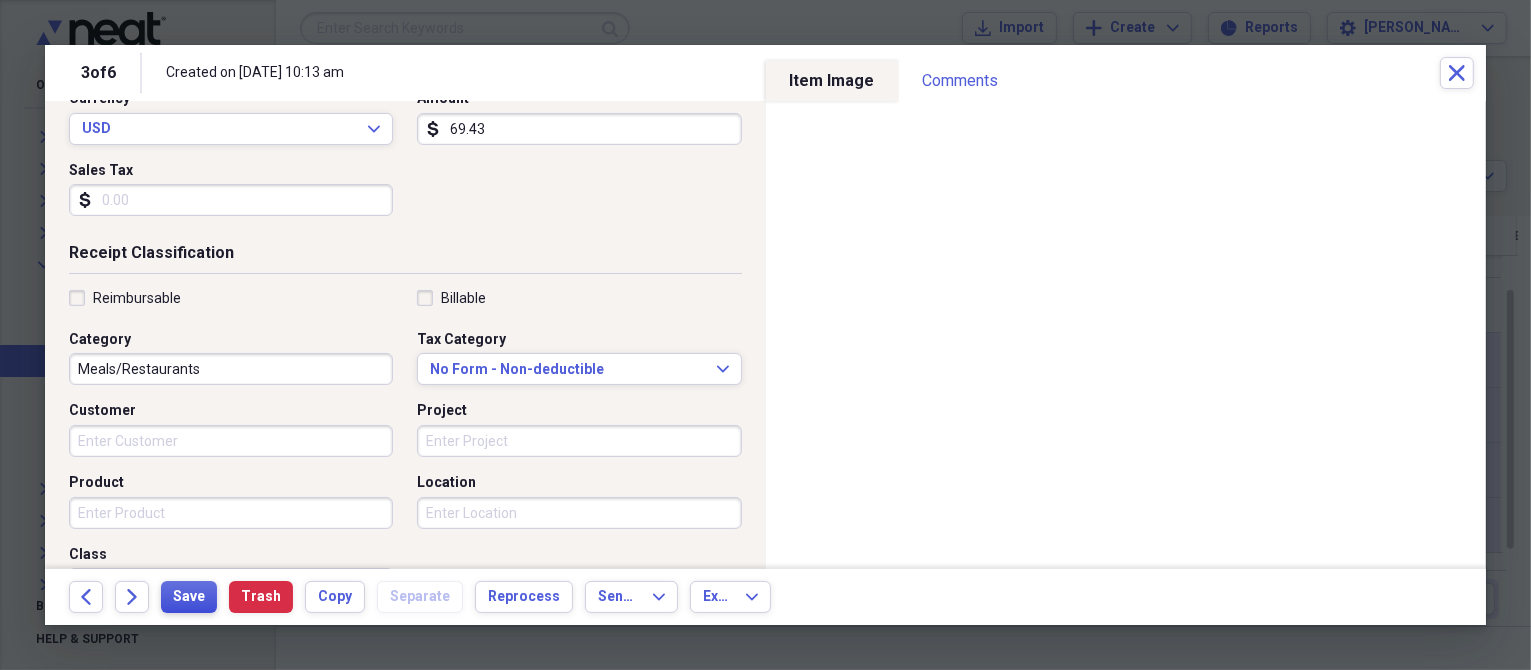 click on "Save" at bounding box center [189, 597] 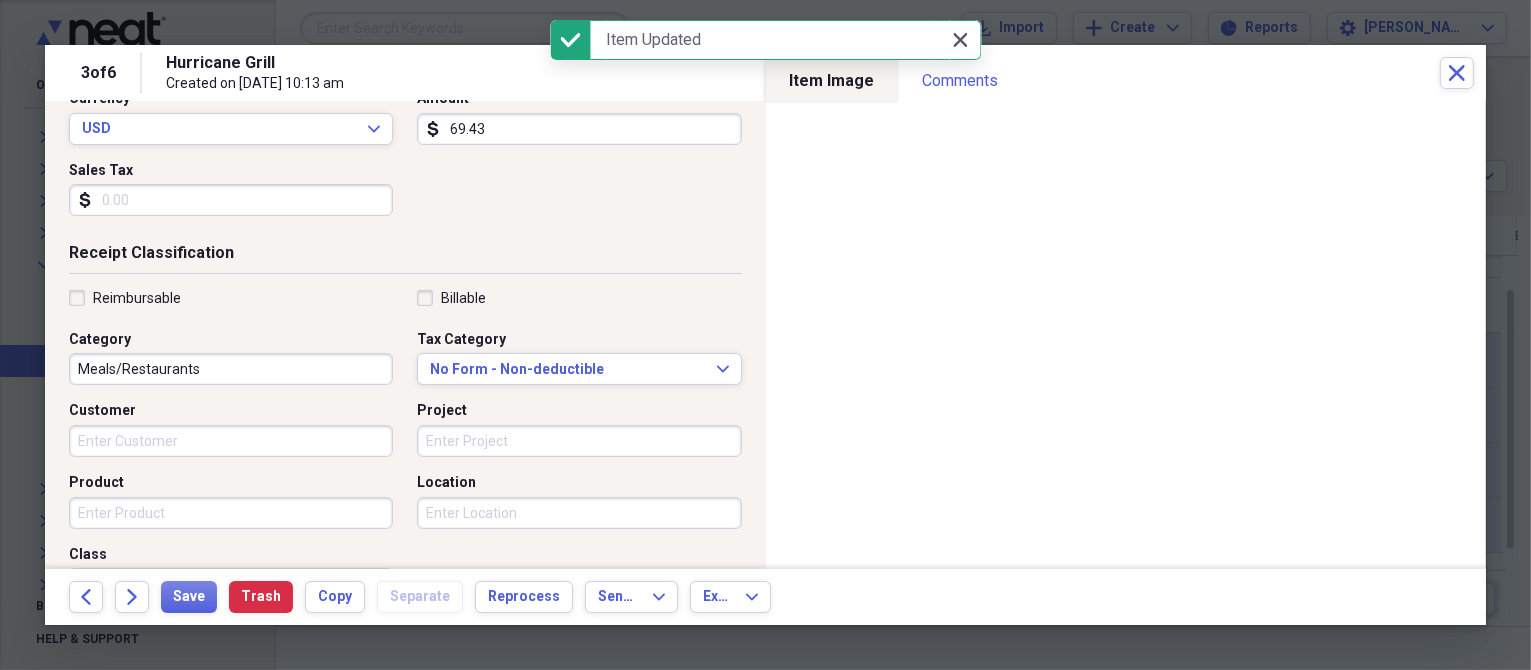 click 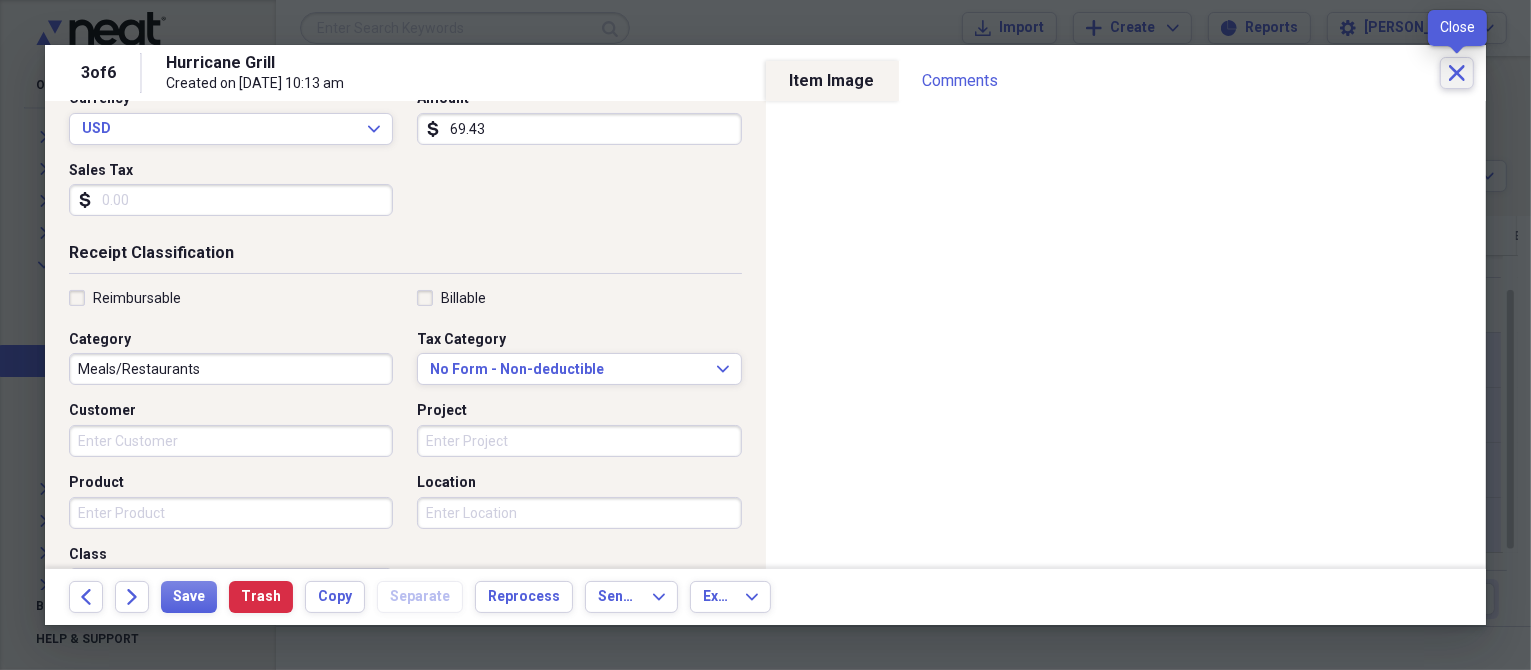 click on "Close" 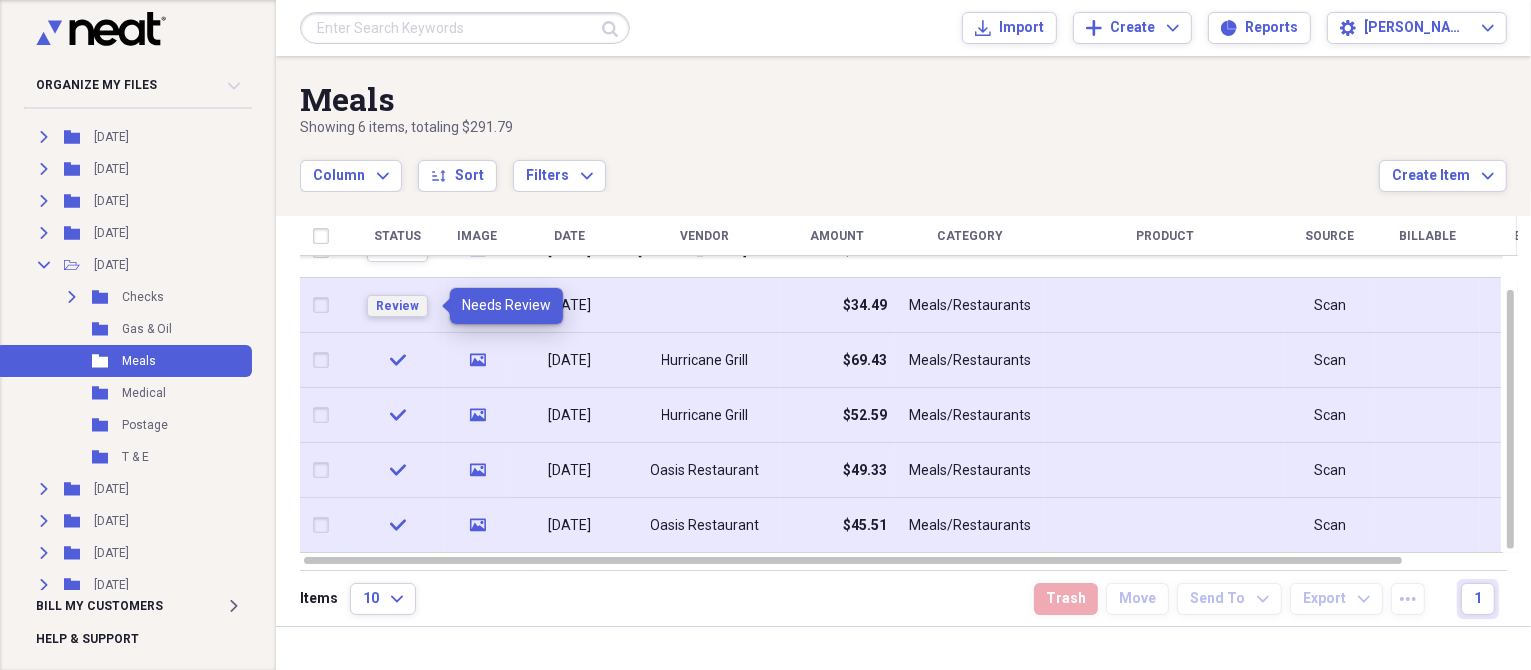 click on "Review" at bounding box center (397, 306) 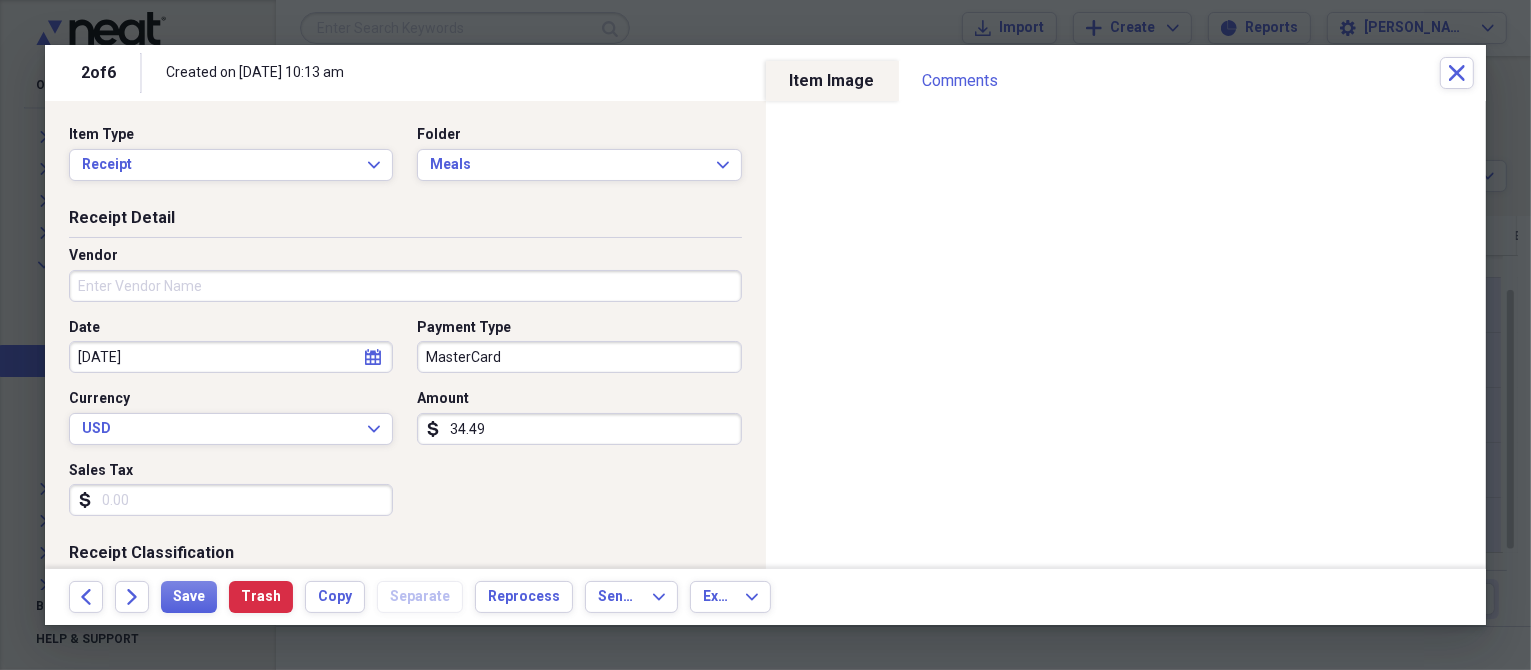 click on "Vendor" at bounding box center (405, 286) 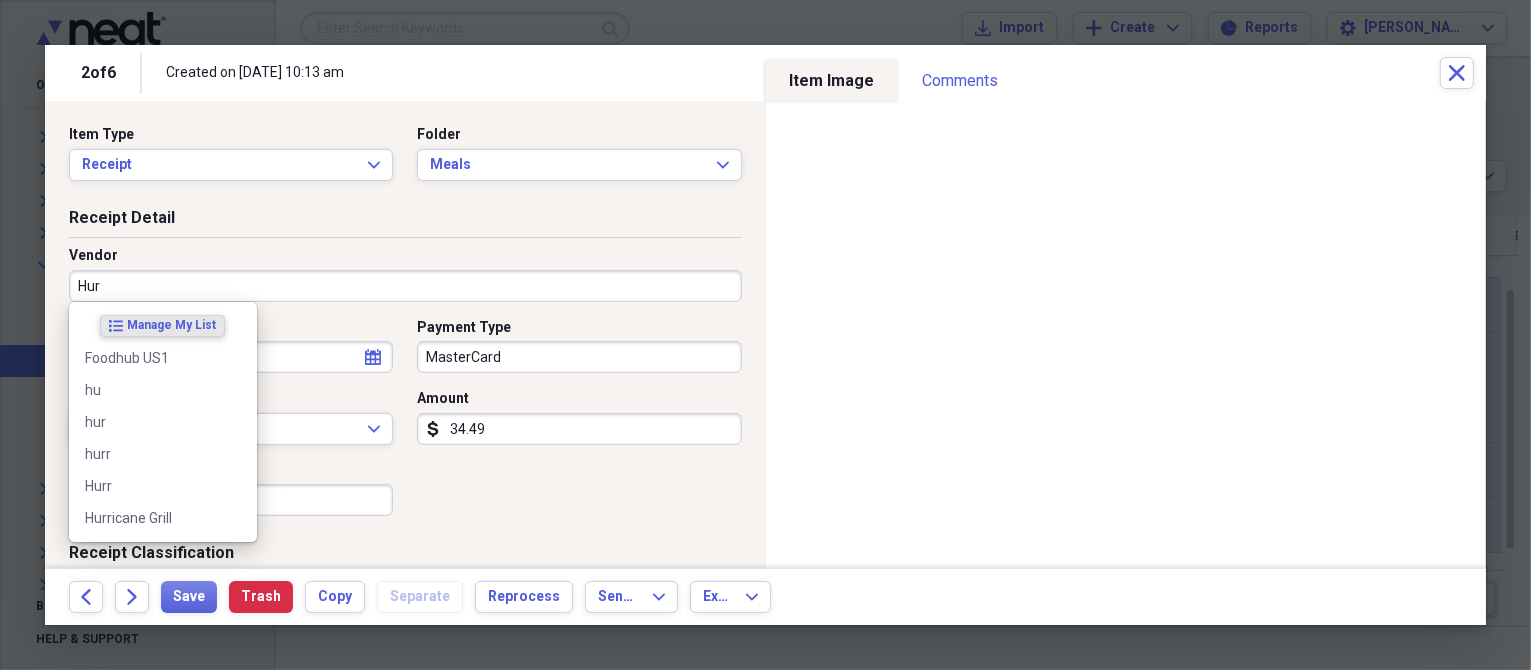 type on "Hurr" 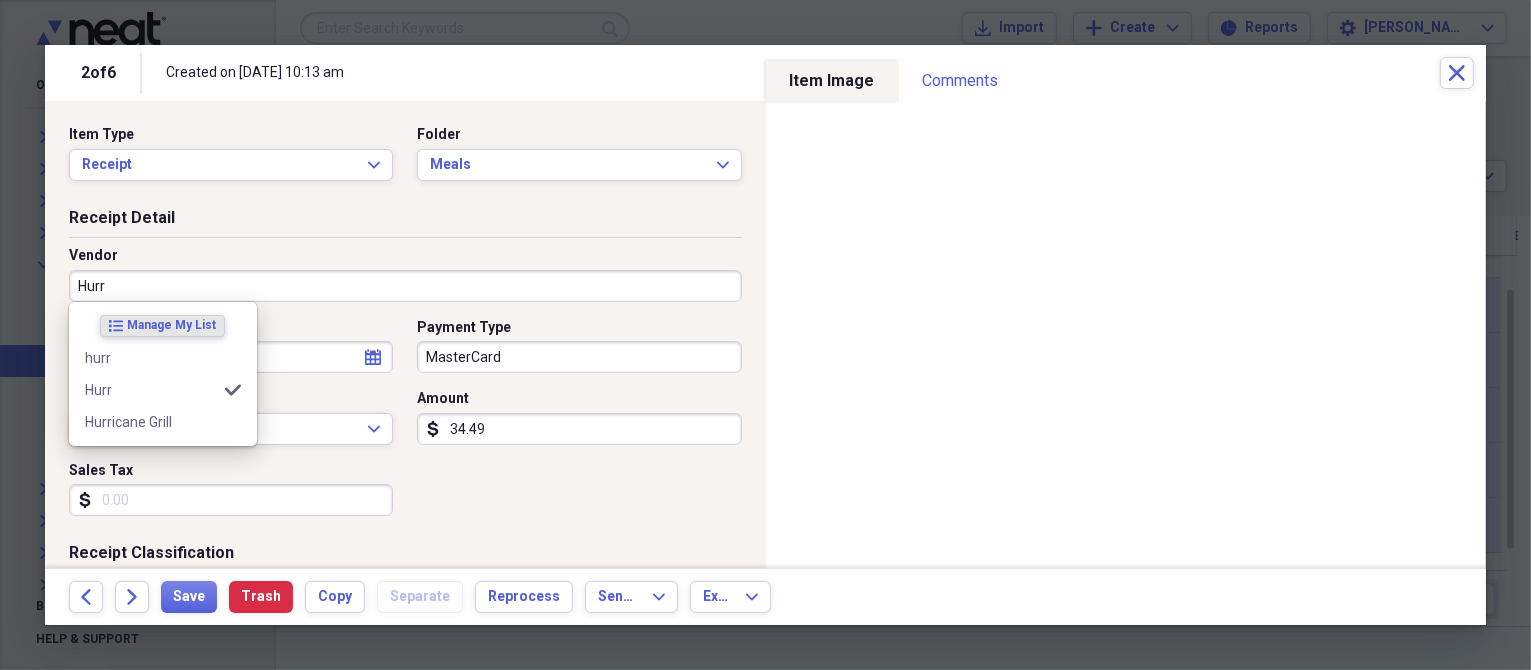 type on "T & E" 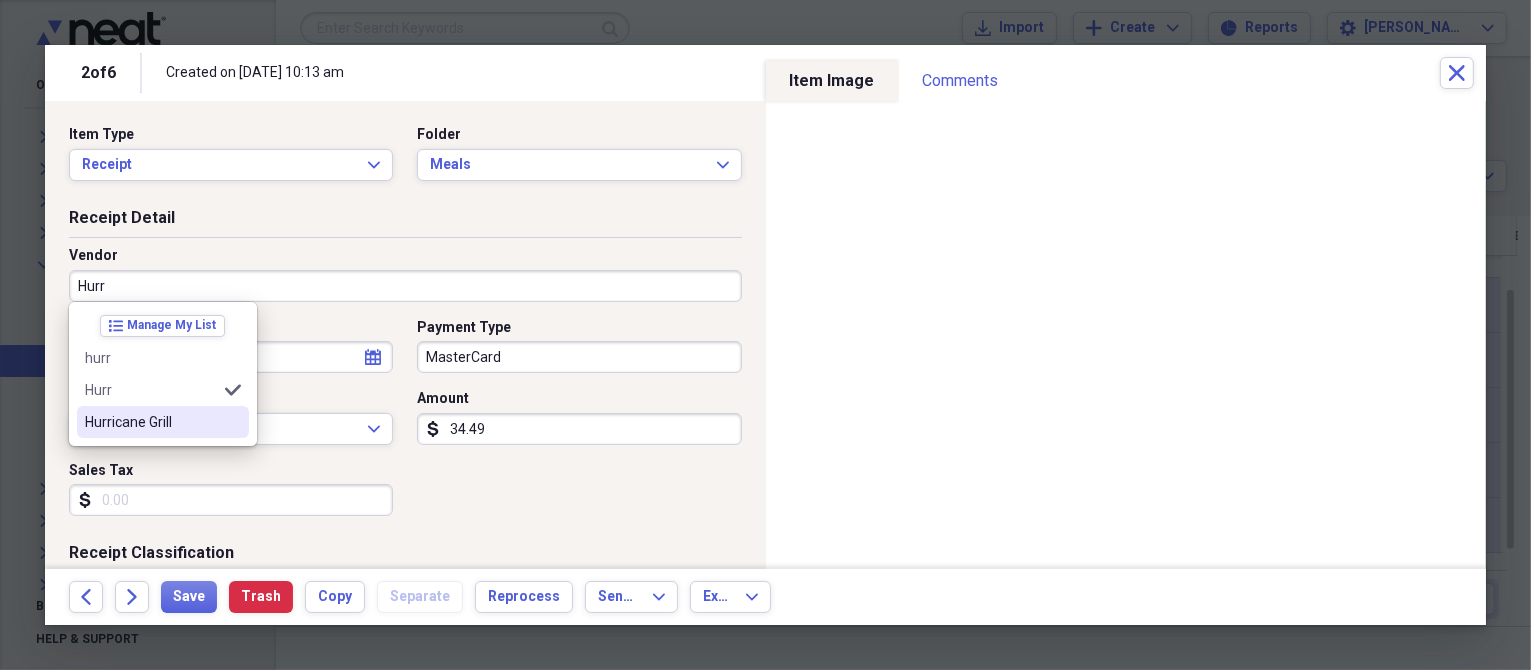 click on "Hurricane Grill" at bounding box center [151, 422] 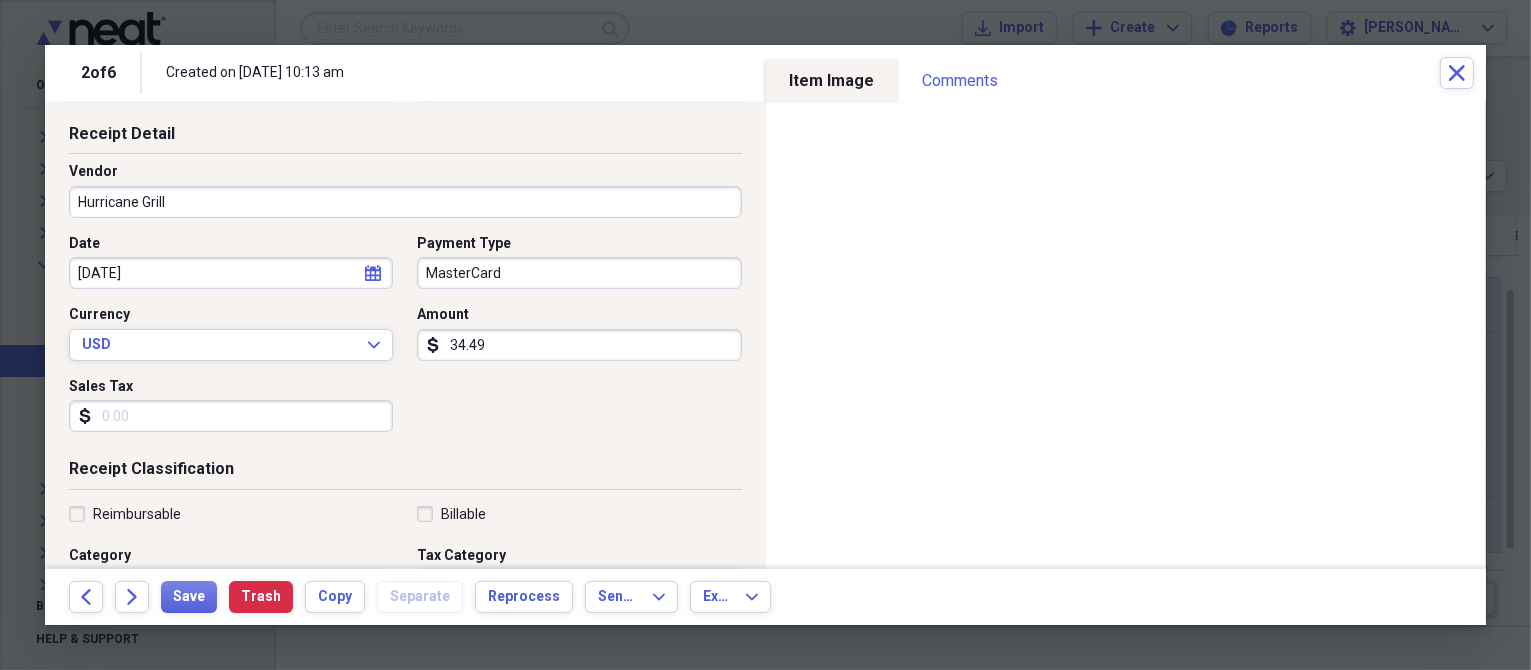 scroll, scrollTop: 200, scrollLeft: 0, axis: vertical 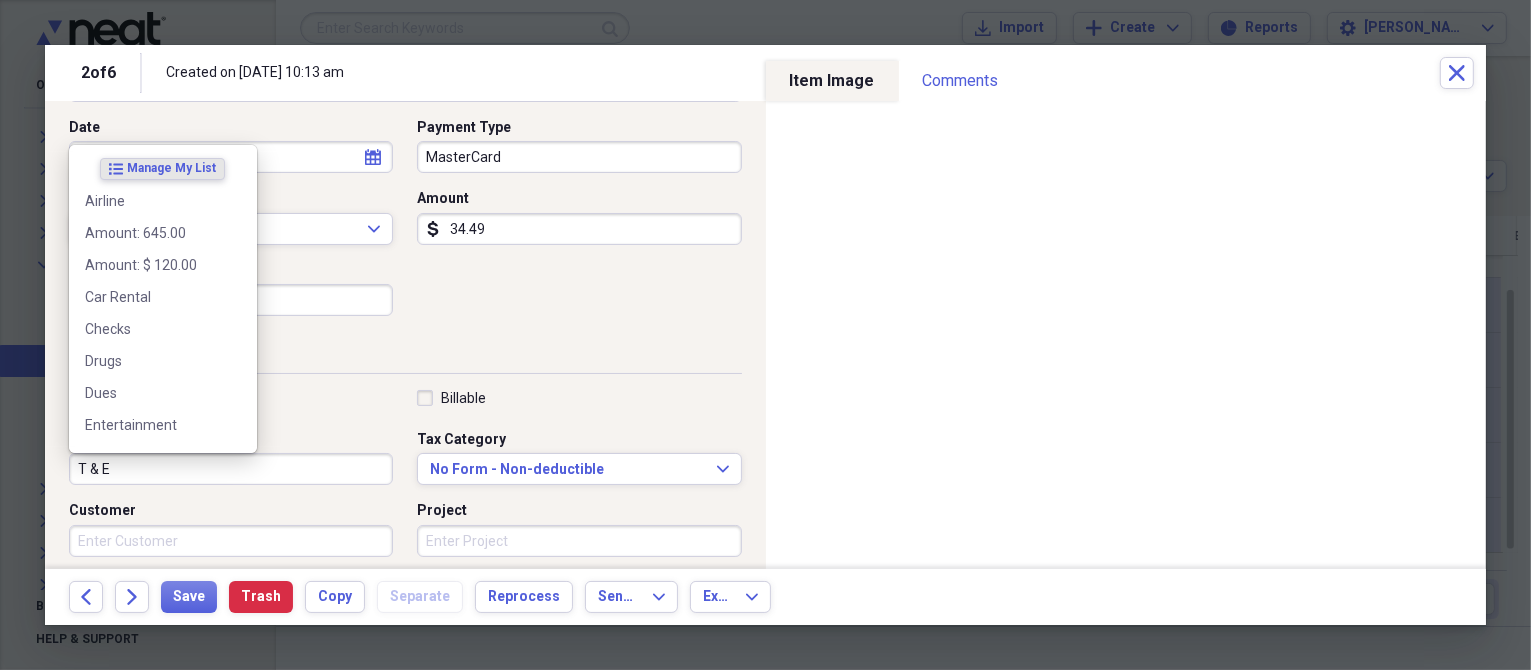 click on "T & E" at bounding box center (231, 469) 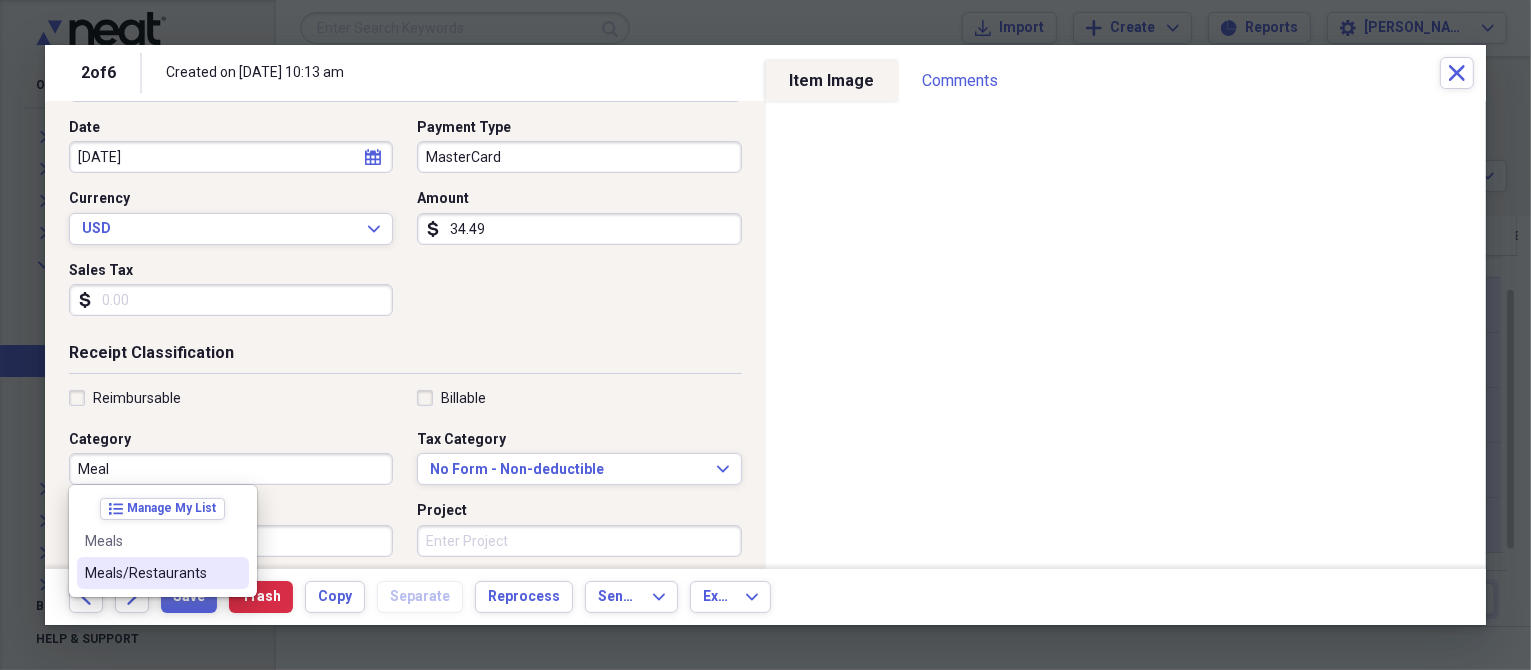 click on "Meals/Restaurants" at bounding box center (151, 573) 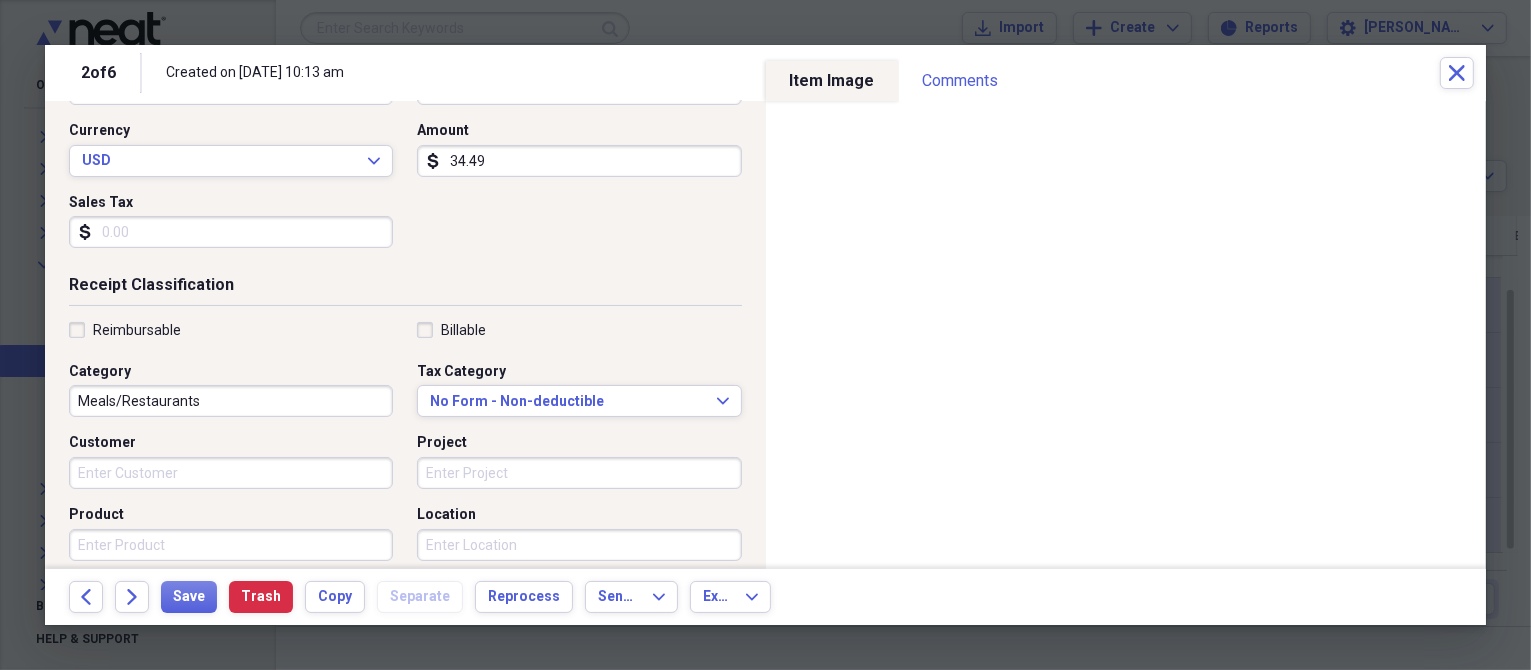 scroll, scrollTop: 500, scrollLeft: 0, axis: vertical 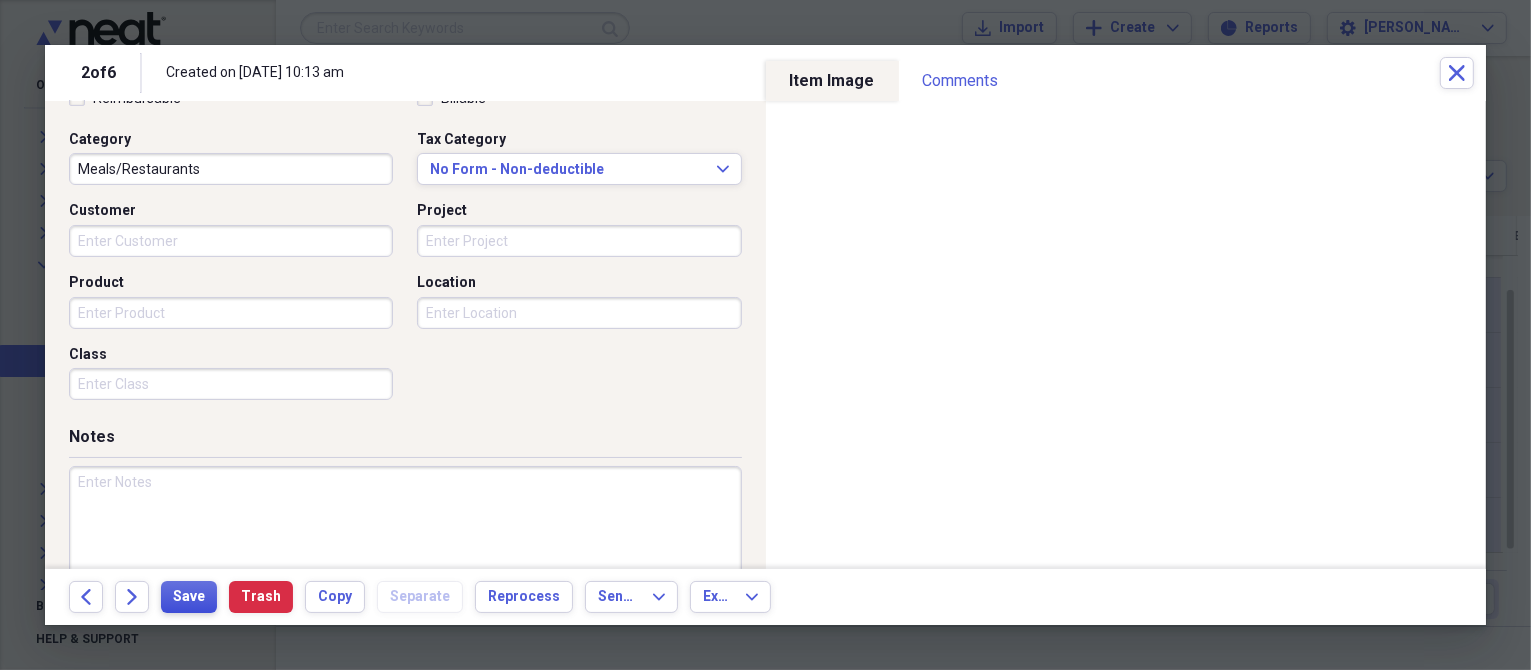 click on "Save" at bounding box center (189, 597) 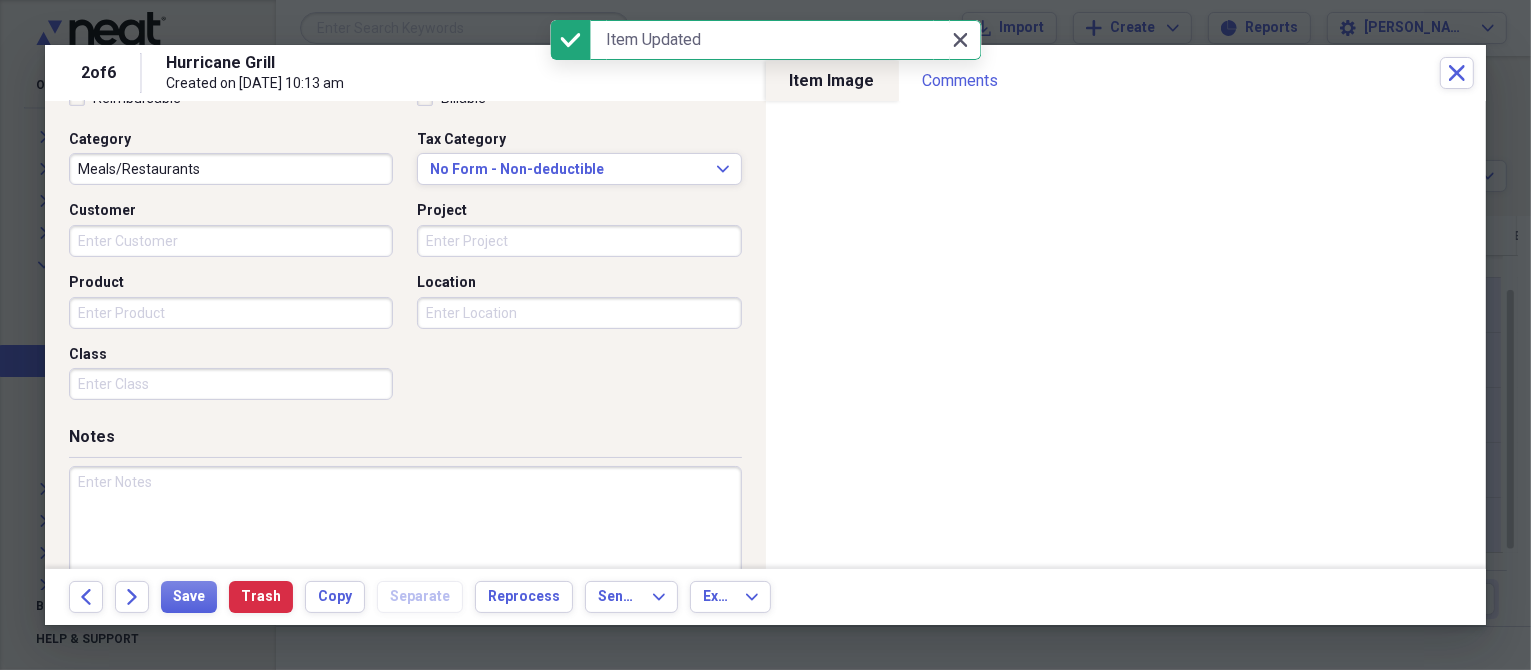 click on "Close Close" at bounding box center (961, 40) 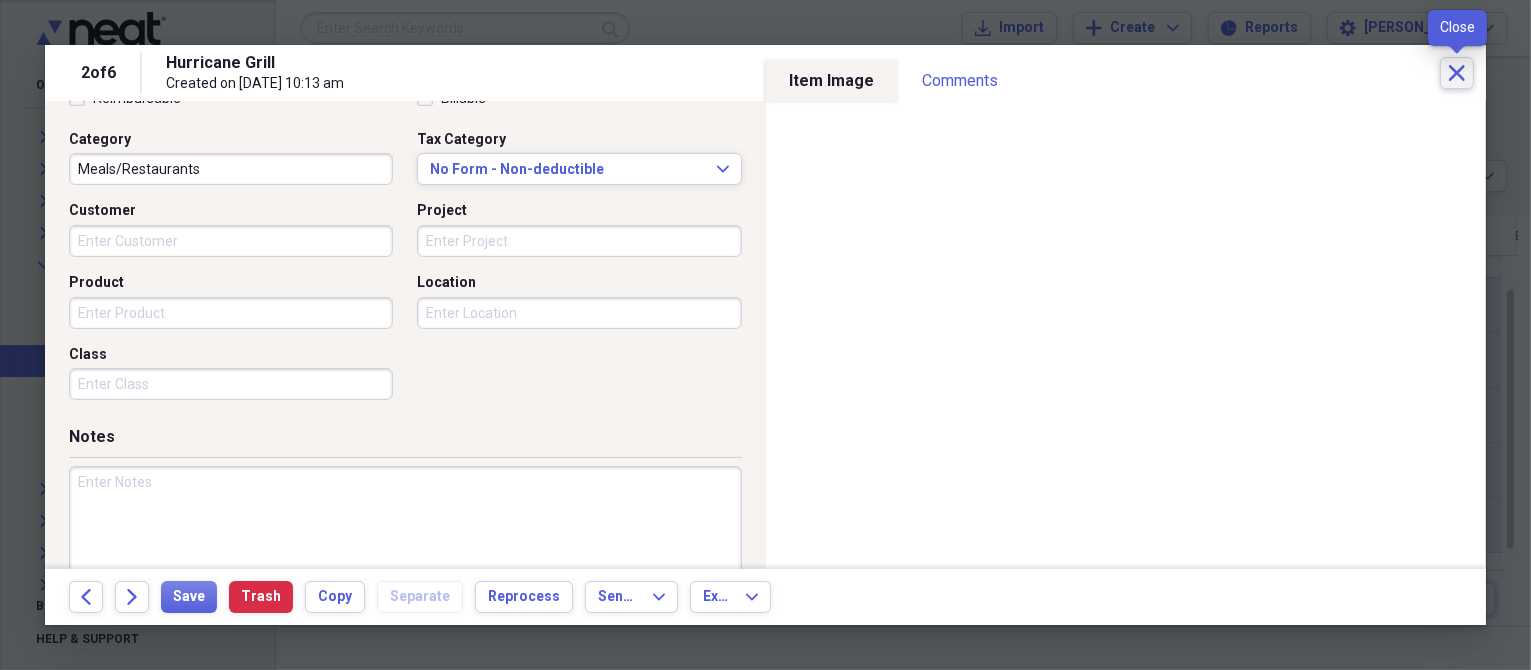click on "Close" at bounding box center [1457, 73] 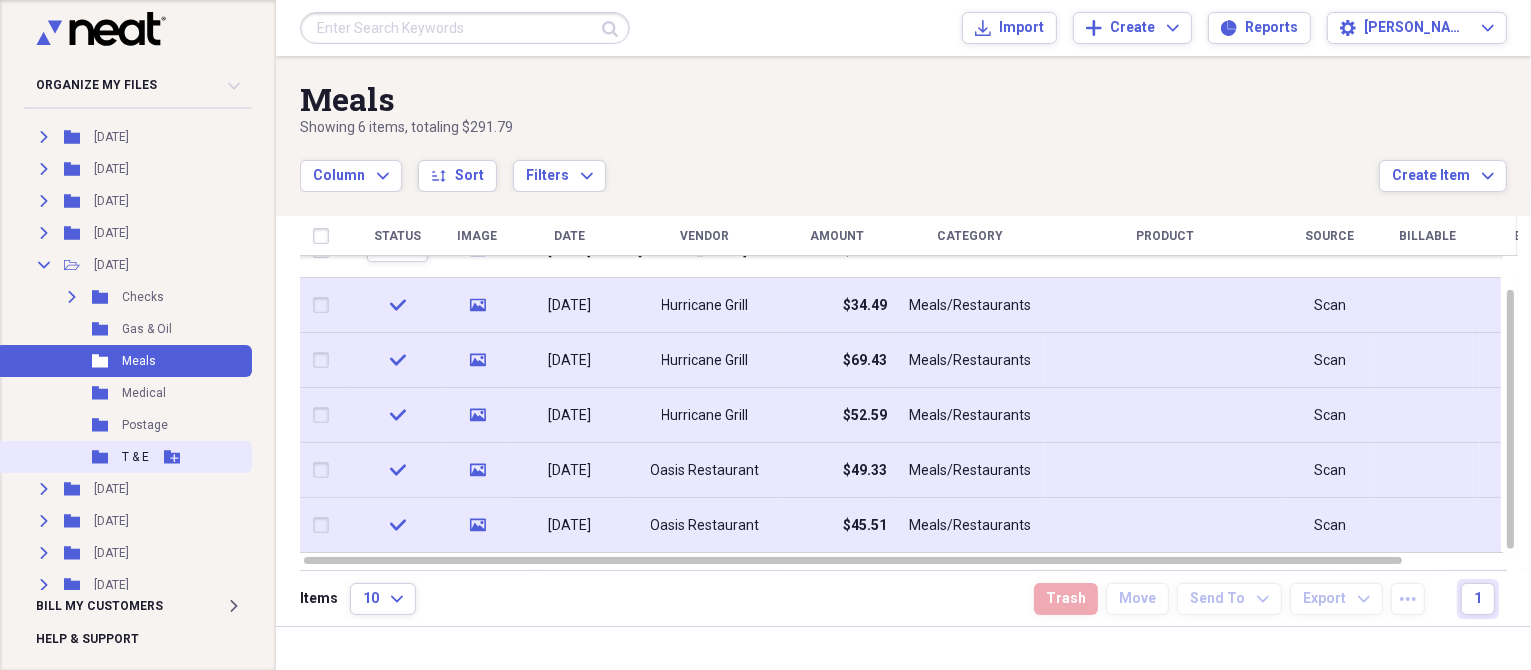 click on "Folder T & E Add Folder" at bounding box center [124, 457] 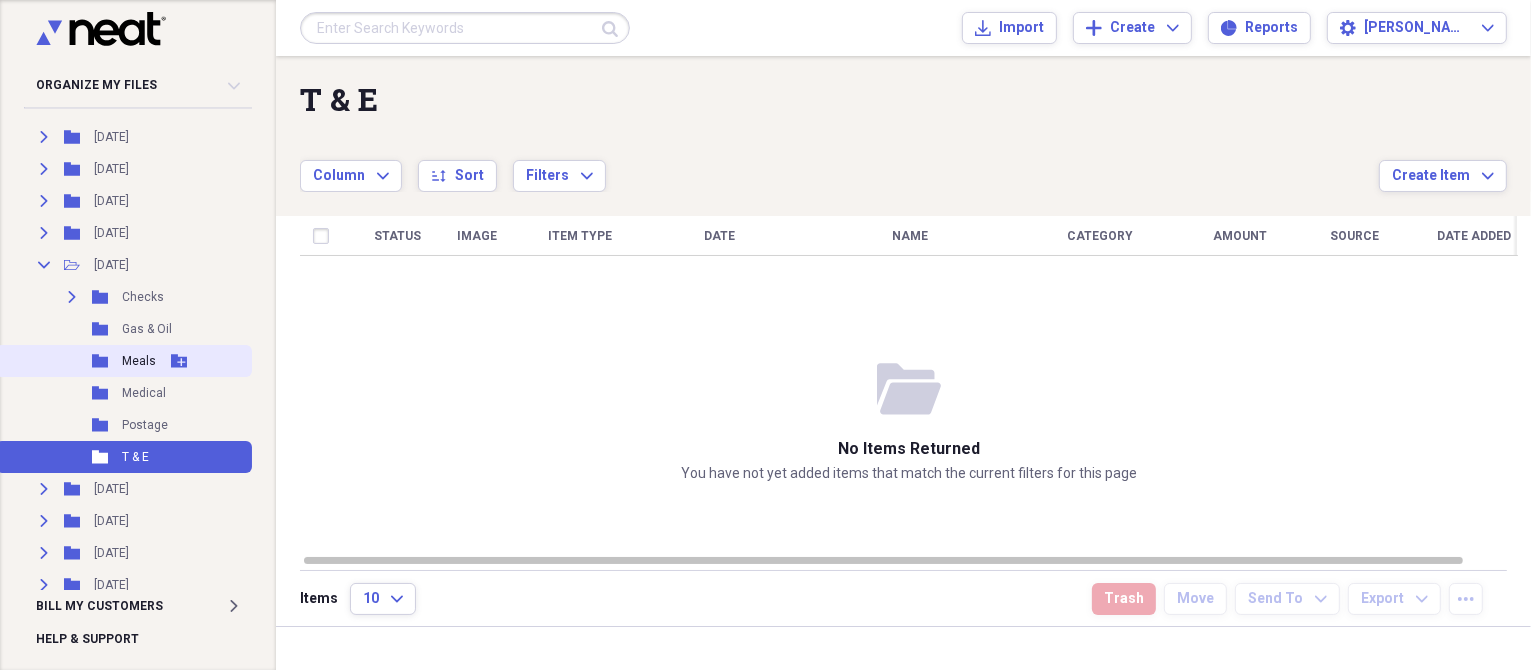 click on "Meals" at bounding box center (139, 361) 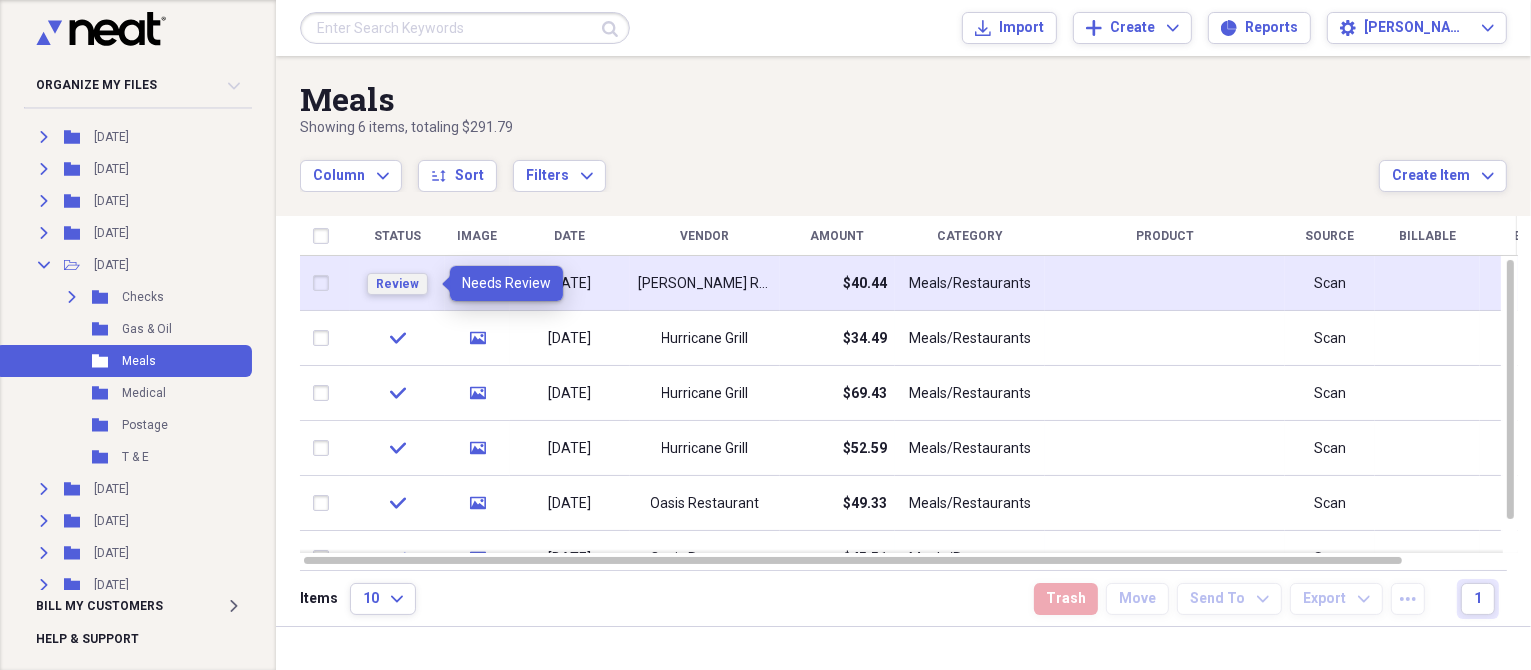 click on "Review" at bounding box center [397, 284] 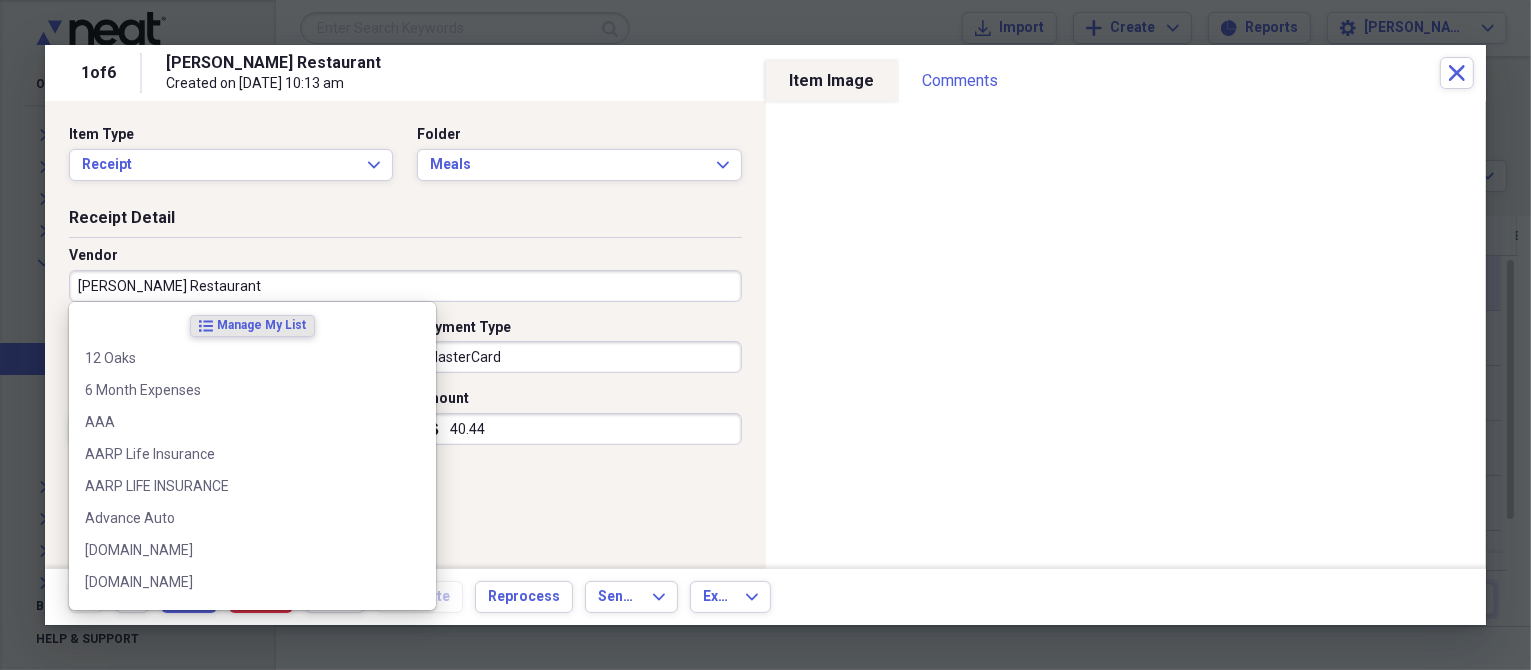 click on "[PERSON_NAME] Restaurant" at bounding box center (405, 286) 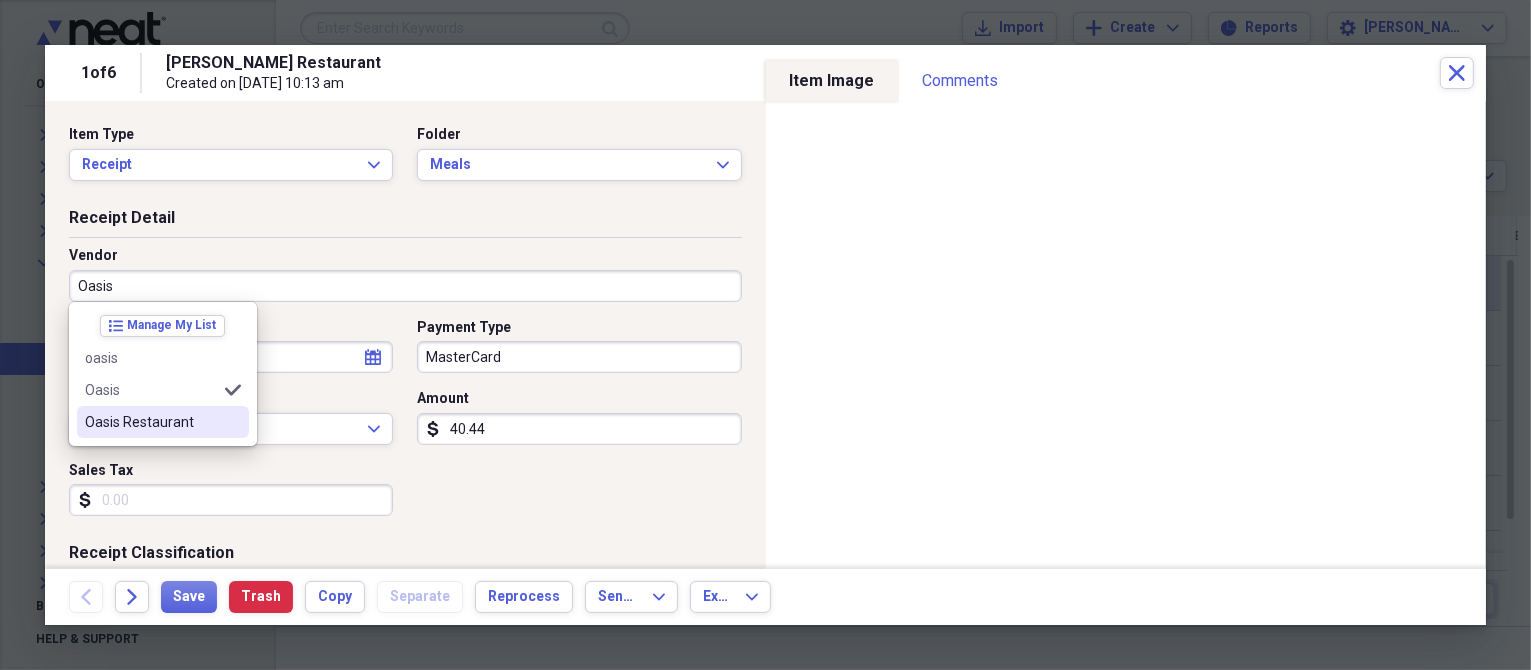 click on "Oasis Restaurant" at bounding box center (151, 422) 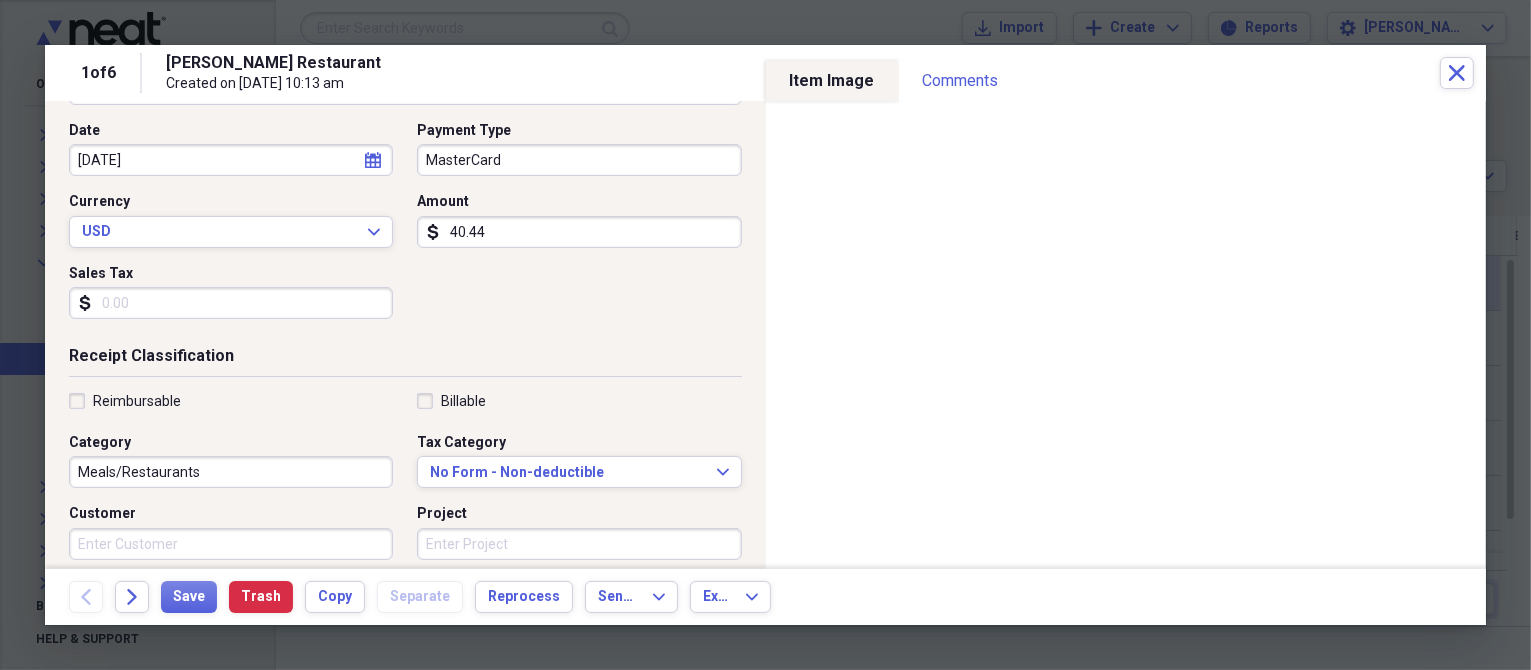 scroll, scrollTop: 200, scrollLeft: 0, axis: vertical 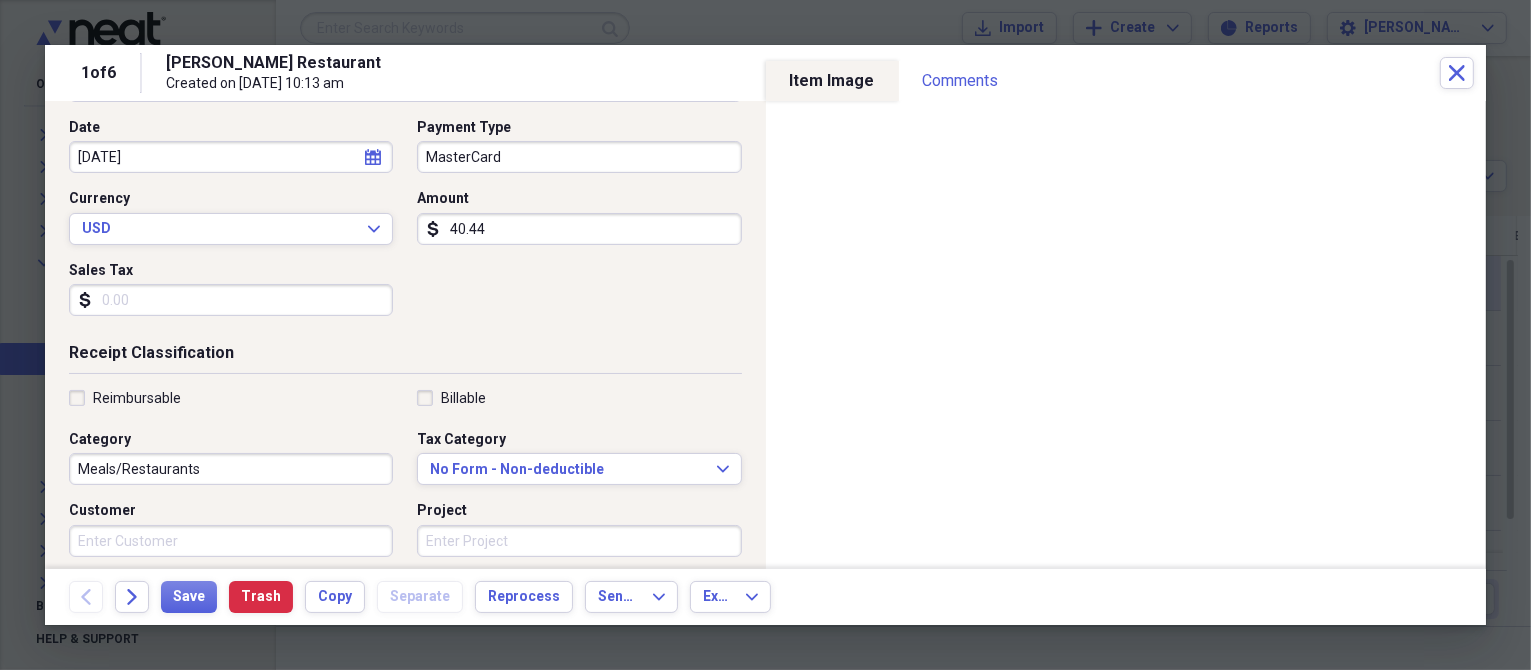 click on "40.44" at bounding box center [579, 229] 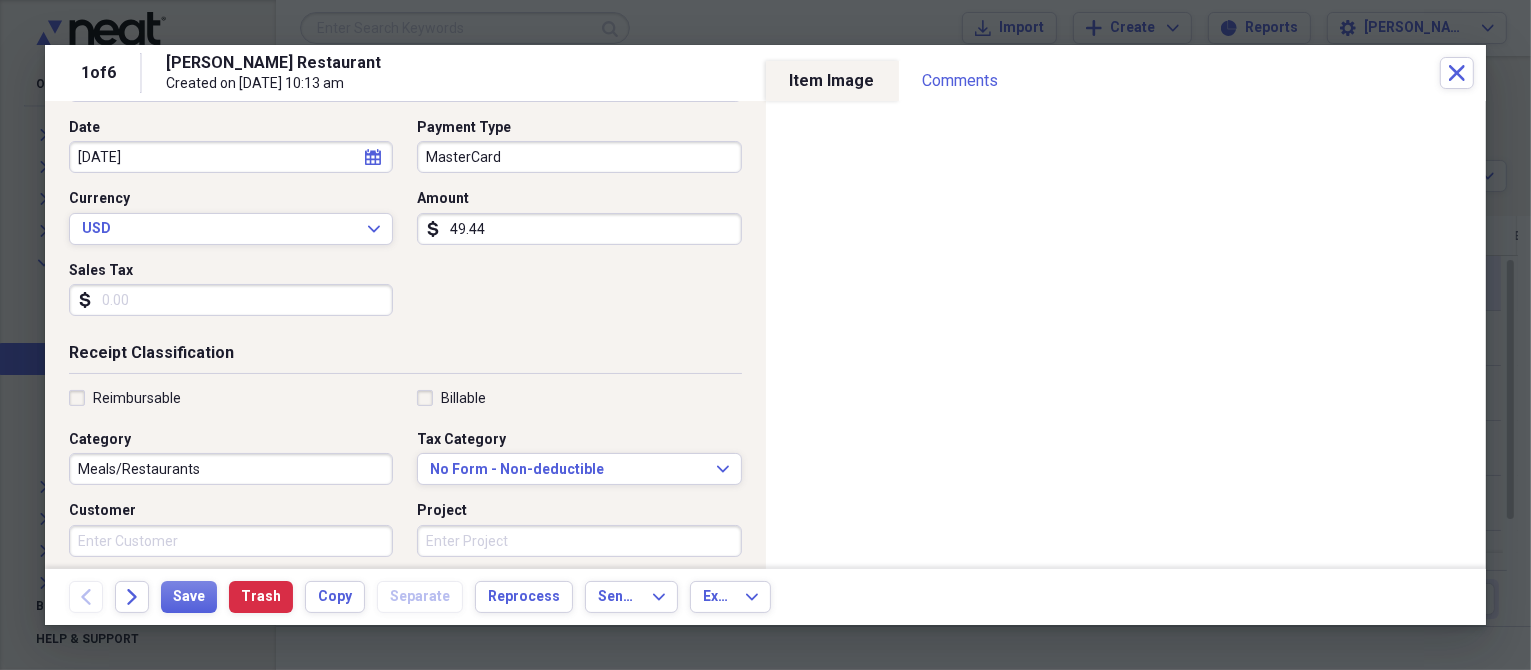 type on "49.44" 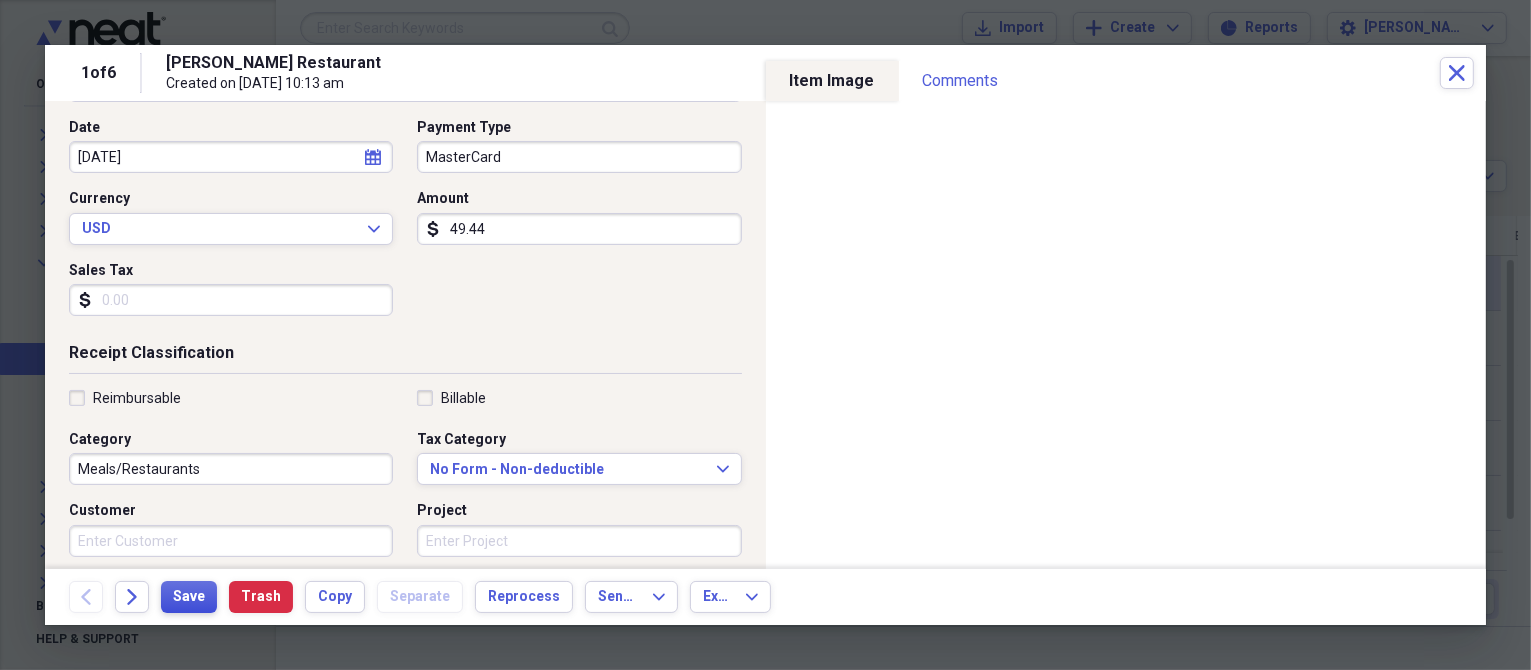 click on "Save" at bounding box center [189, 597] 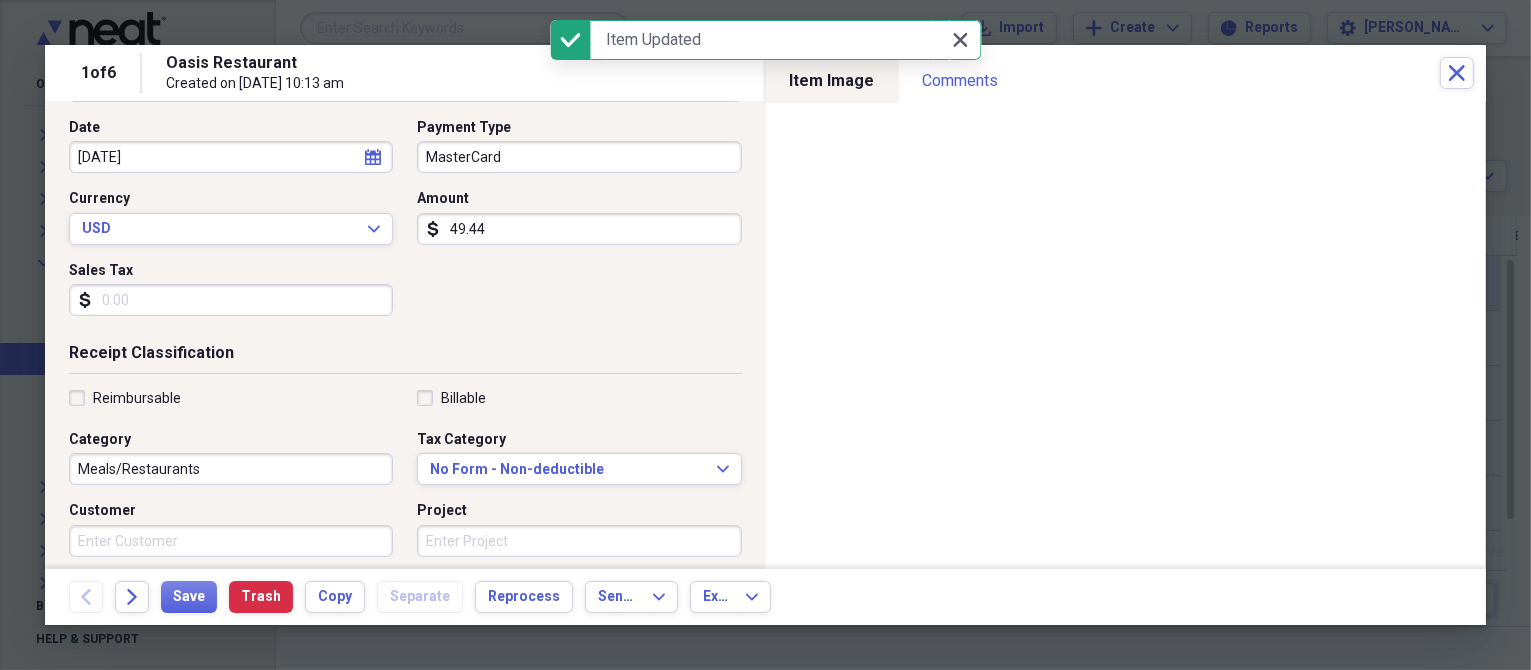 click on "Close" 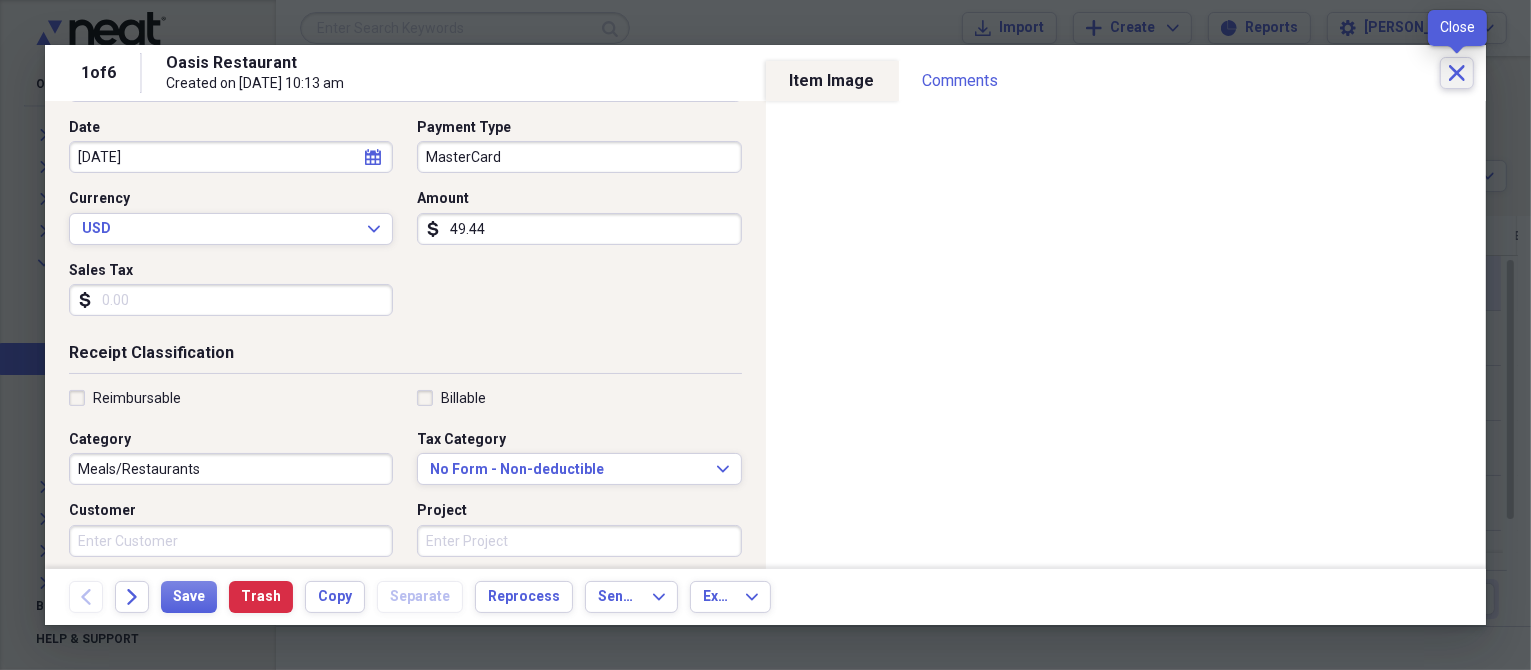 click on "Close" at bounding box center (1457, 73) 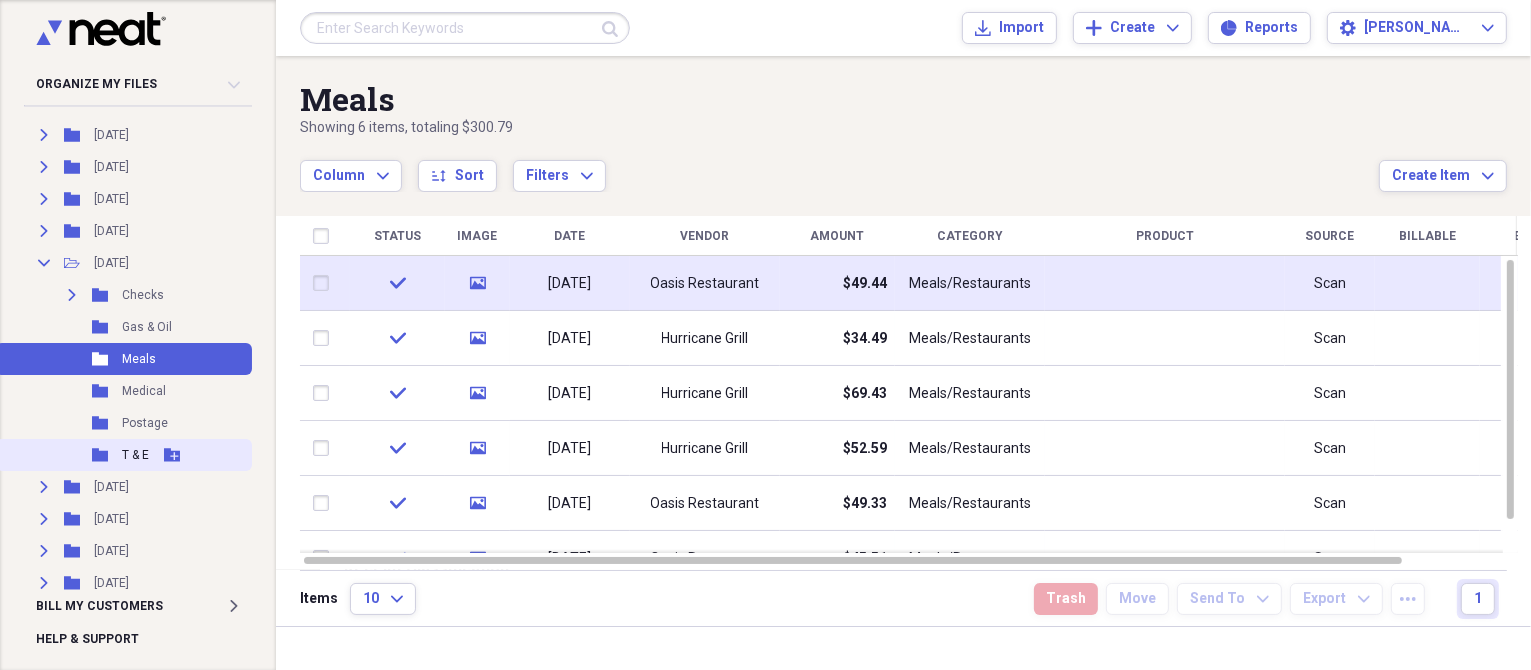 click on "T & E" at bounding box center [135, 455] 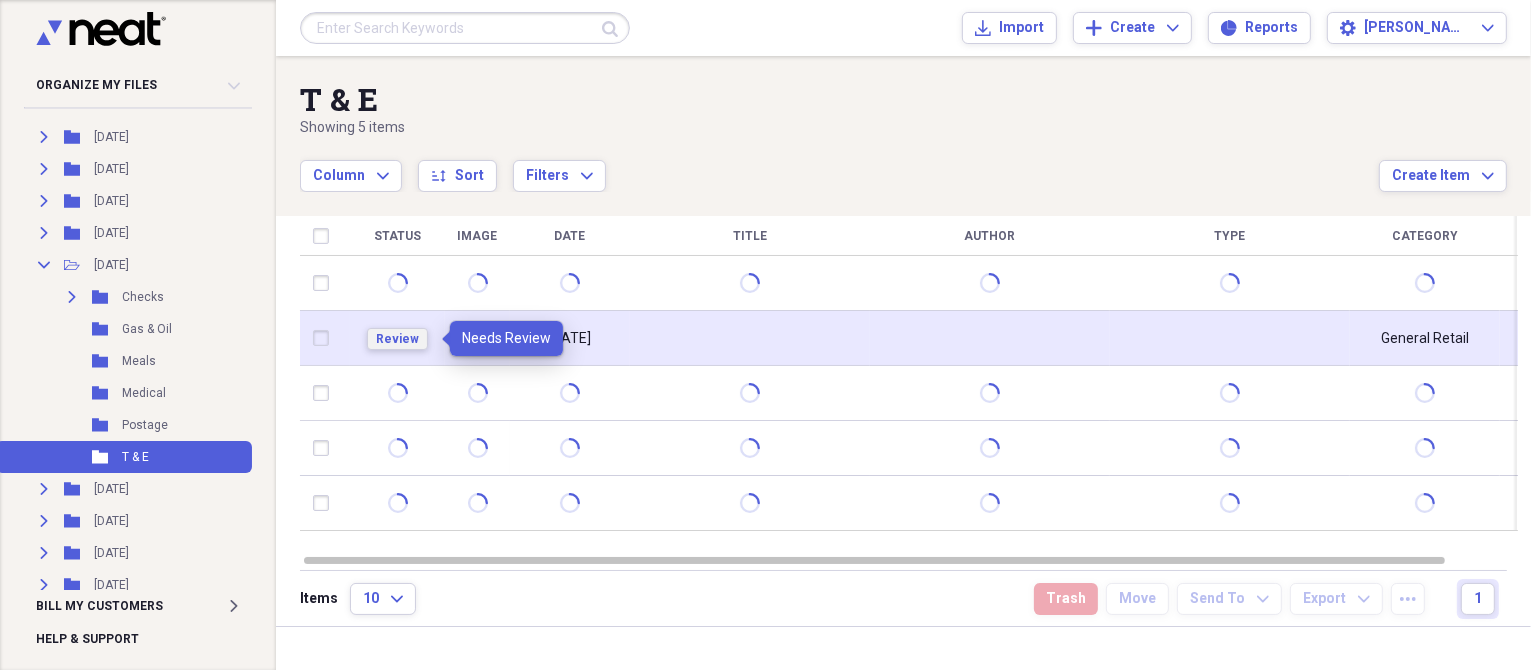 click on "Review" at bounding box center (397, 339) 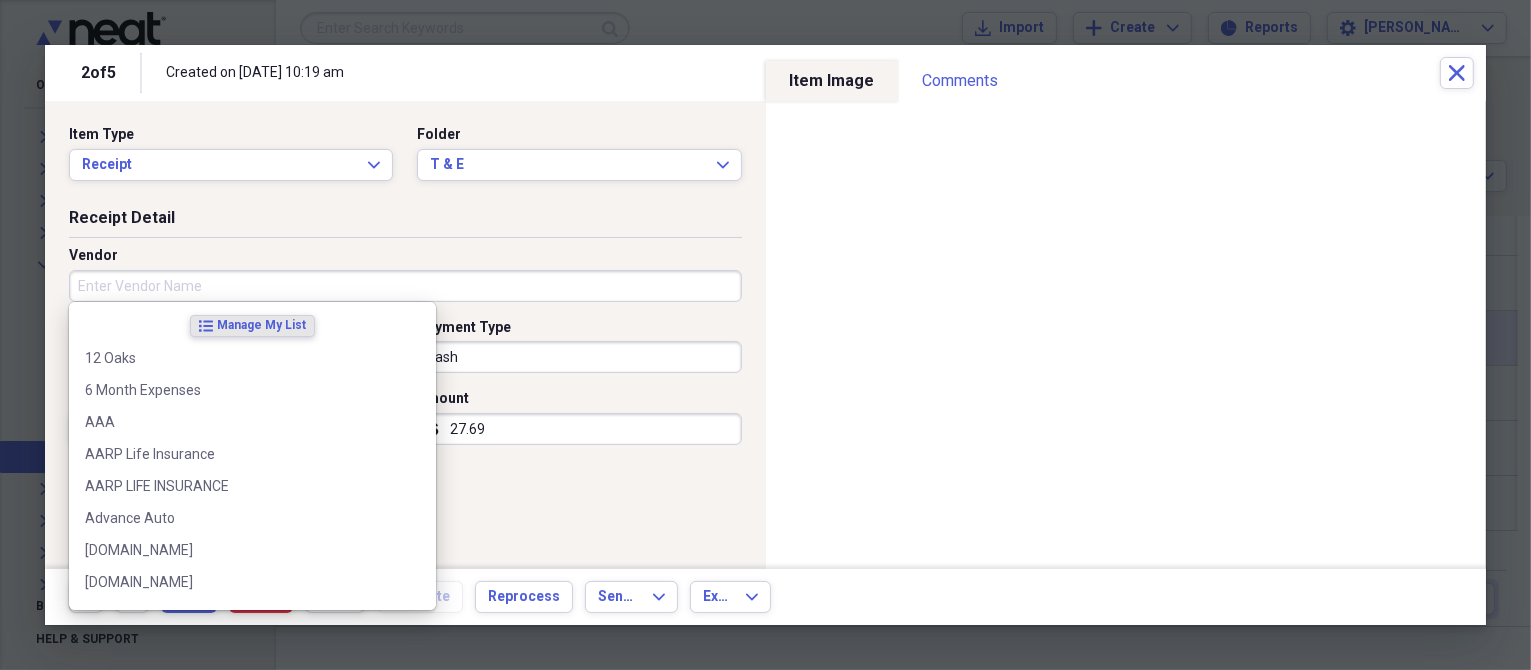 click on "Vendor" at bounding box center (405, 286) 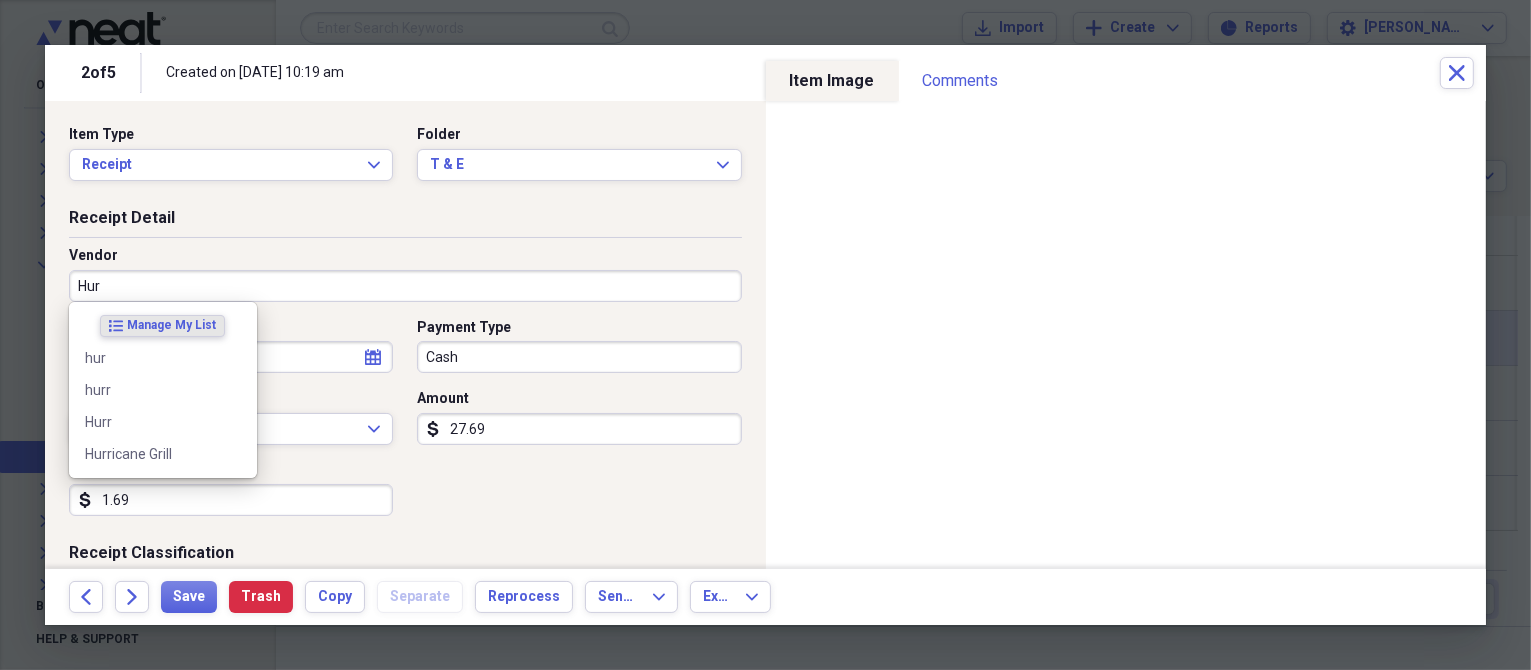 type on "Hurr" 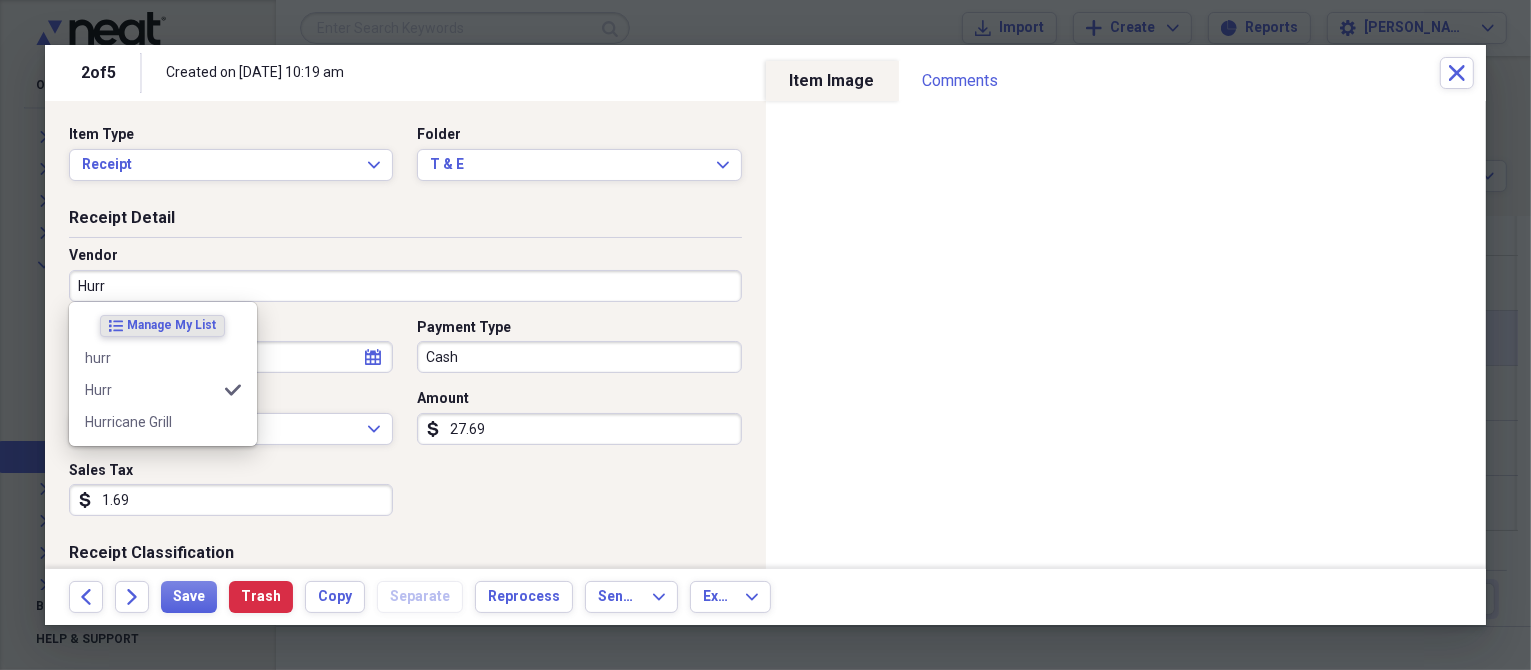 type on "T & E" 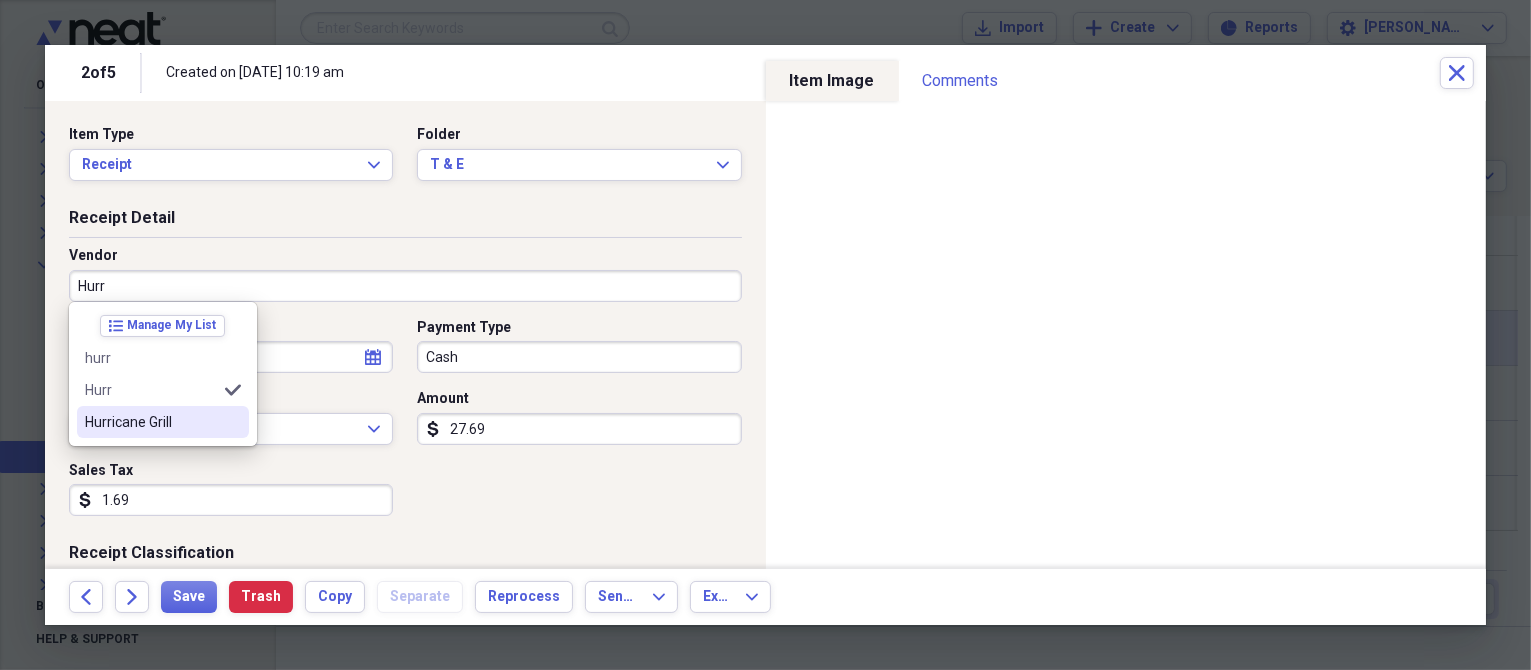 click on "Hurricane Grill" at bounding box center (151, 422) 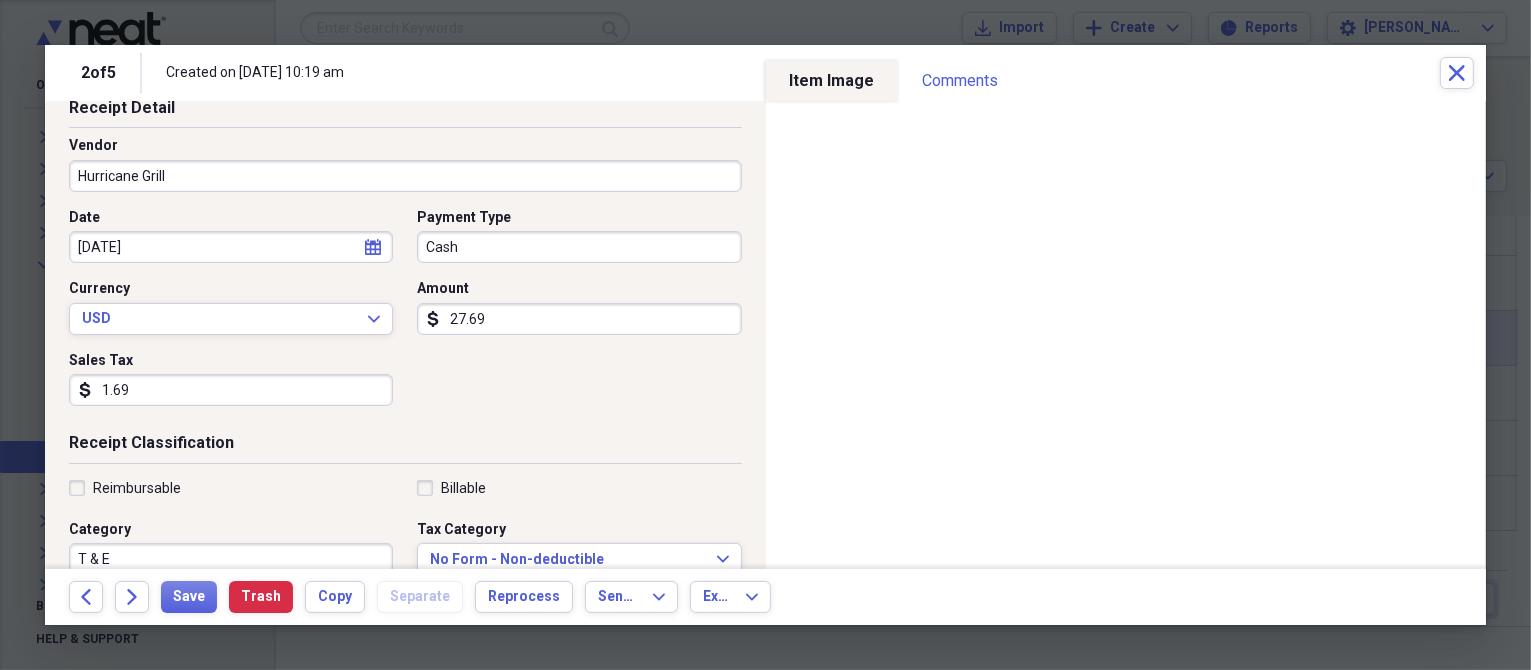 scroll, scrollTop: 300, scrollLeft: 0, axis: vertical 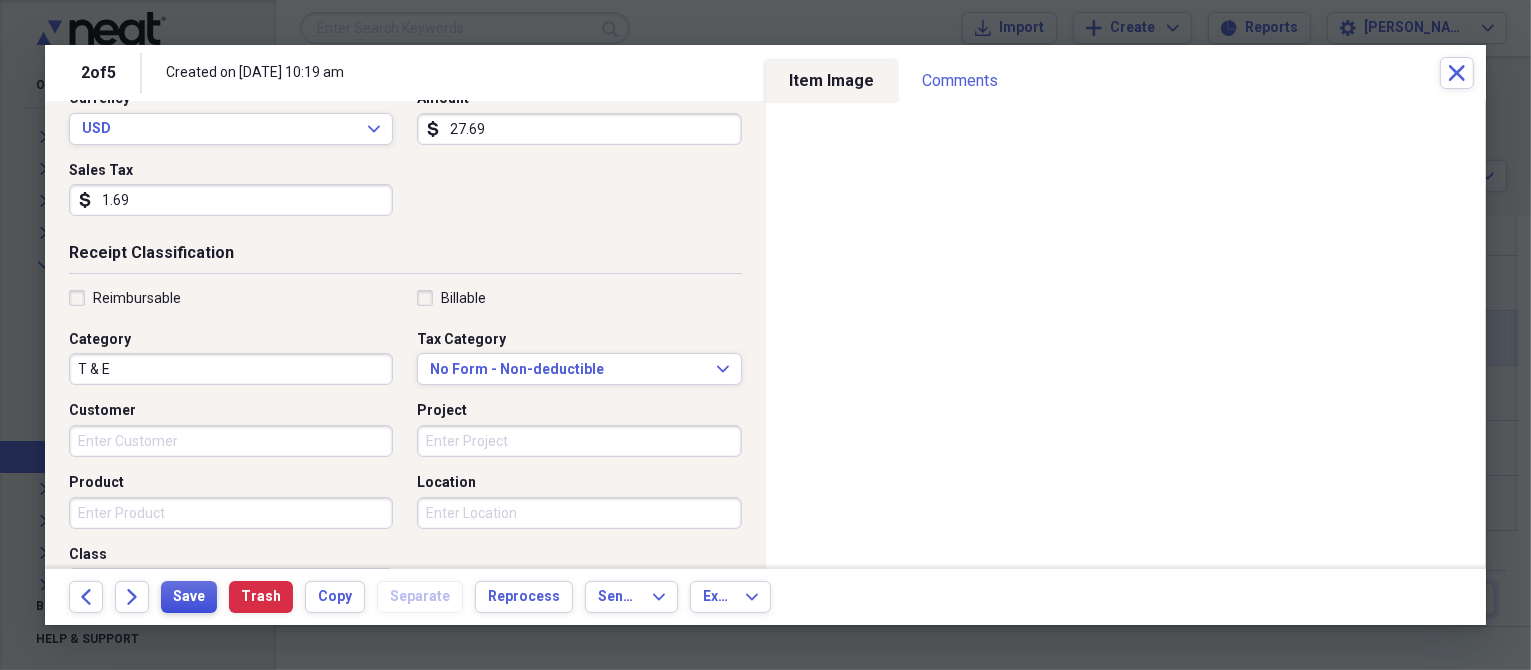 click on "Save" at bounding box center (189, 597) 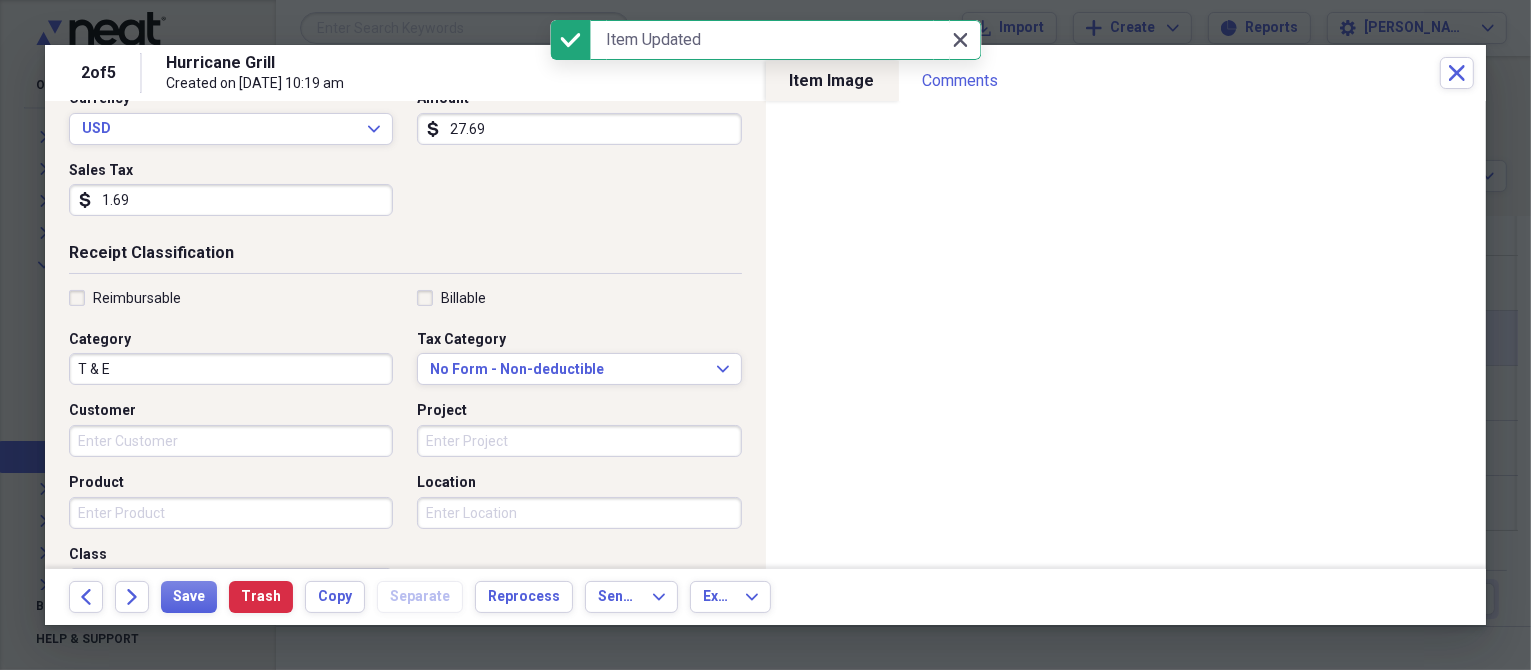 click on "Close" 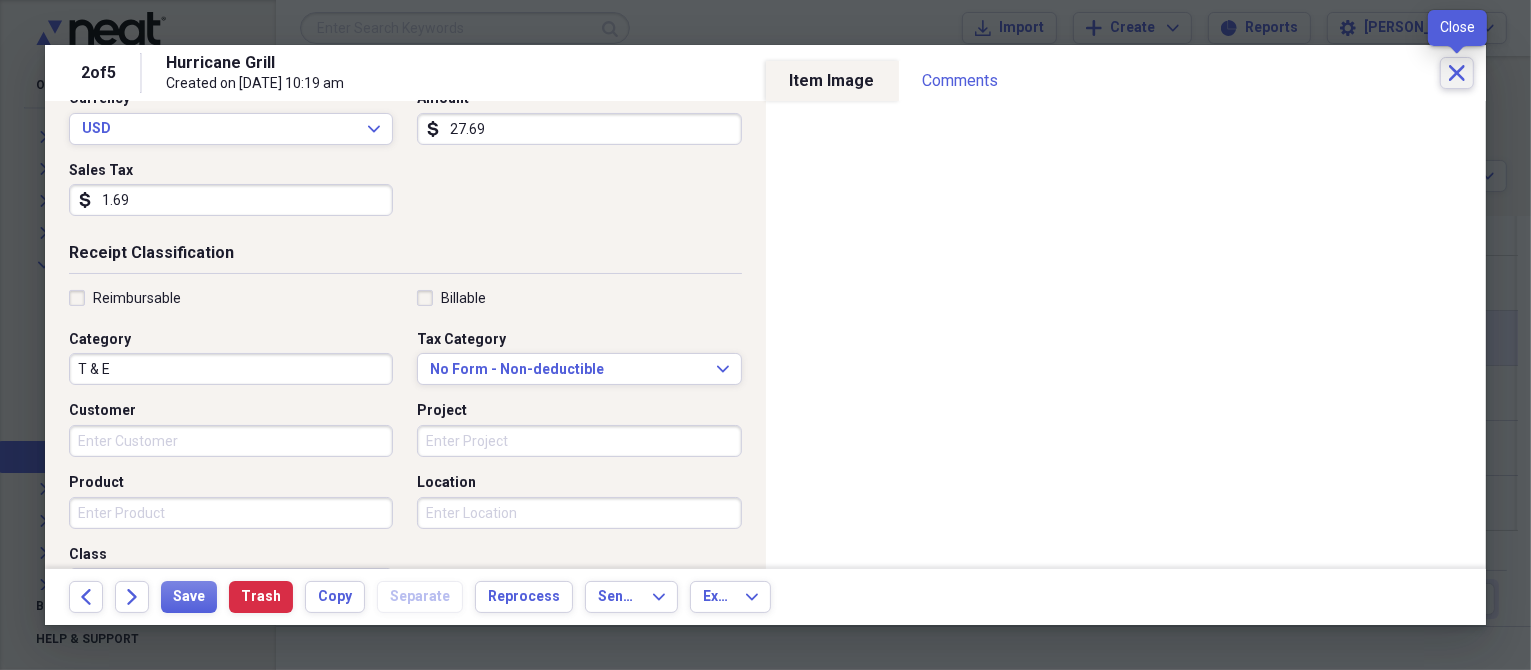 click on "Close" 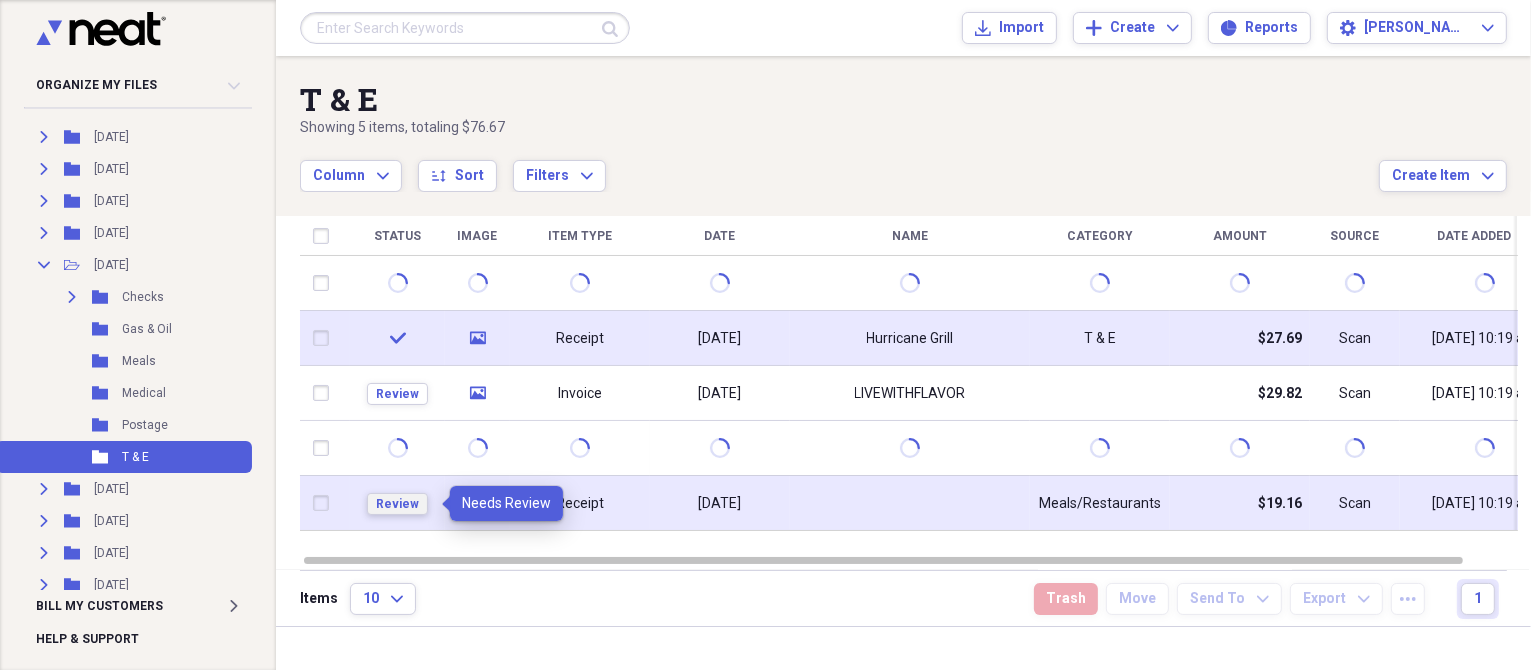 click on "Review" at bounding box center (397, 504) 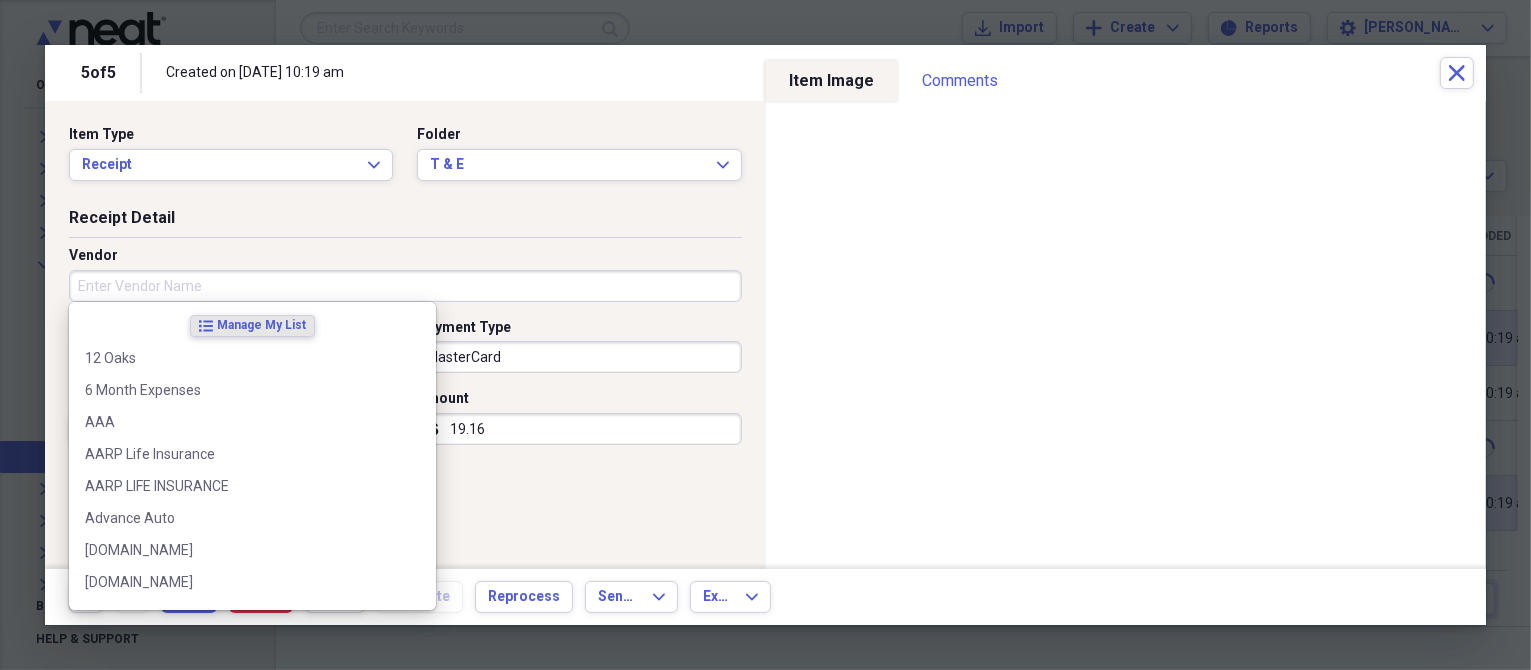 click on "Vendor" at bounding box center [405, 286] 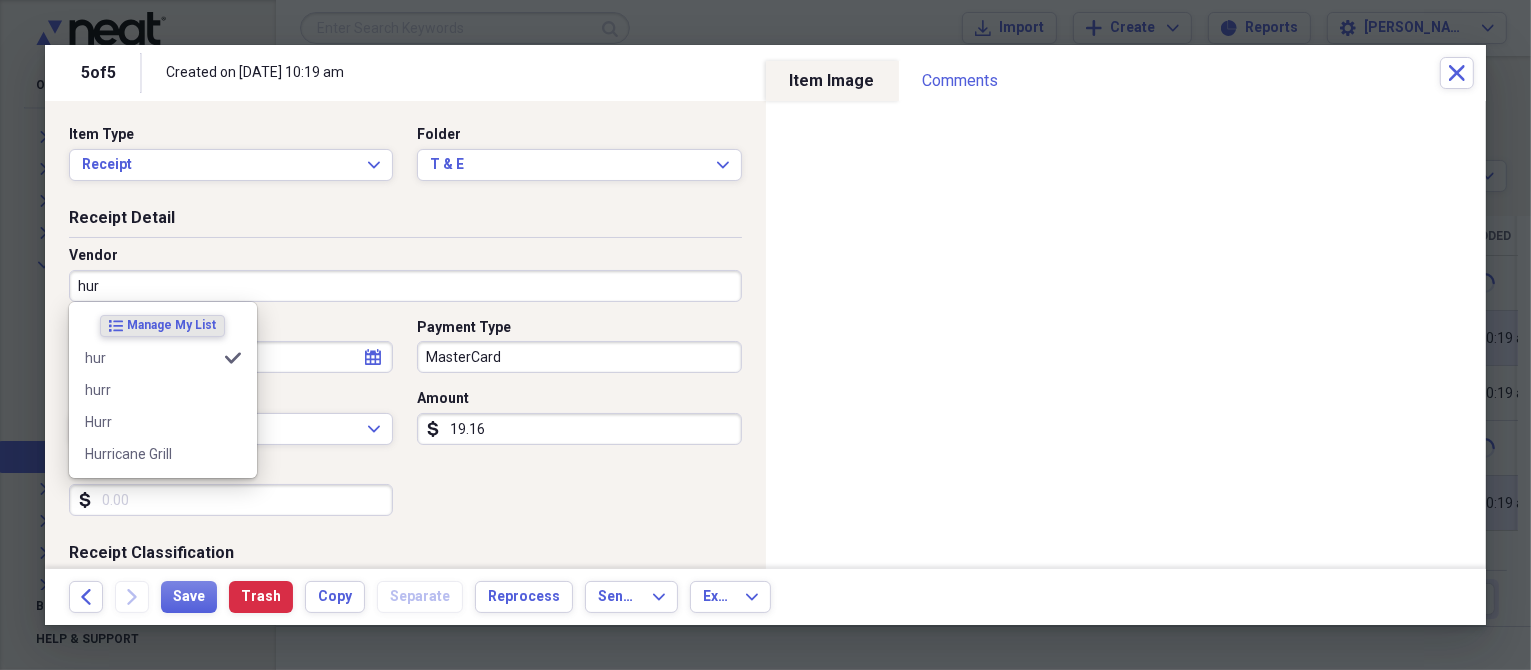 type on "hurr" 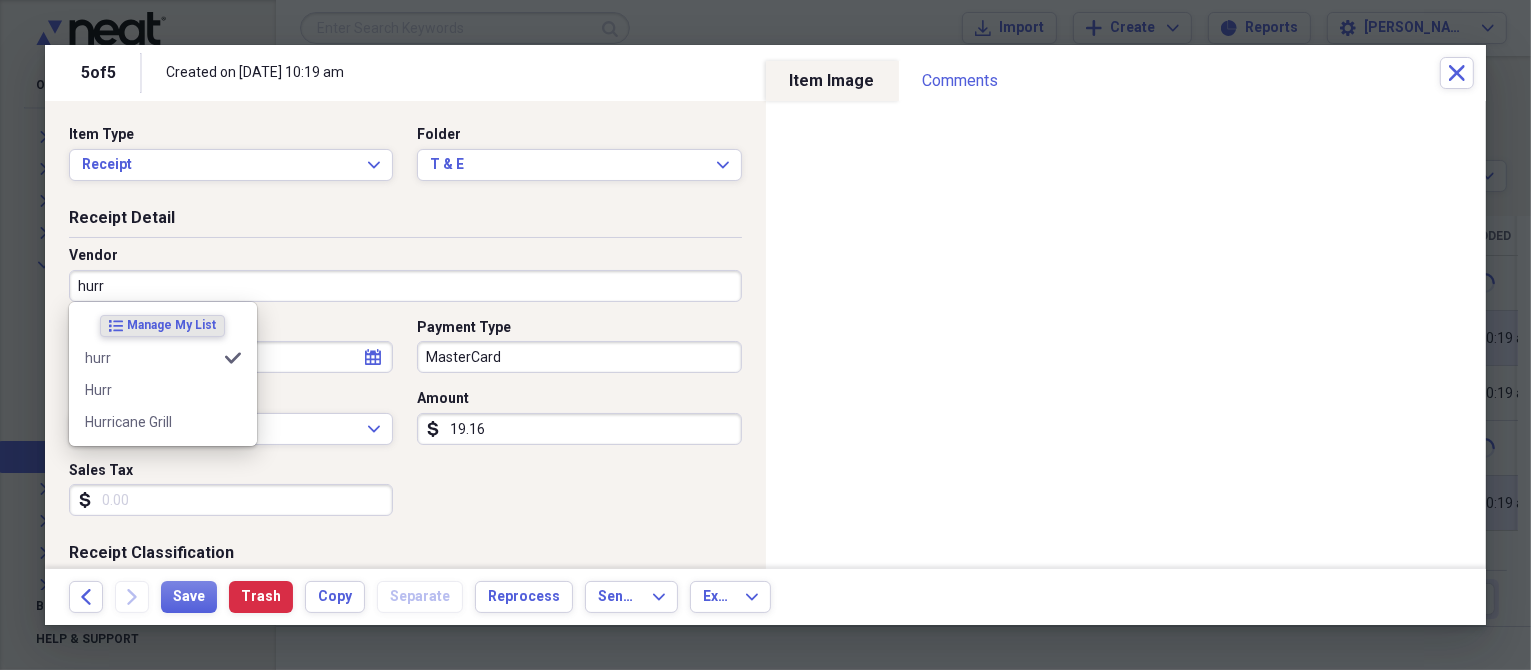 type on "T & E" 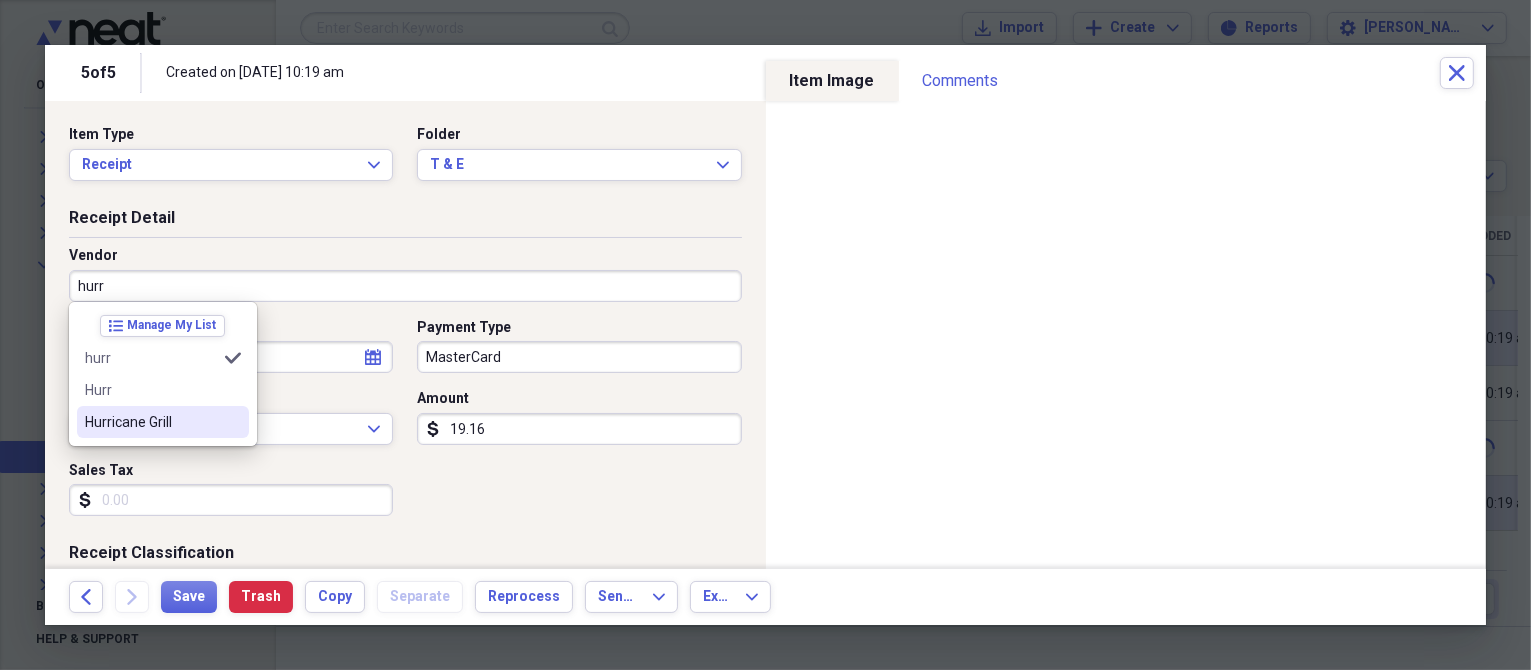 click on "Hurricane Grill" at bounding box center (151, 422) 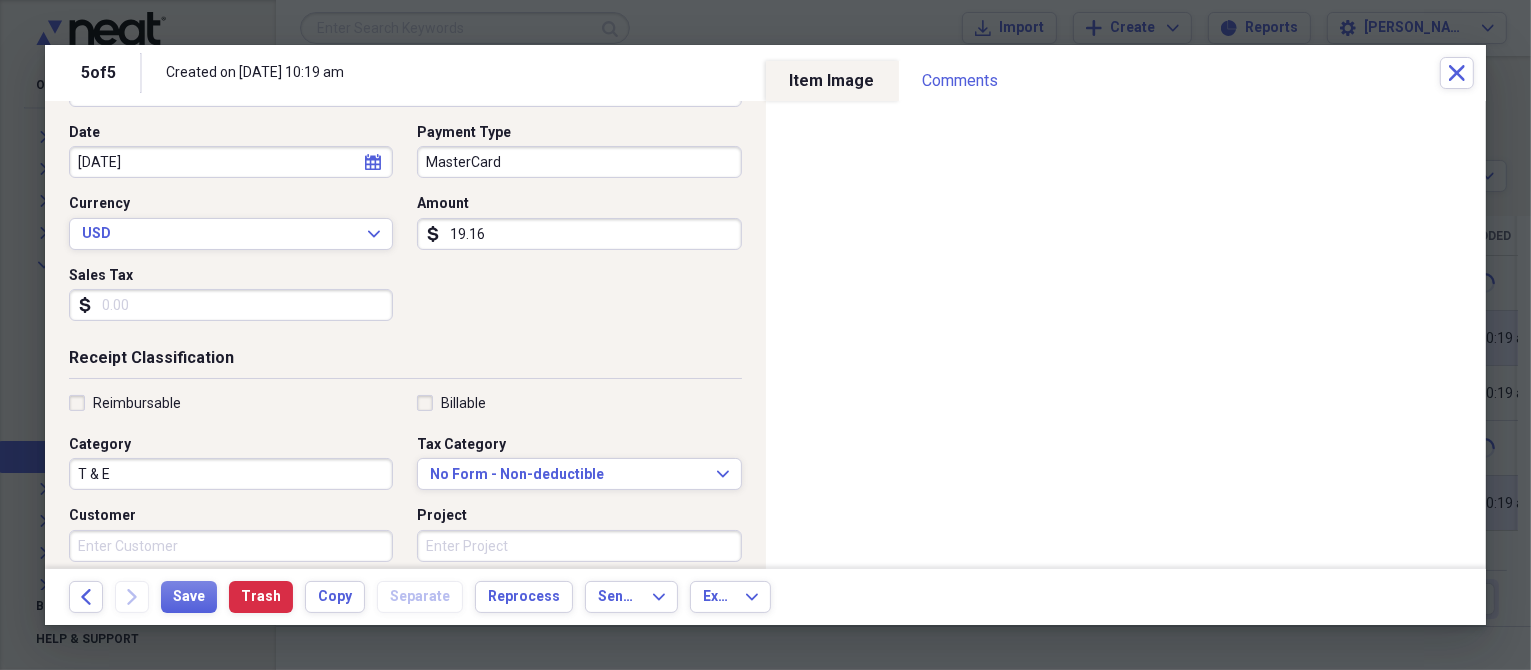 scroll, scrollTop: 200, scrollLeft: 0, axis: vertical 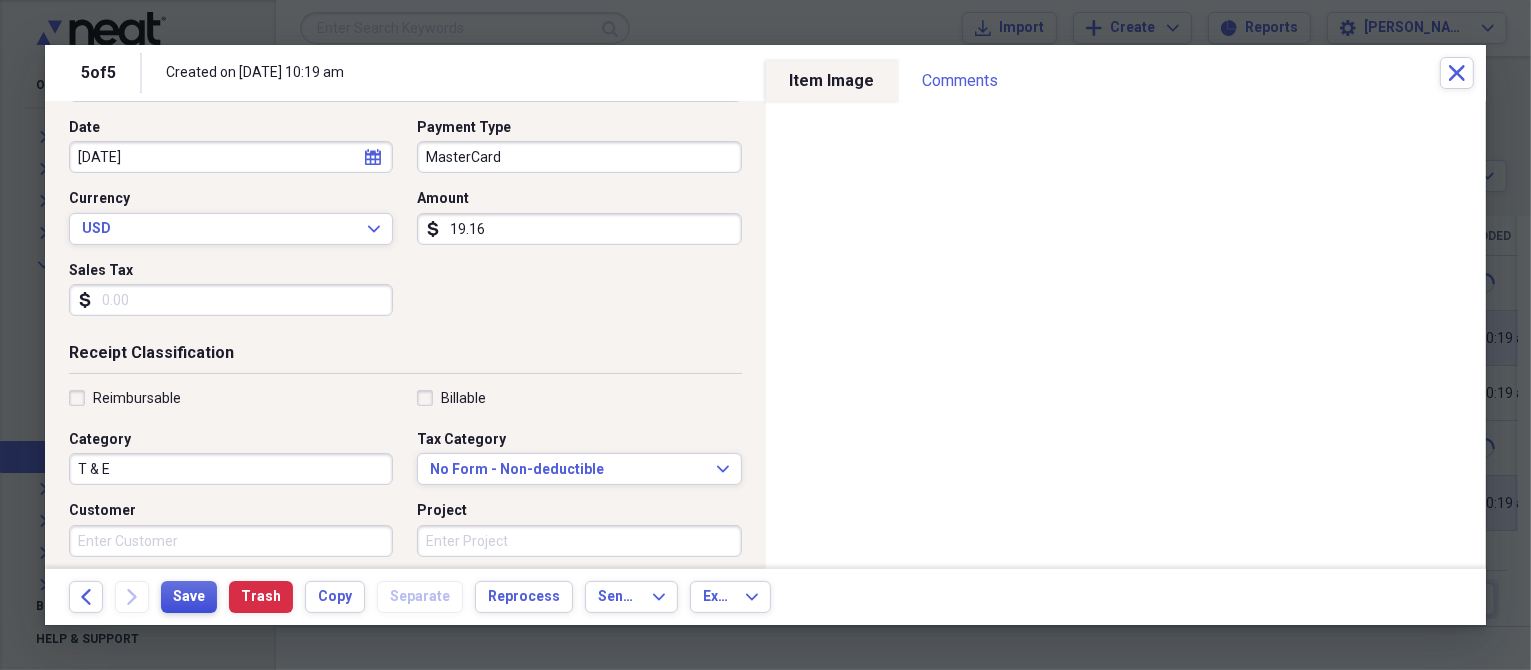 click on "Save" at bounding box center (189, 597) 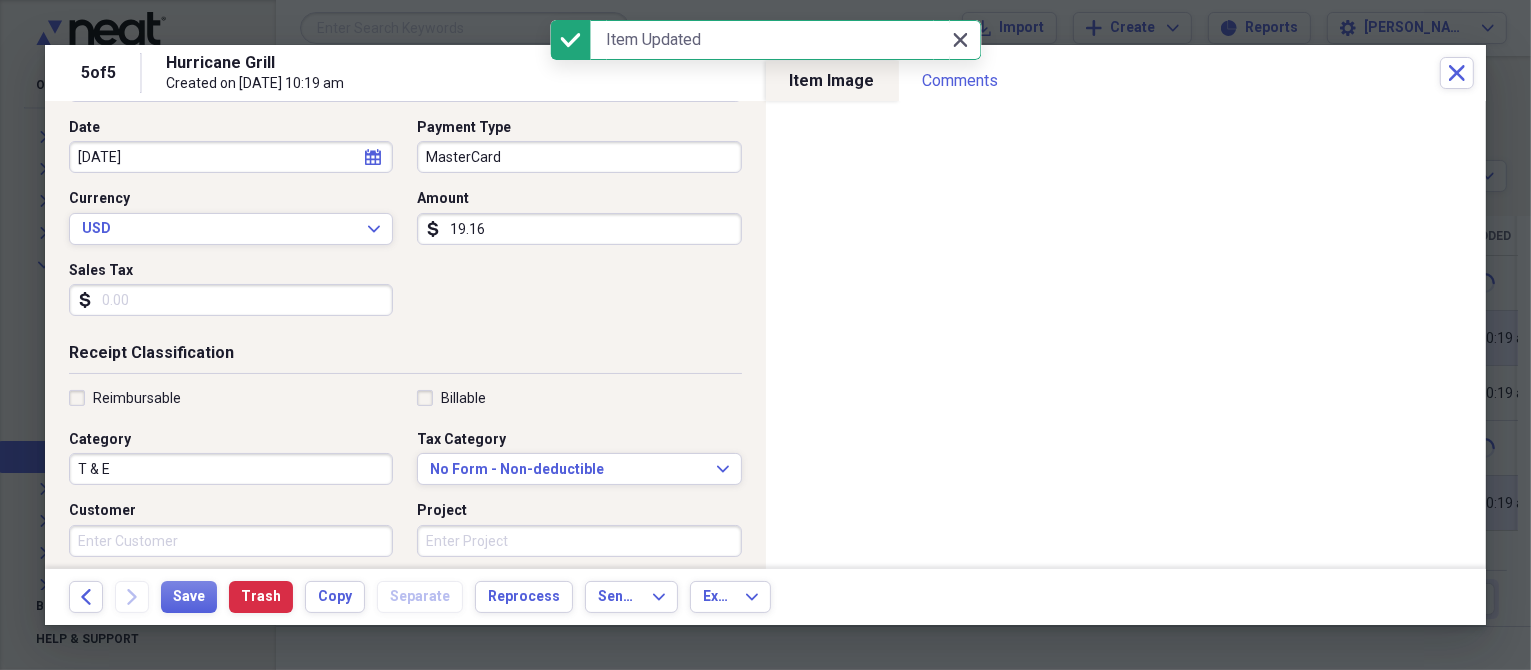 click on "Close" 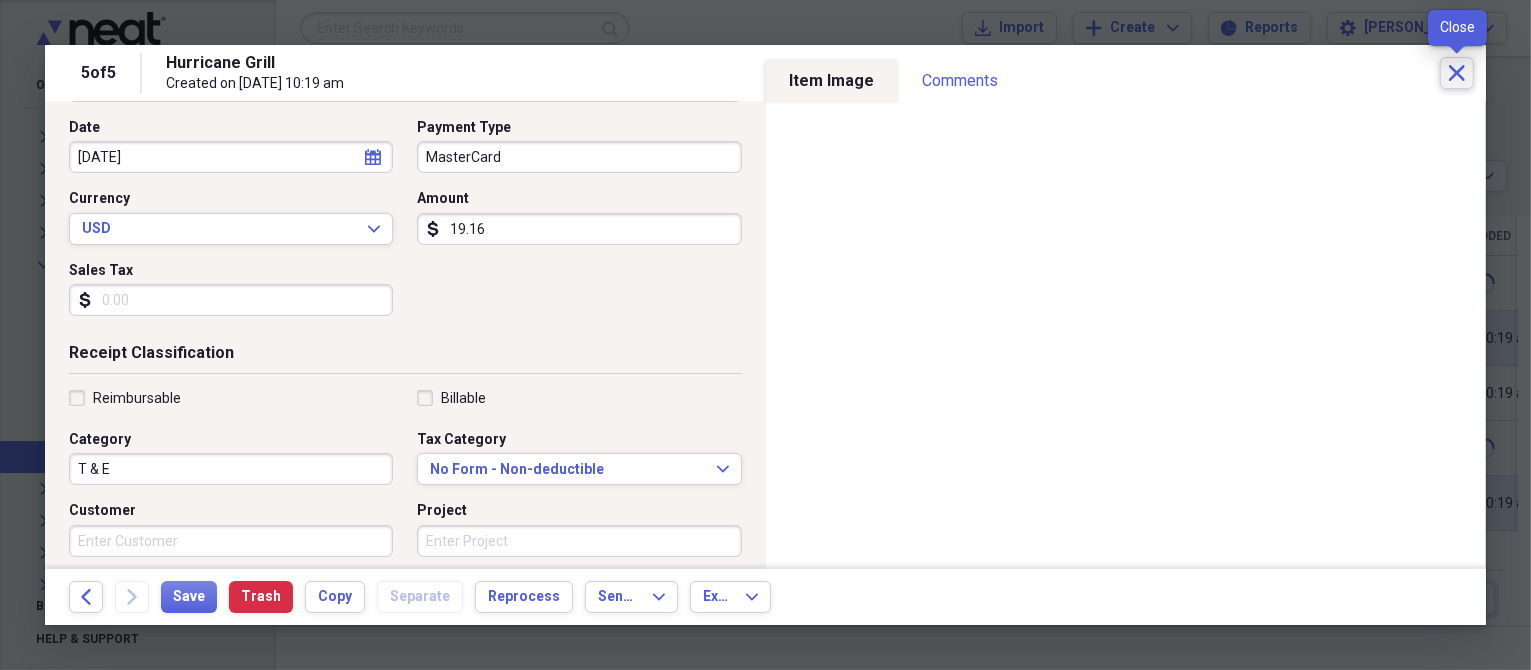 click on "Close" 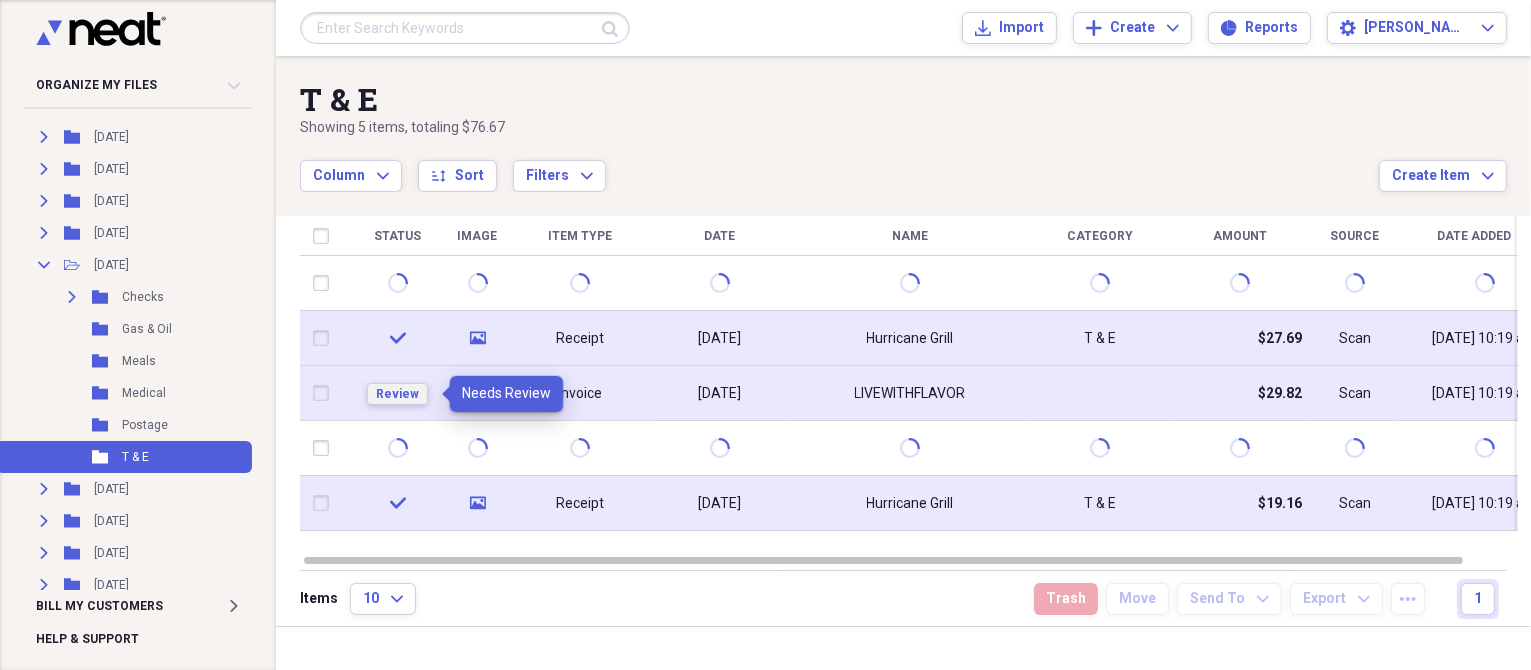 click on "Review" at bounding box center (397, 394) 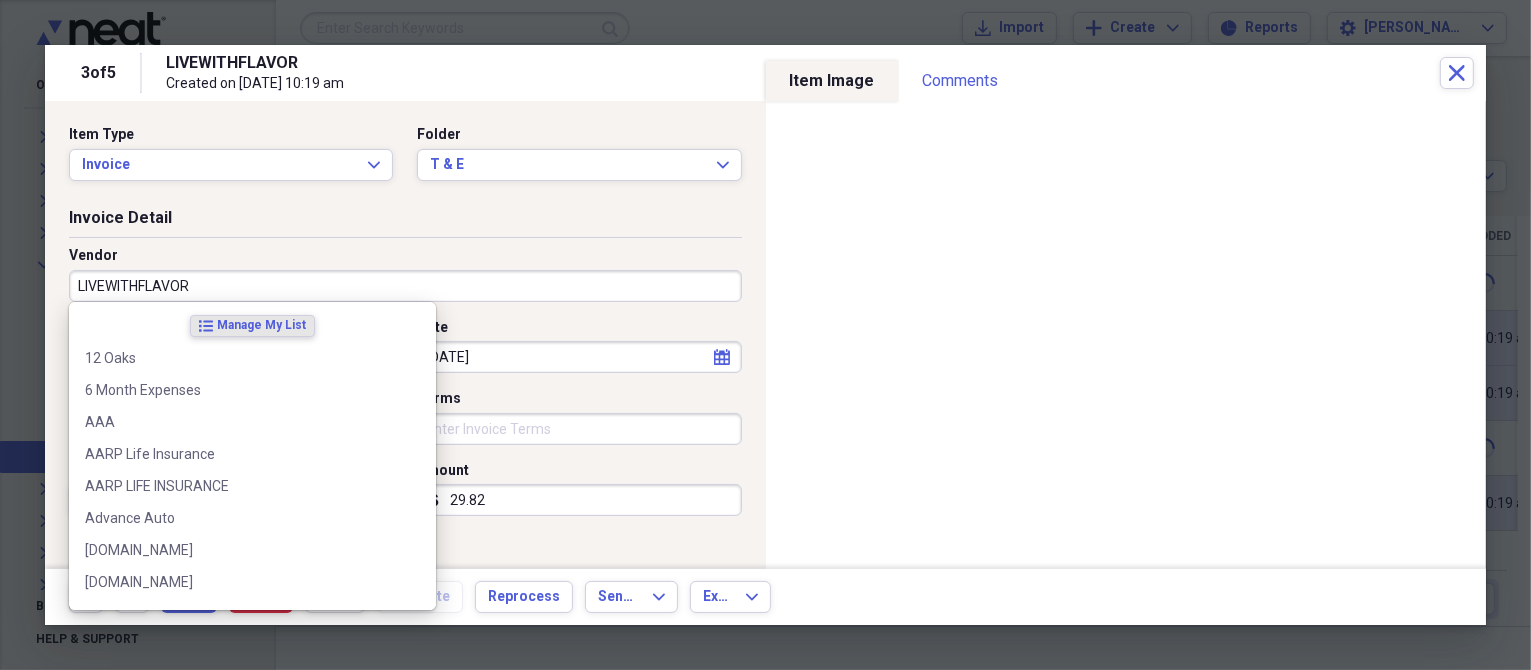click on "LIVEWITHFLAVOR" at bounding box center (405, 286) 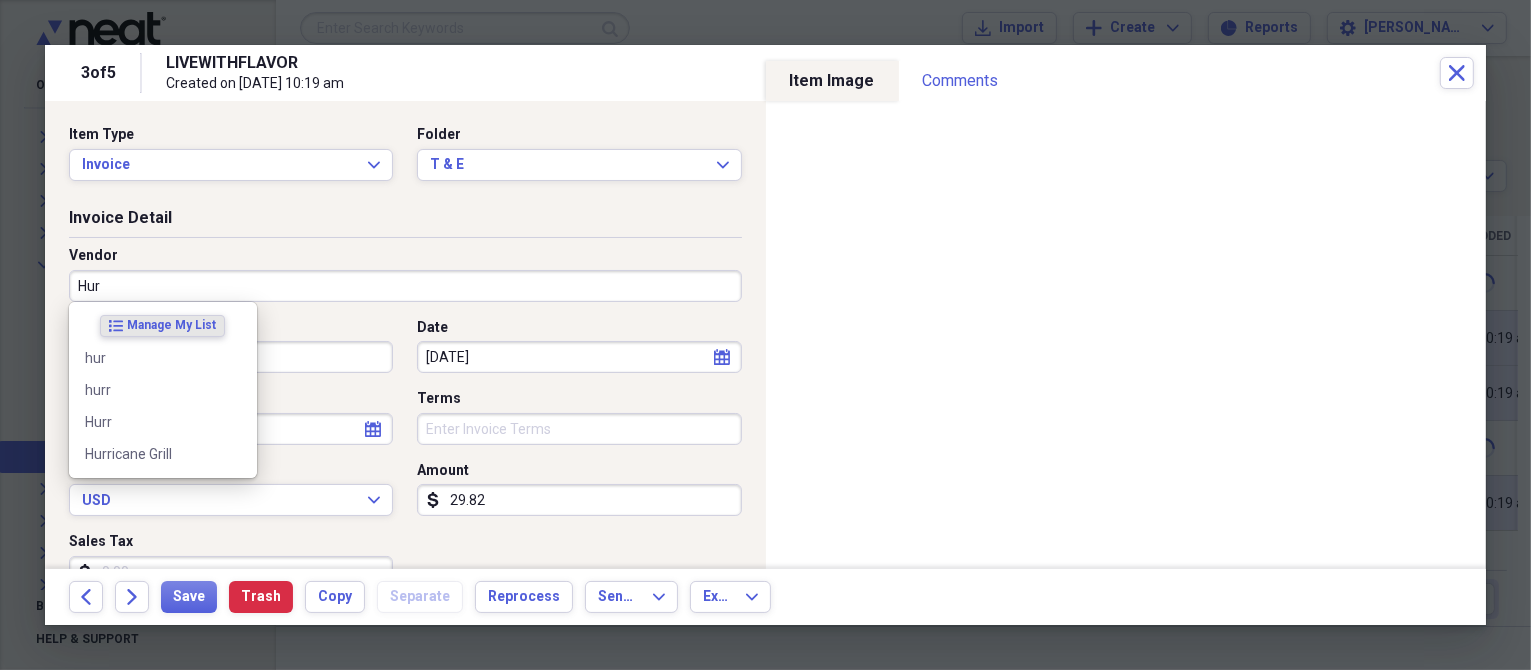 type on "Hurr" 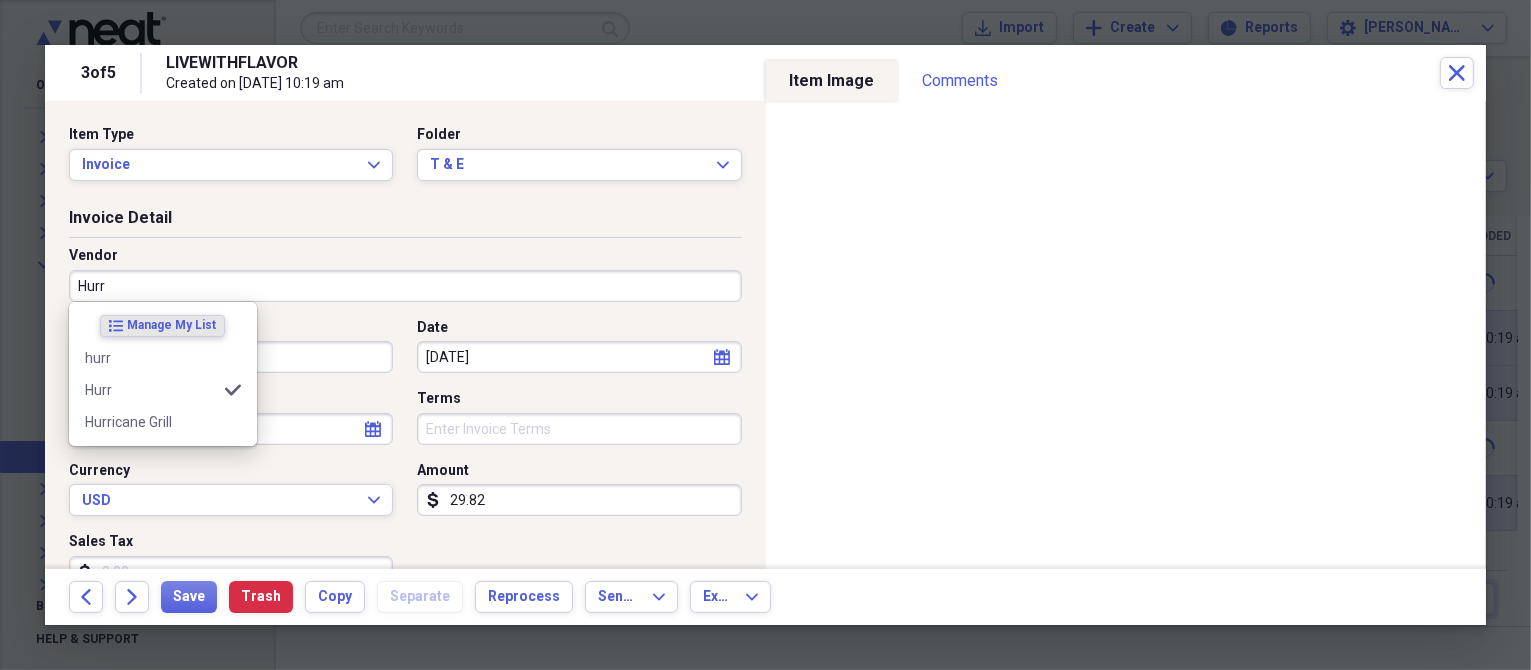 type on "T & E" 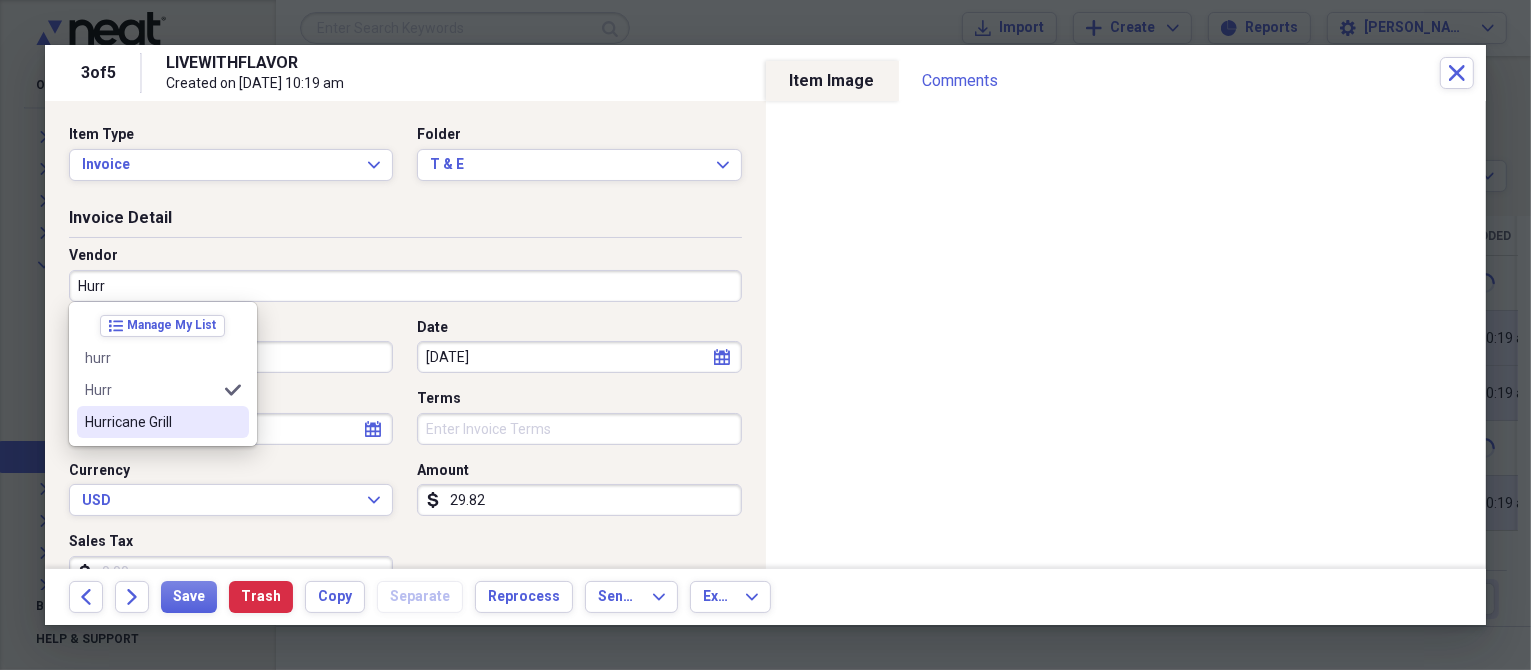 click on "Hurricane Grill" at bounding box center (151, 422) 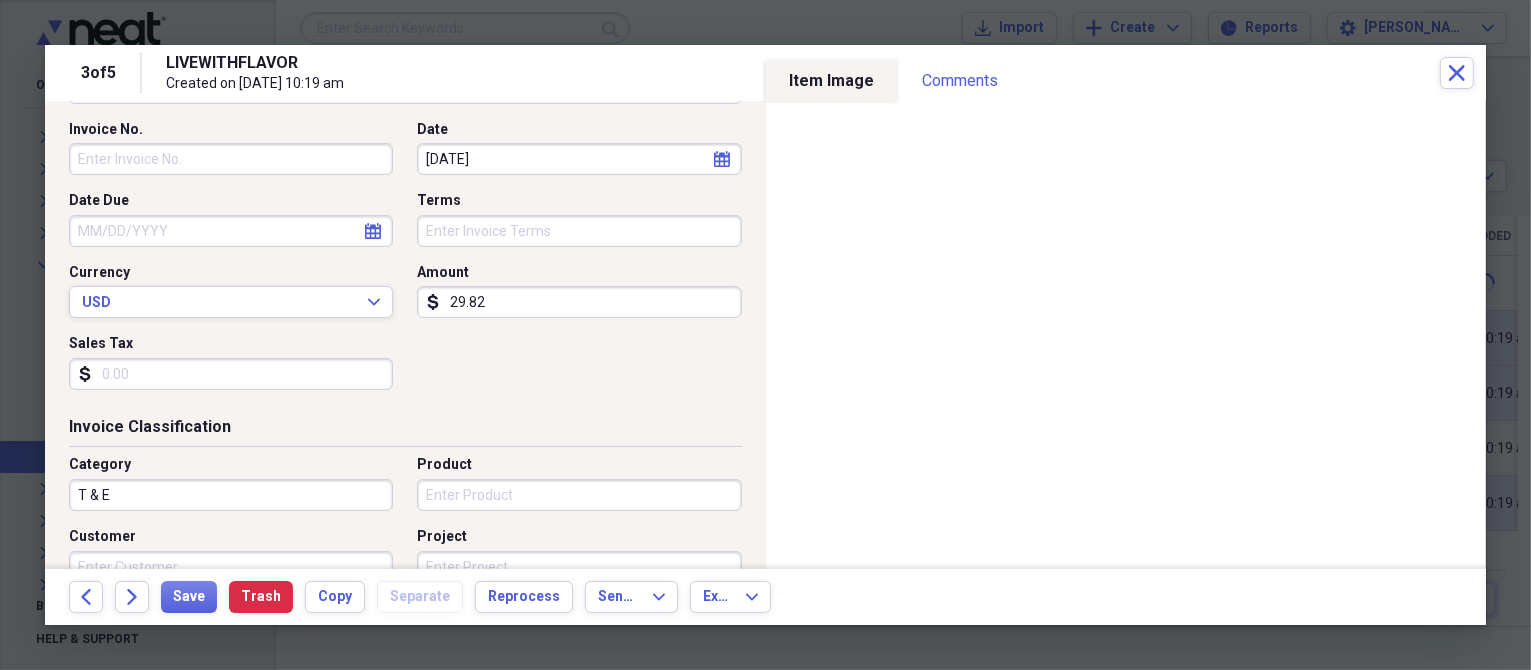 scroll, scrollTop: 200, scrollLeft: 0, axis: vertical 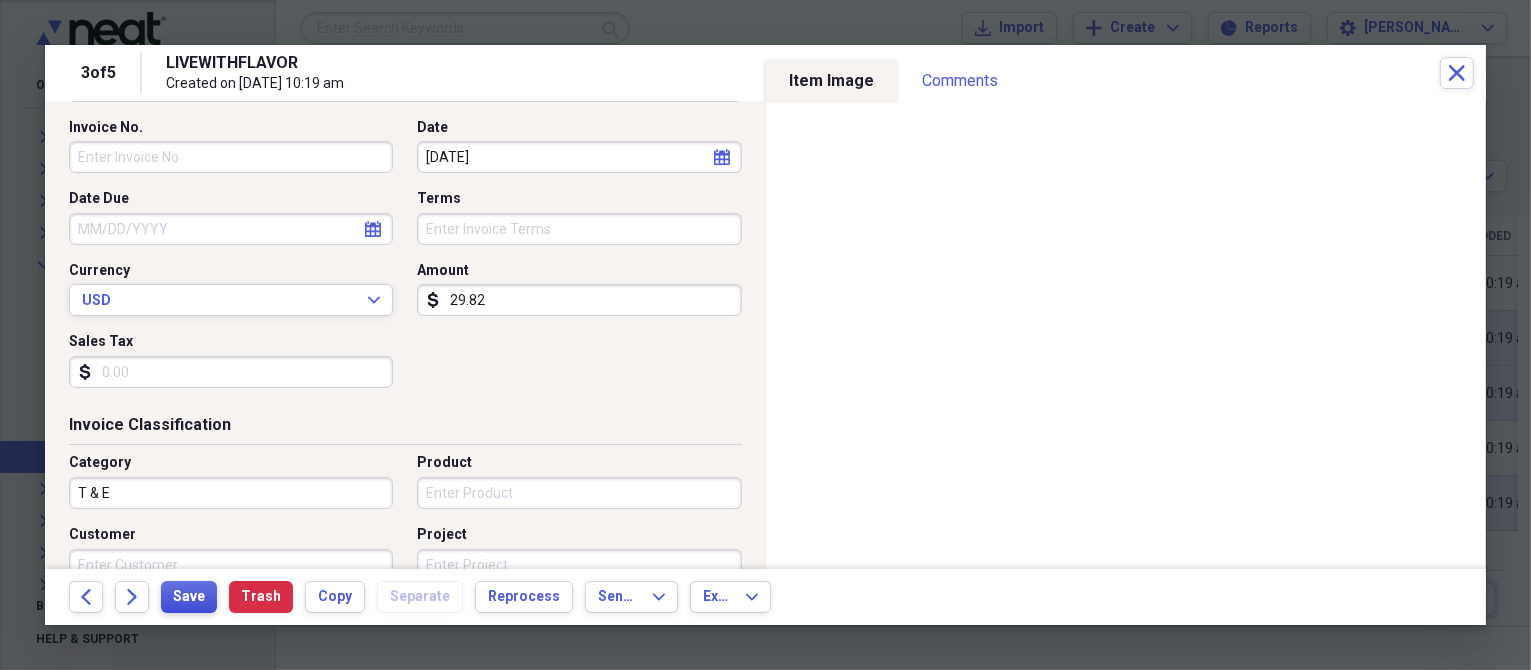 click on "Save" at bounding box center (189, 597) 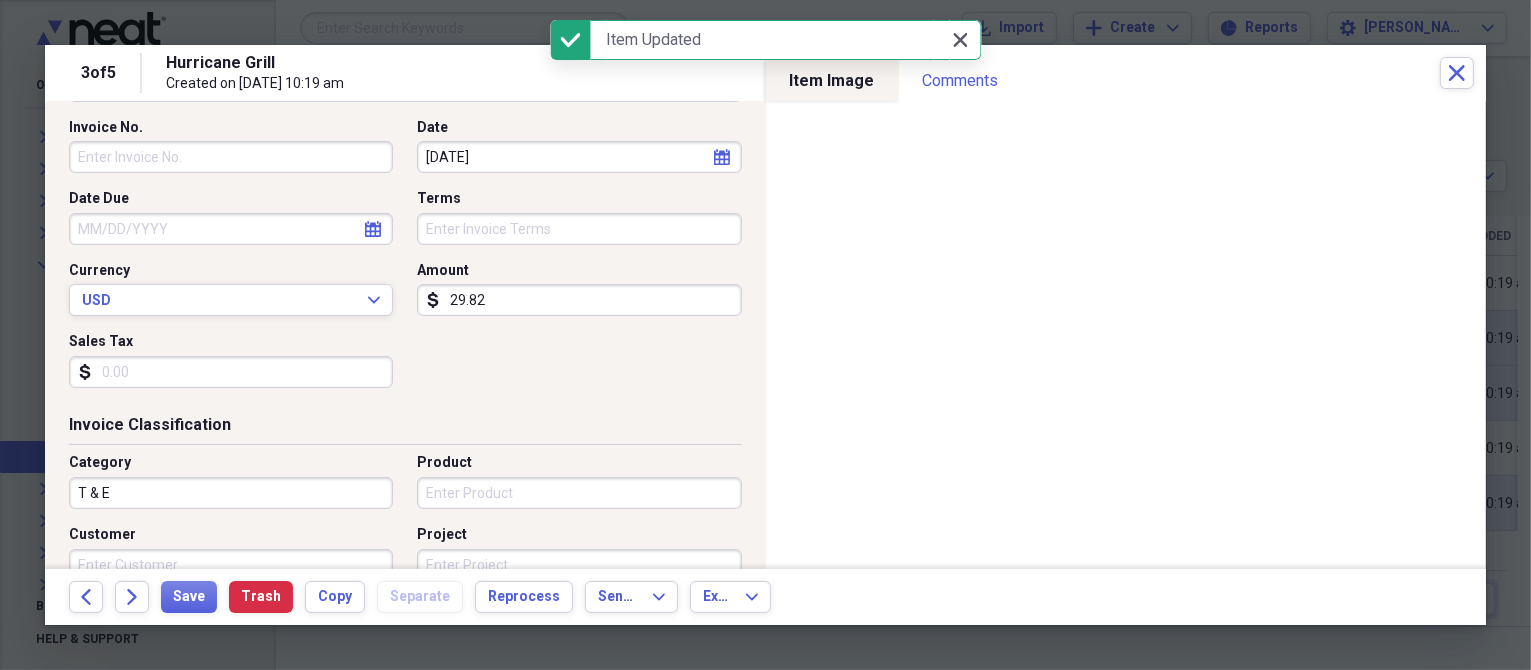 click 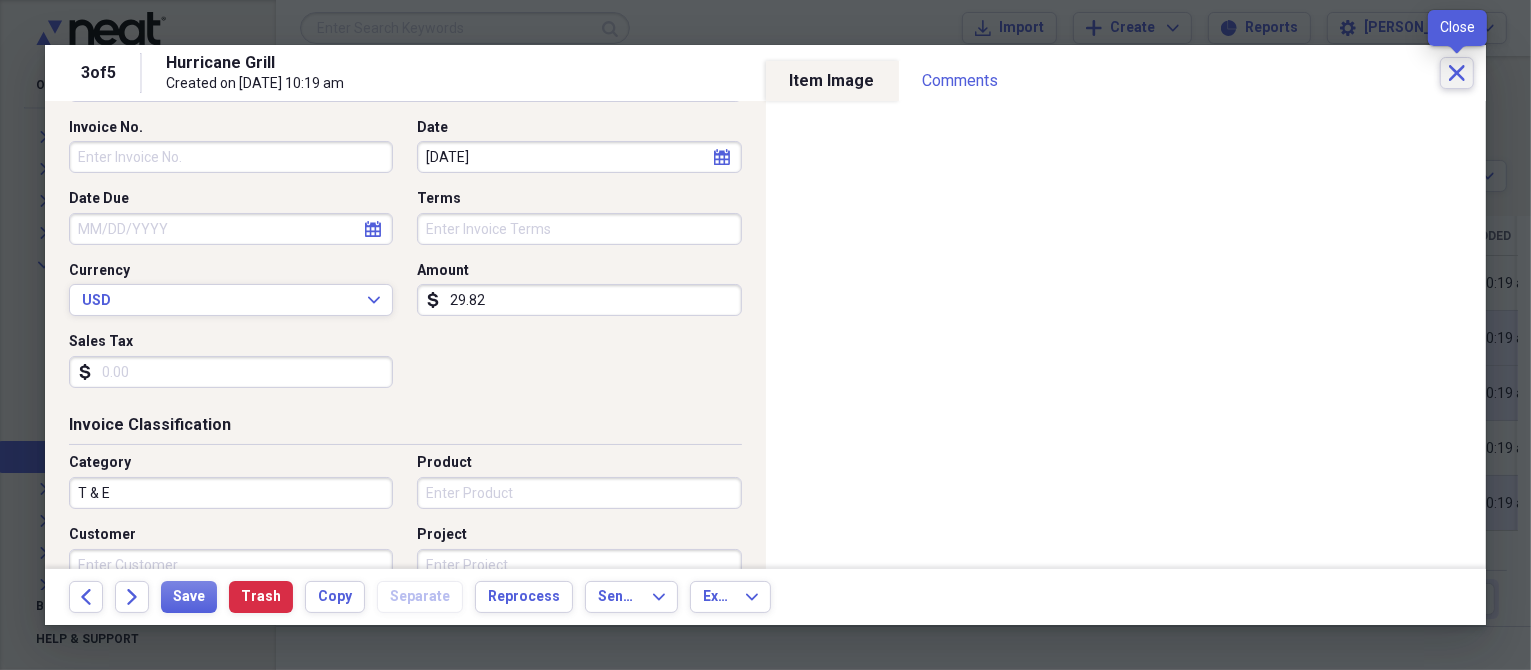 click on "Close" at bounding box center [1457, 73] 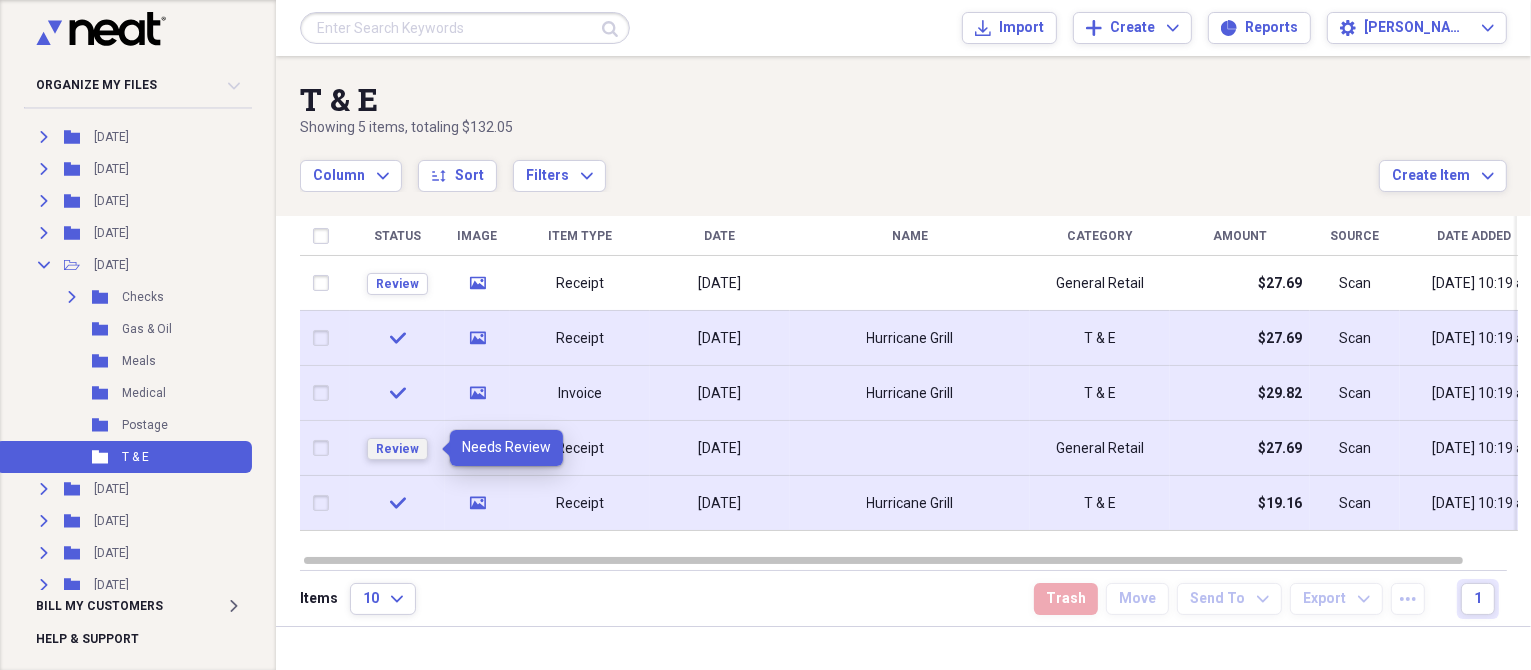 click on "Review" at bounding box center [397, 449] 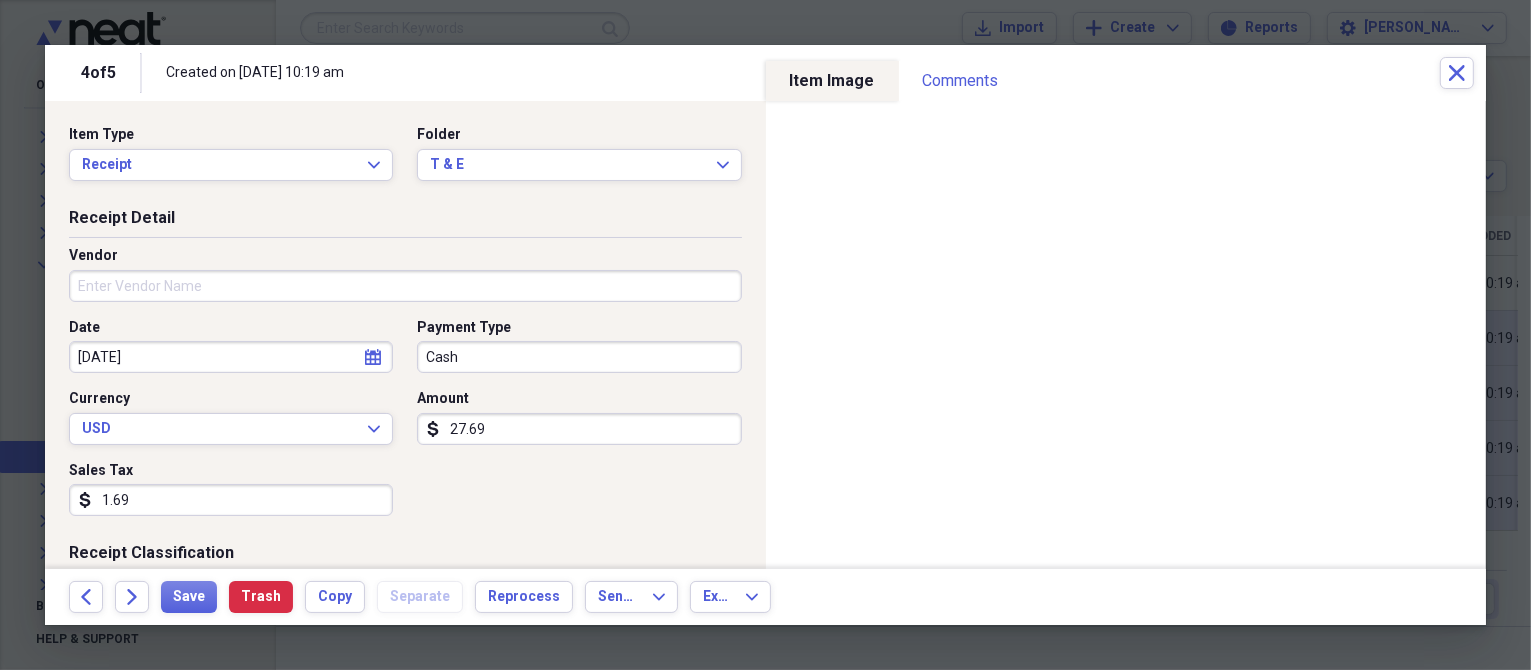 click on "Vendor" at bounding box center (405, 286) 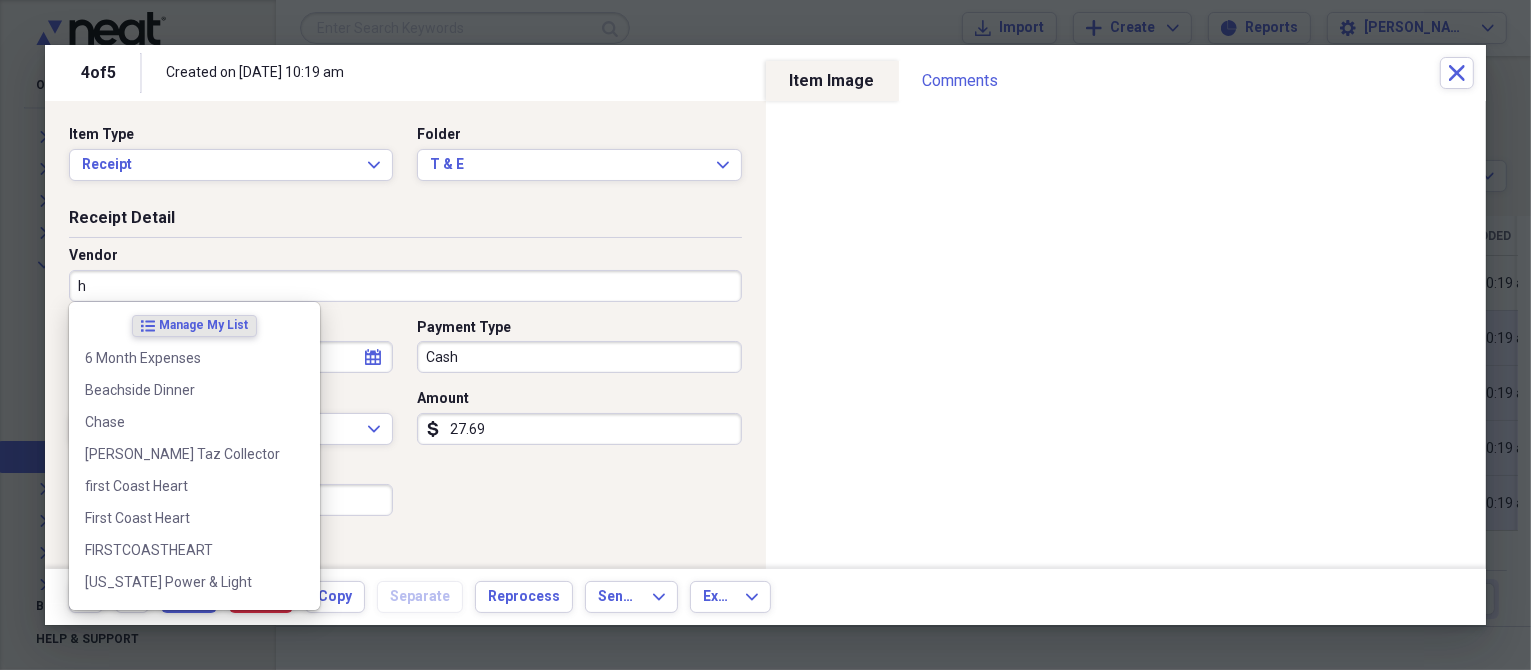 type on "hu" 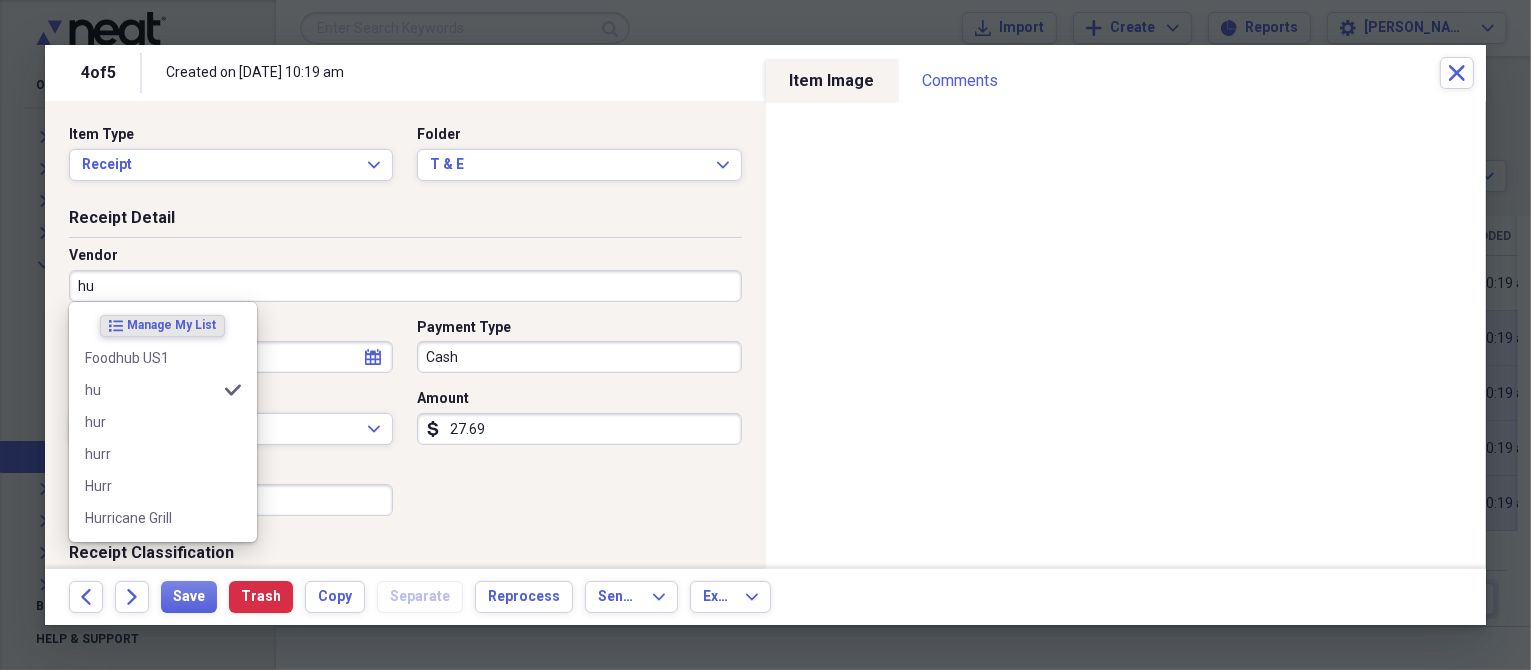 type on "Meals/Restaurants" 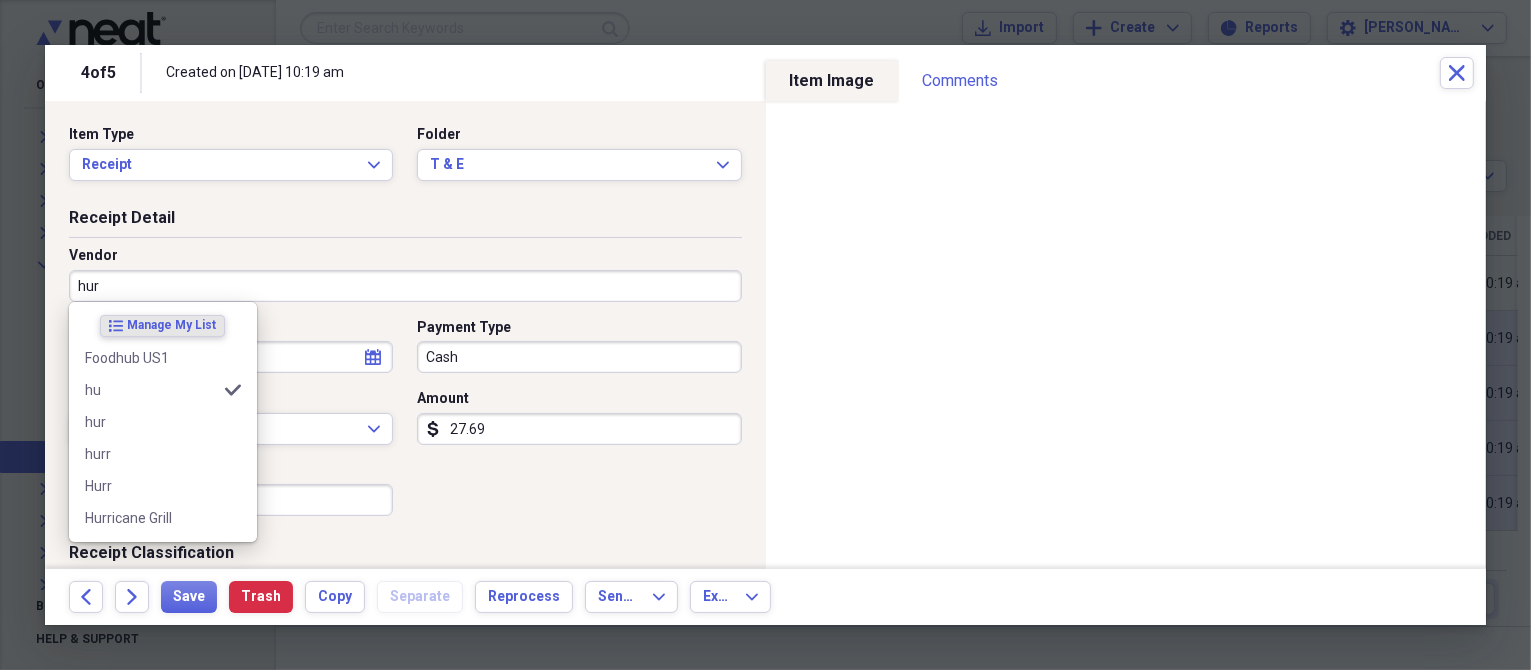 type on "hurr" 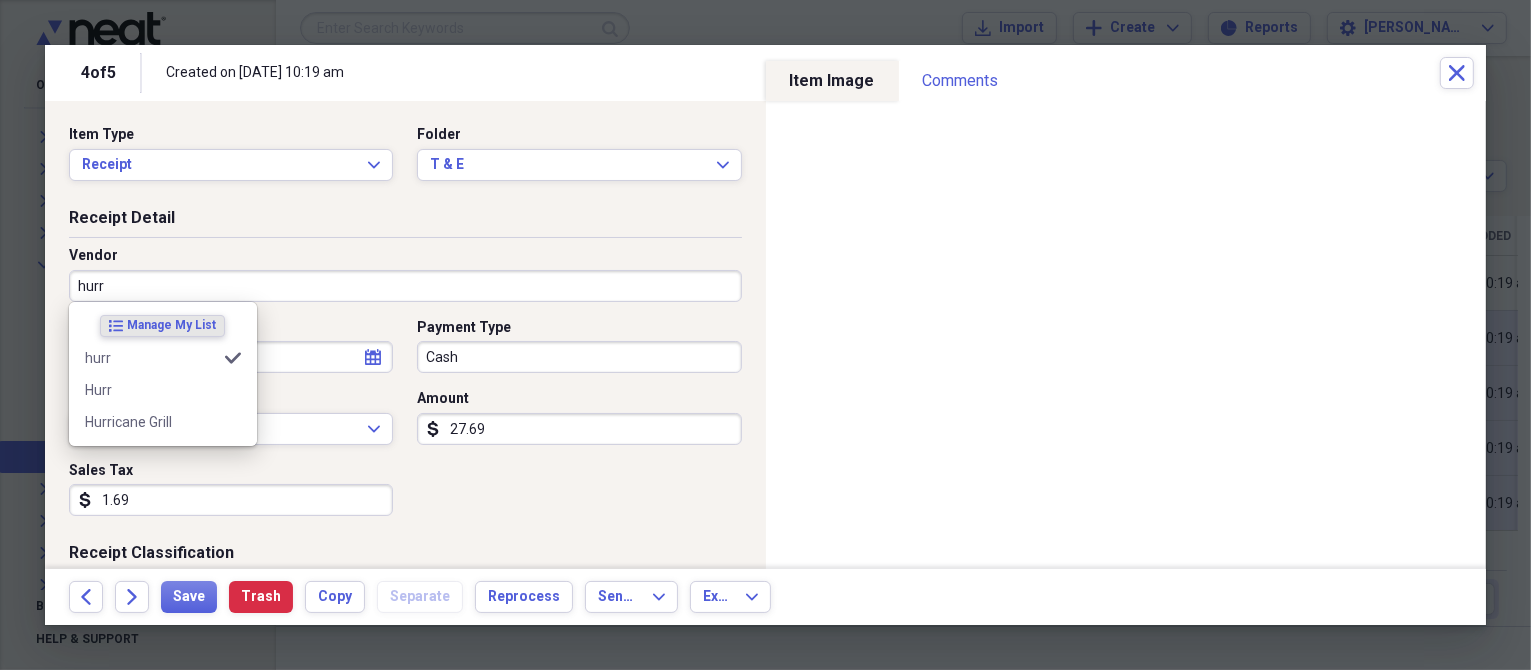 type on "T & E" 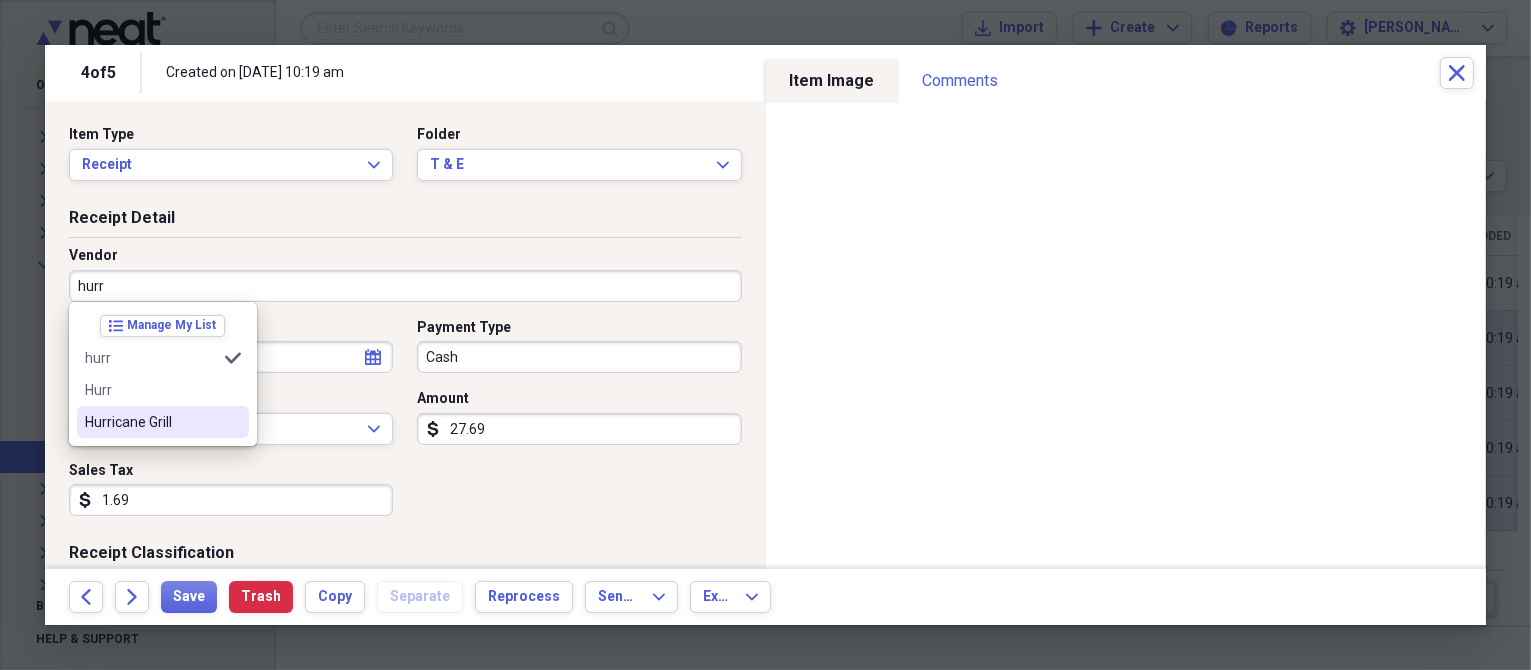 click on "Hurricane Grill" at bounding box center [151, 422] 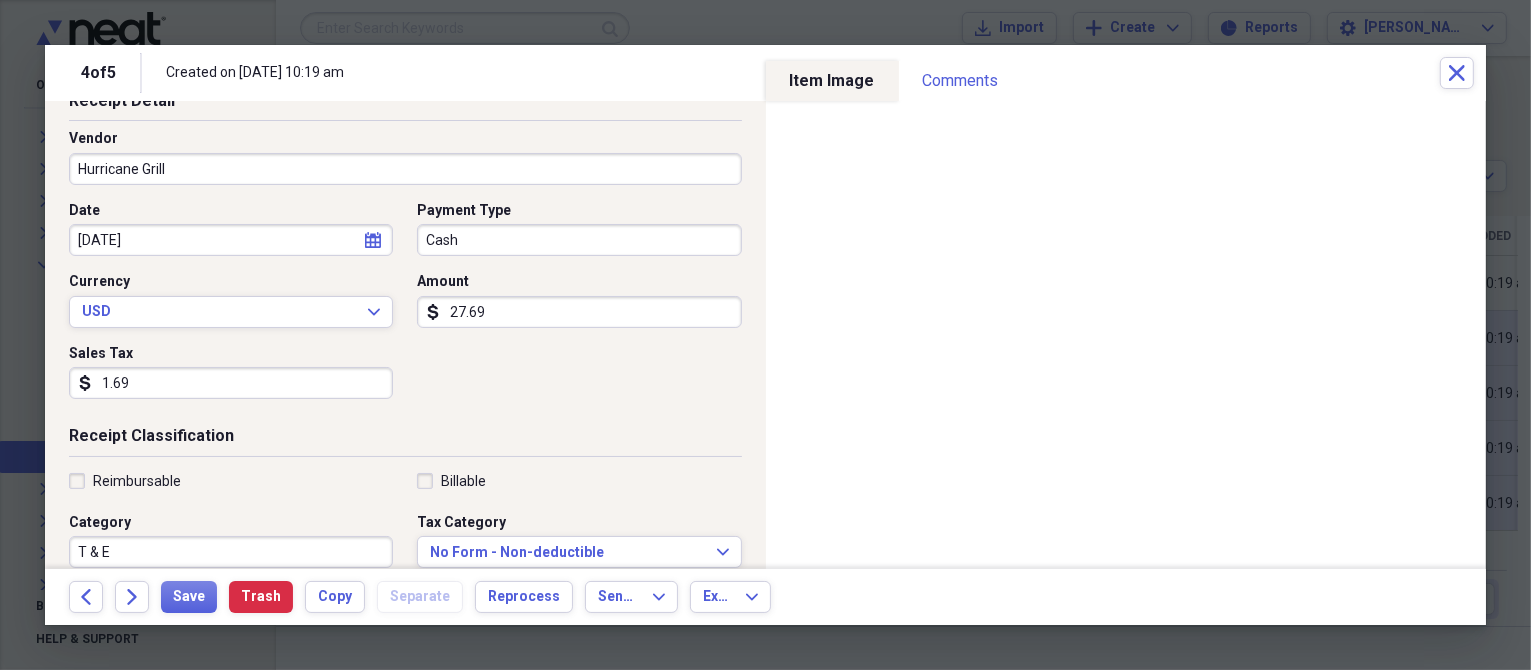 scroll, scrollTop: 200, scrollLeft: 0, axis: vertical 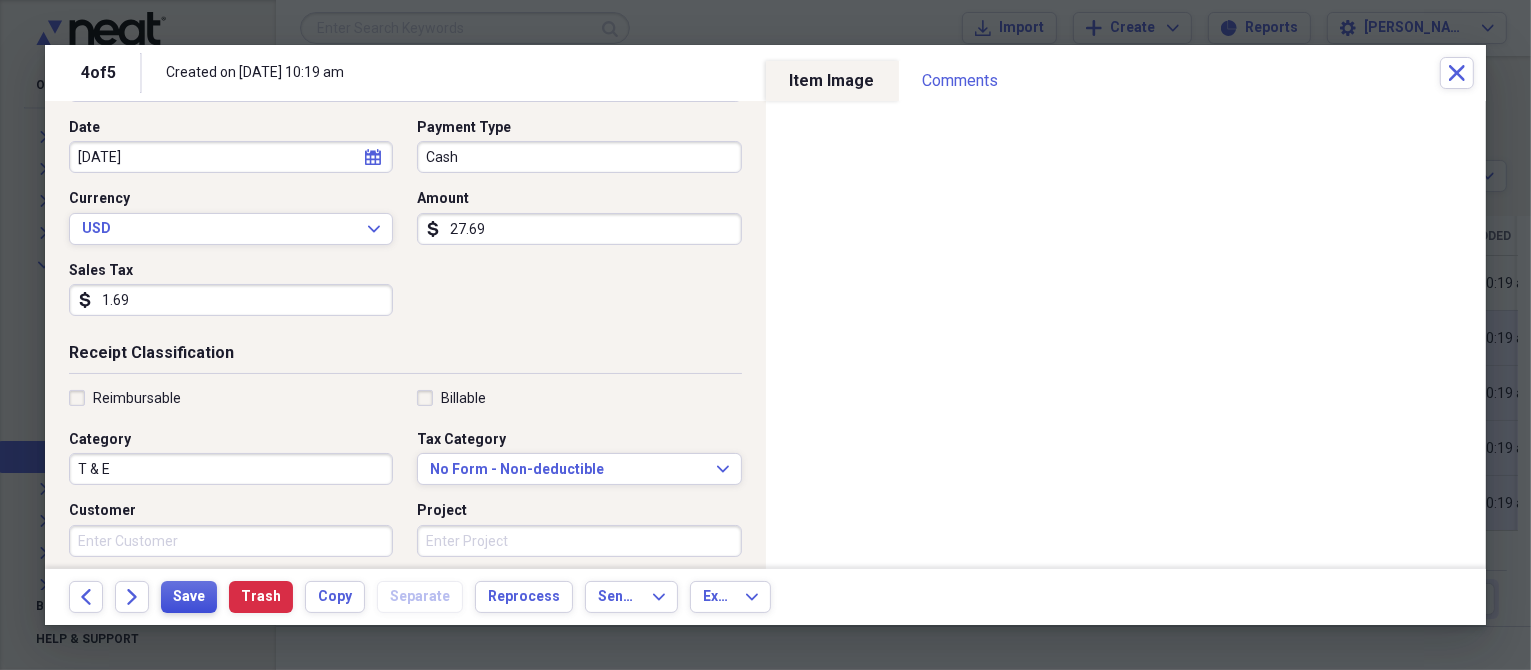 click on "Save" at bounding box center (189, 597) 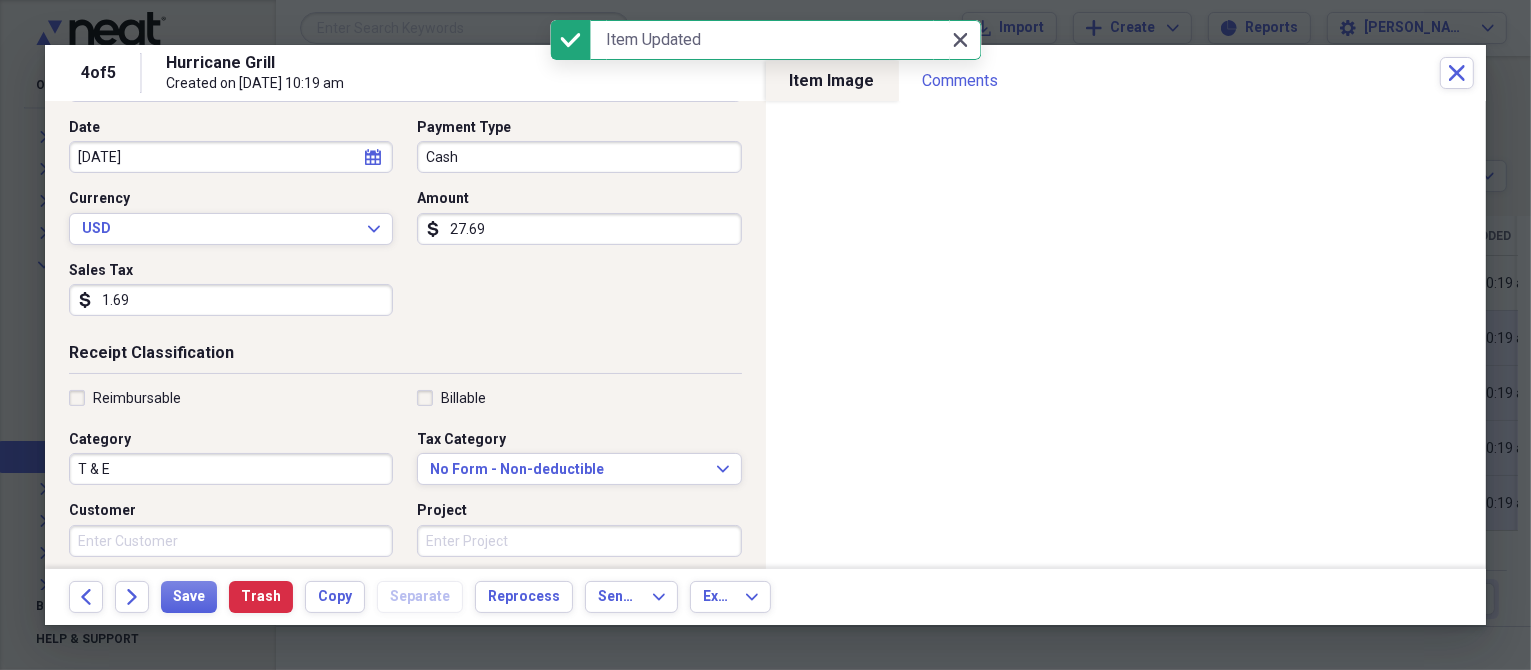 click 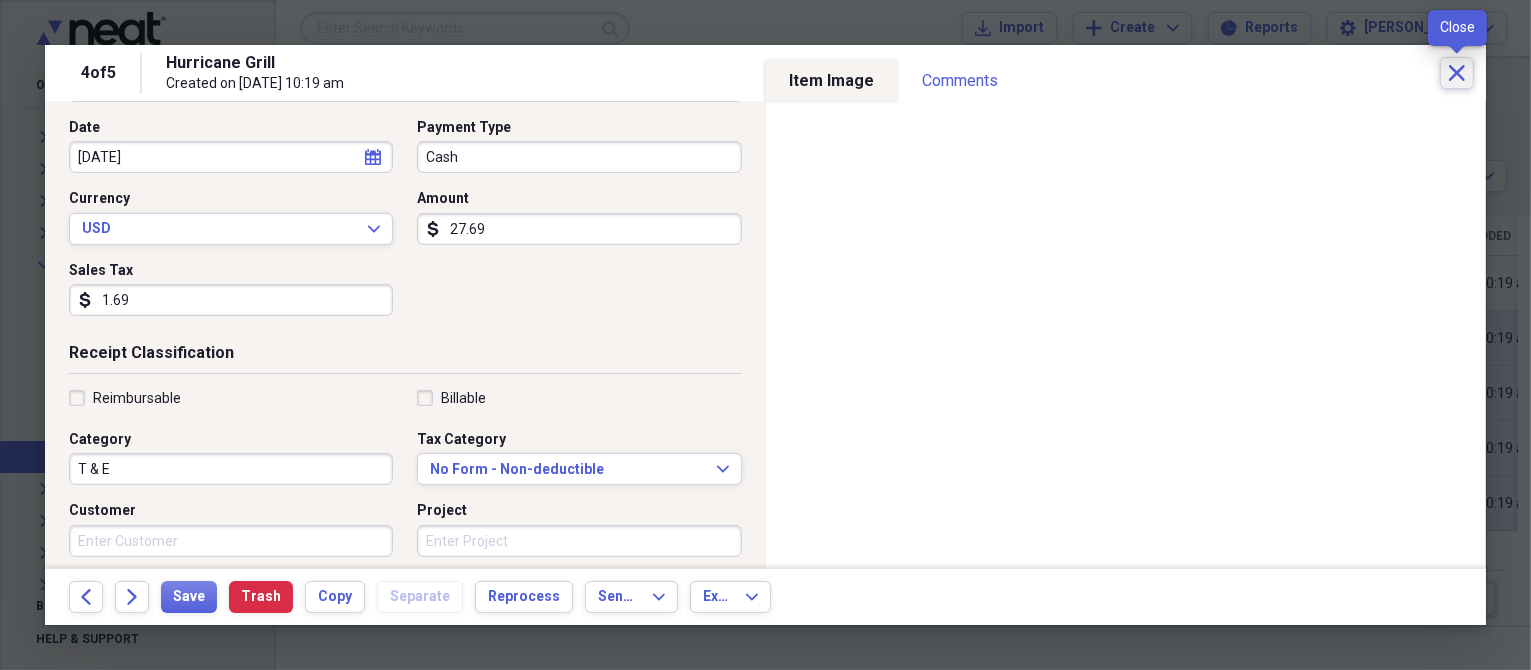 click on "Close" 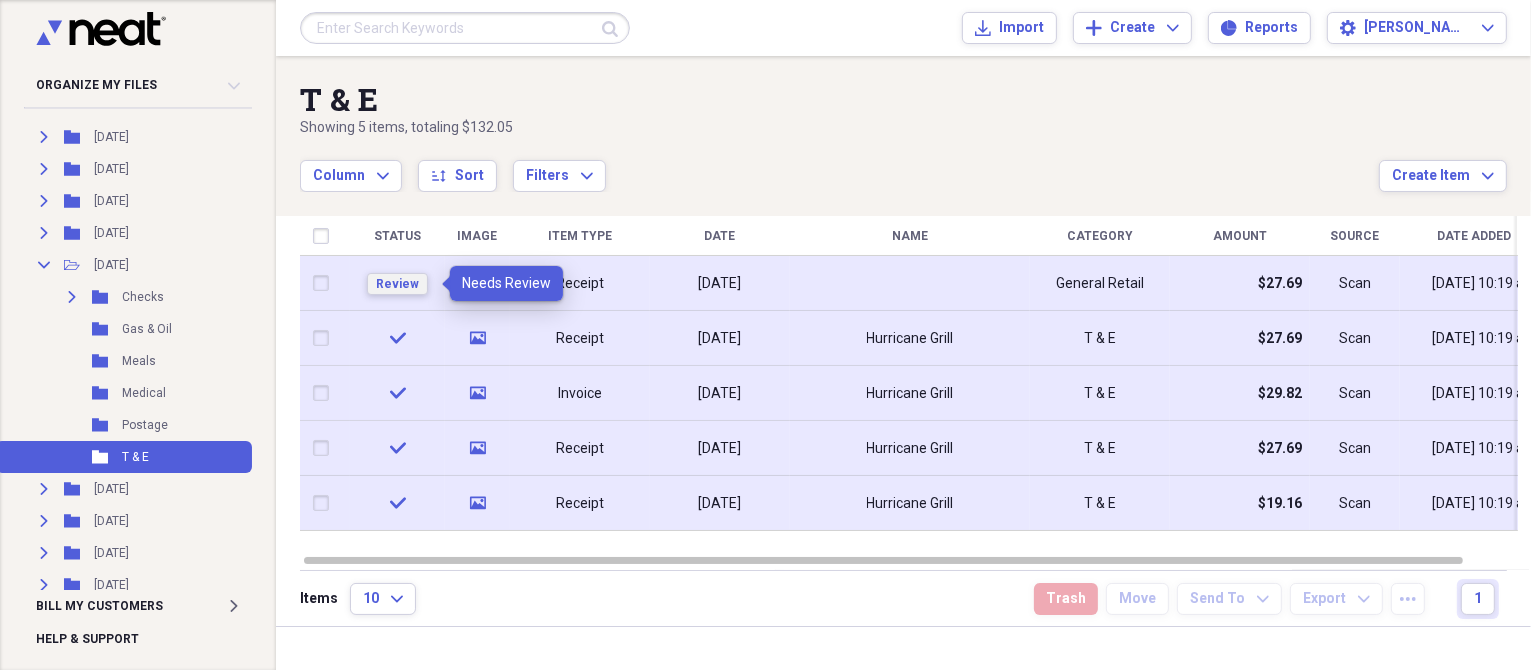 click on "Review" at bounding box center [397, 284] 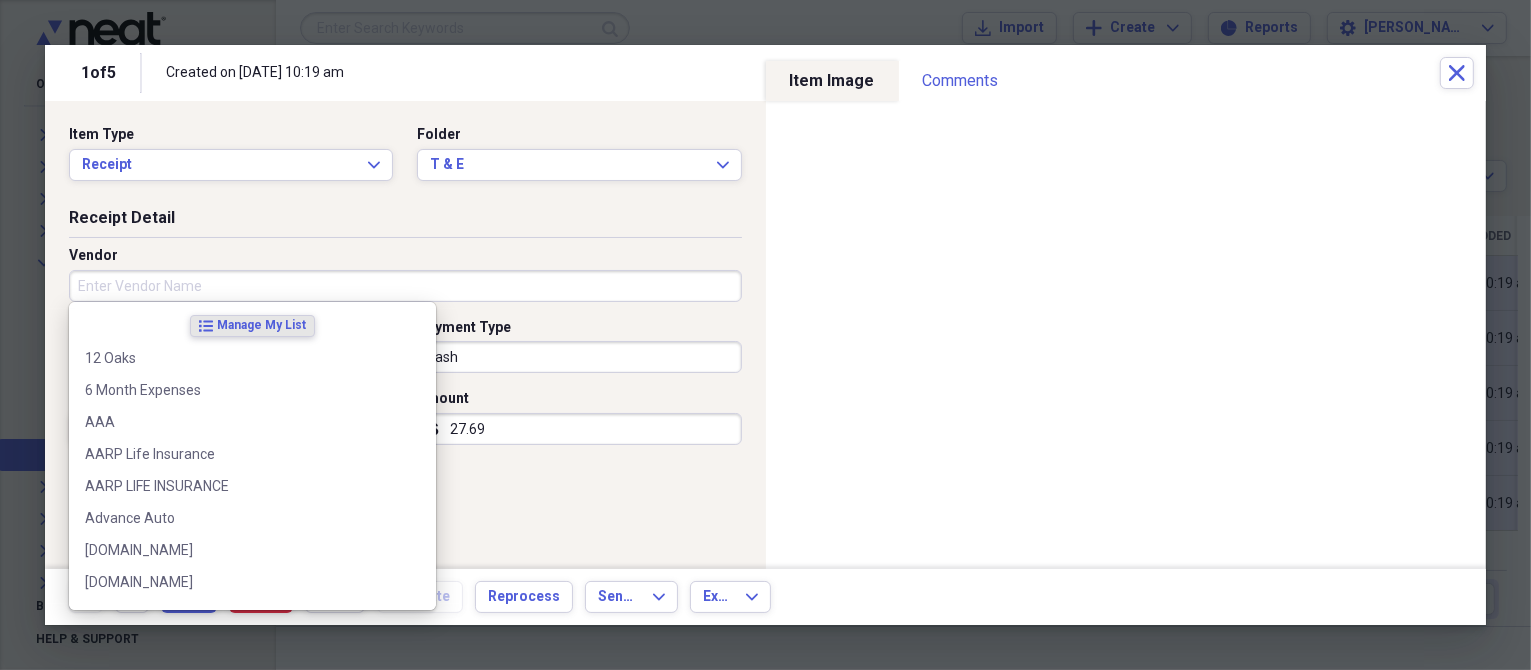 click on "Vendor" at bounding box center (405, 286) 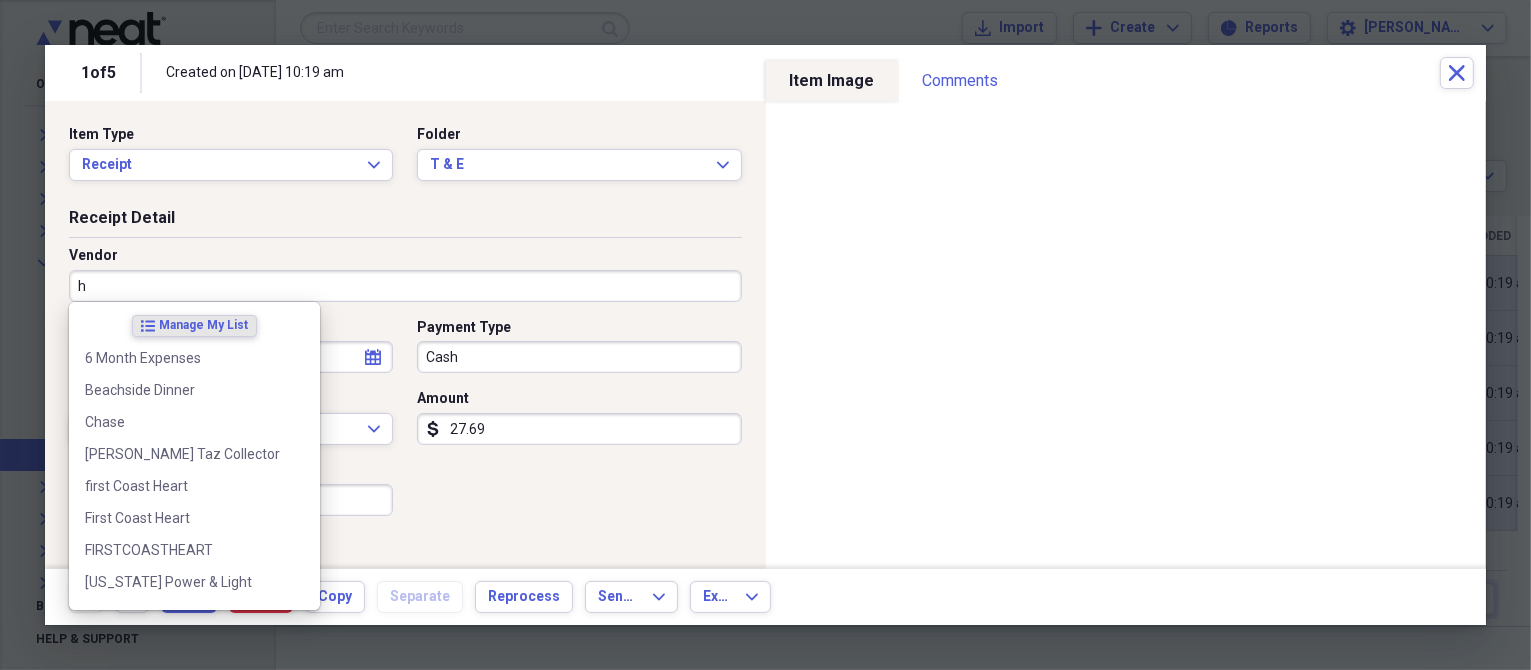 type on "hu" 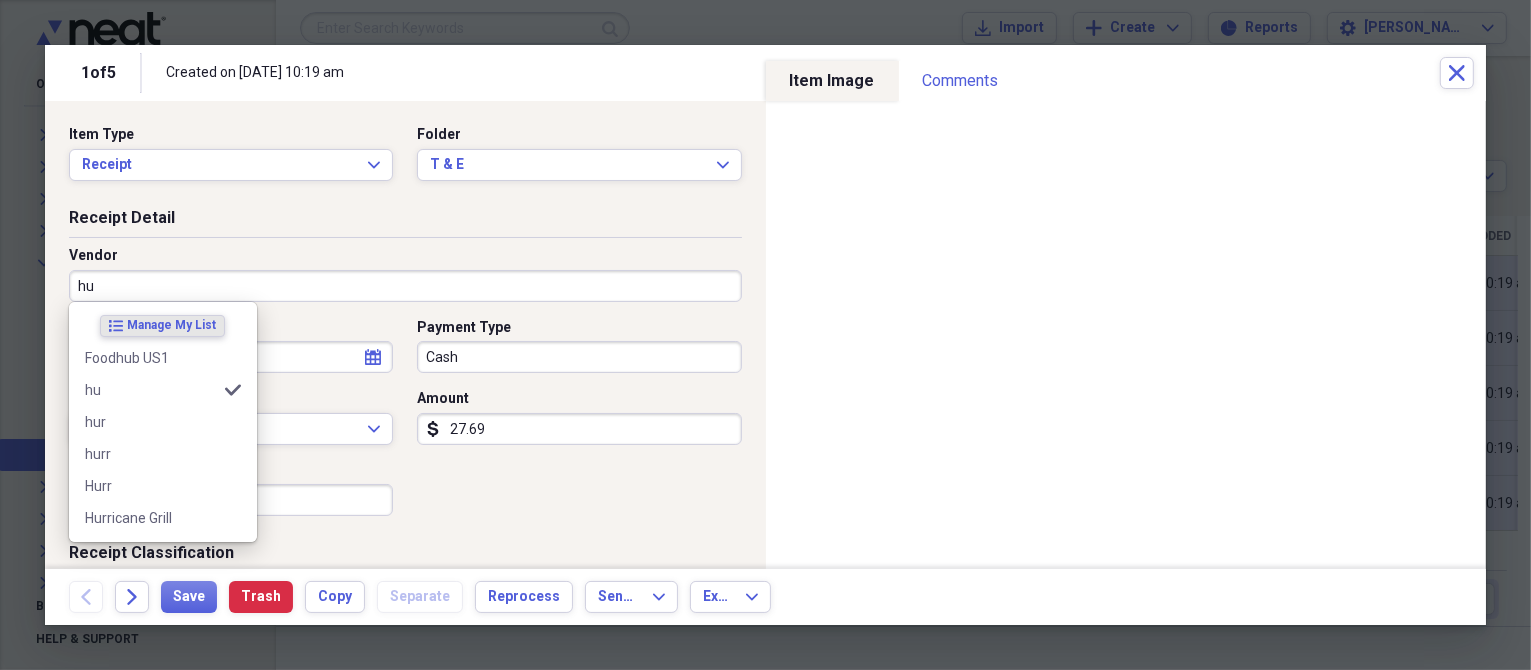 type on "Meals/Restaurants" 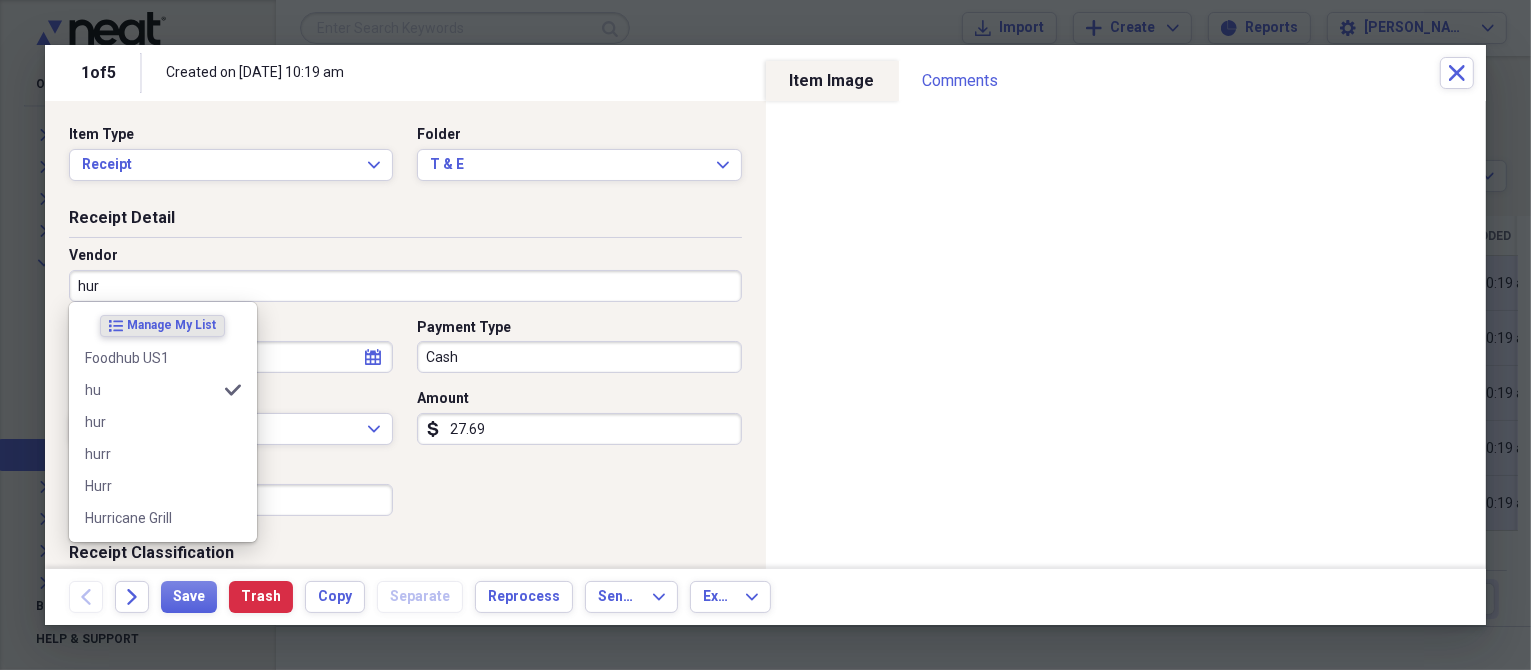 type on "hurr" 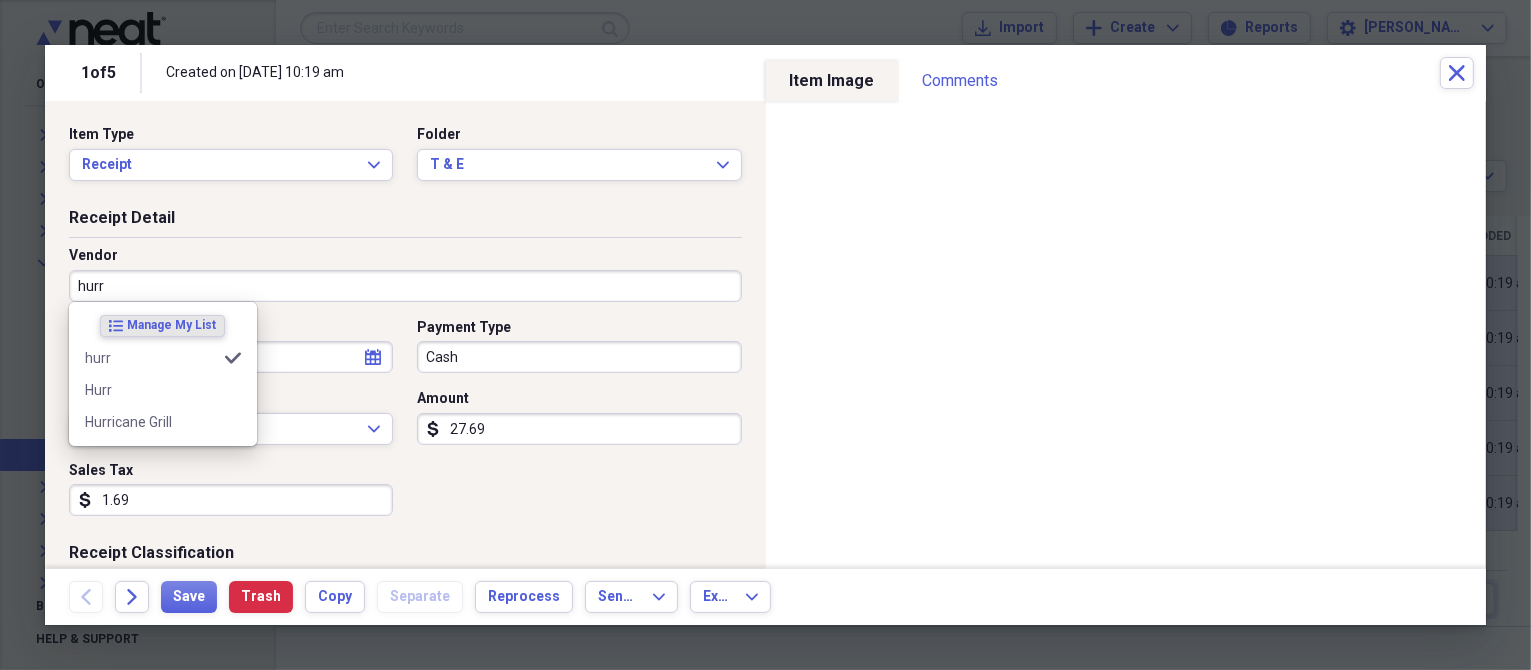 type on "T & E" 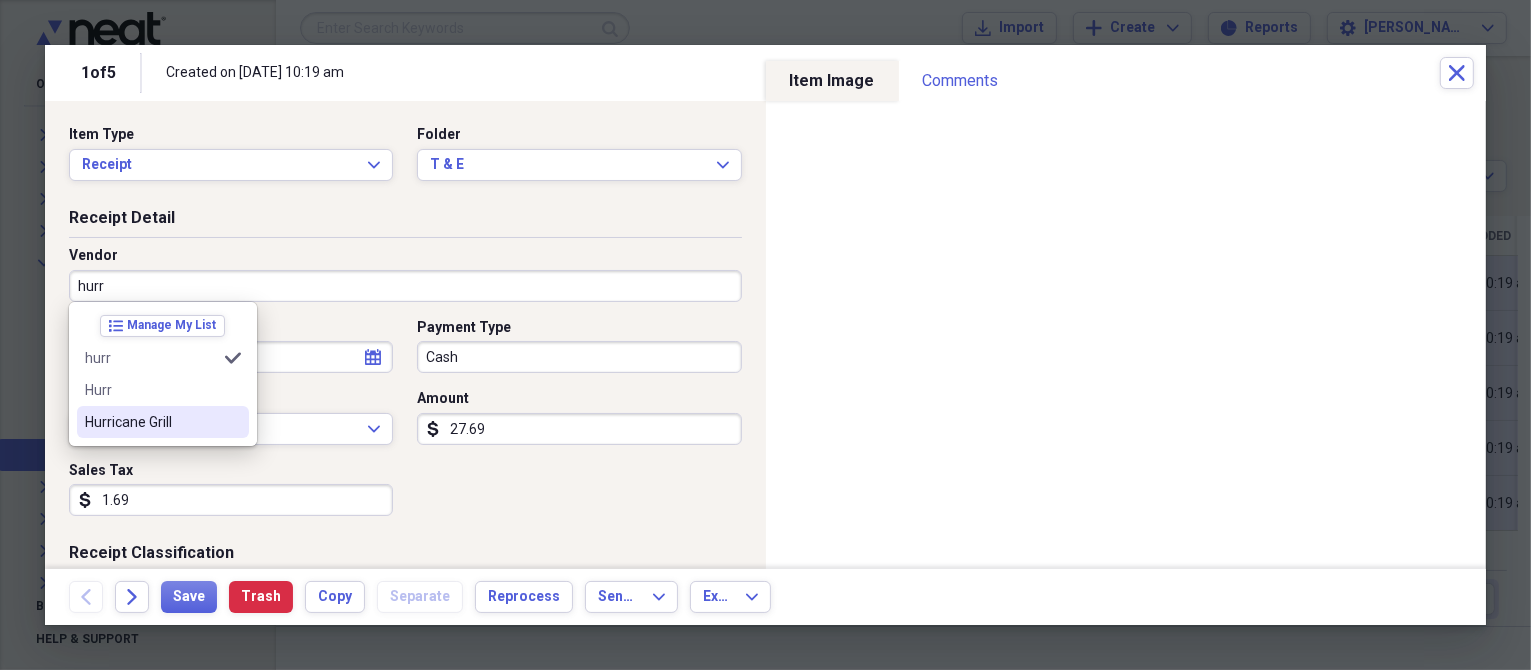 click on "Hurricane Grill" at bounding box center [151, 422] 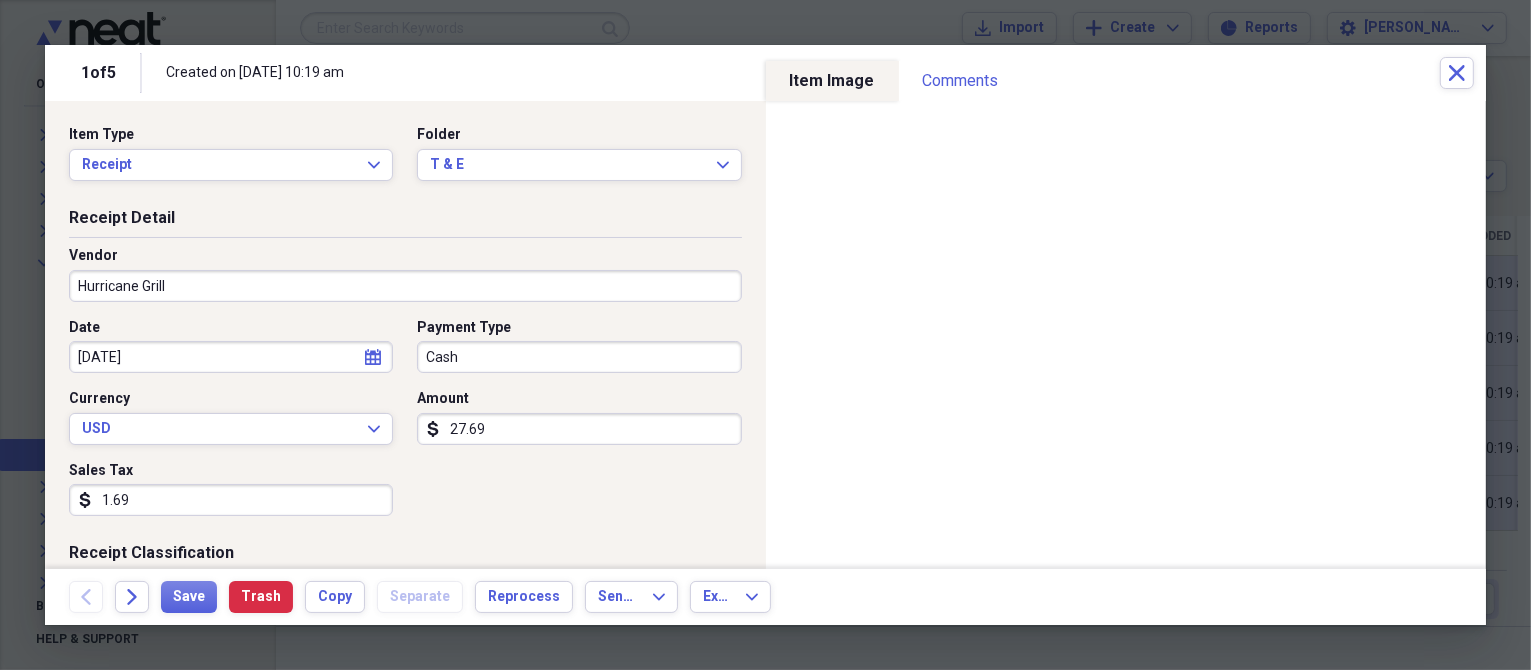 scroll, scrollTop: 200, scrollLeft: 0, axis: vertical 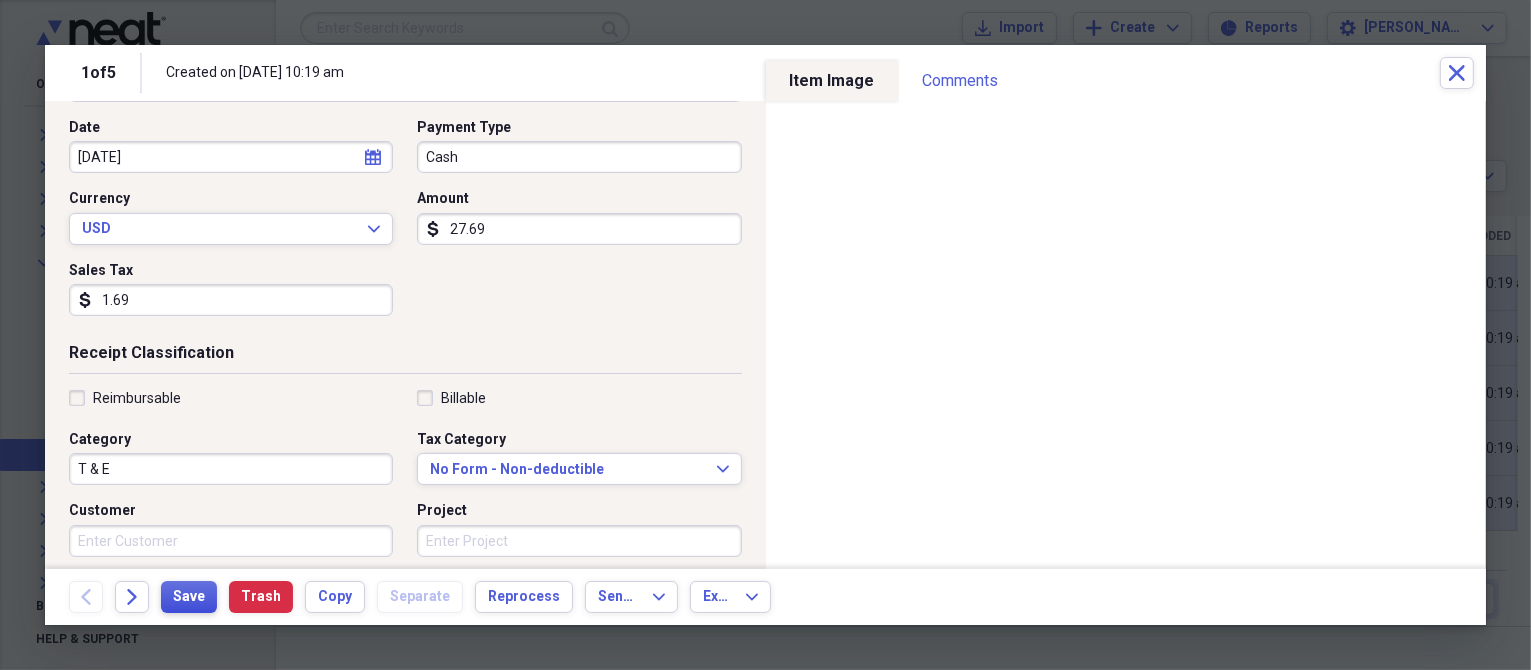 click on "Save" at bounding box center [189, 597] 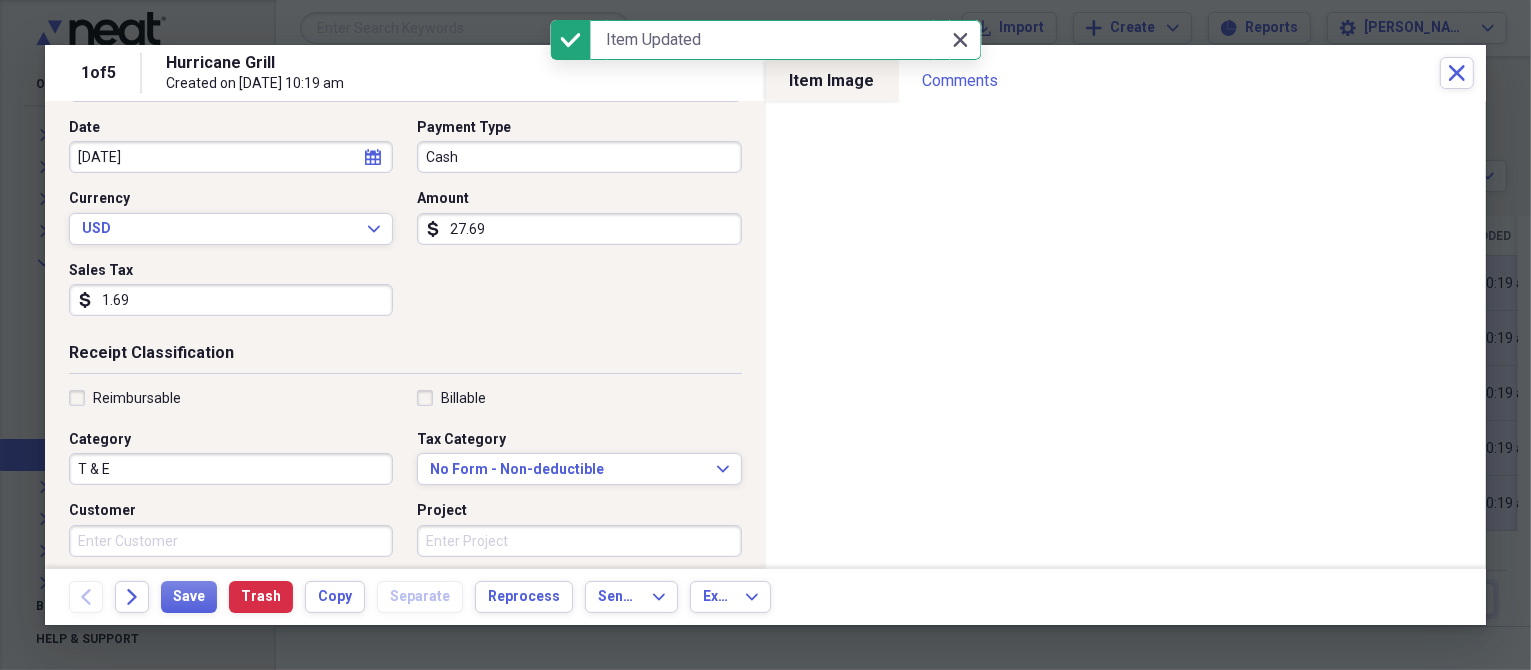click on "Close Close" at bounding box center (961, 40) 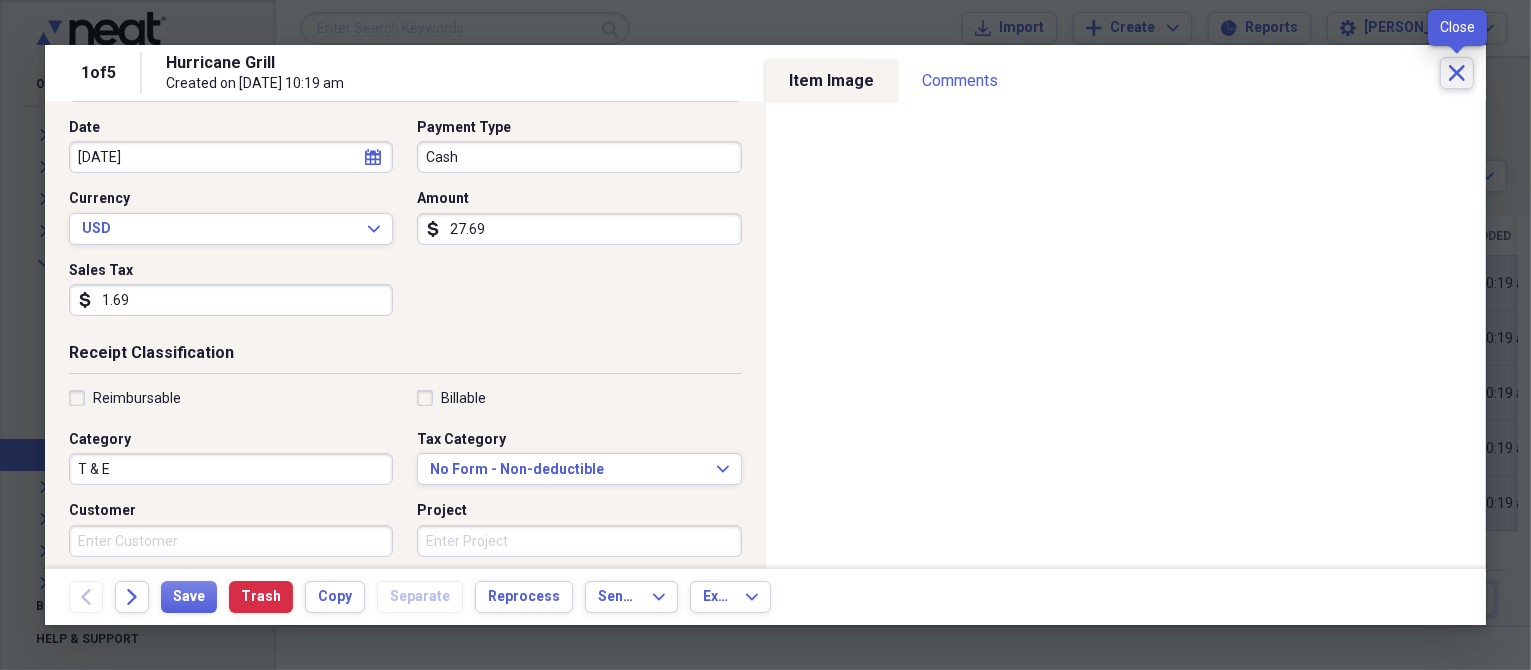 click on "Close" 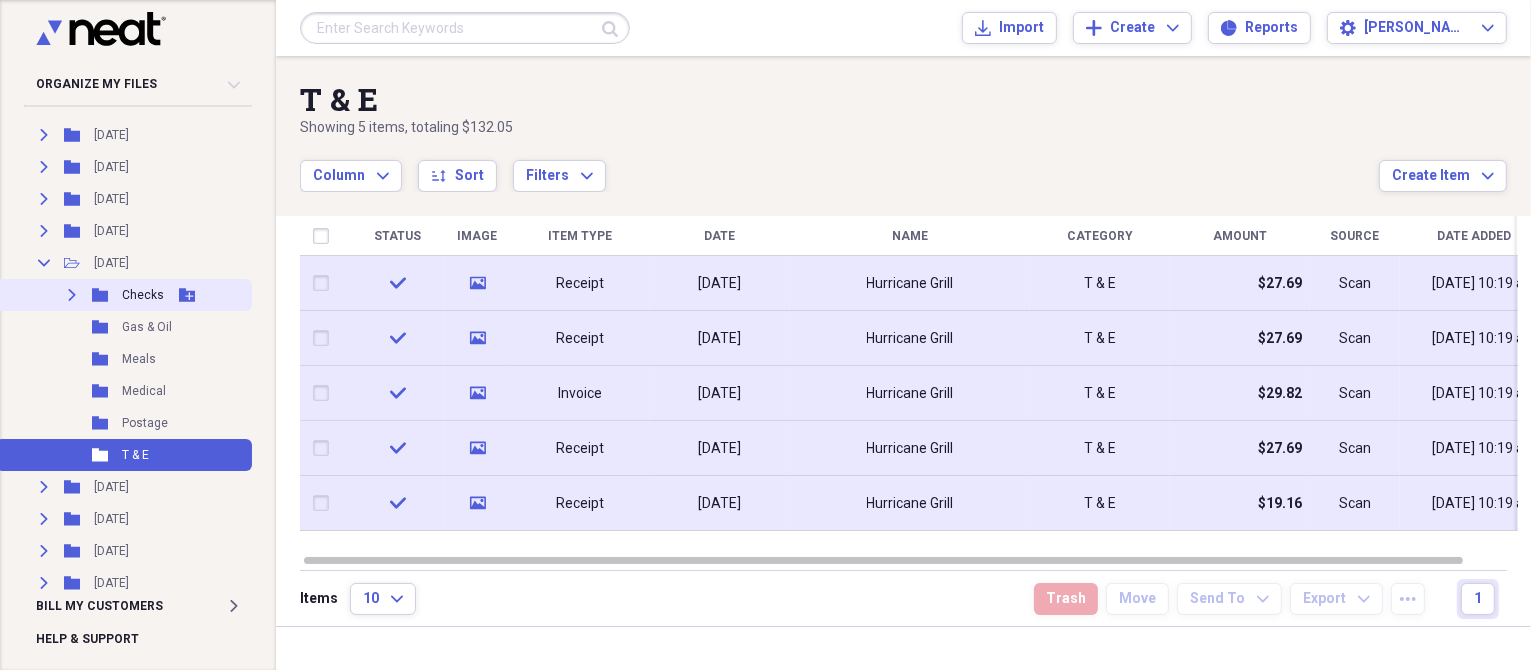click on "Checks" at bounding box center [143, 295] 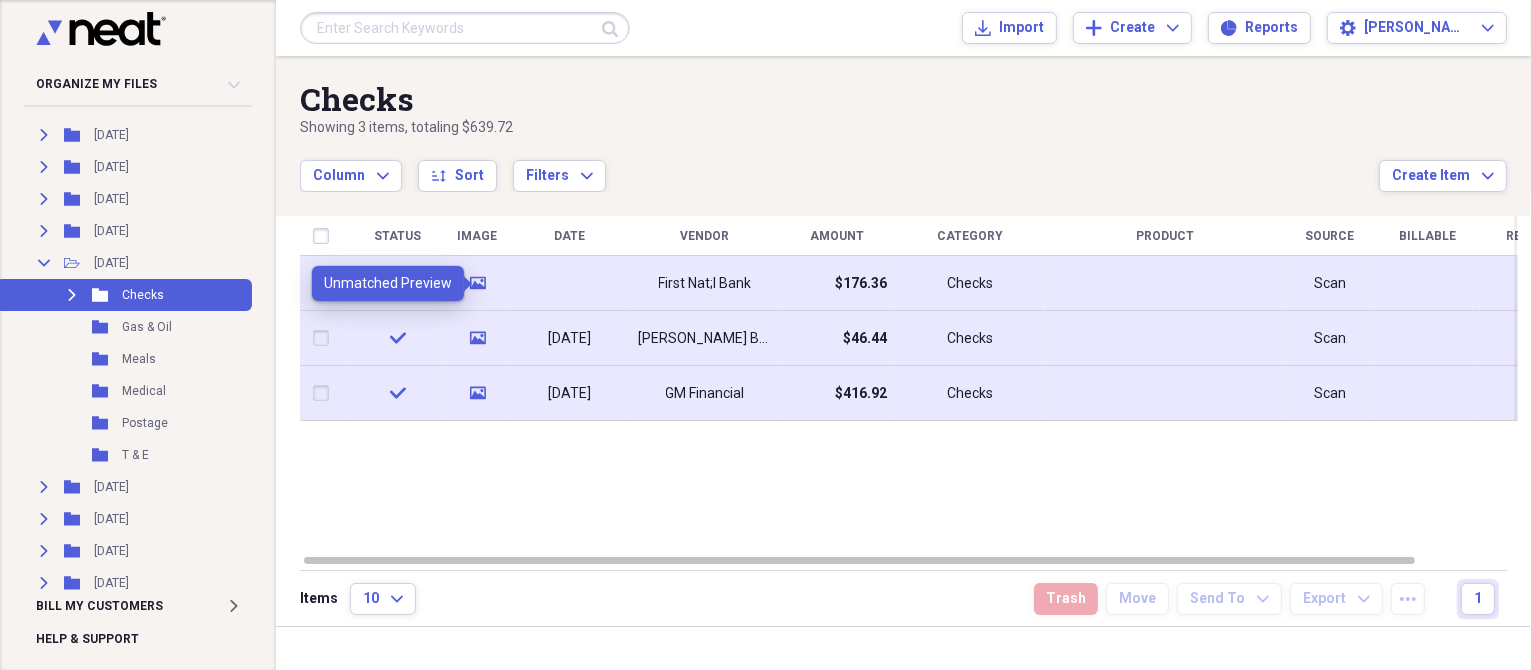 click on "media" 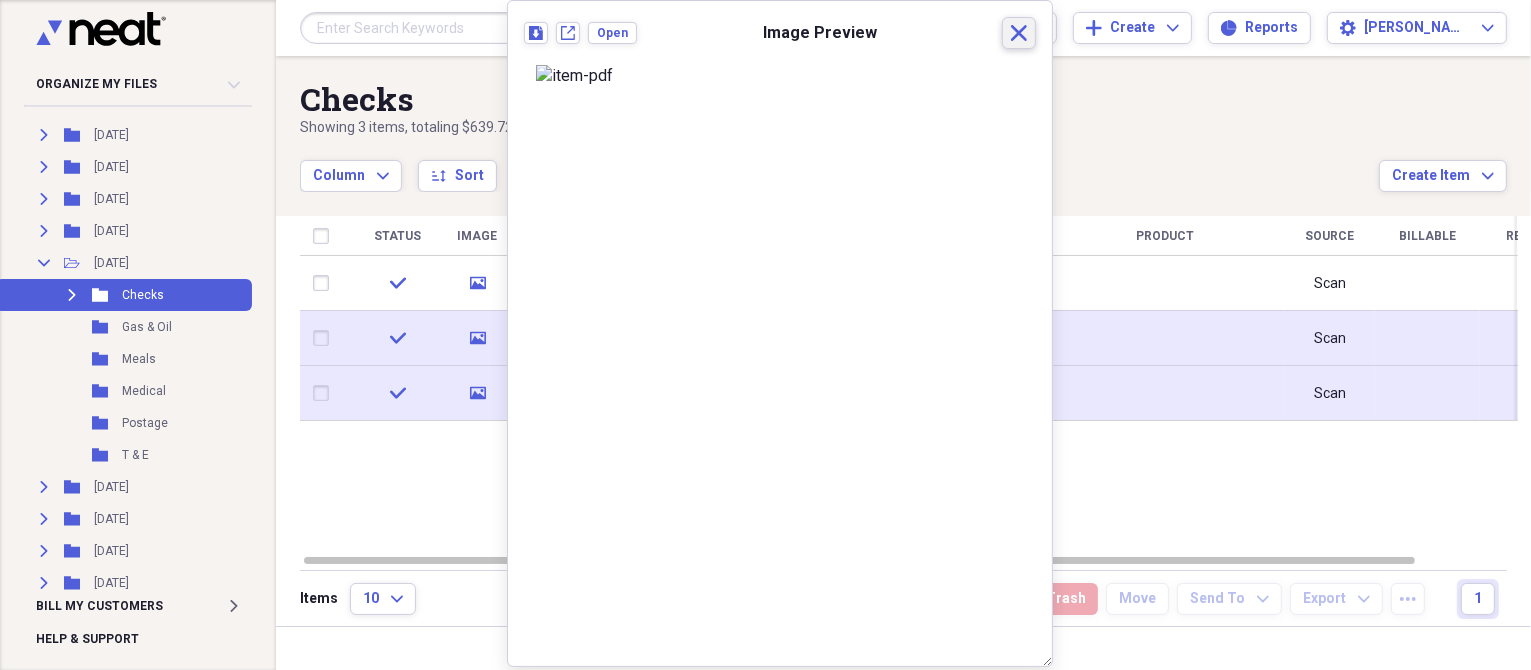 click on "Close" 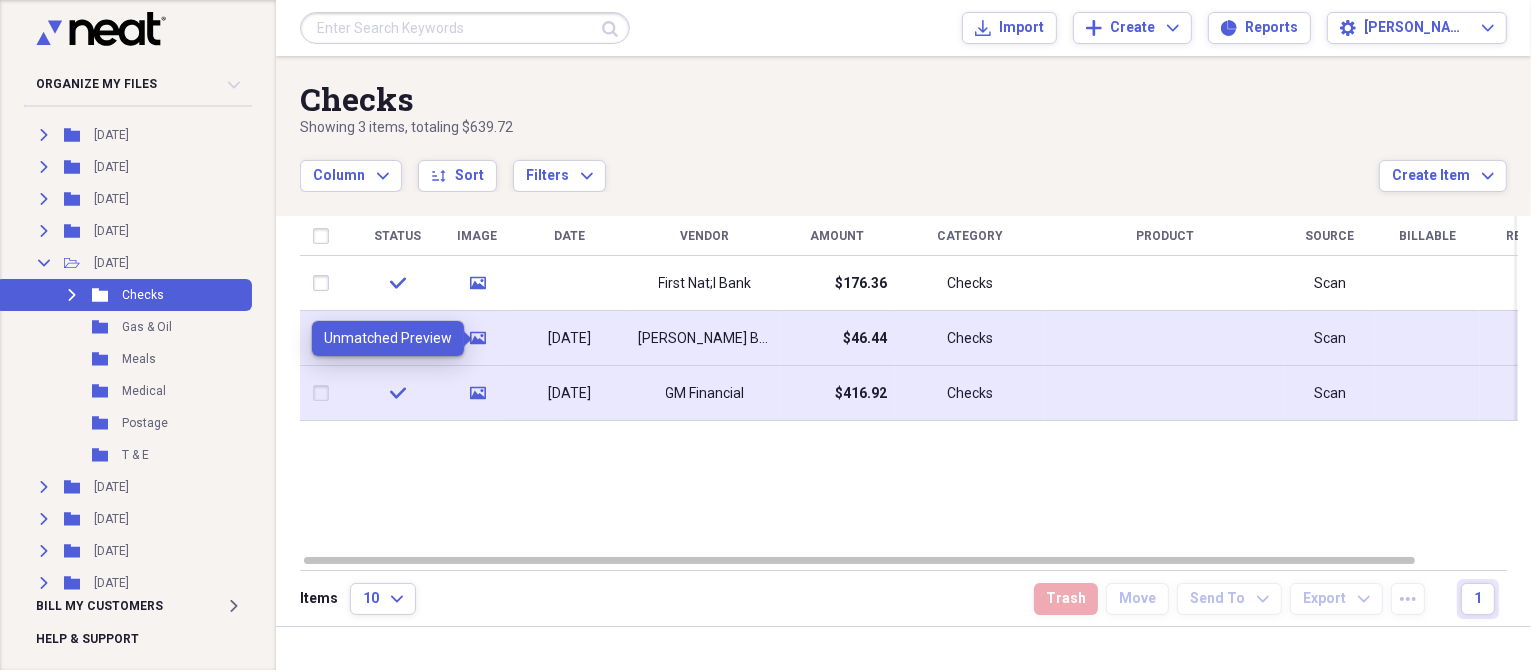 click on "media" 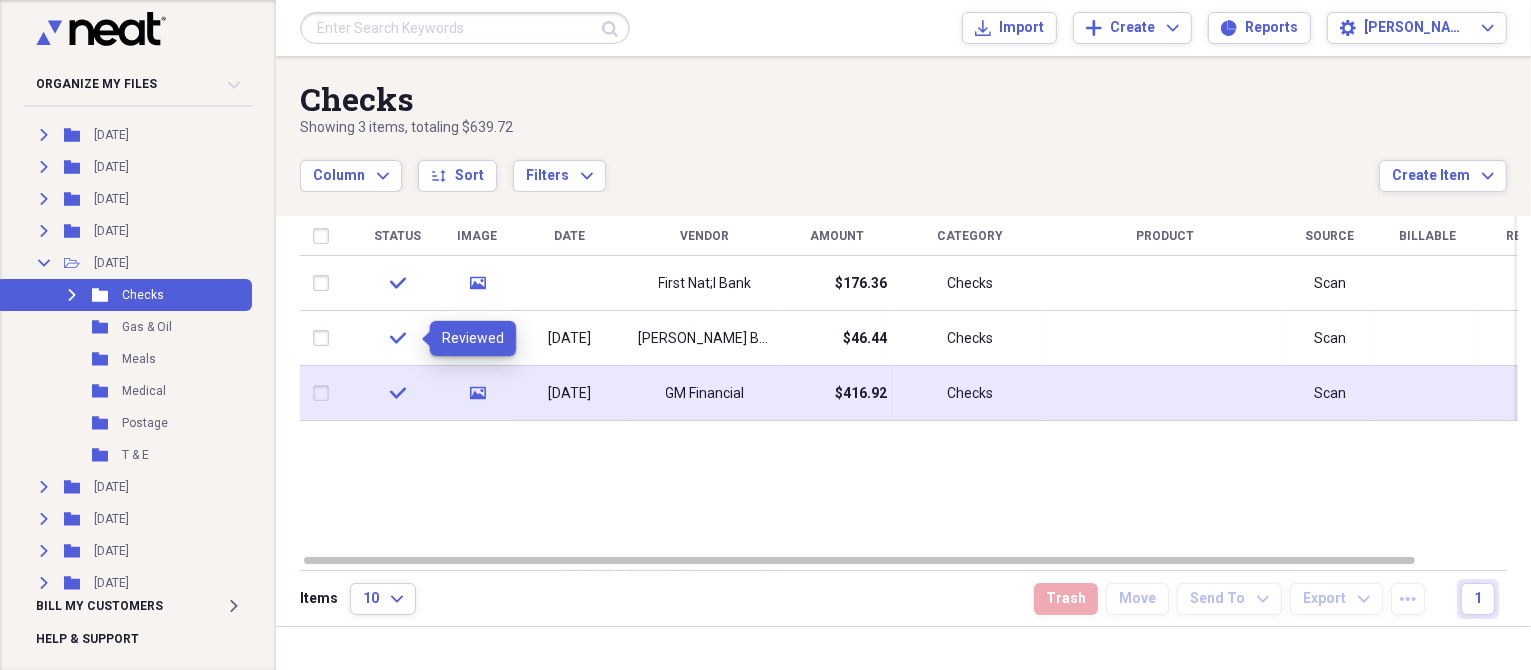 click on "check" 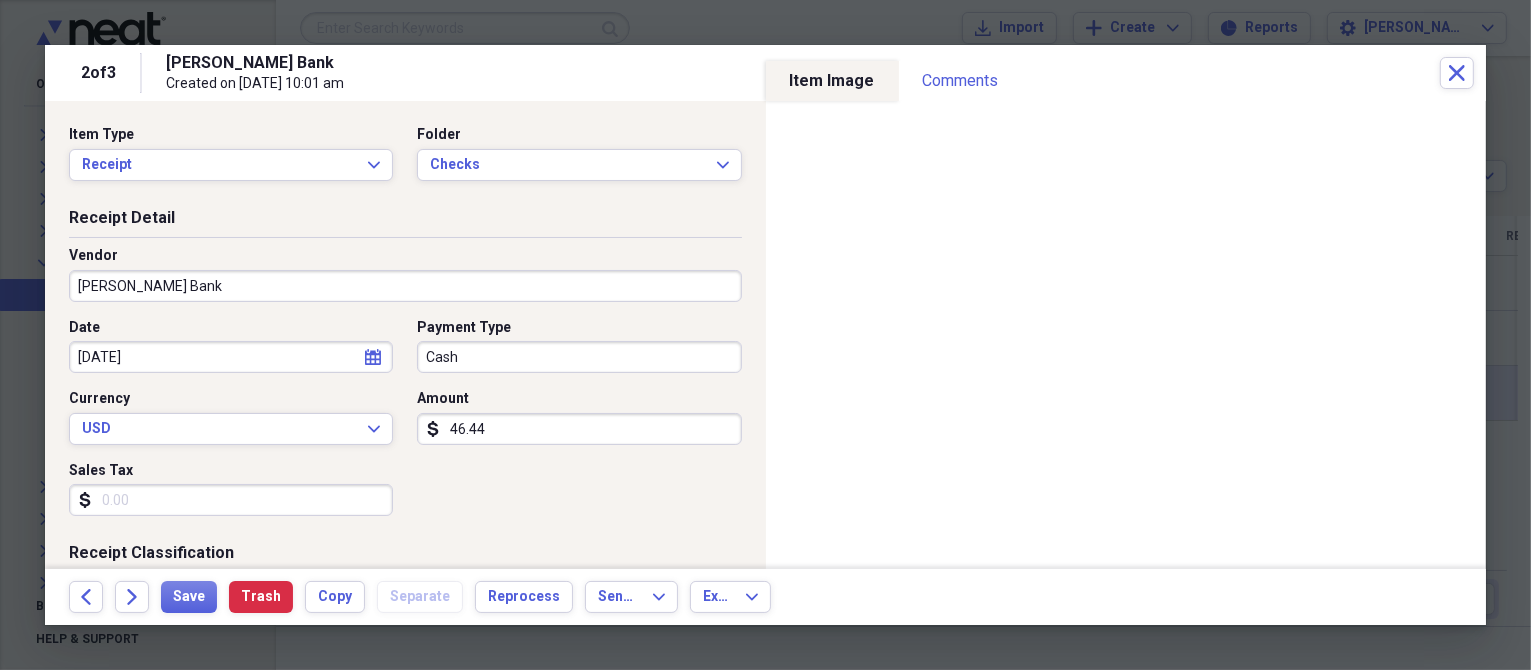 click on "calendar Calendar" at bounding box center (373, 357) 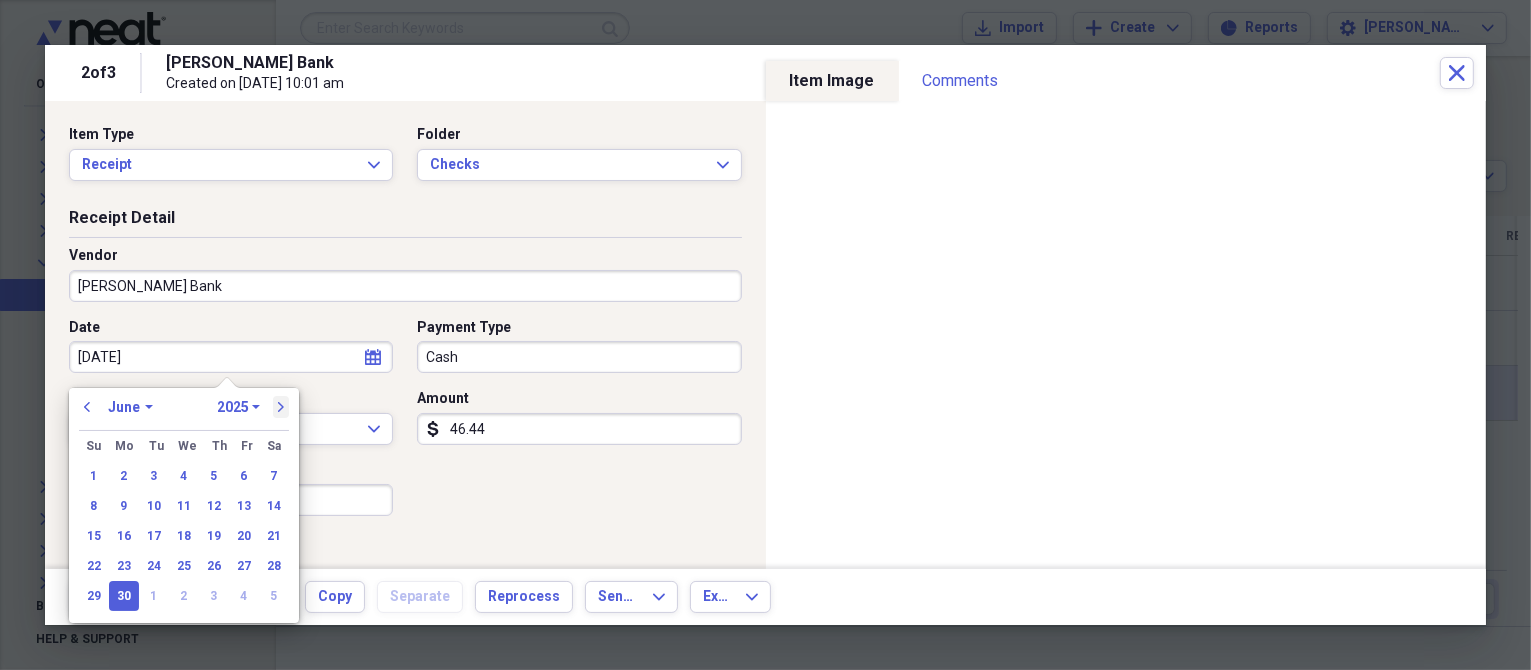 click on "next" at bounding box center [281, 407] 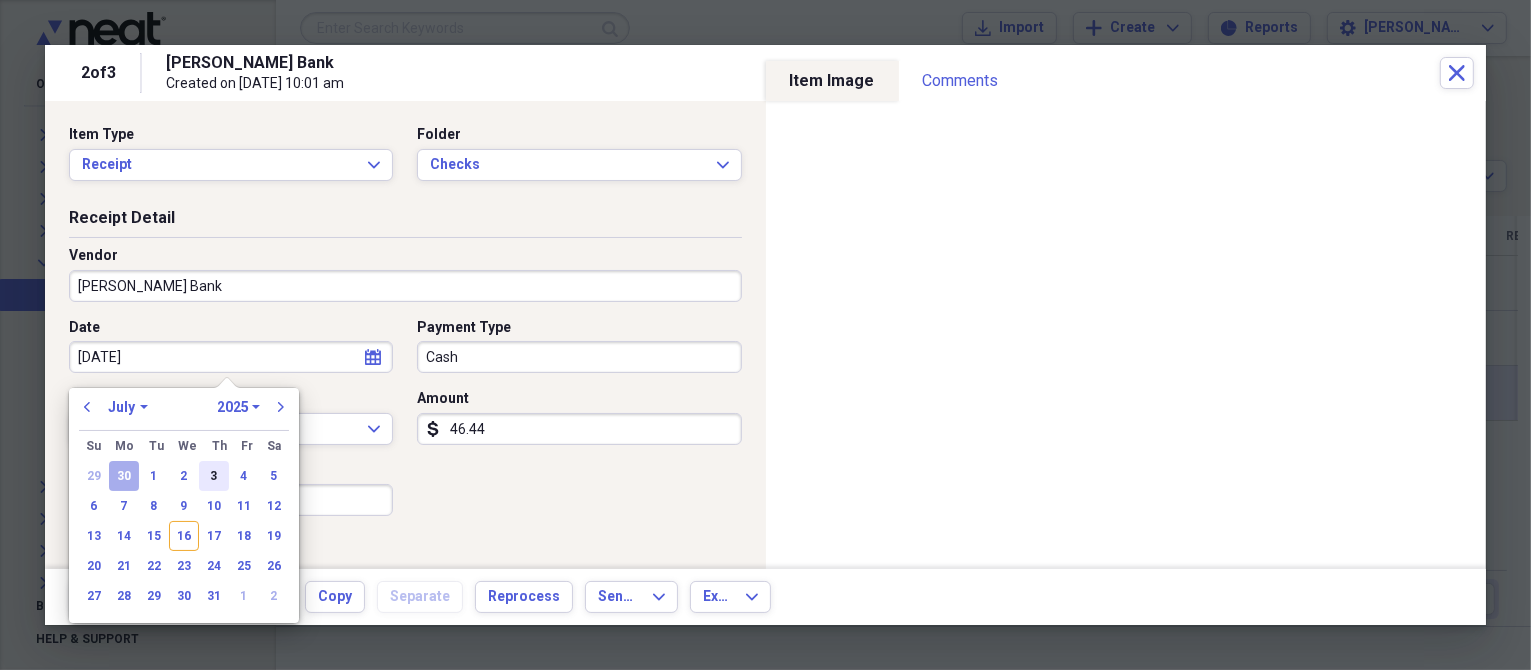 click on "3" at bounding box center [214, 476] 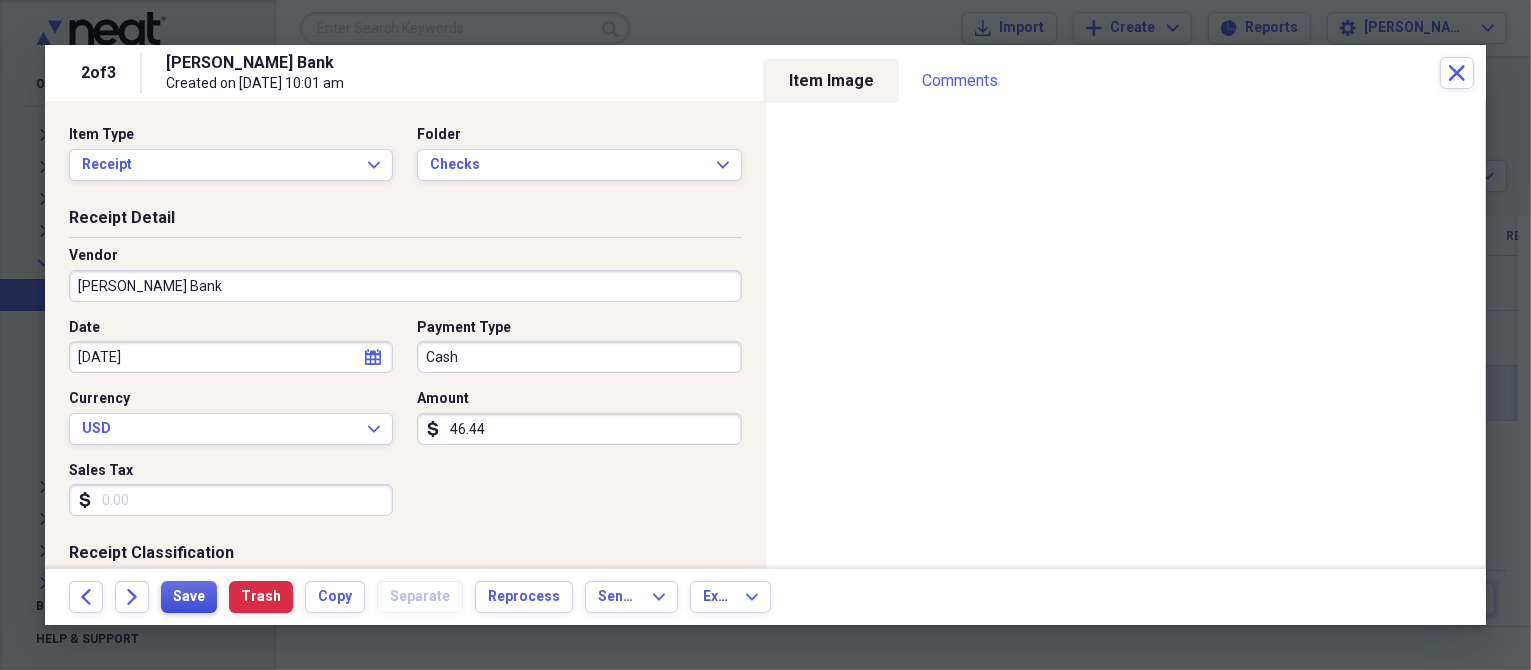 click on "Save" at bounding box center [189, 597] 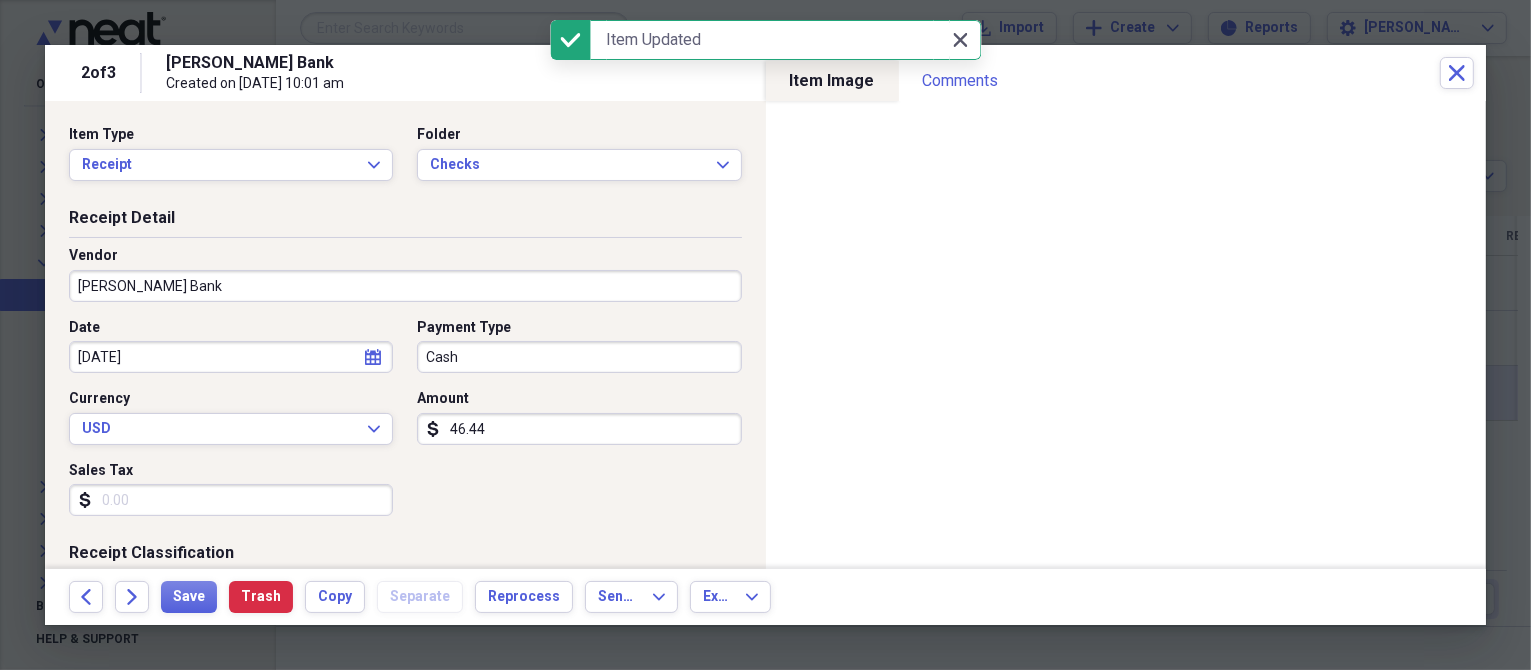 click on "Close" 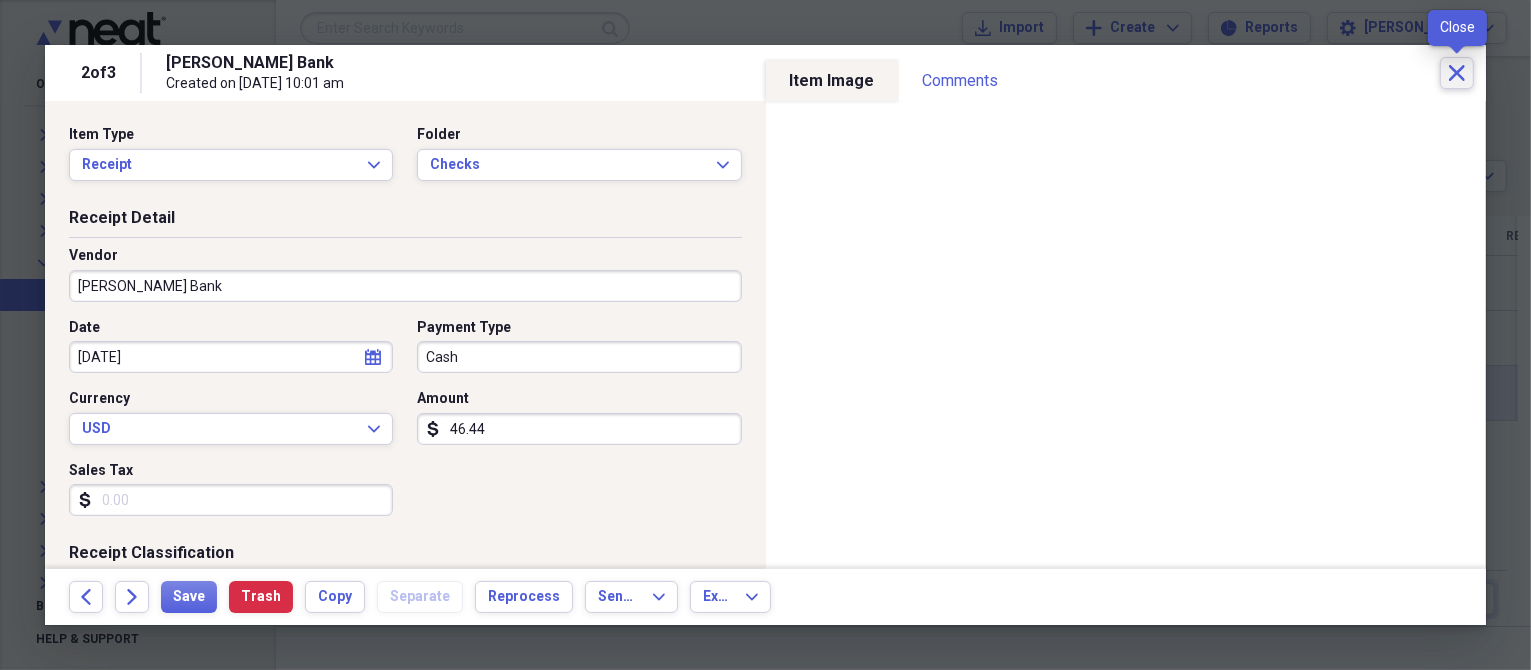 click on "Close" 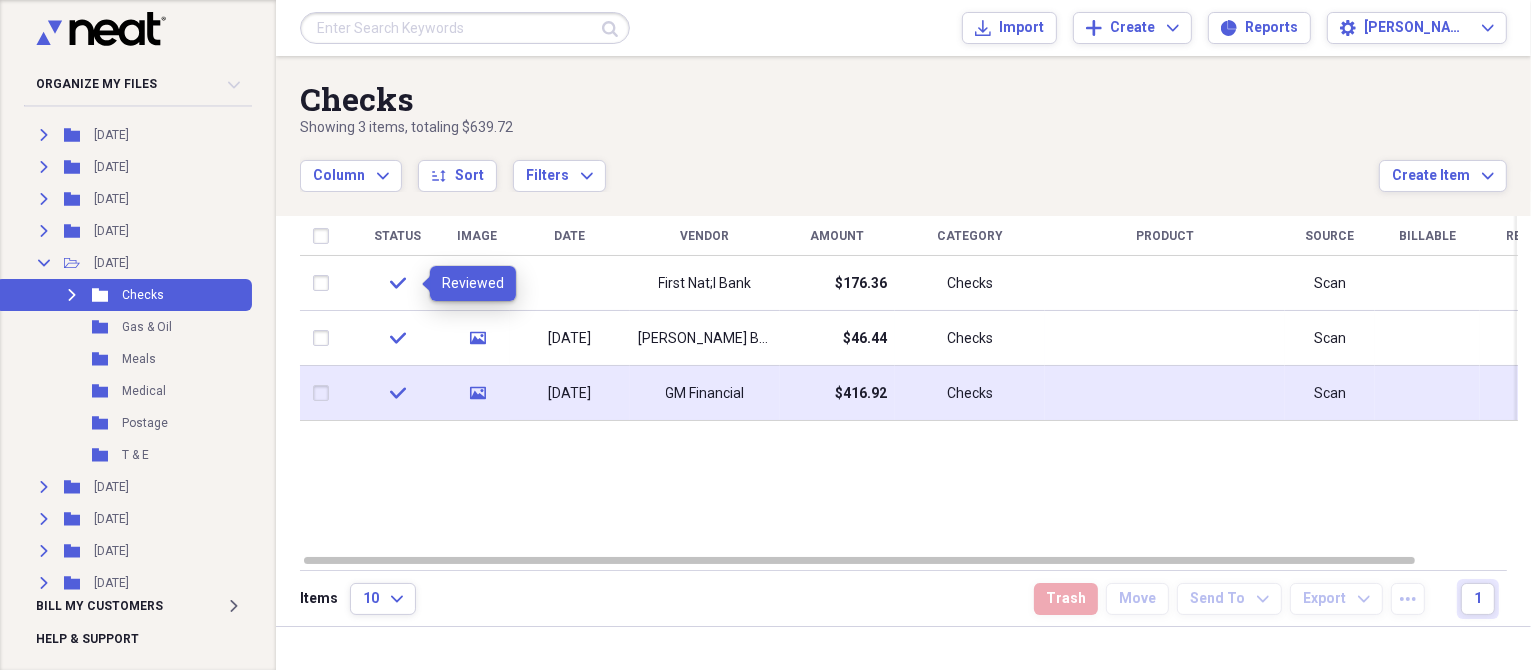 click on "check" 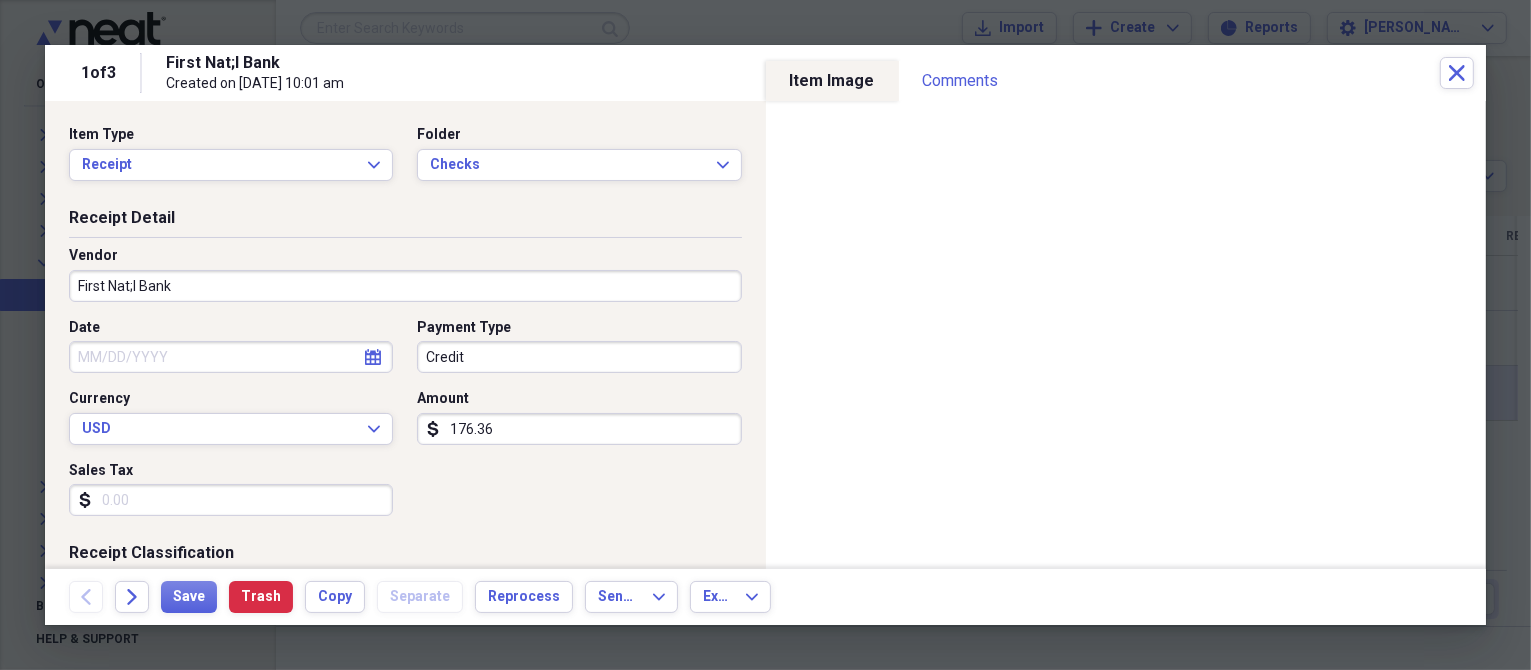 click on "calendar" 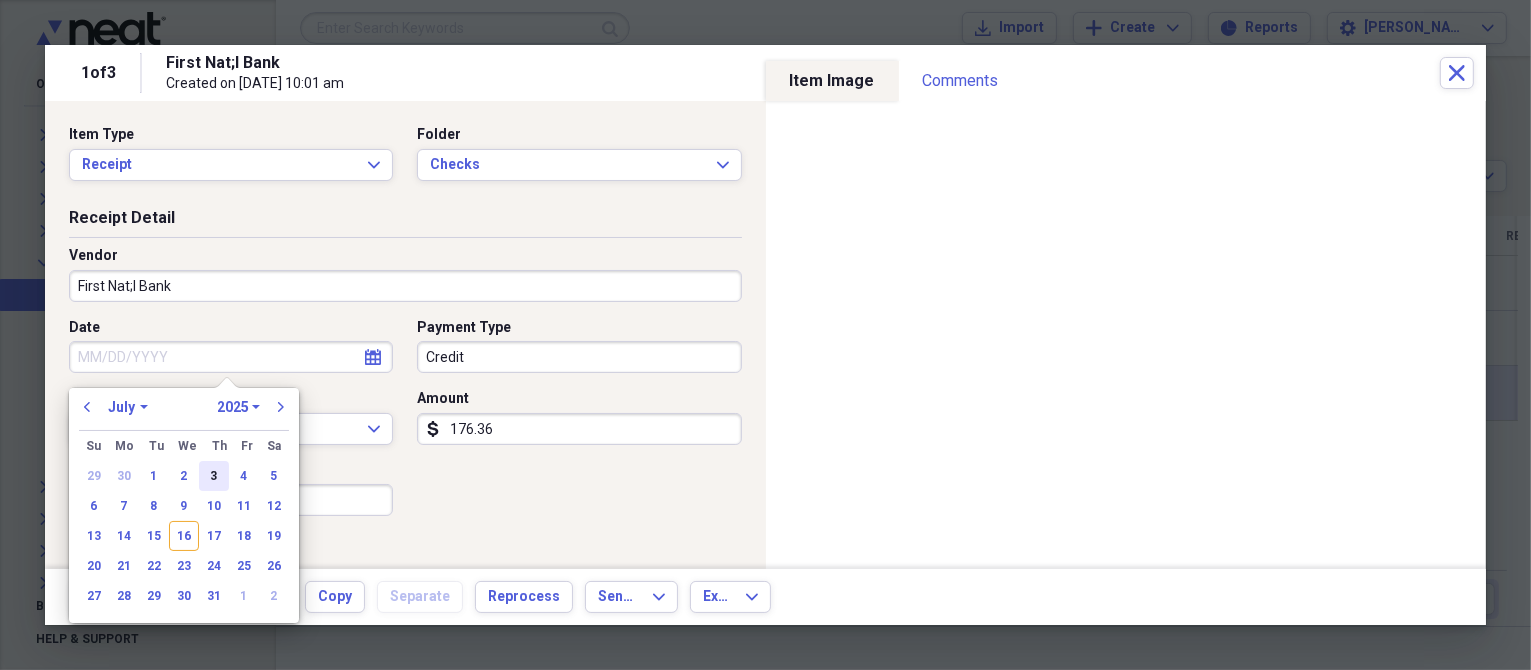 click on "3" at bounding box center (214, 476) 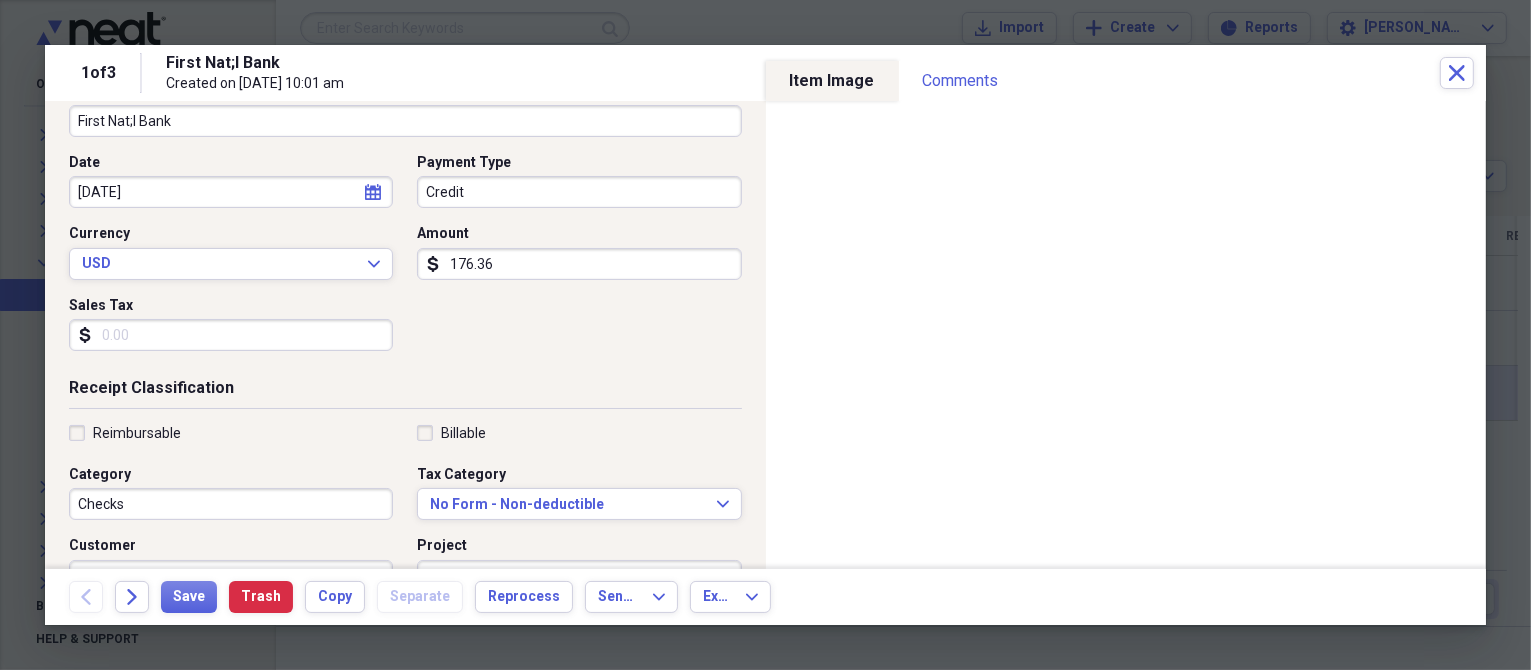 scroll, scrollTop: 200, scrollLeft: 0, axis: vertical 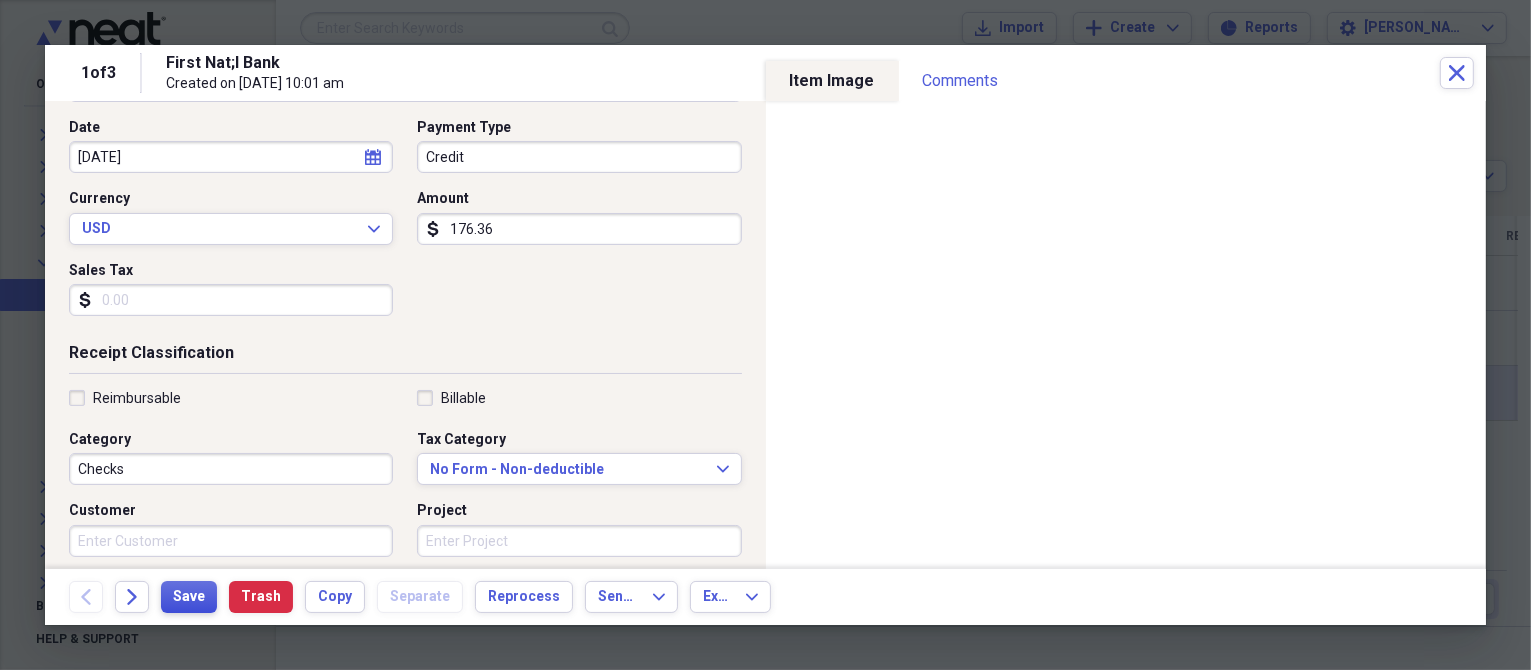 click on "Save" at bounding box center (189, 597) 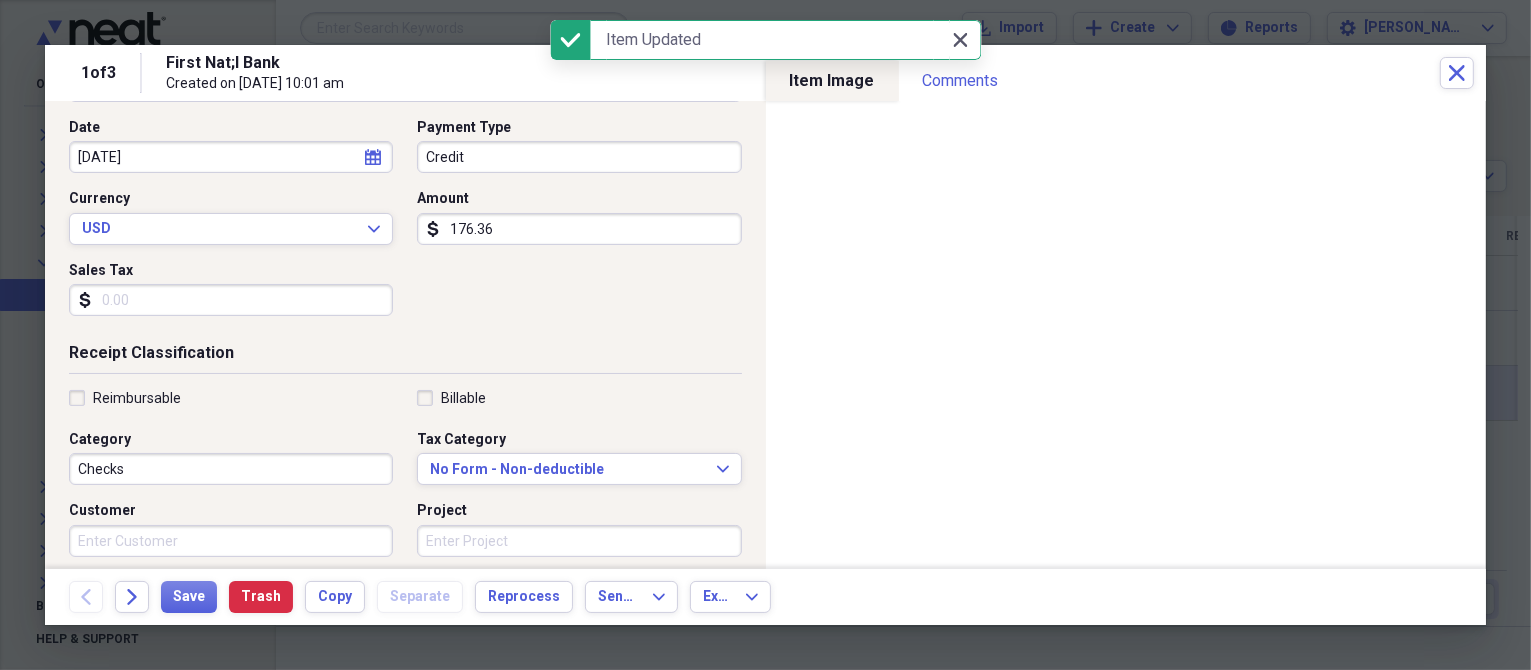 click on "Close" 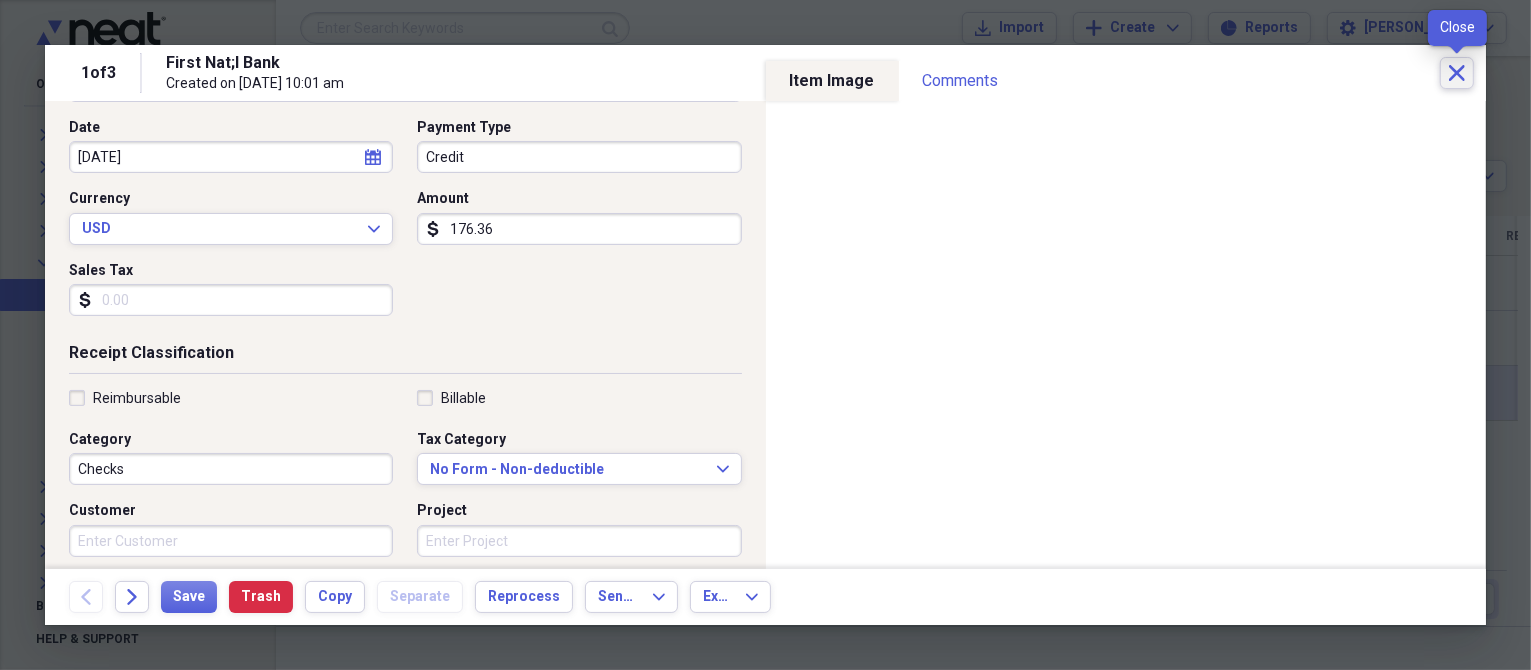 click 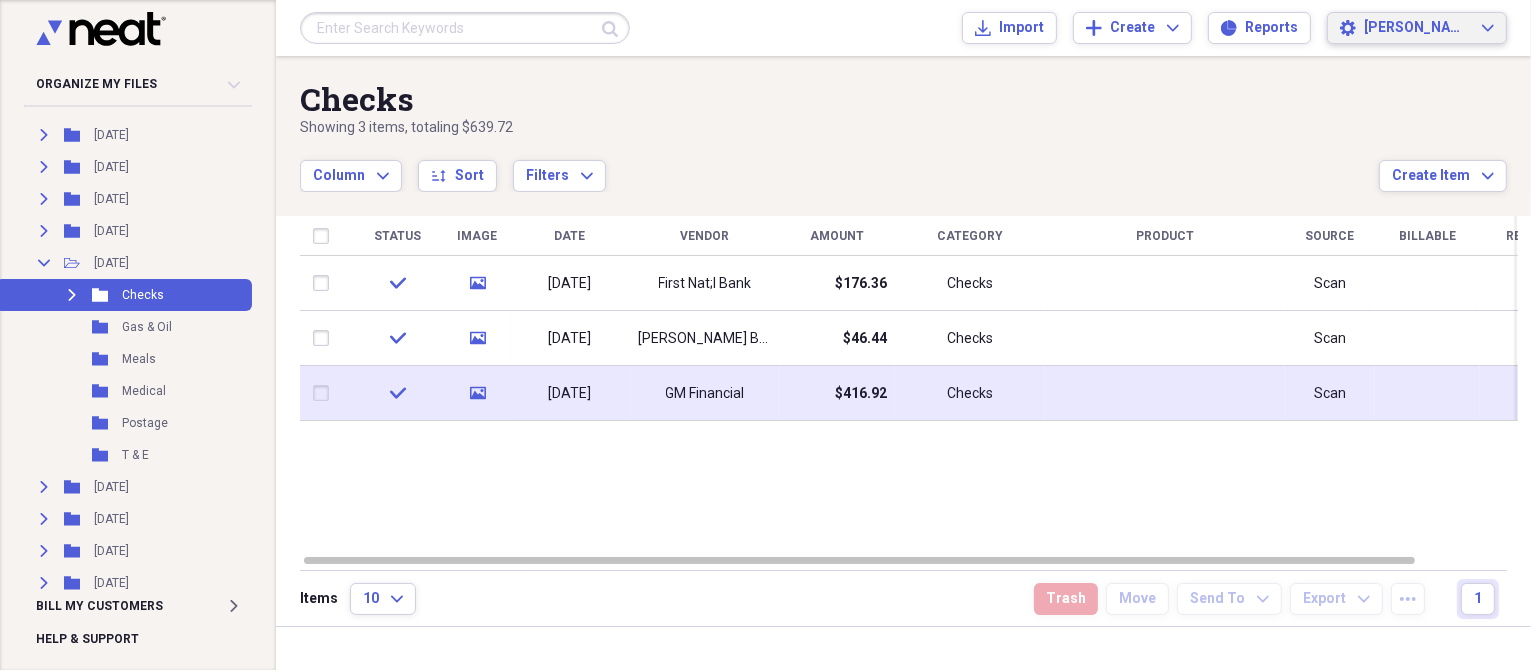 click on "Expand" 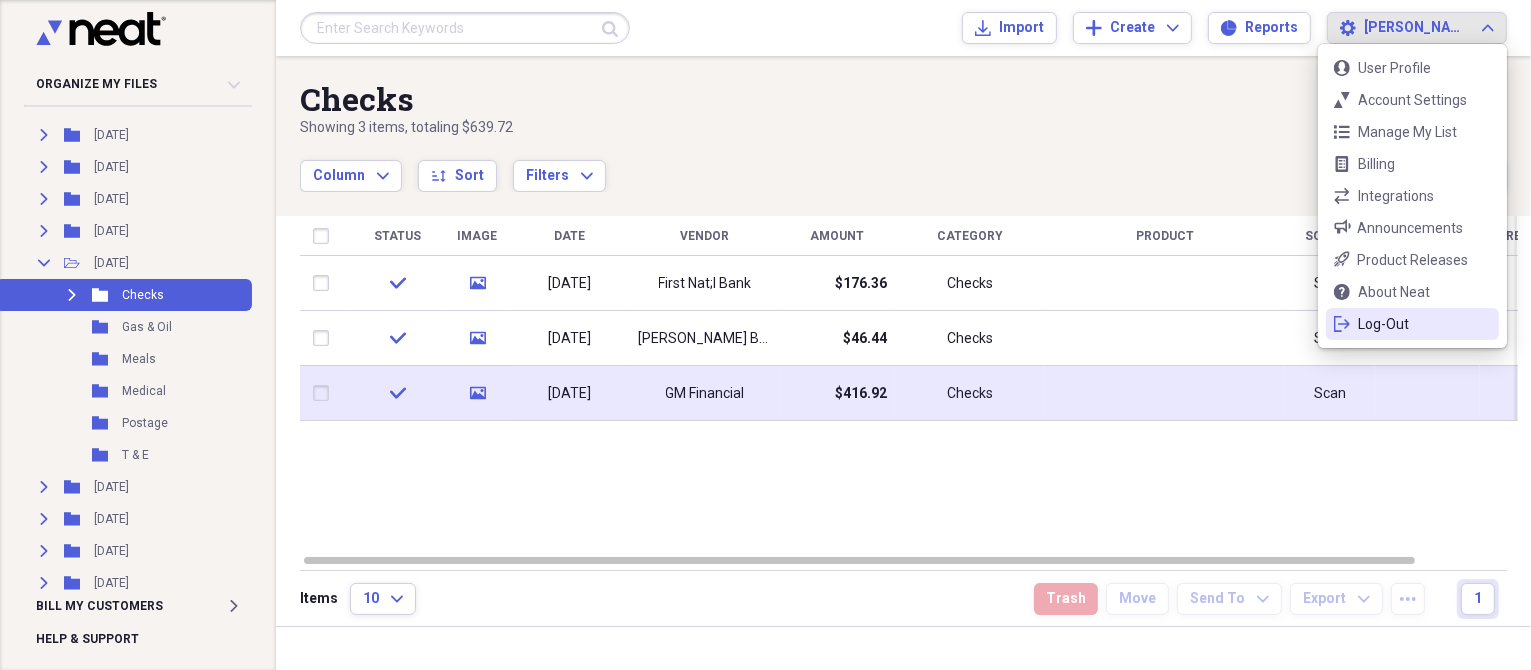 click on "Log-Out" at bounding box center (1412, 324) 